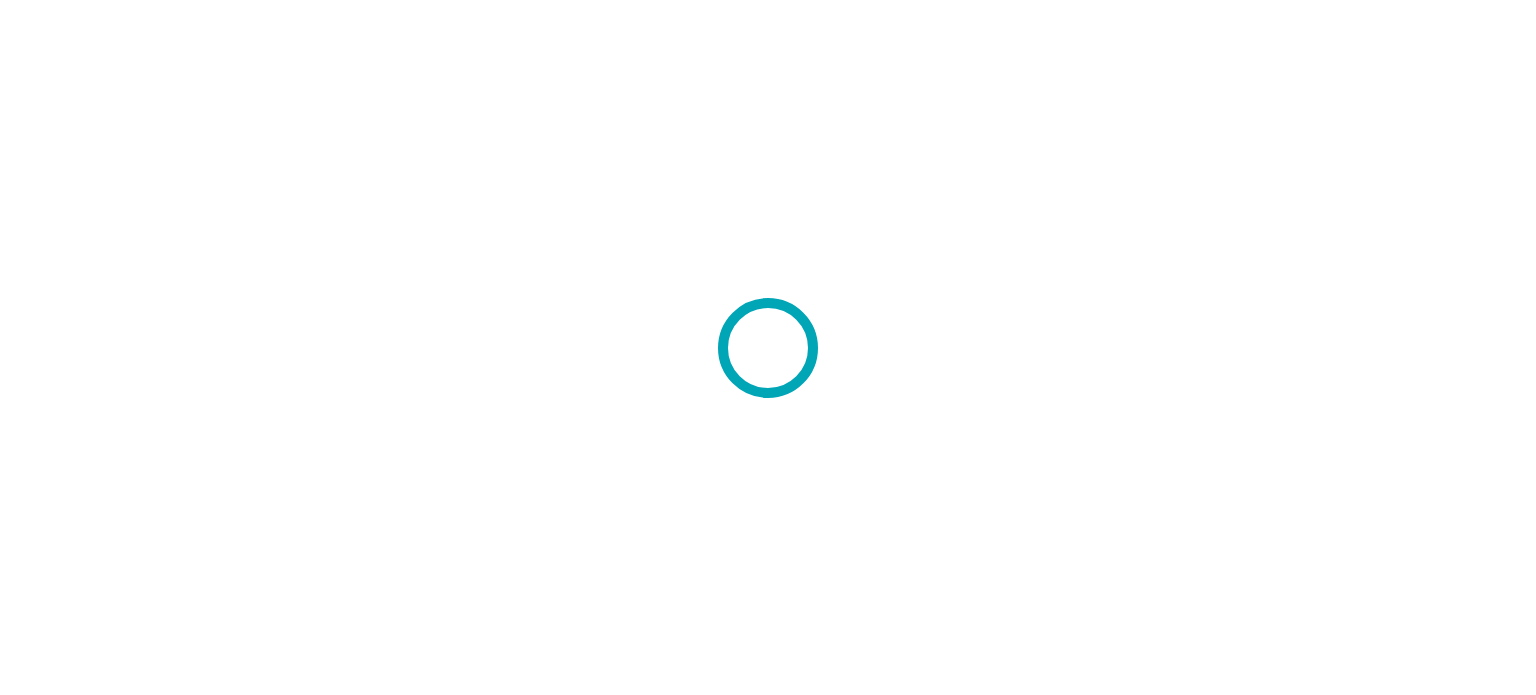 scroll, scrollTop: 0, scrollLeft: 0, axis: both 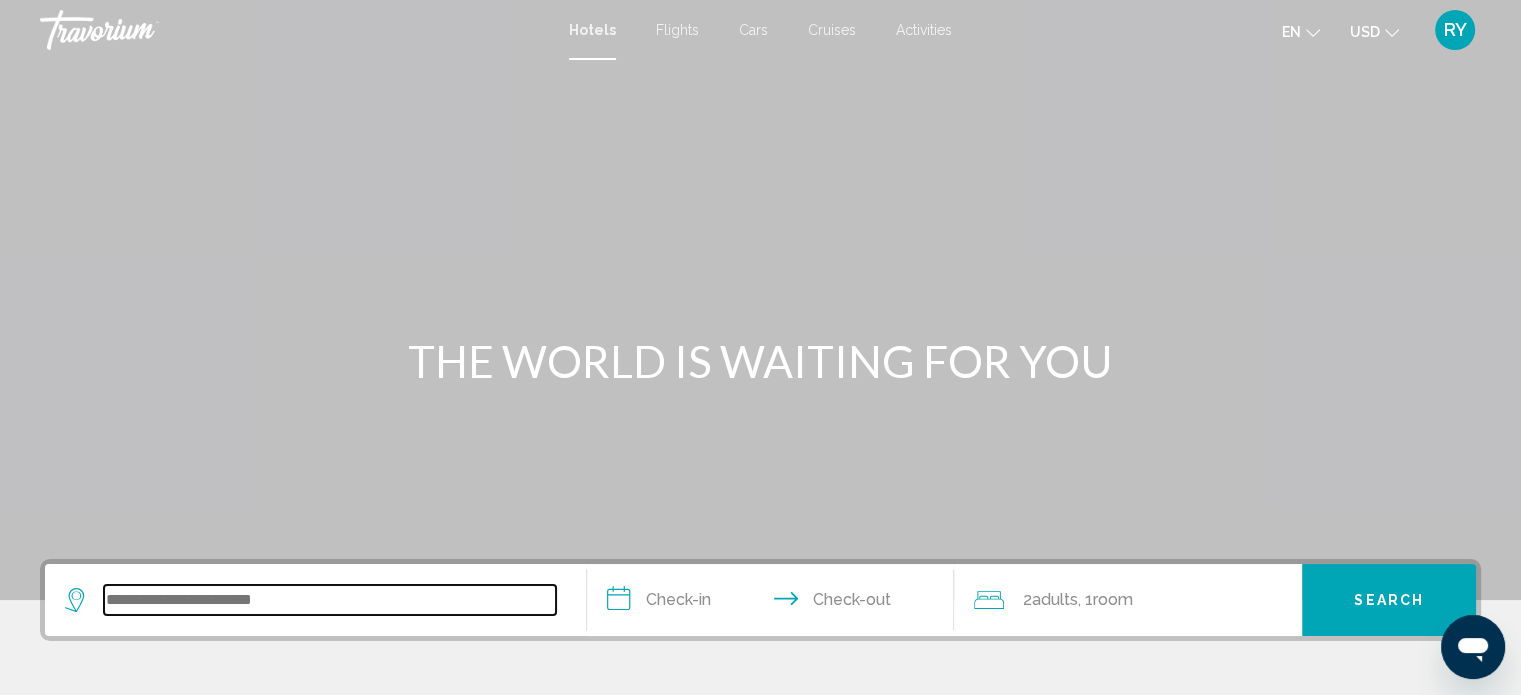click at bounding box center [330, 600] 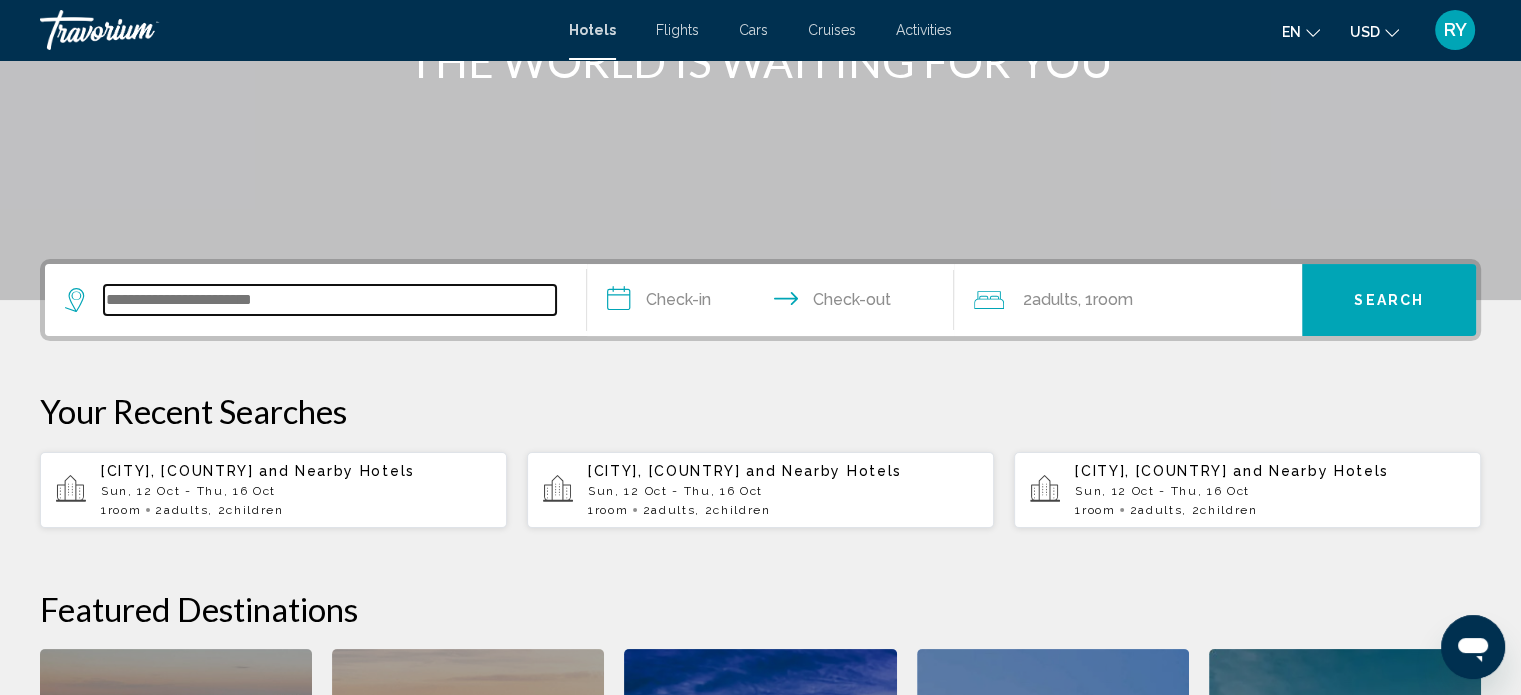 scroll, scrollTop: 493, scrollLeft: 0, axis: vertical 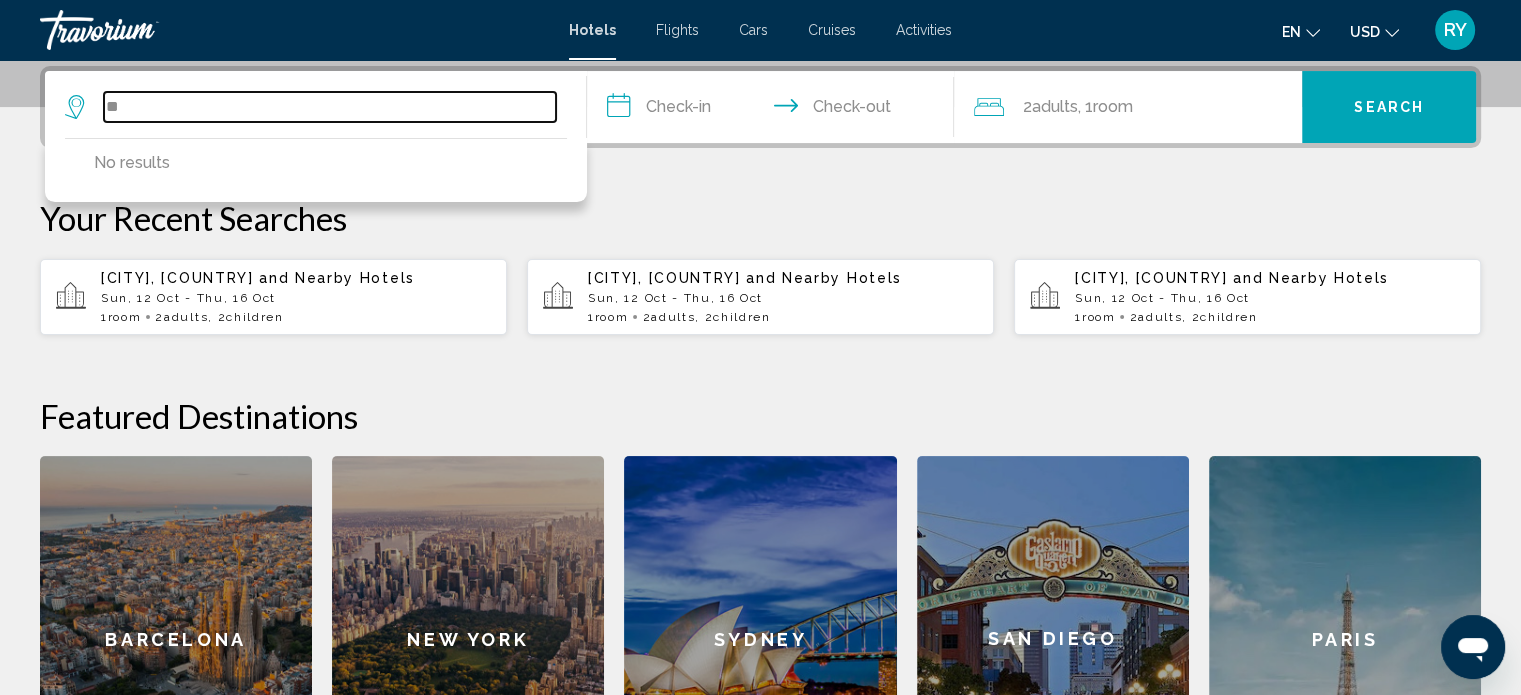 type on "*" 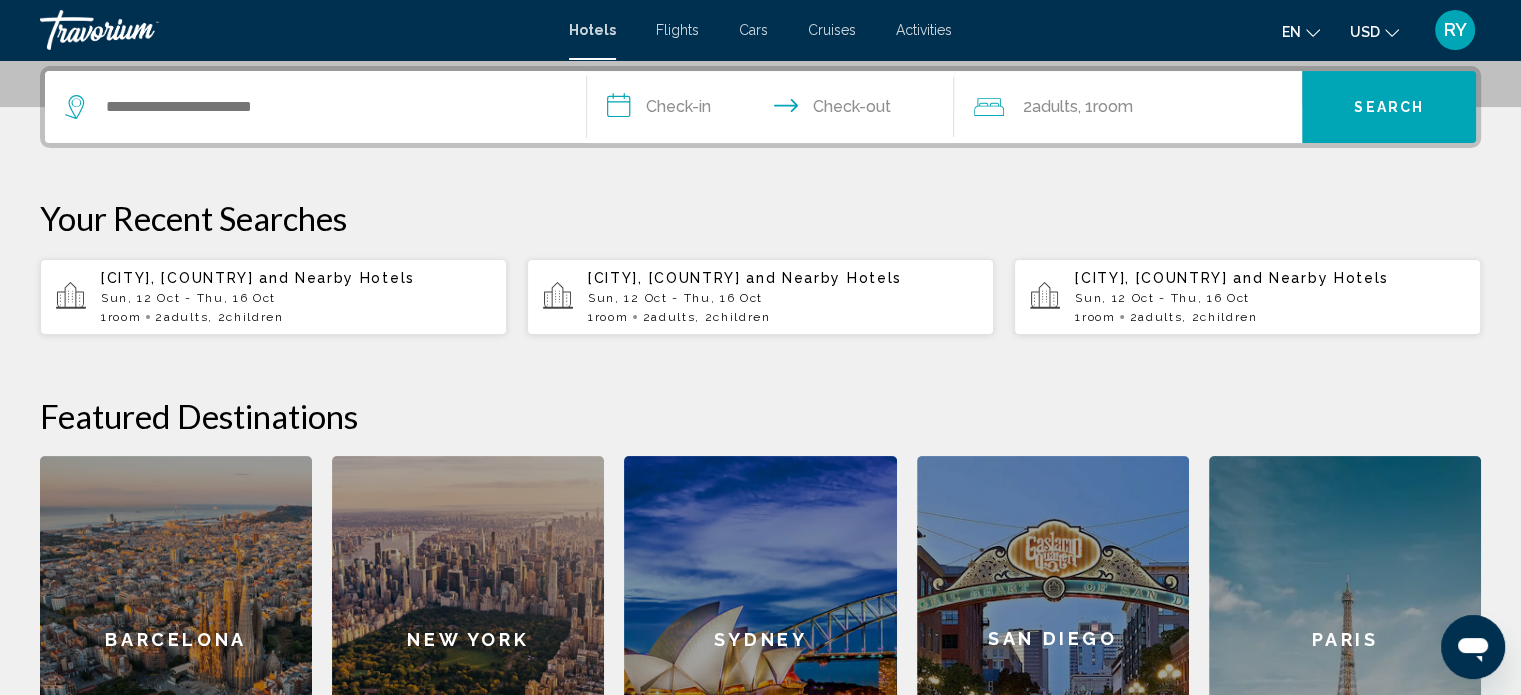 click 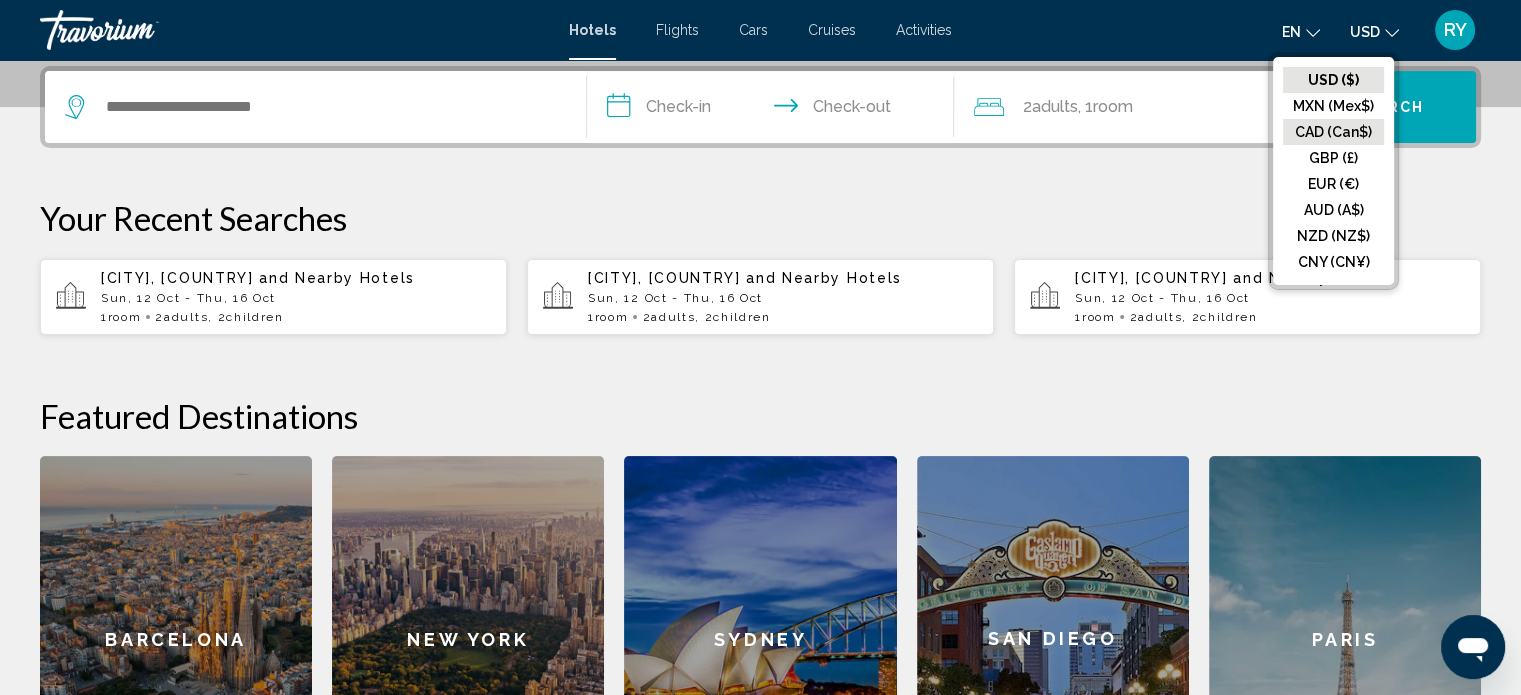 click on "CAD (Can$)" 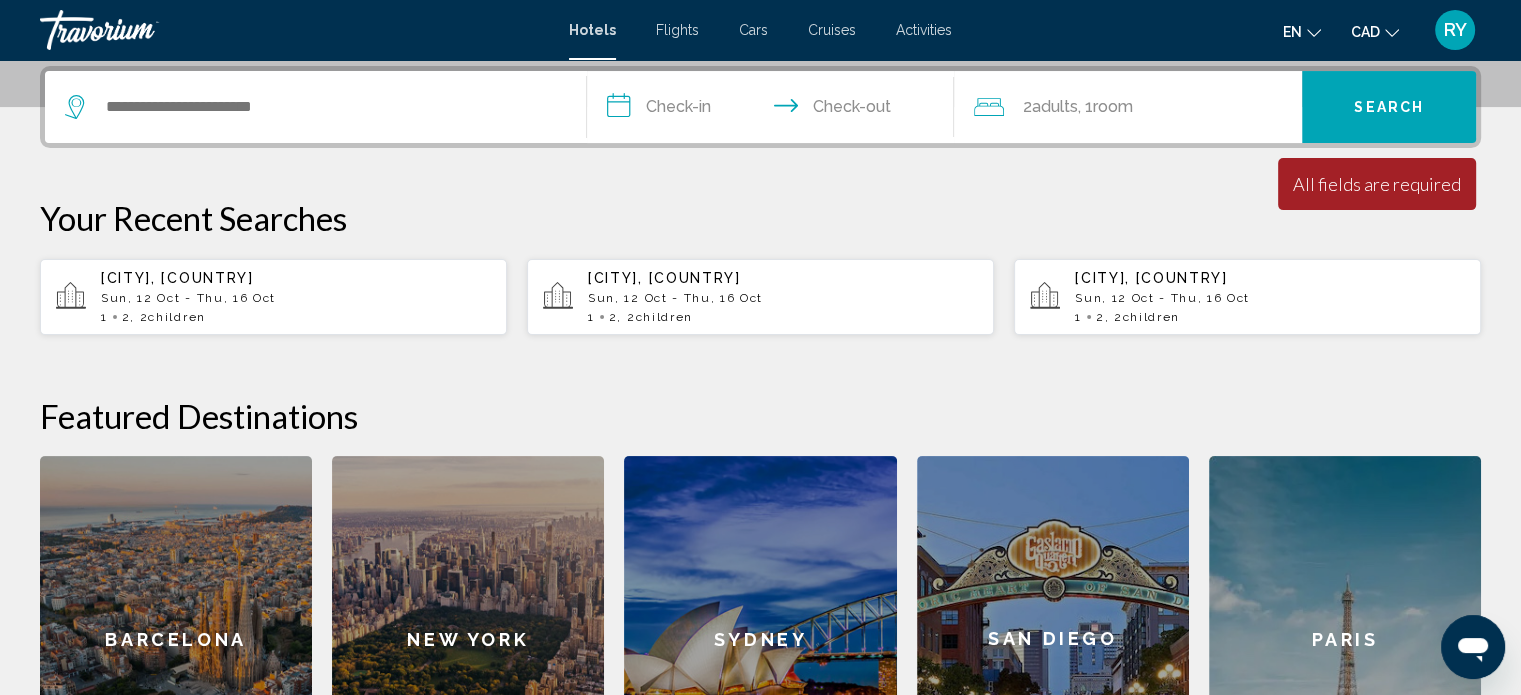 click at bounding box center [315, 107] 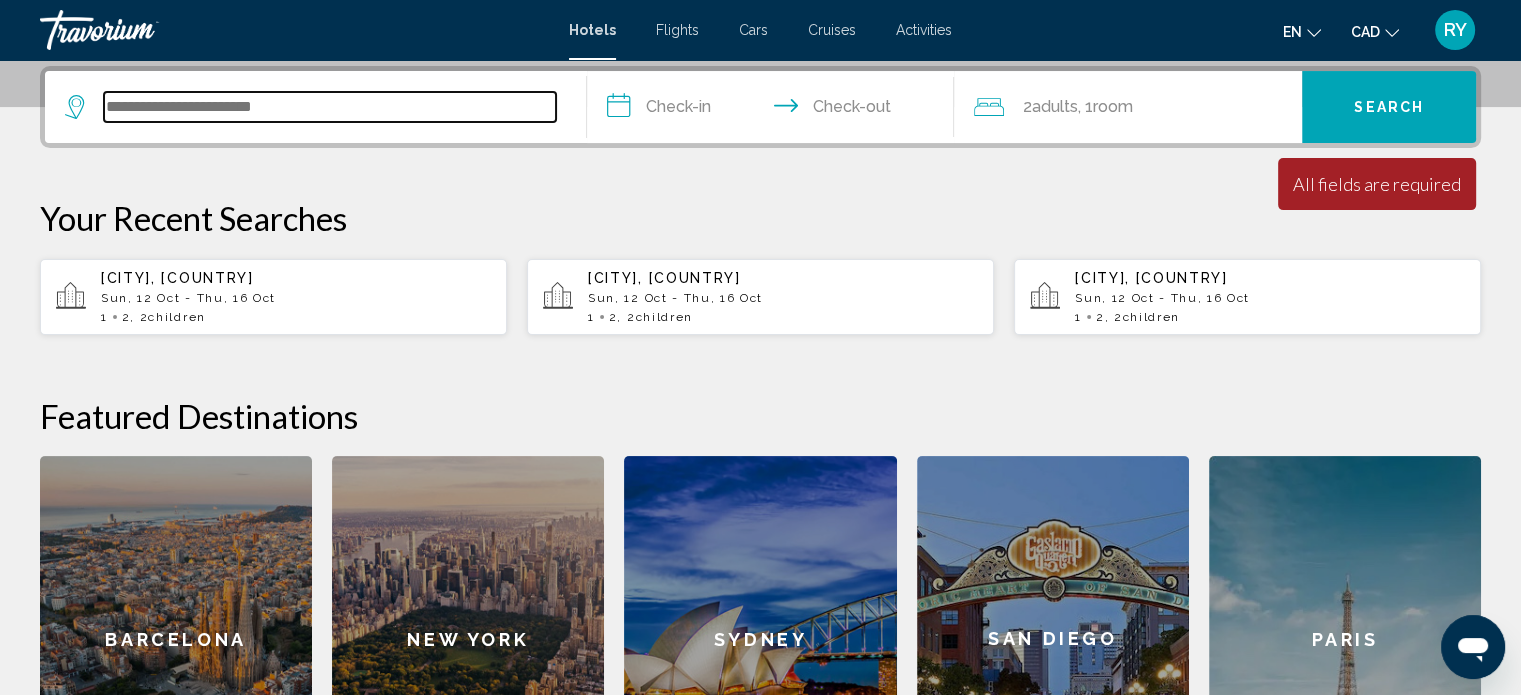 click at bounding box center (330, 107) 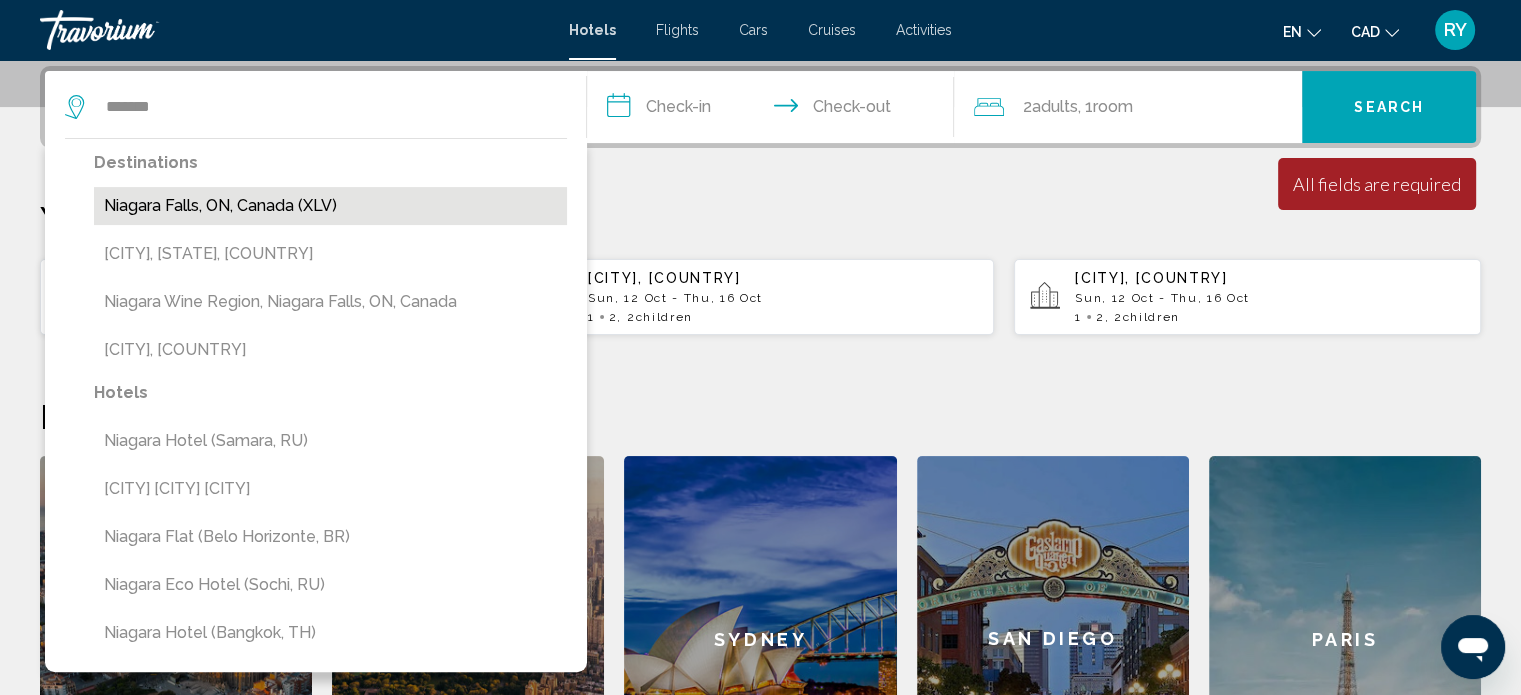 click on "Niagara Falls, ON, Canada (XLV)" at bounding box center (330, 206) 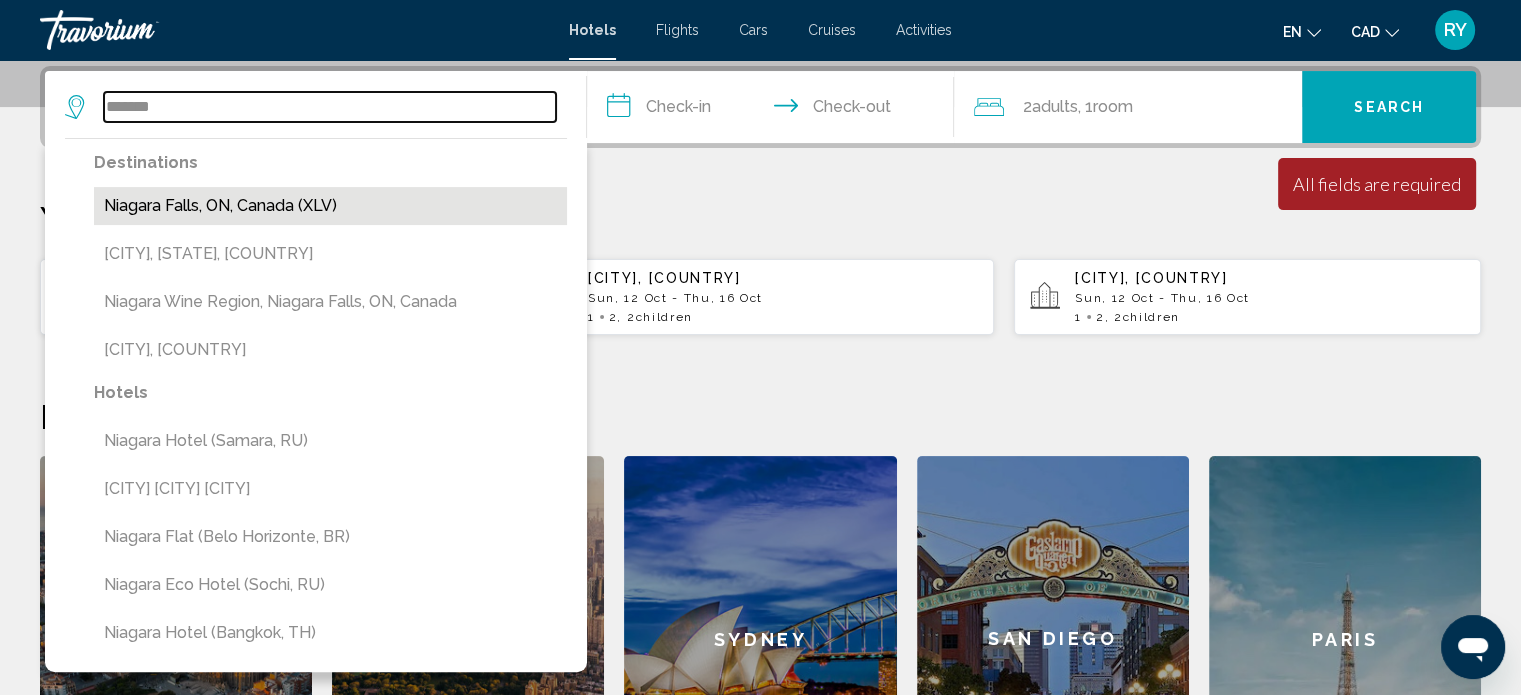 type on "**********" 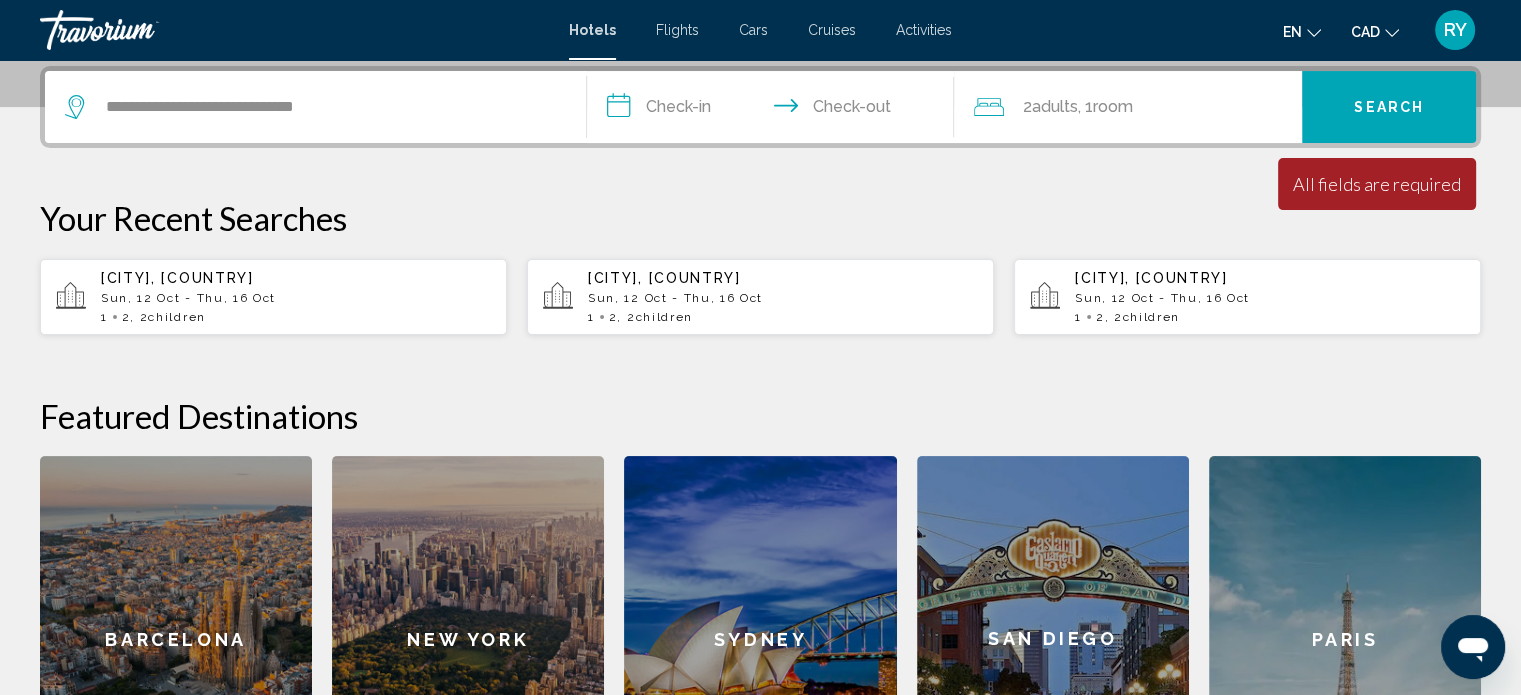 click on "**********" at bounding box center [775, 110] 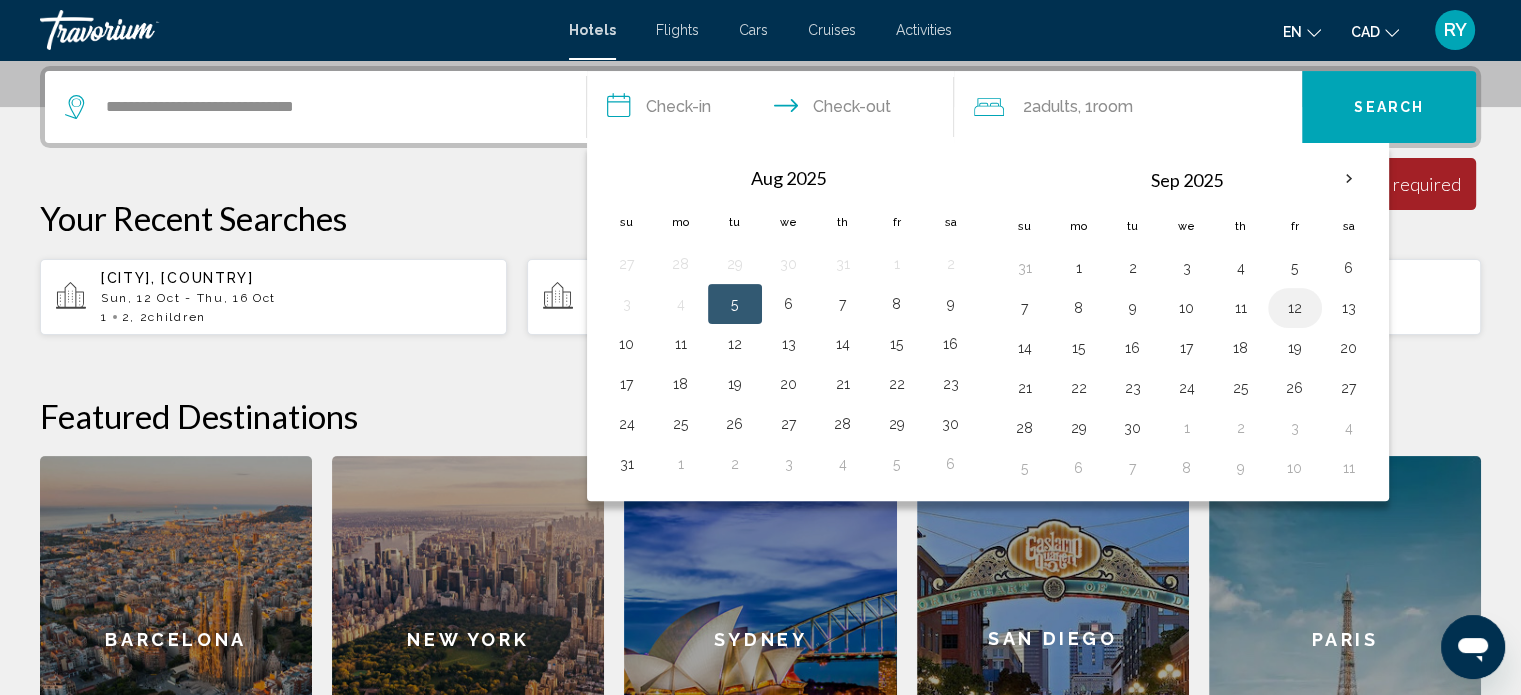click on "12" at bounding box center (1295, 308) 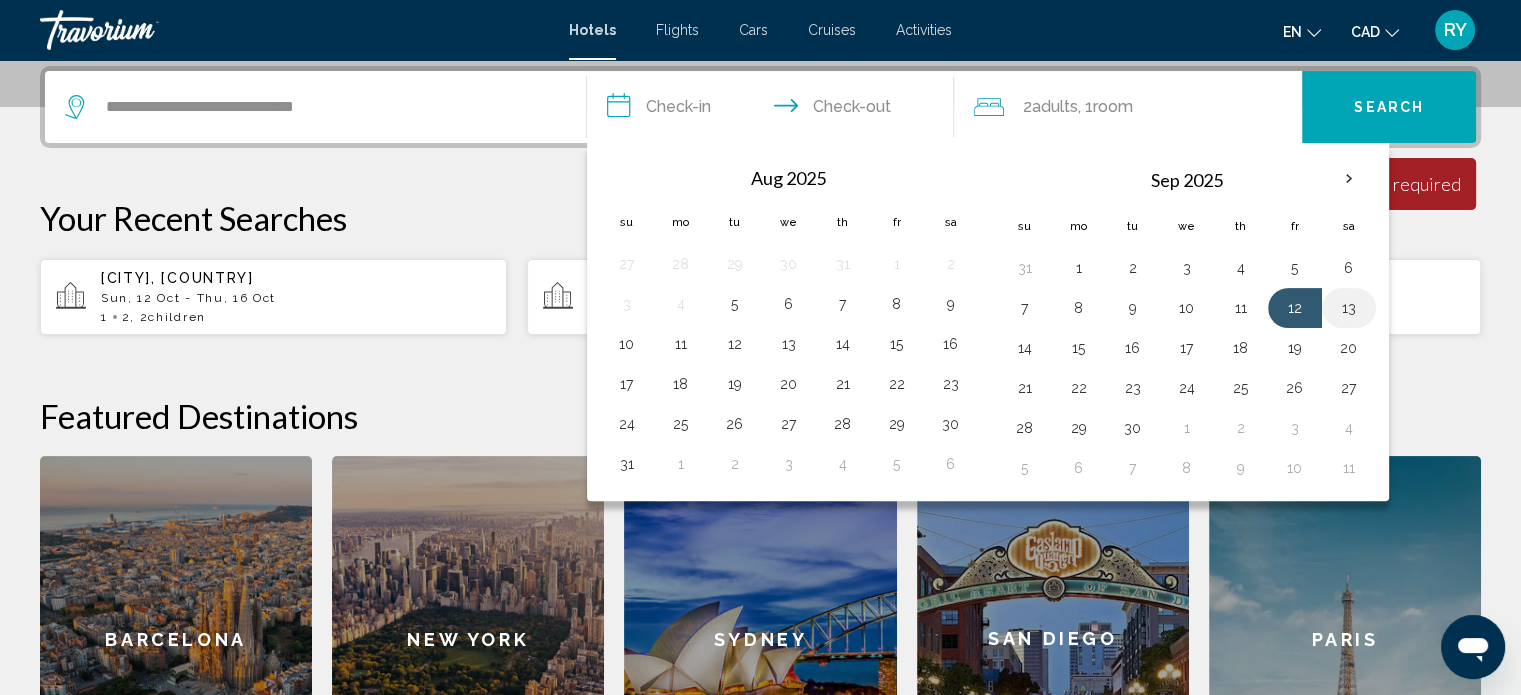 click on "13" at bounding box center (1349, 308) 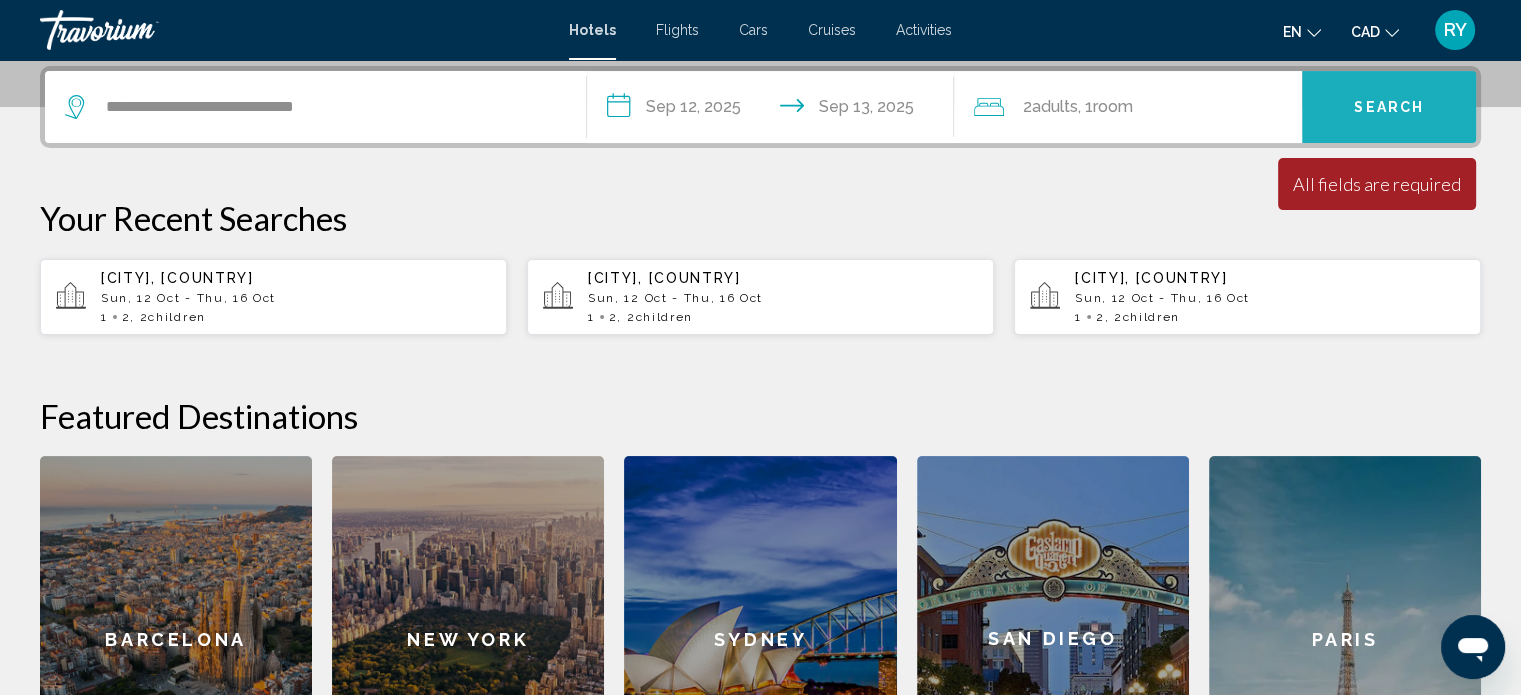 click on "Search" at bounding box center [1389, 107] 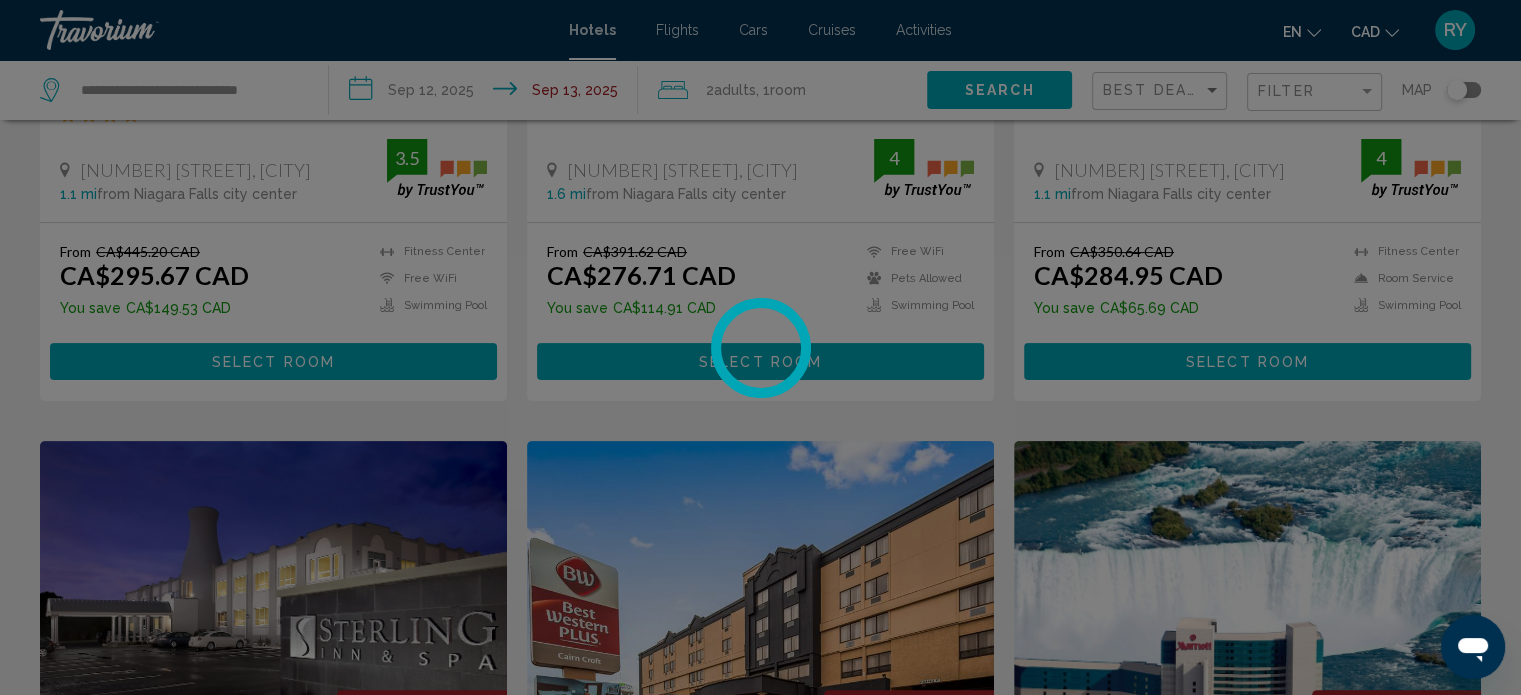 scroll, scrollTop: 0, scrollLeft: 0, axis: both 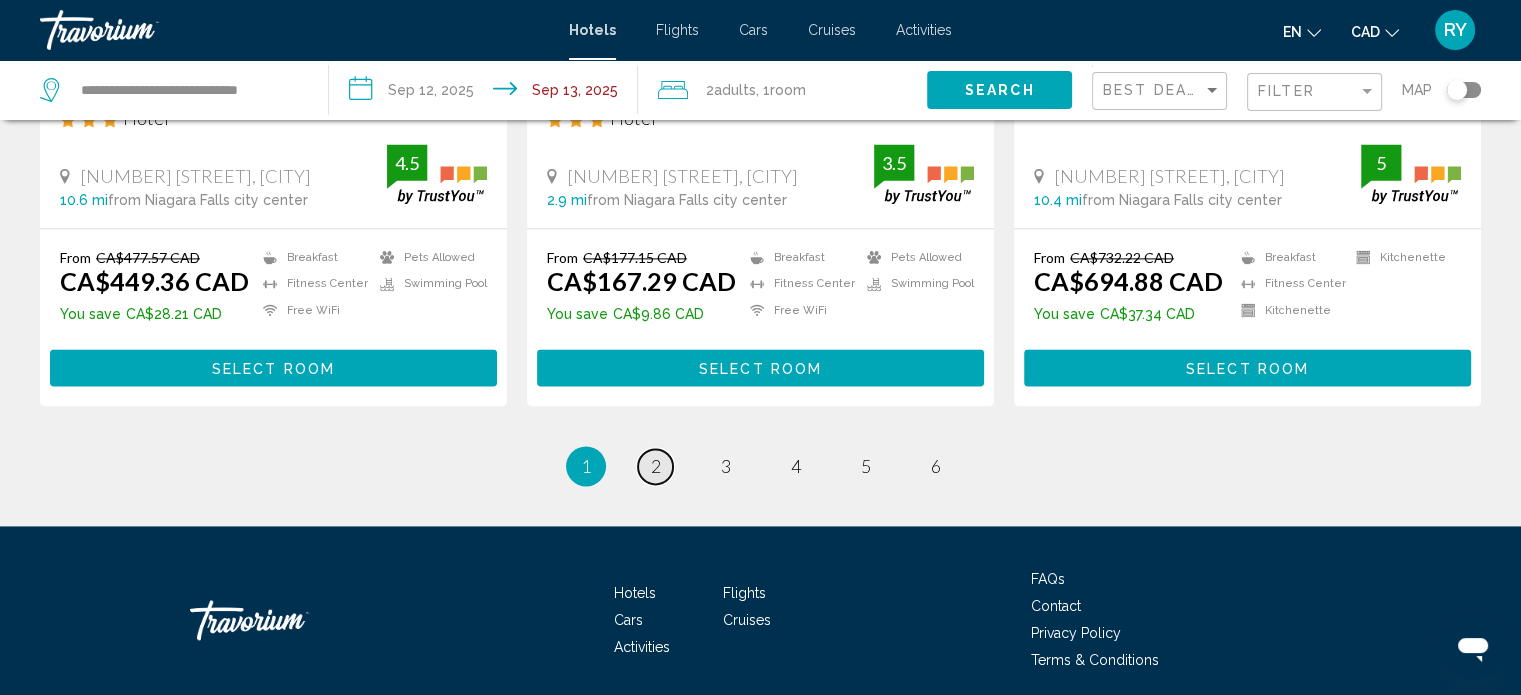 click on "2" at bounding box center [656, 466] 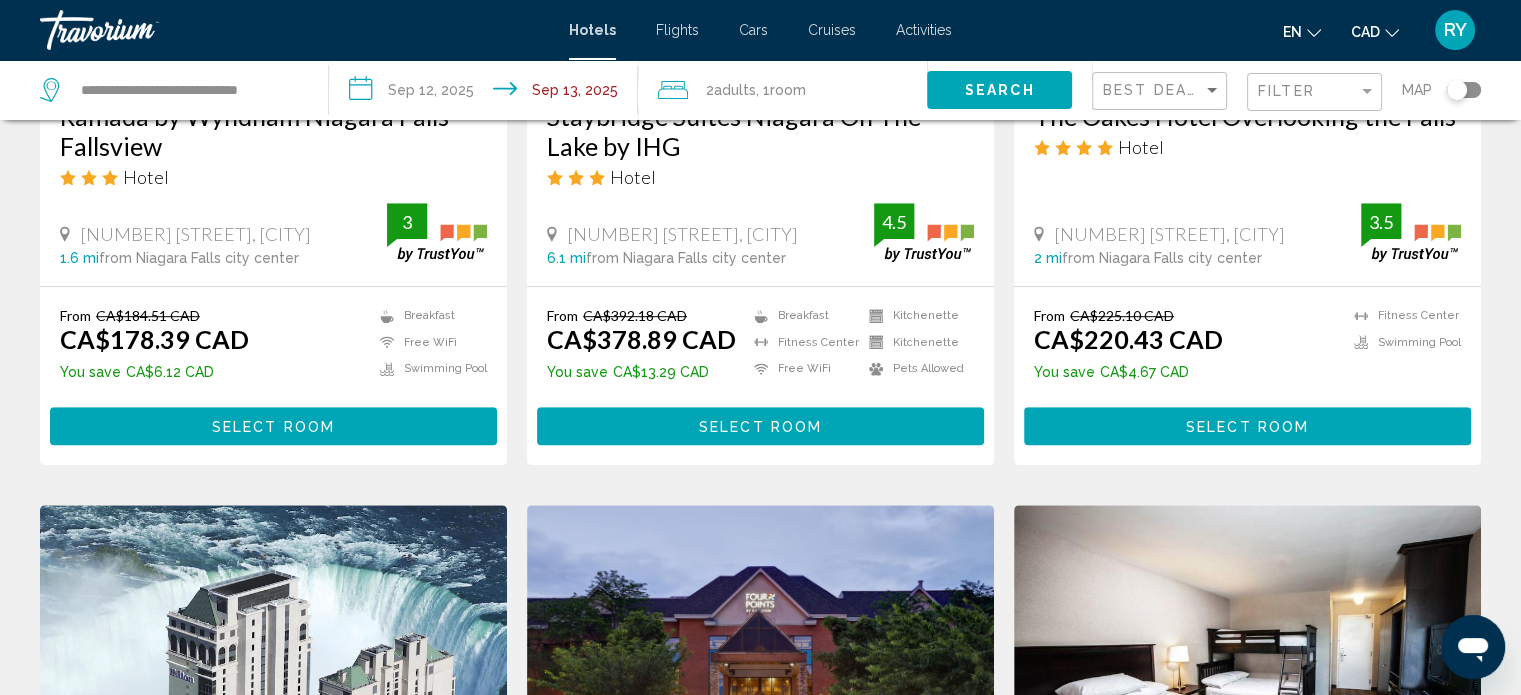 scroll, scrollTop: 1212, scrollLeft: 0, axis: vertical 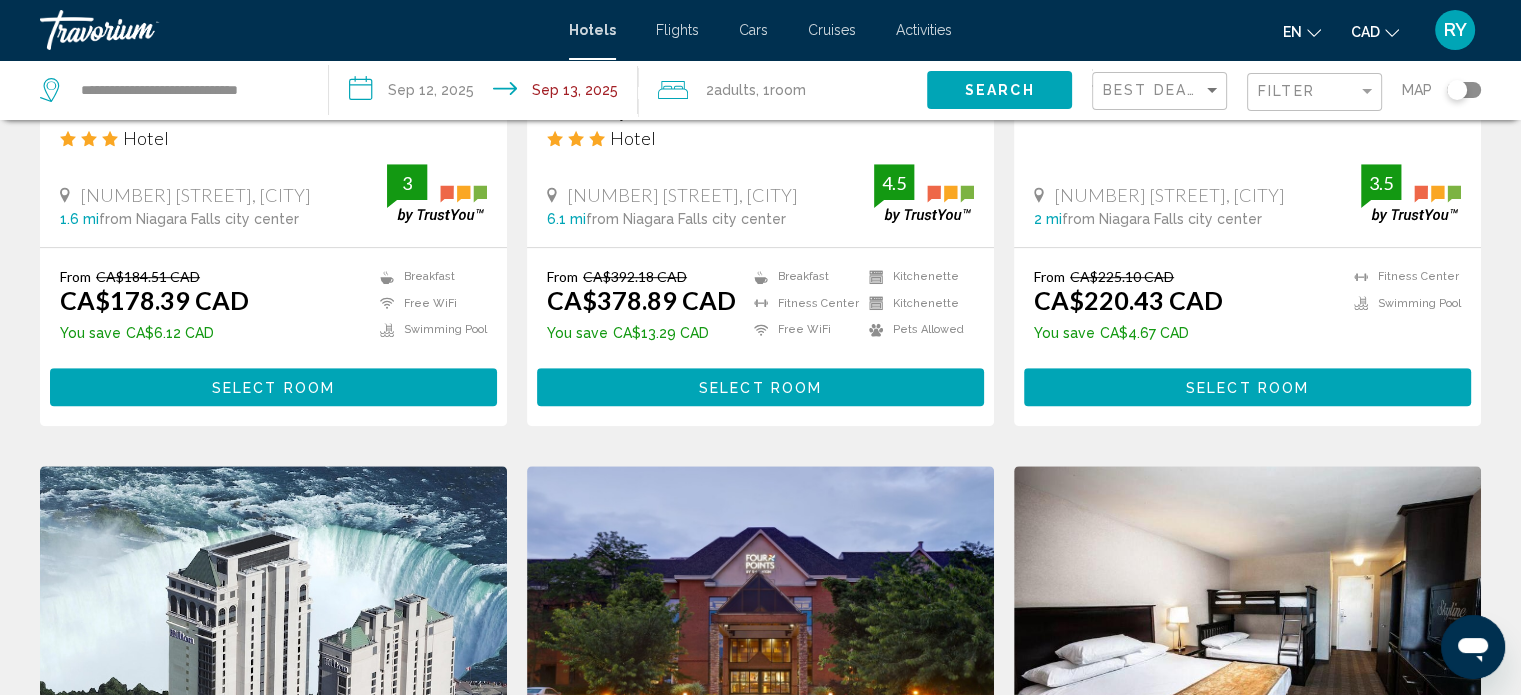 click on "**********" at bounding box center [487, 93] 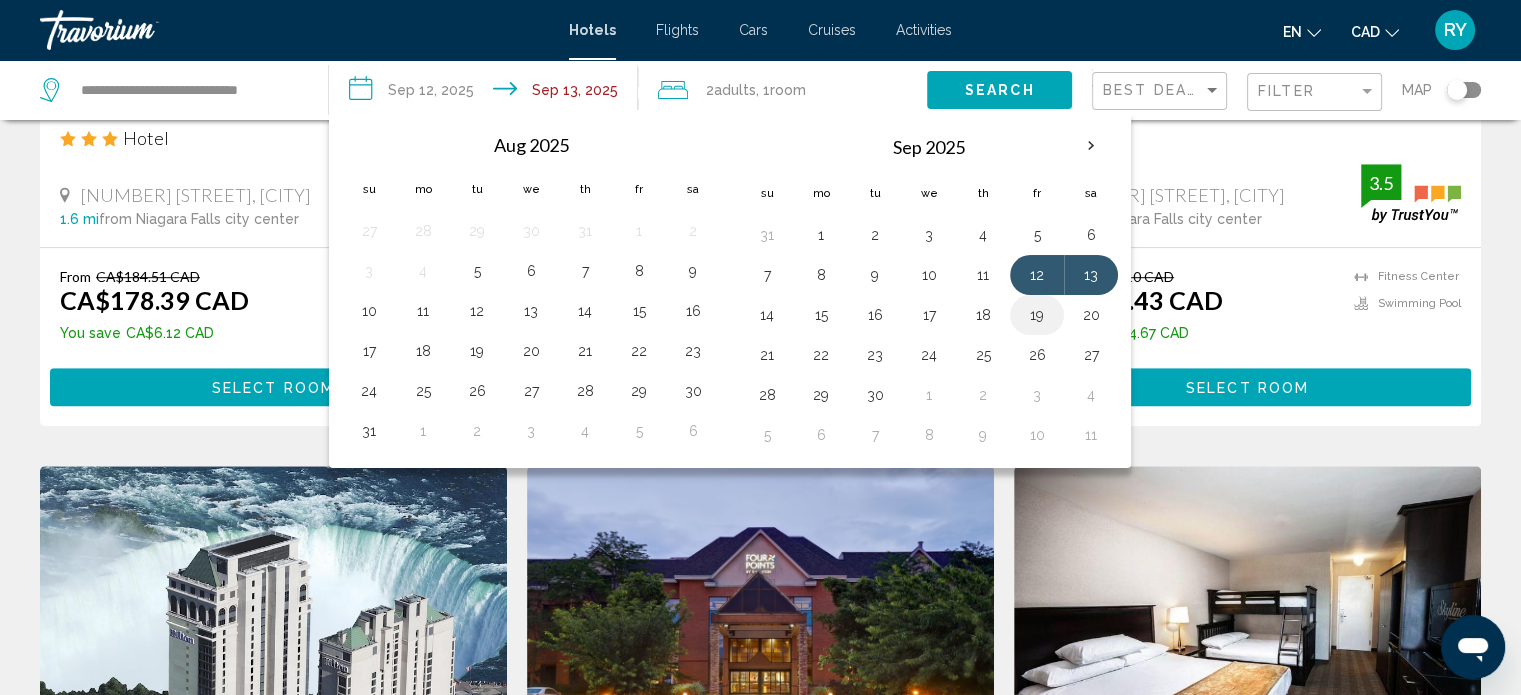 click on "19" at bounding box center [1037, 315] 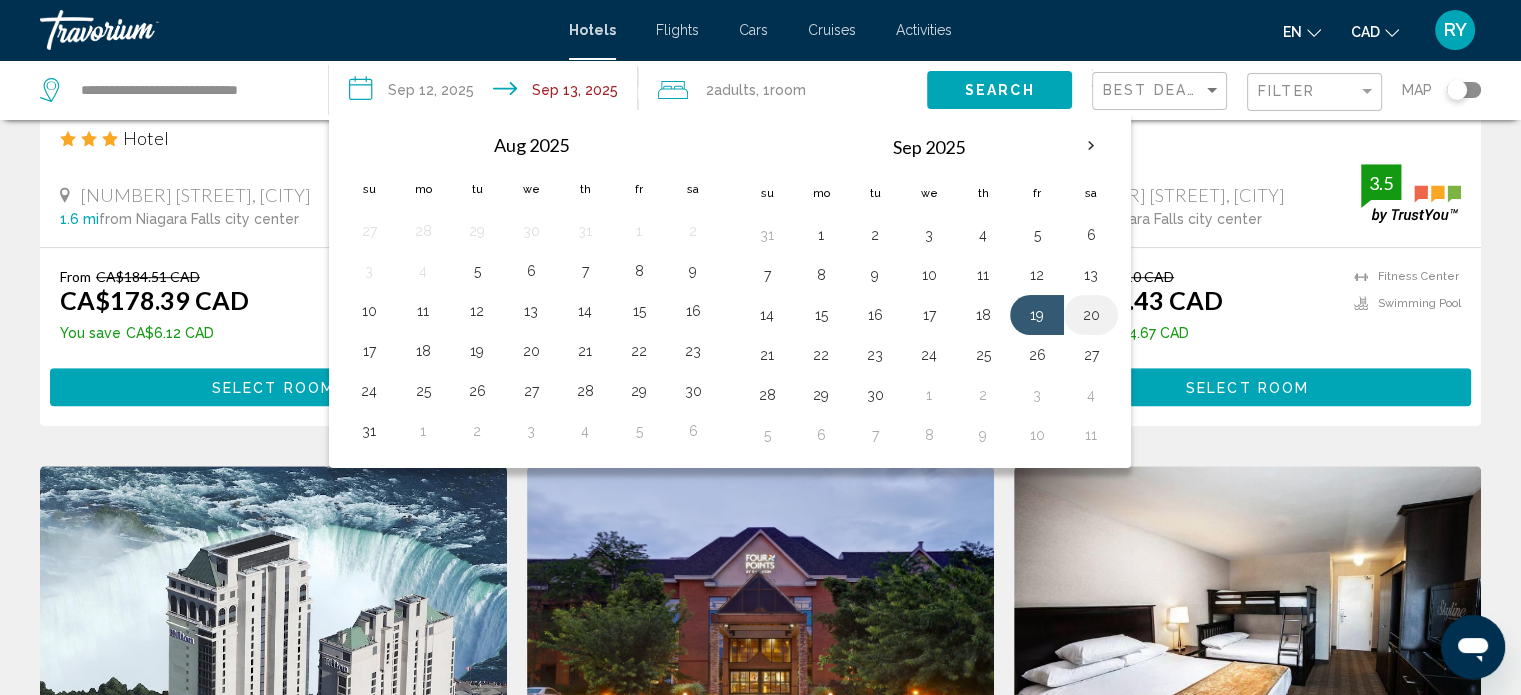 click on "20" at bounding box center [1091, 315] 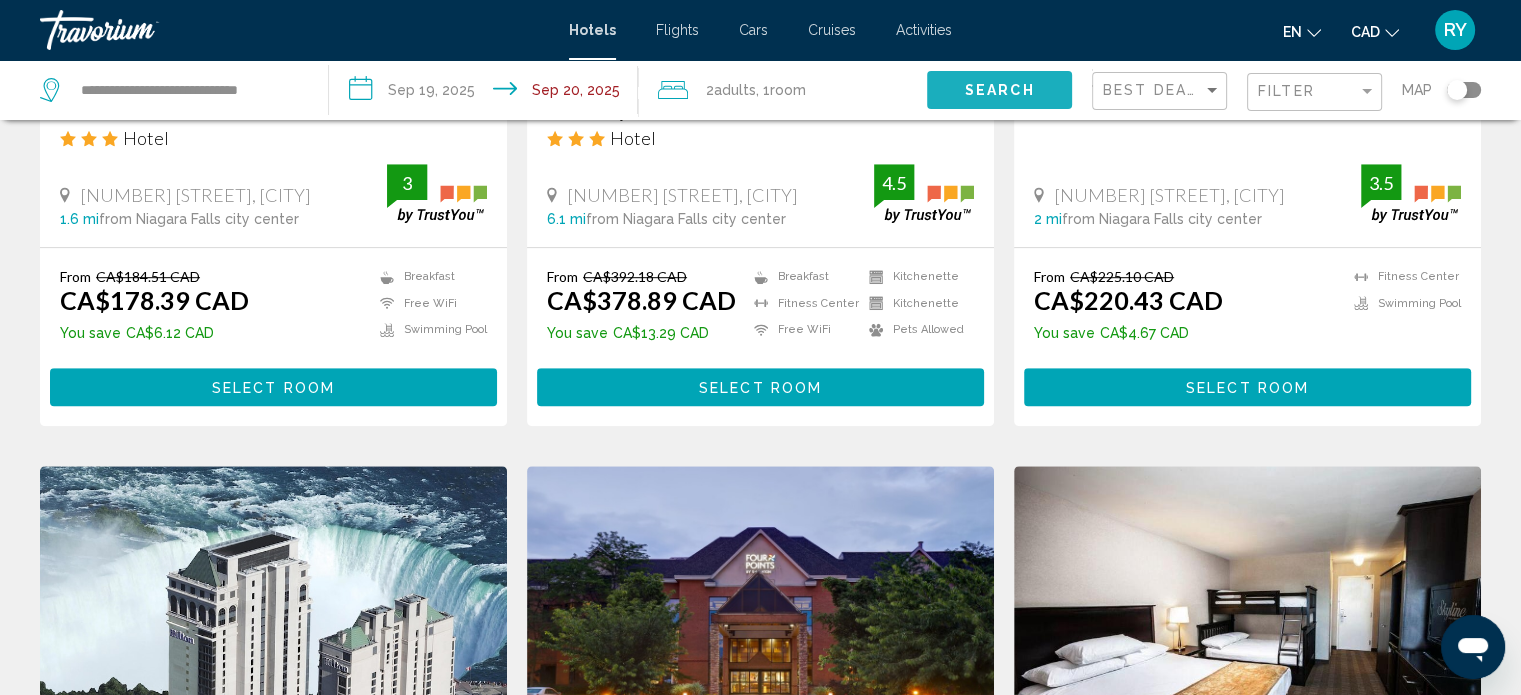 click on "Search" 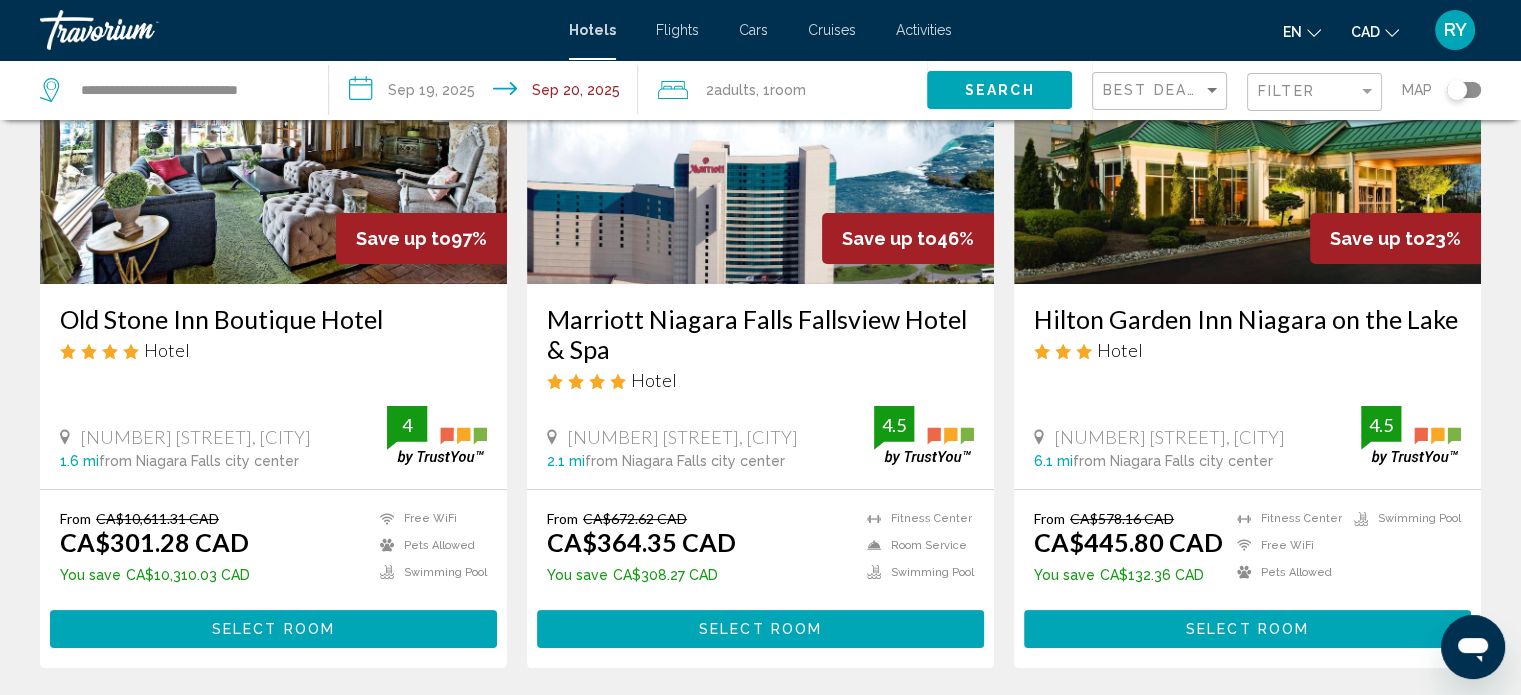 scroll, scrollTop: 173, scrollLeft: 0, axis: vertical 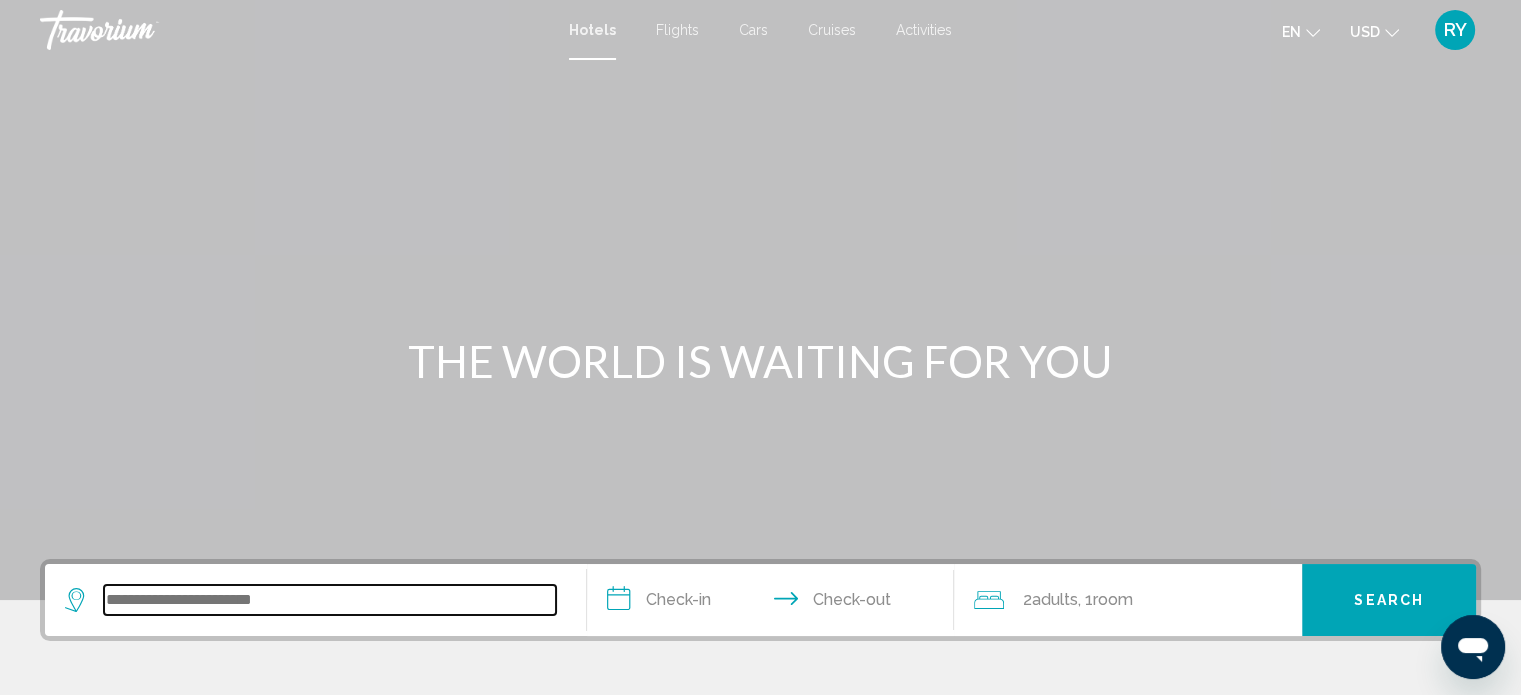 click at bounding box center [330, 600] 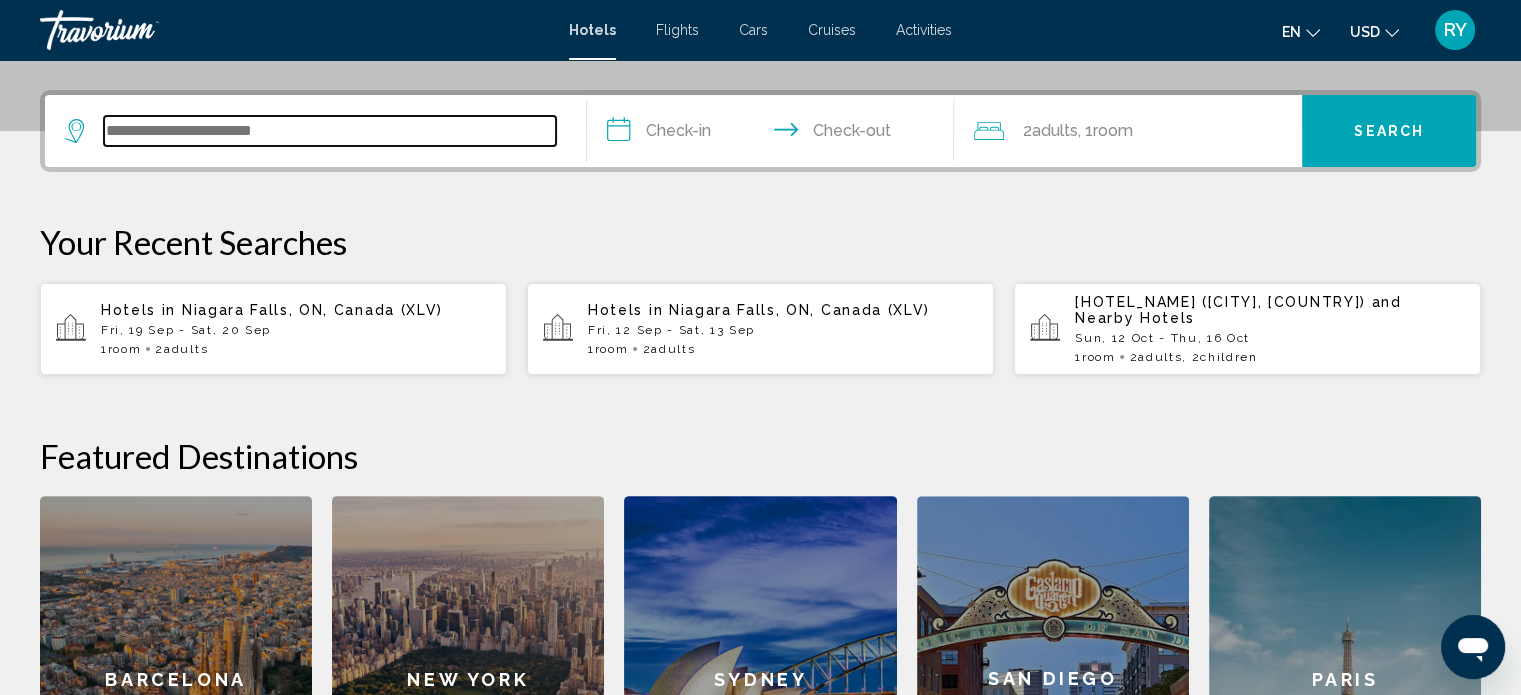scroll, scrollTop: 493, scrollLeft: 0, axis: vertical 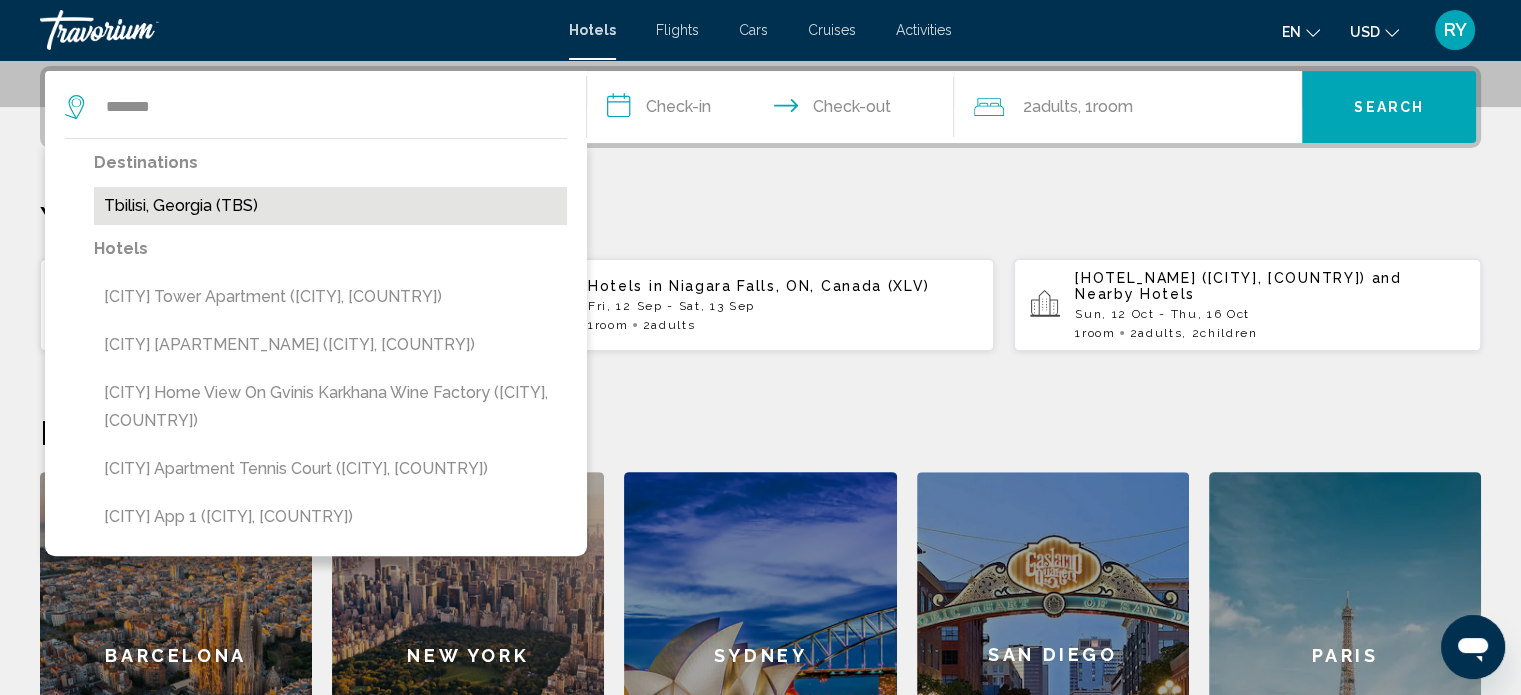 click on "Tbilisi, Georgia (TBS)" at bounding box center (330, 206) 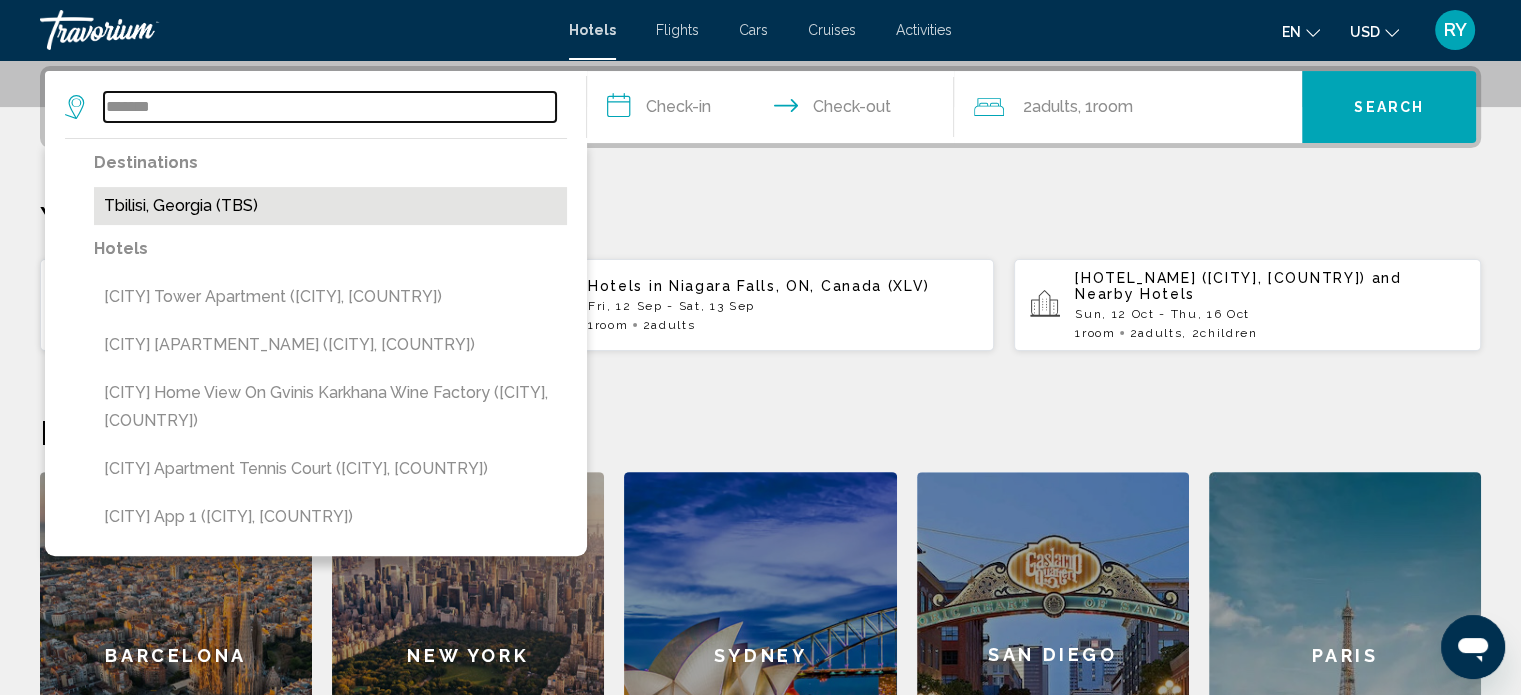 type on "**********" 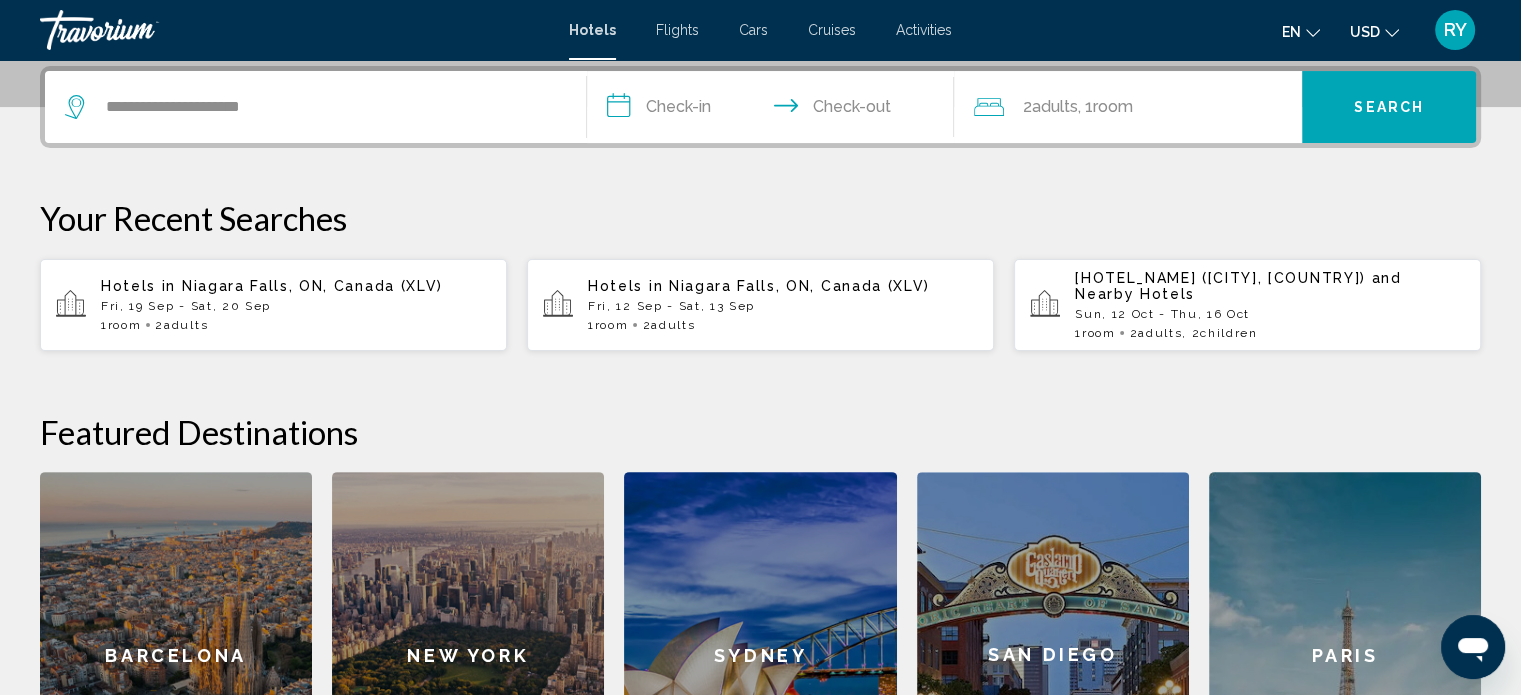 click on "**********" at bounding box center (775, 110) 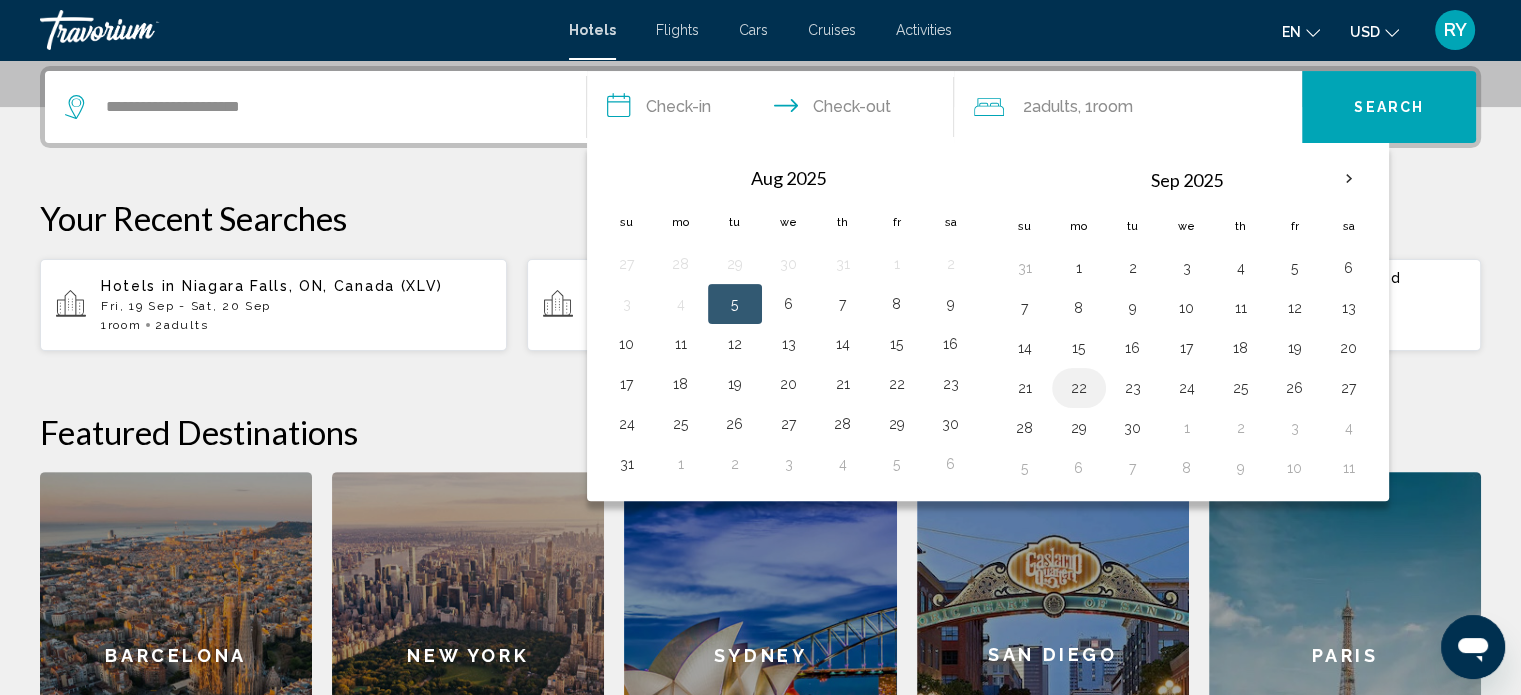 click on "22" at bounding box center (1079, 388) 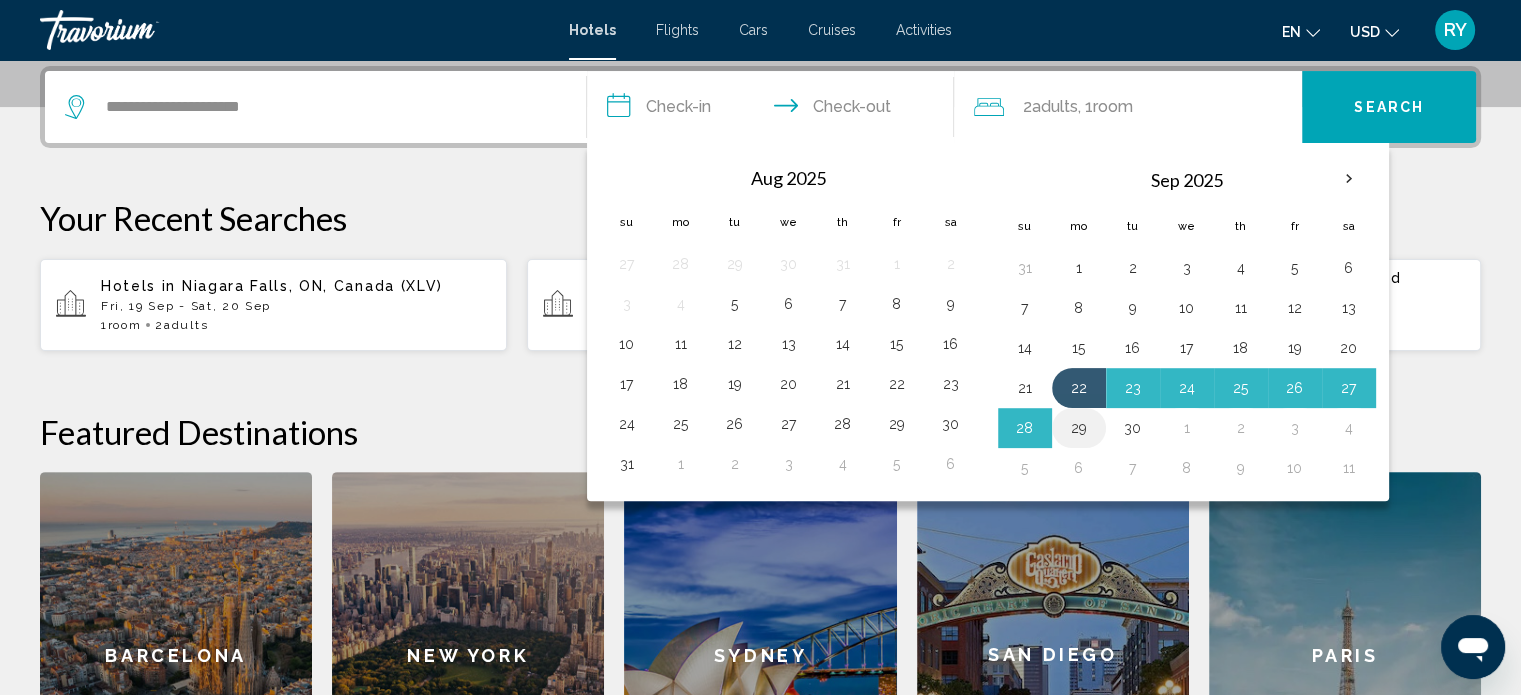 click on "29" at bounding box center (1079, 428) 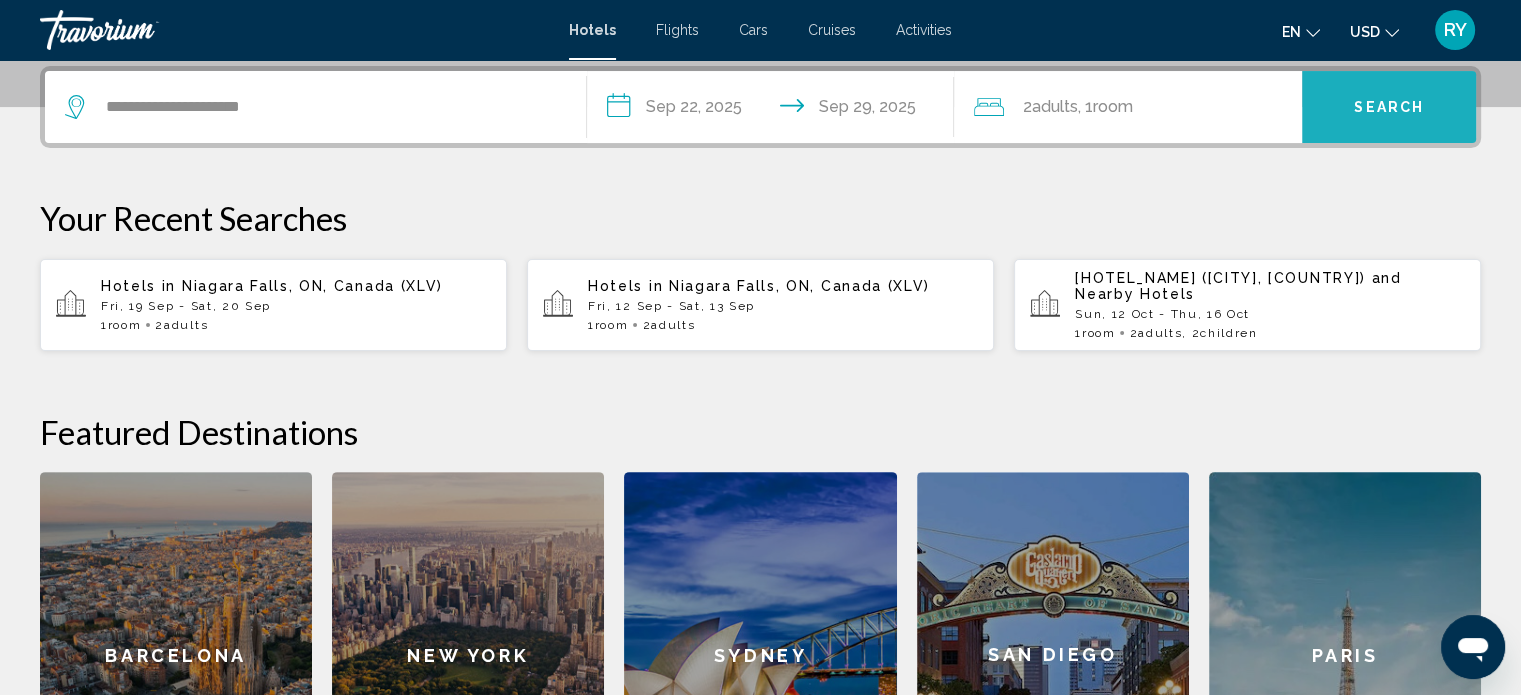 click on "Search" at bounding box center [1389, 107] 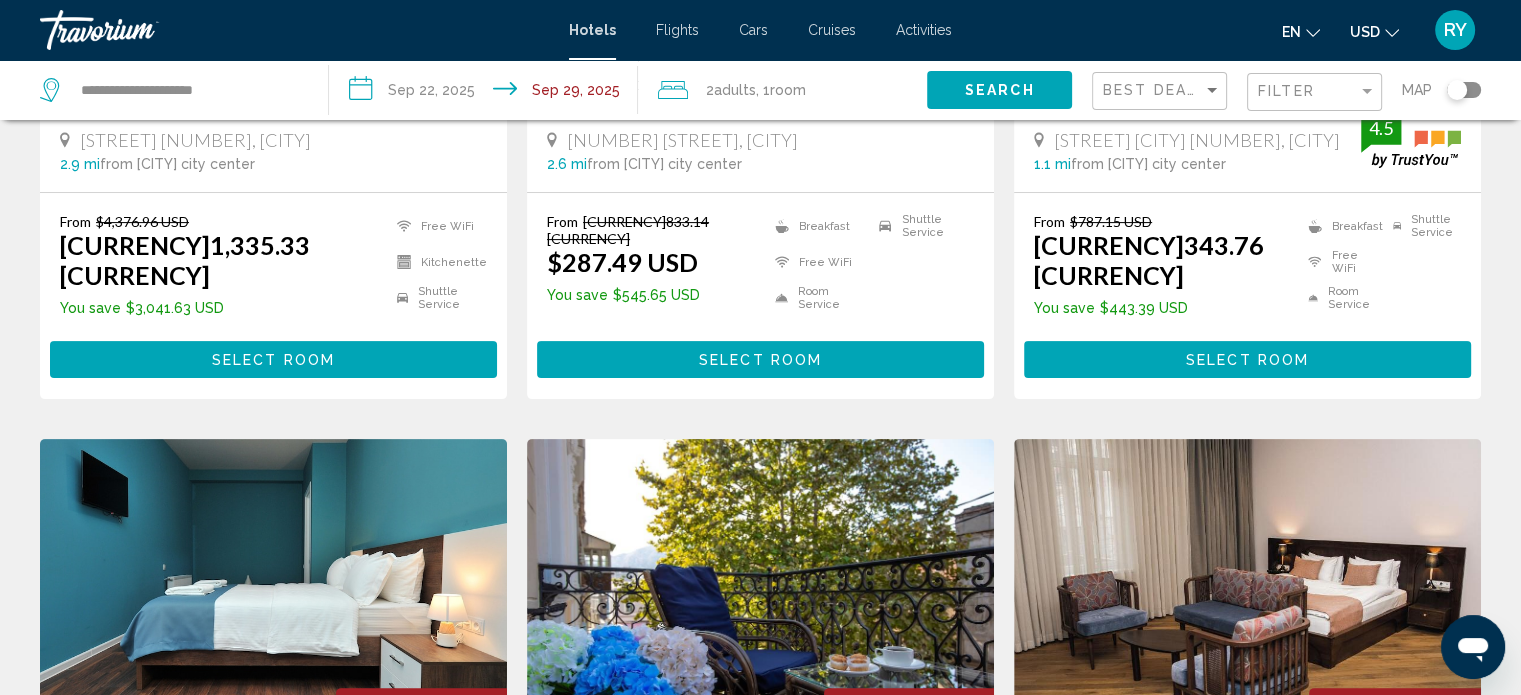 scroll, scrollTop: 0, scrollLeft: 0, axis: both 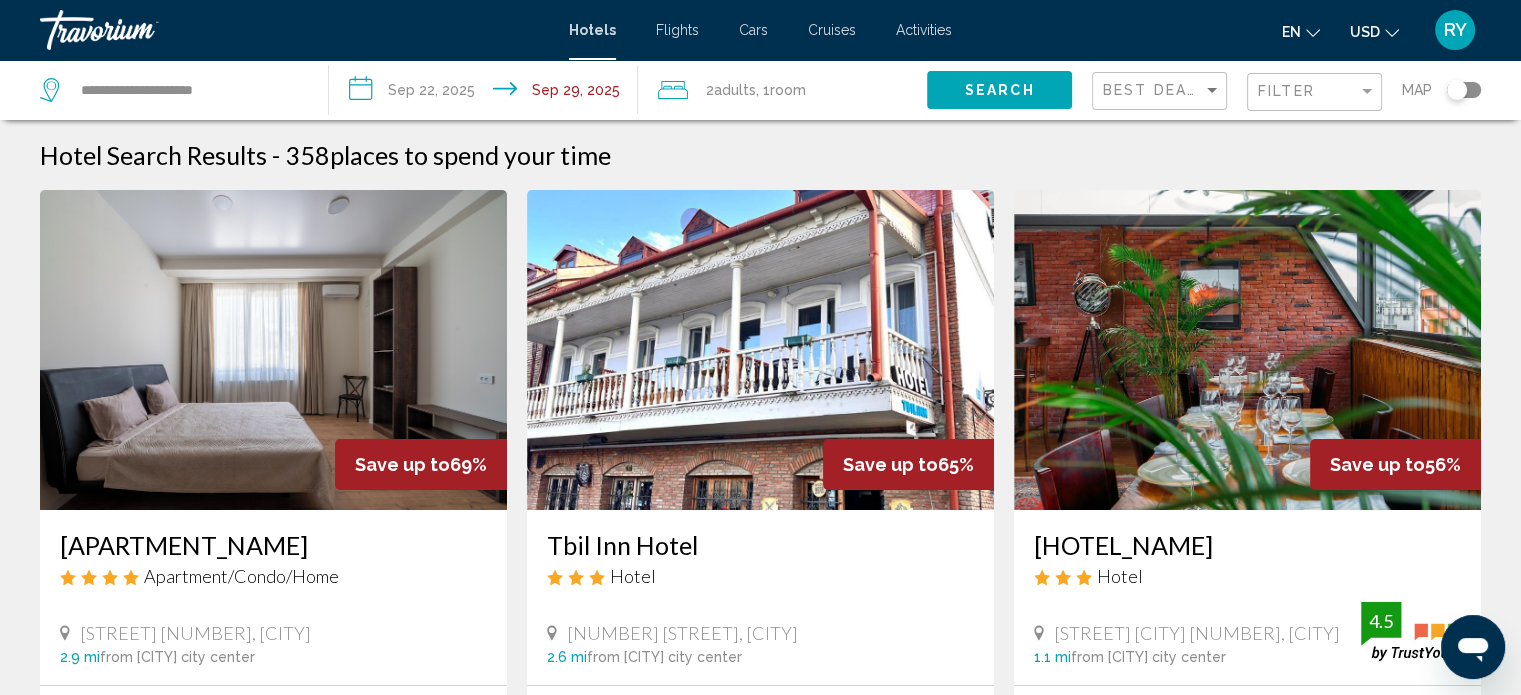 click on "Filter" 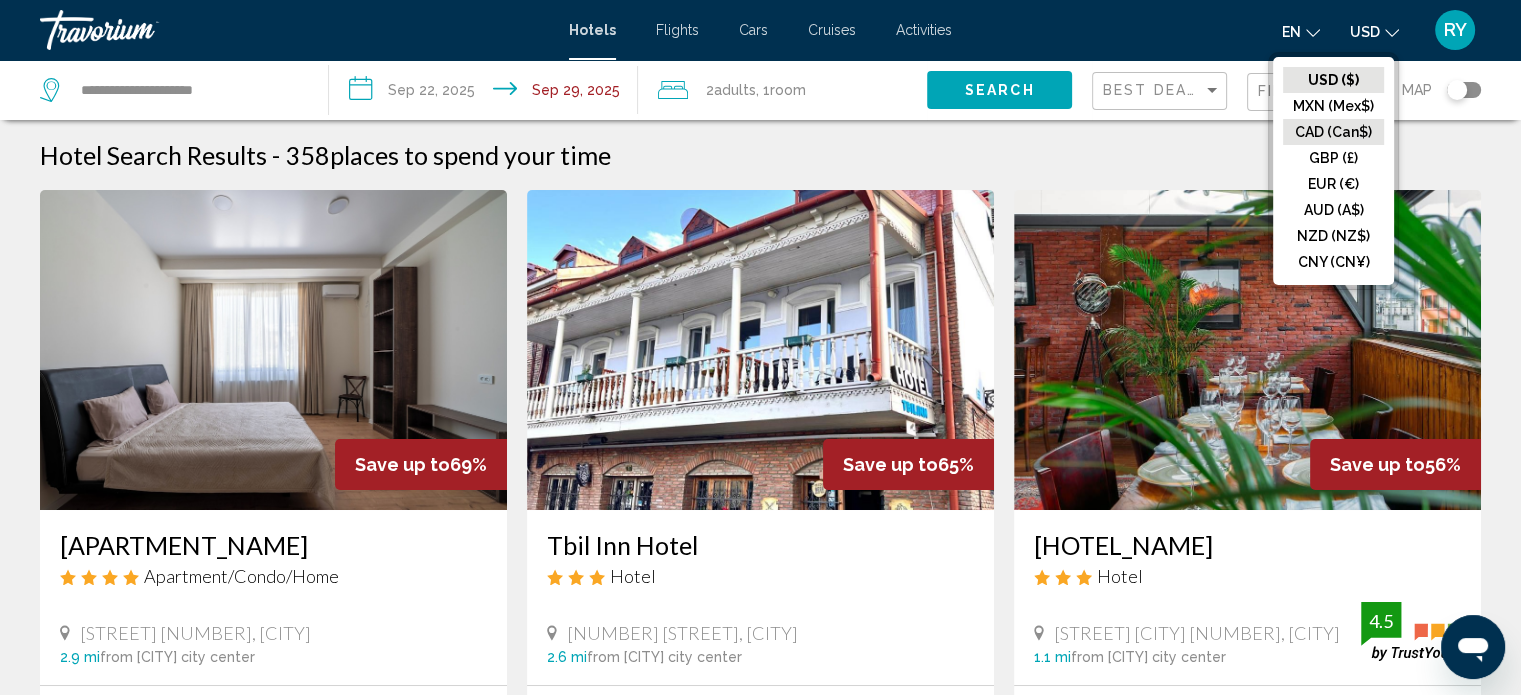 click on "CAD (Can$)" 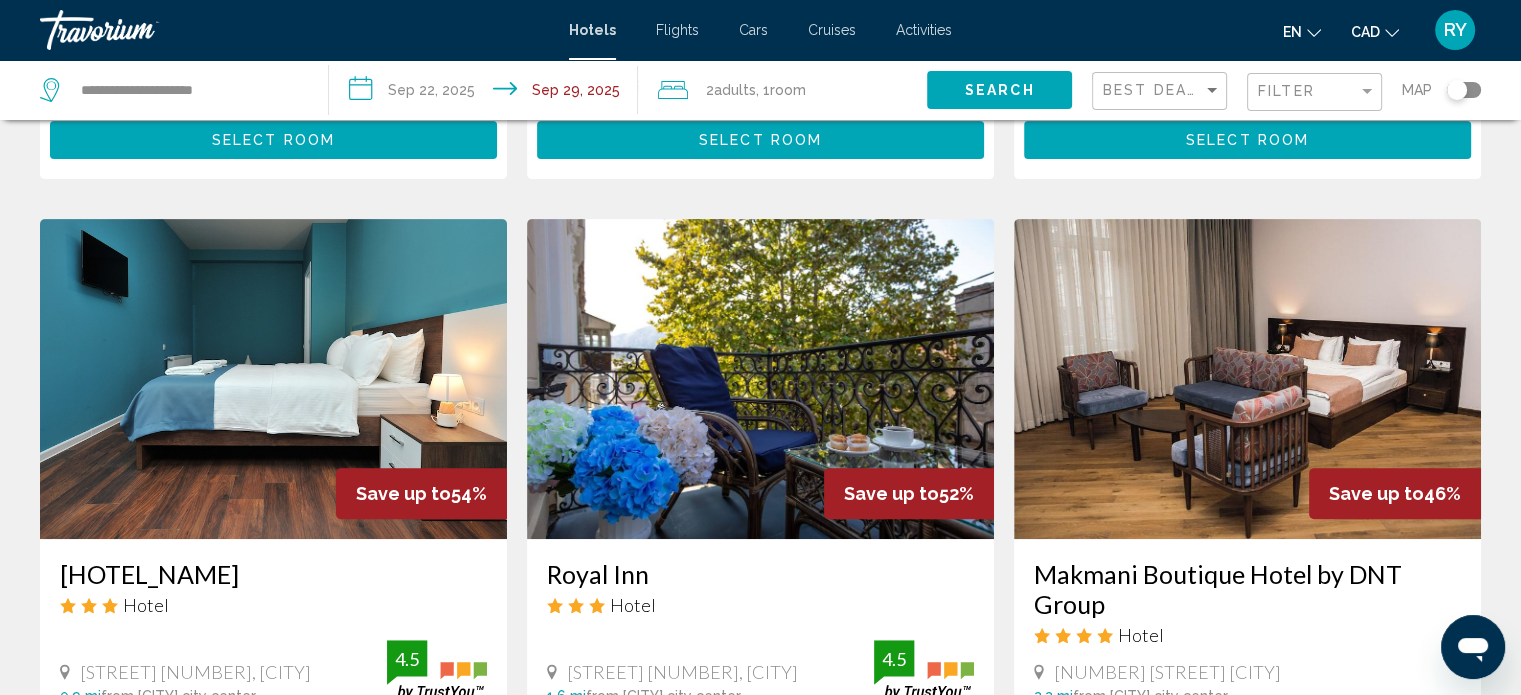 scroll, scrollTop: 720, scrollLeft: 0, axis: vertical 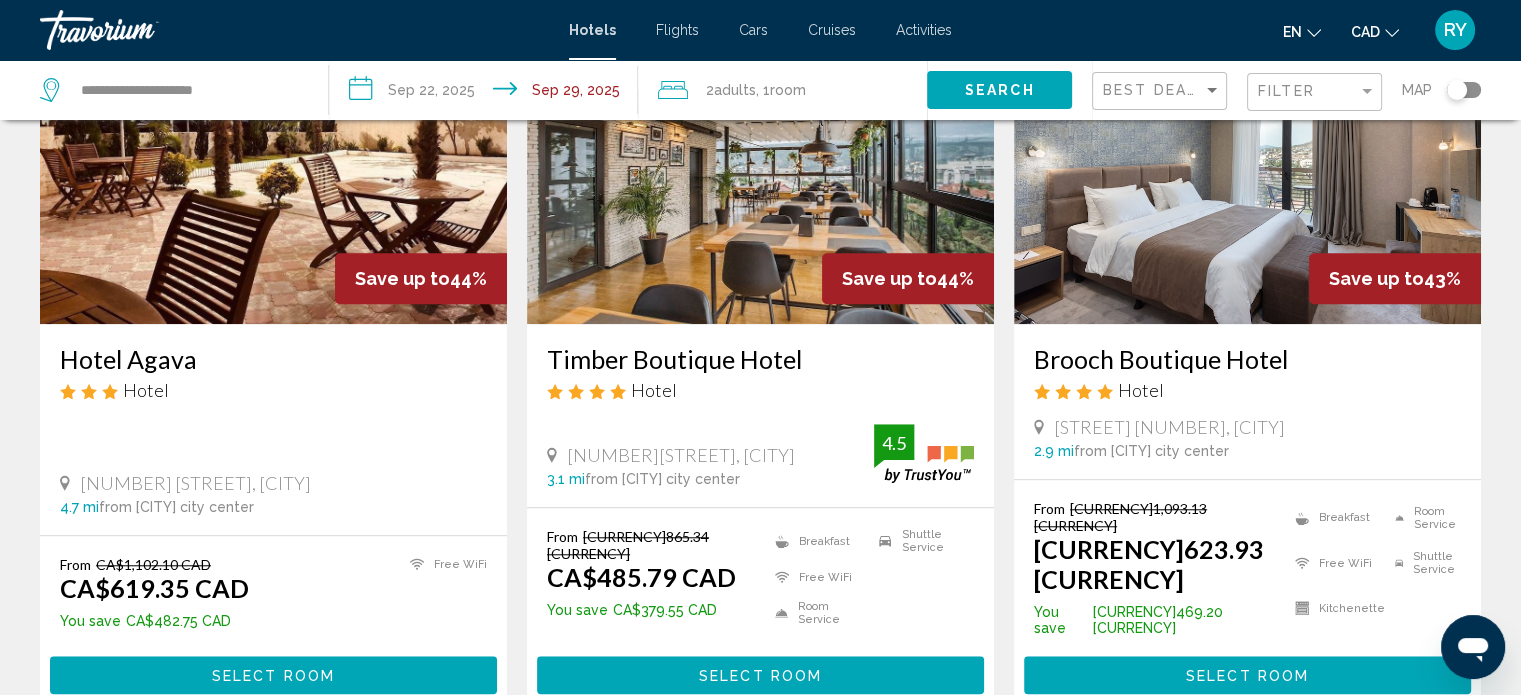 click at bounding box center [760, 164] 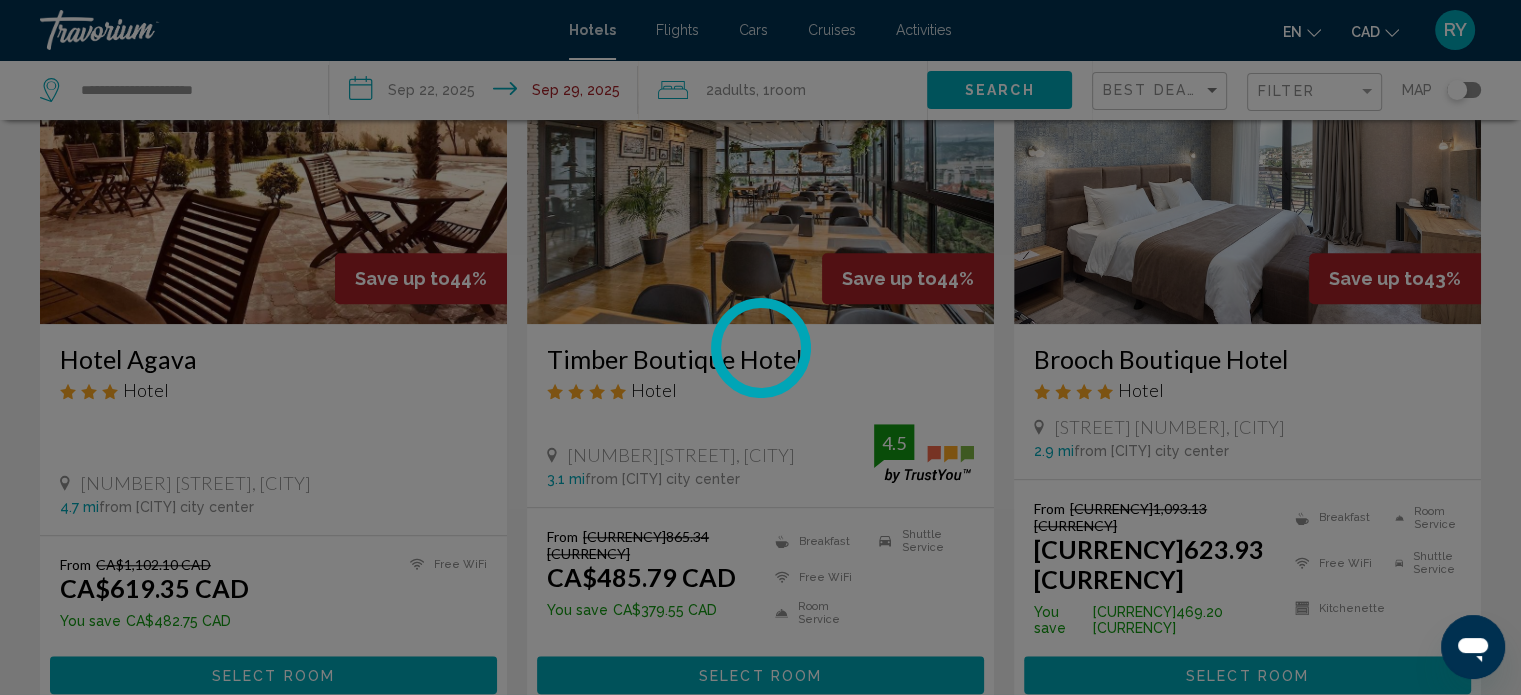 scroll, scrollTop: 12, scrollLeft: 0, axis: vertical 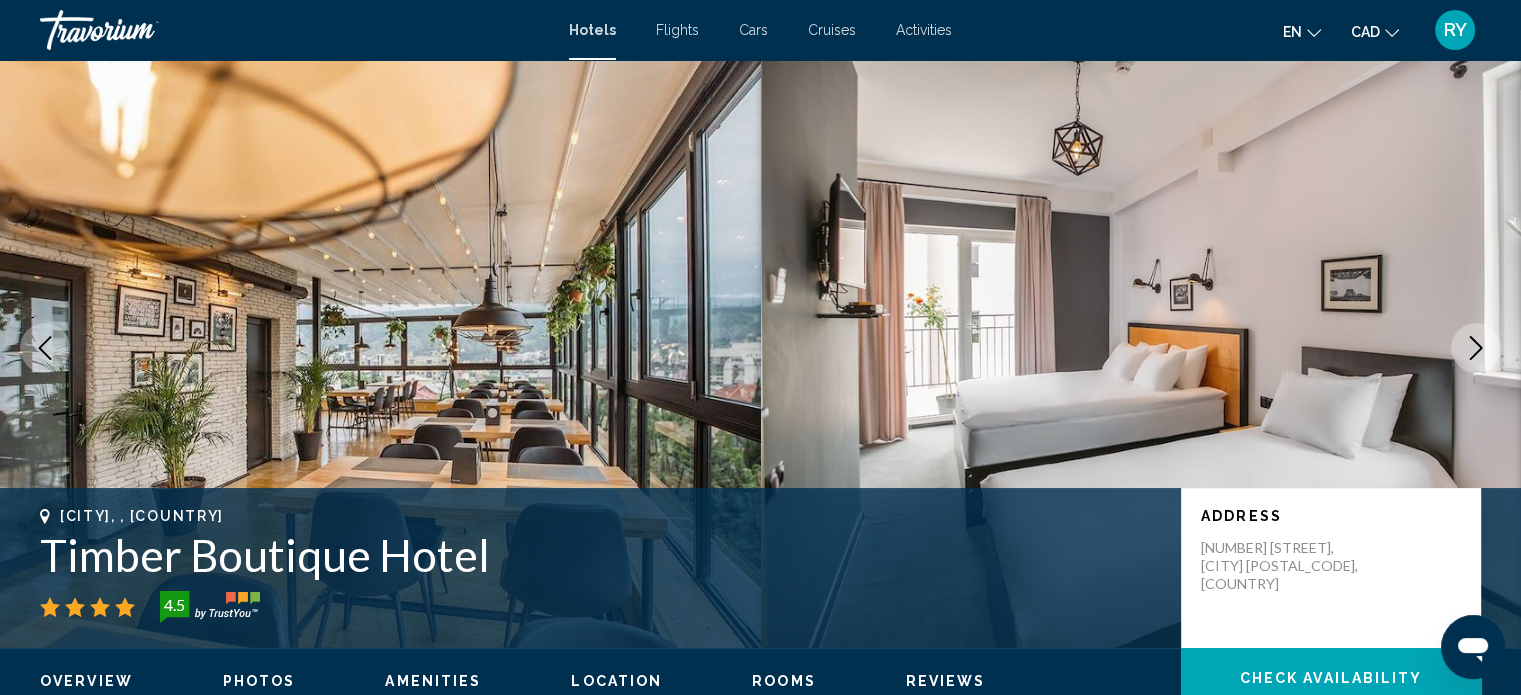 click 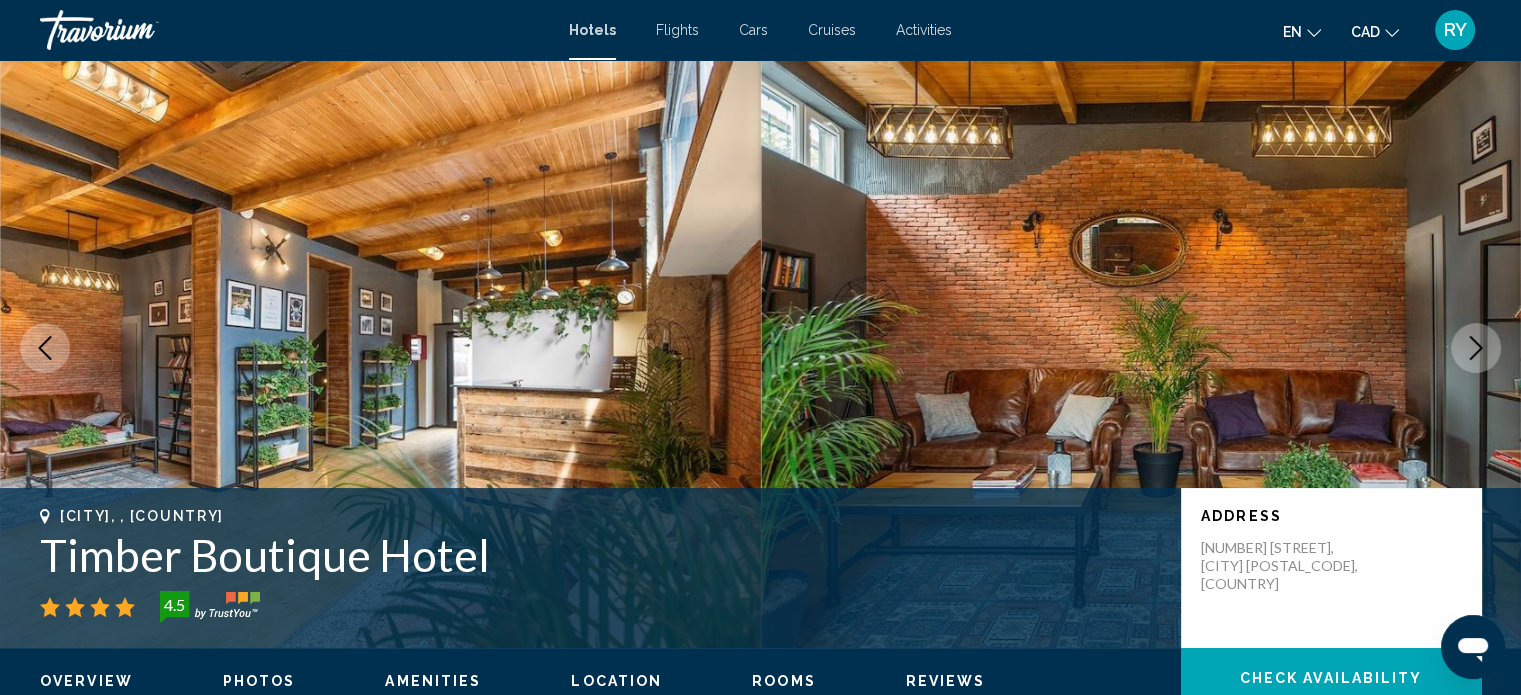 click 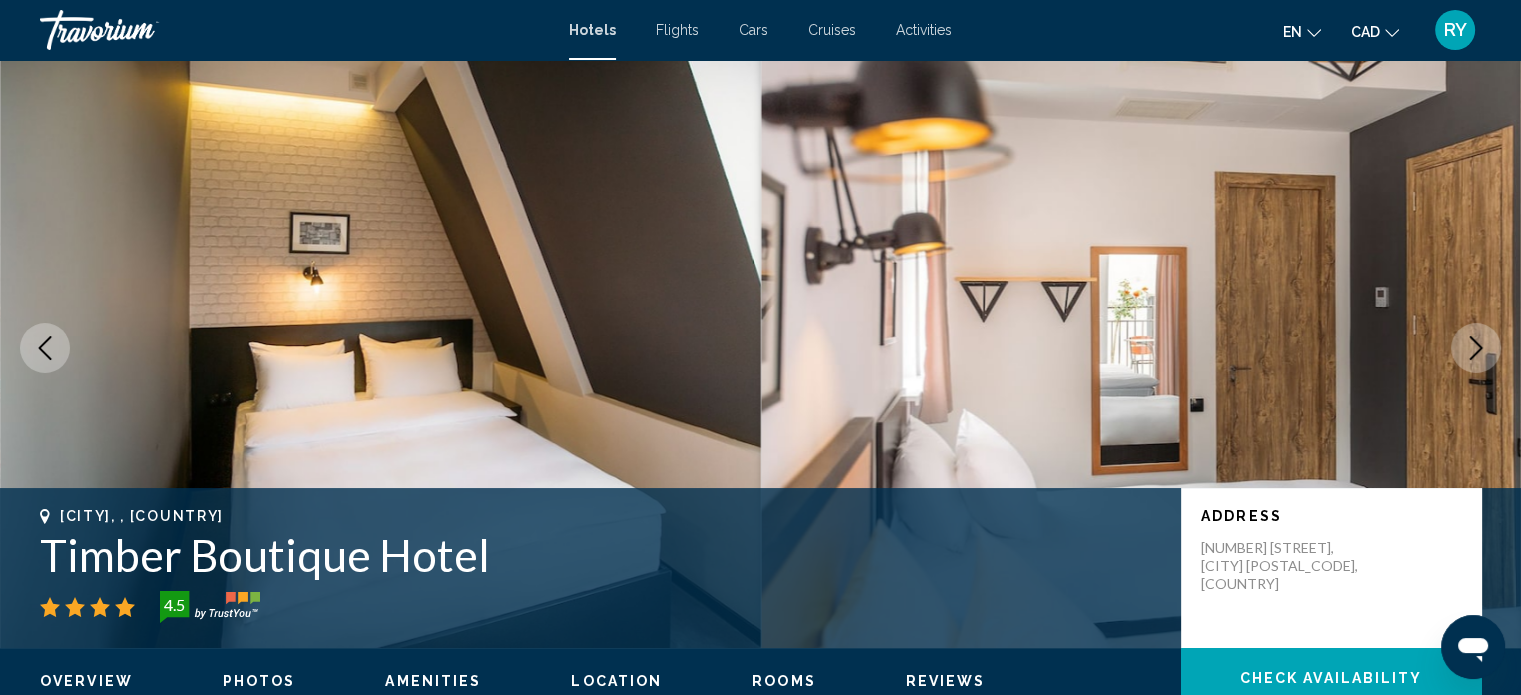 click 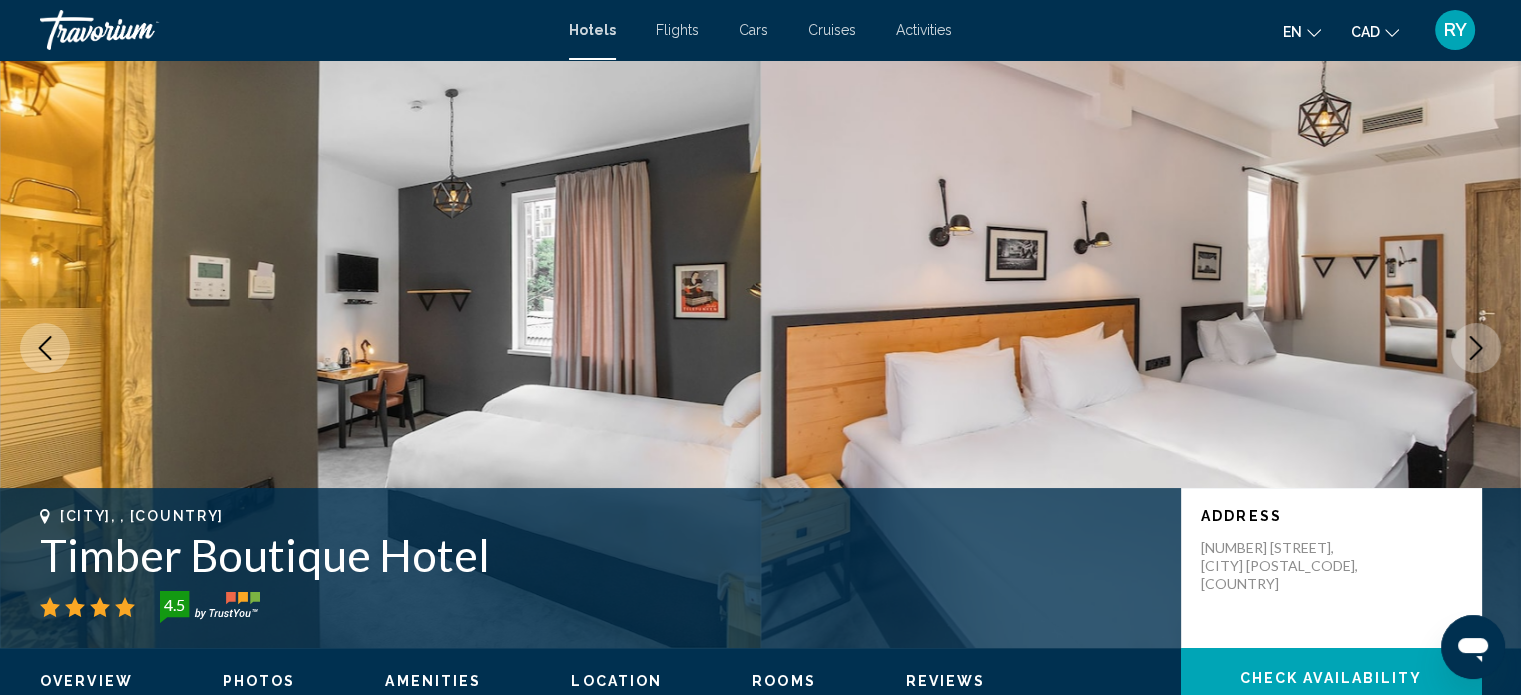 click 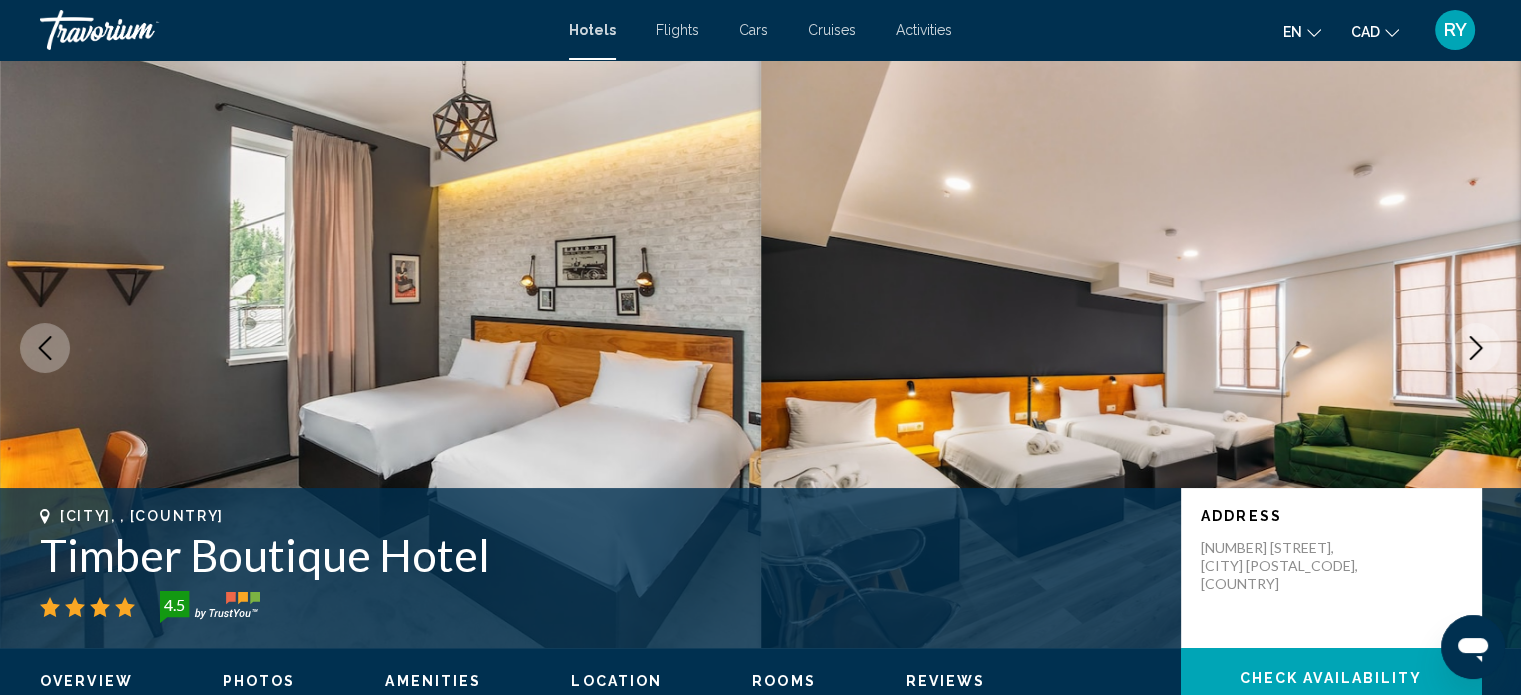 click 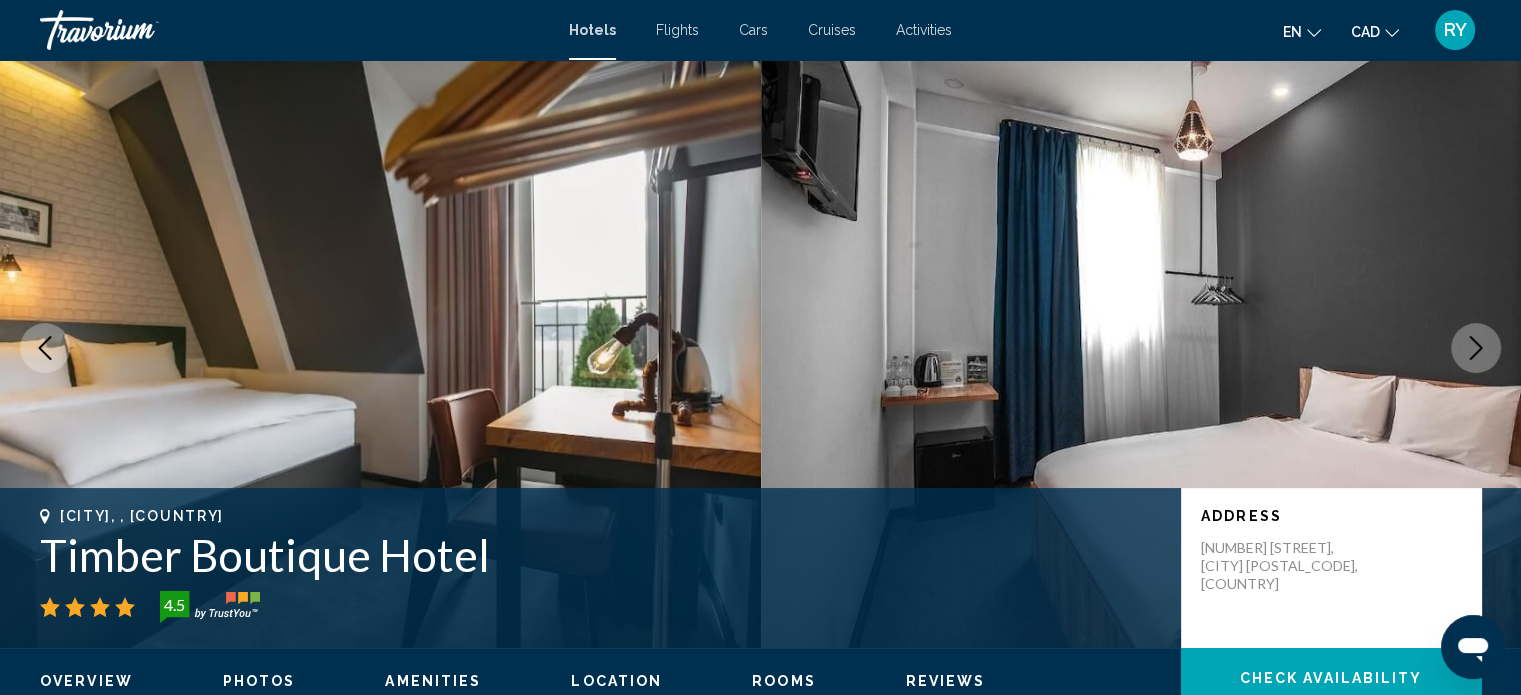 click 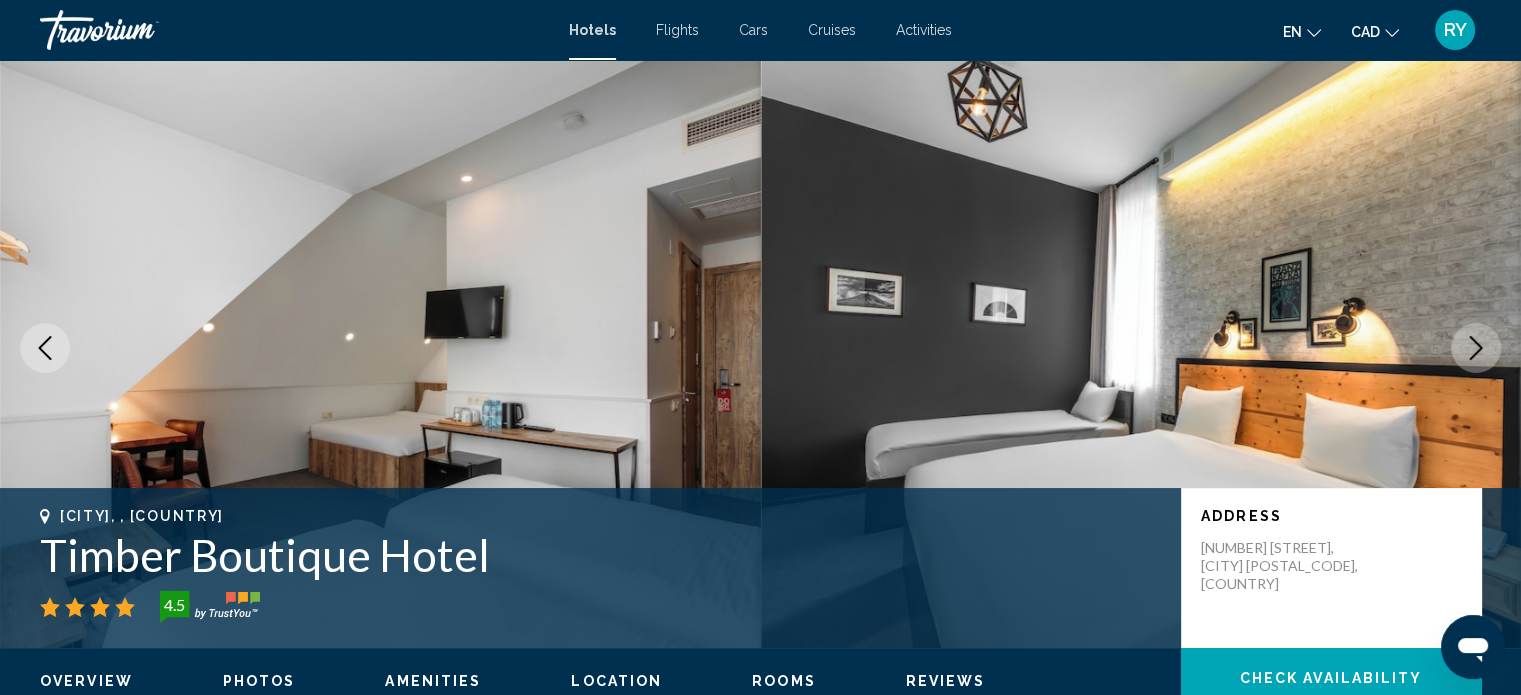 click 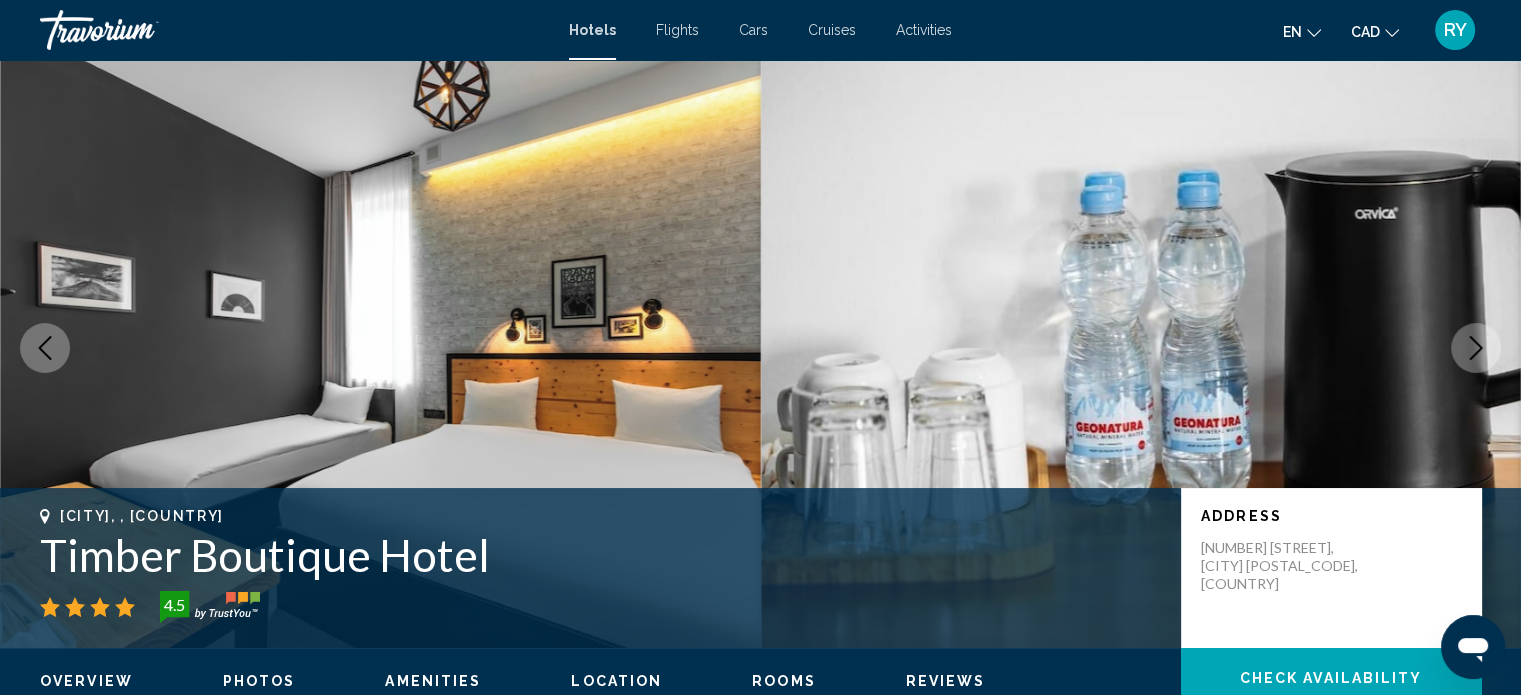 click 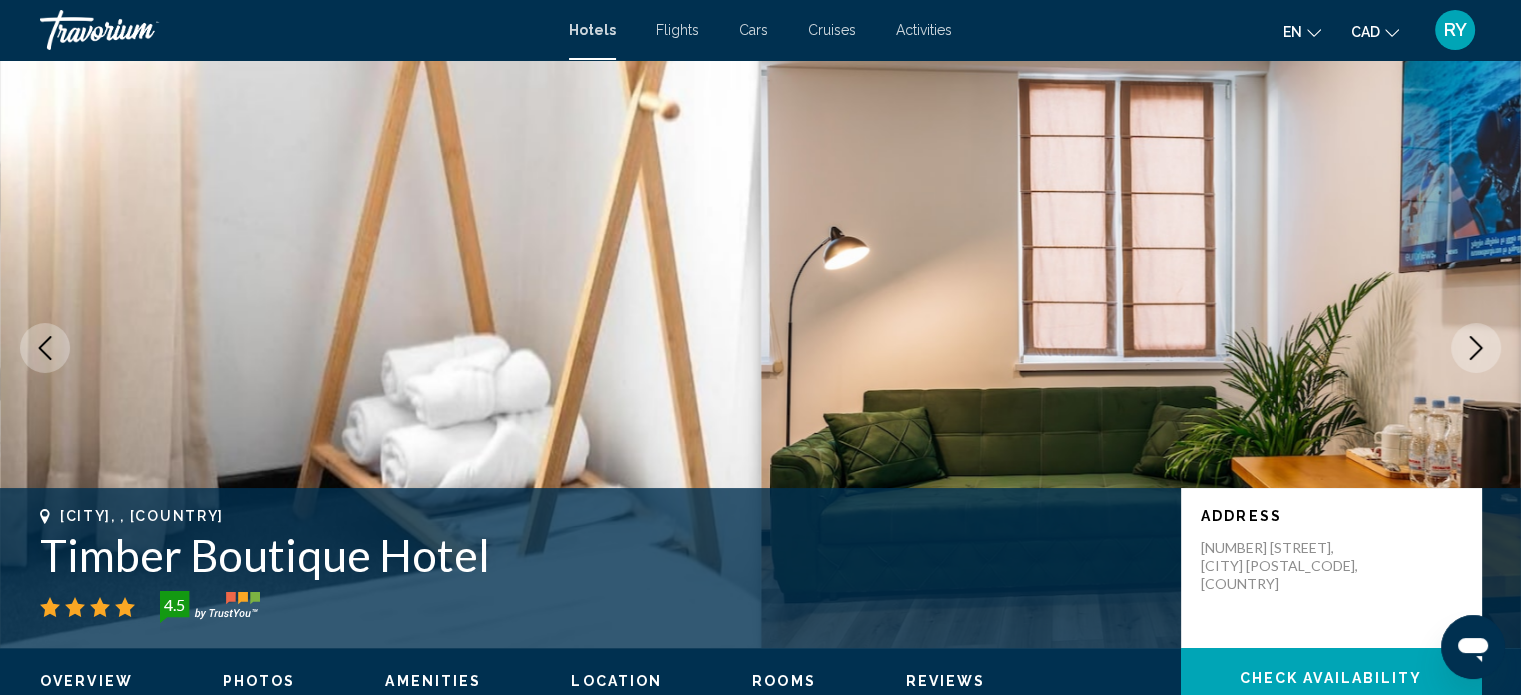 click 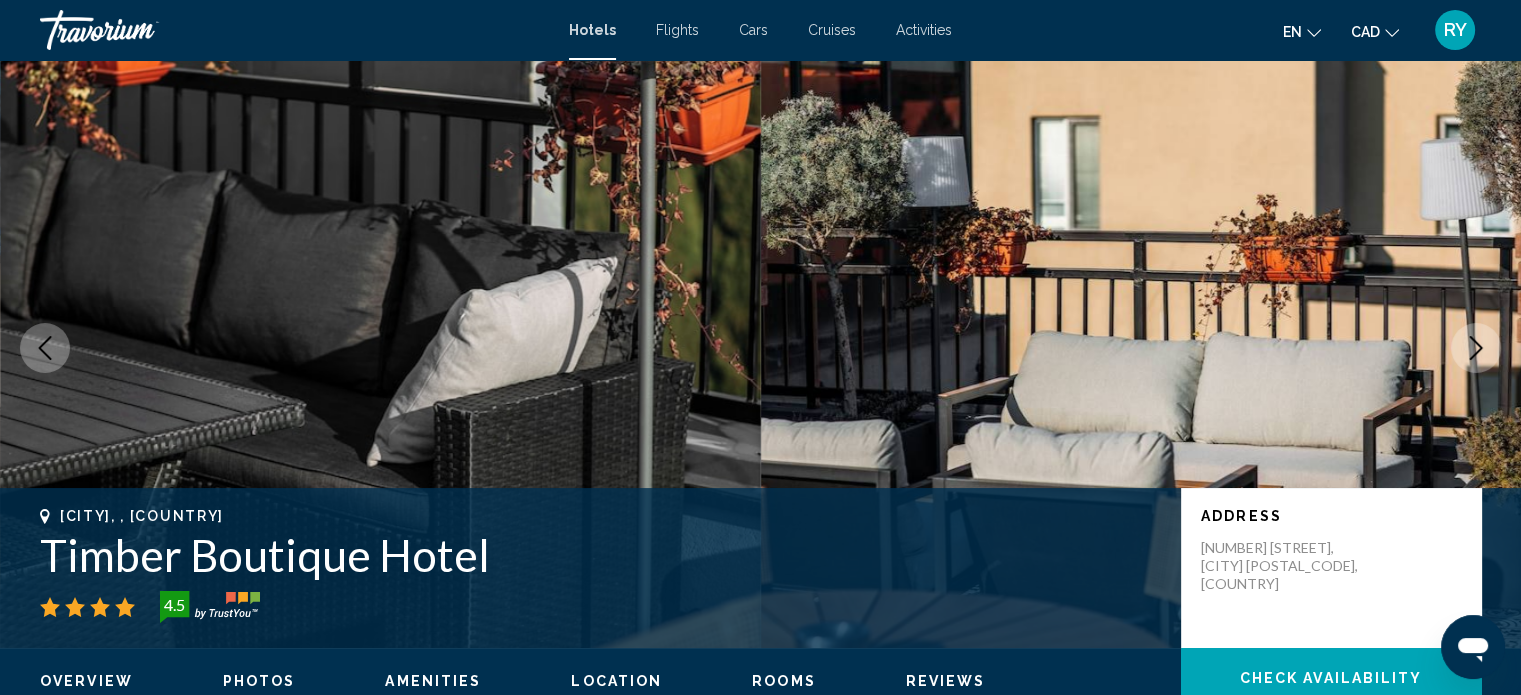 click 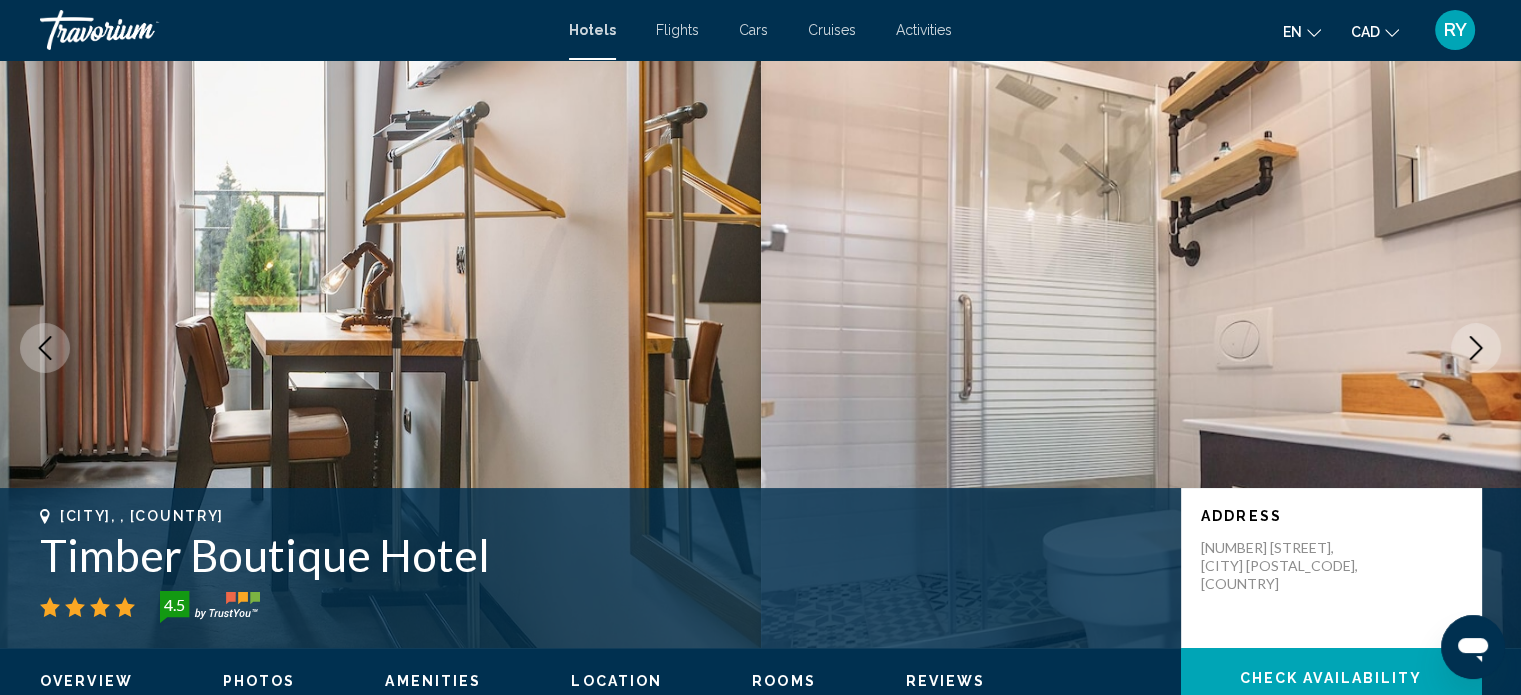 click 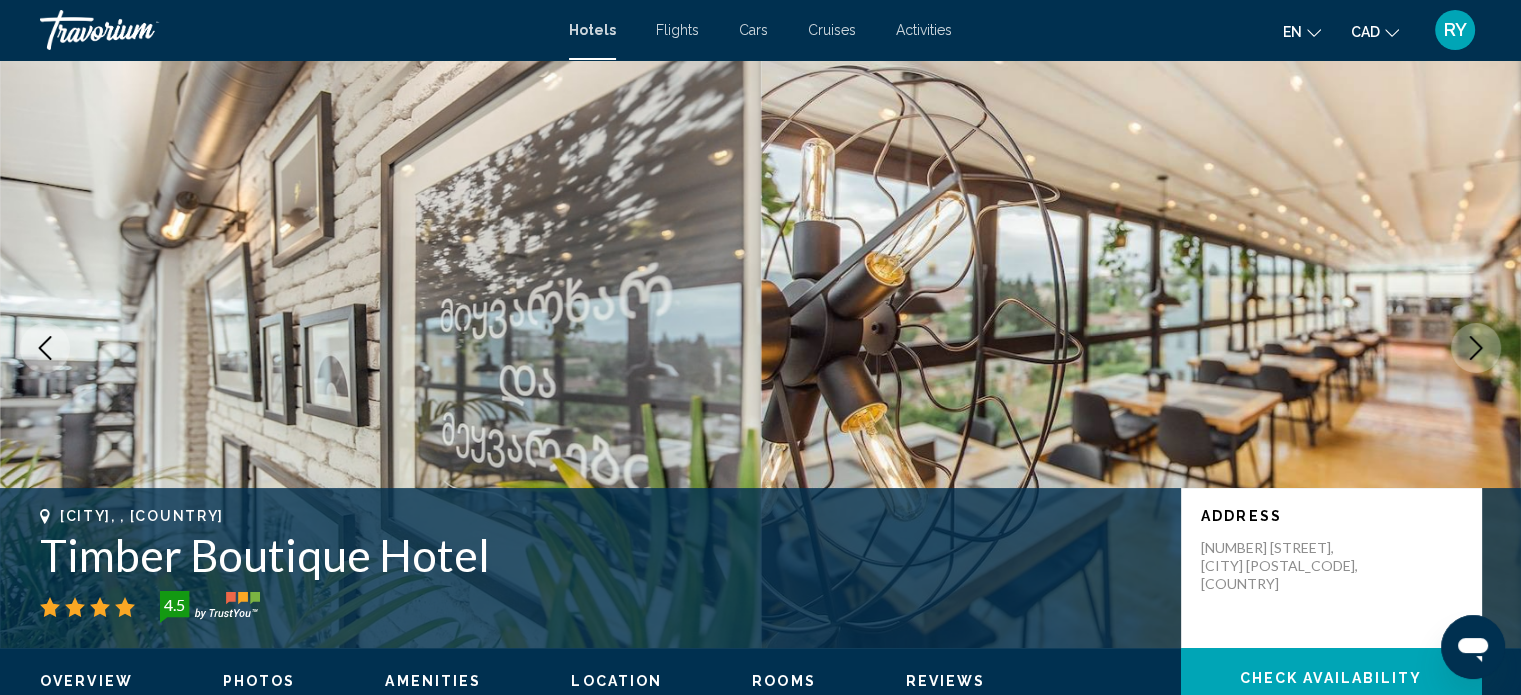 click 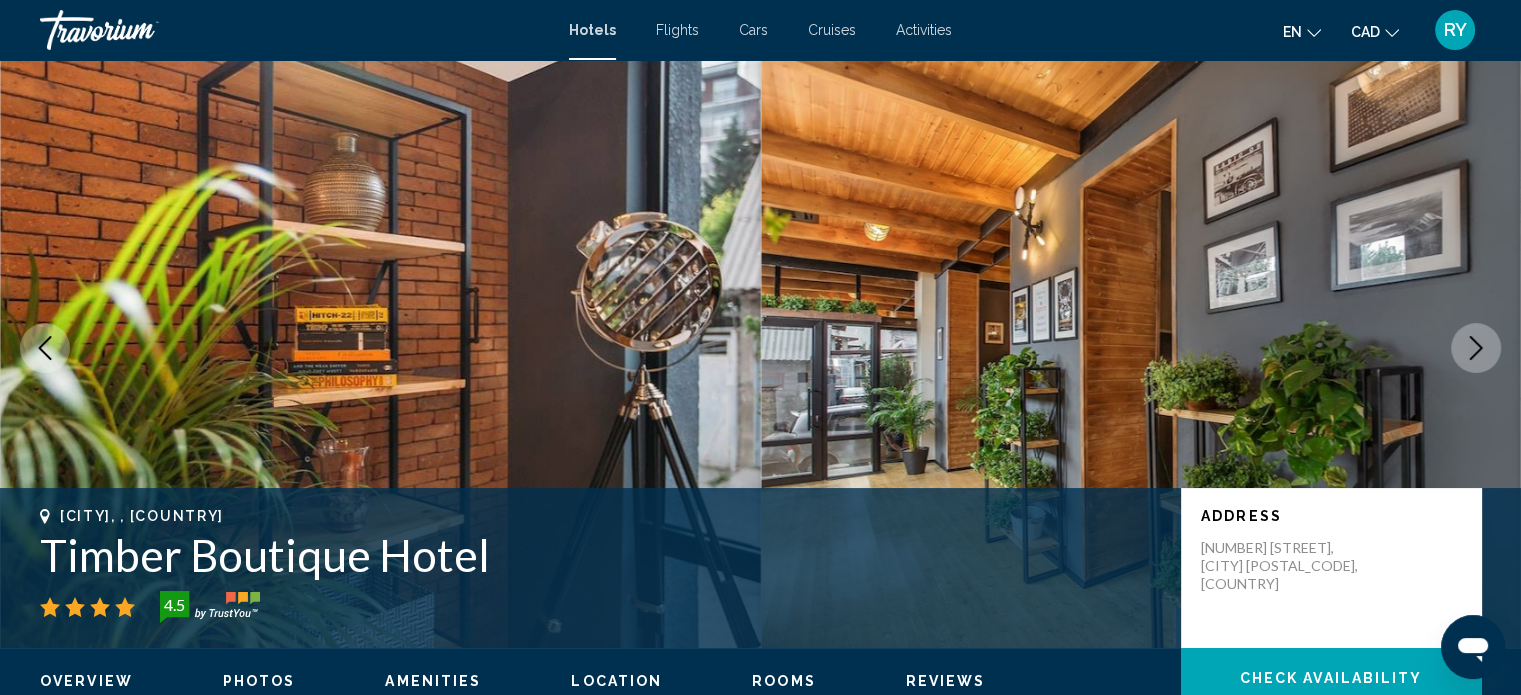 click 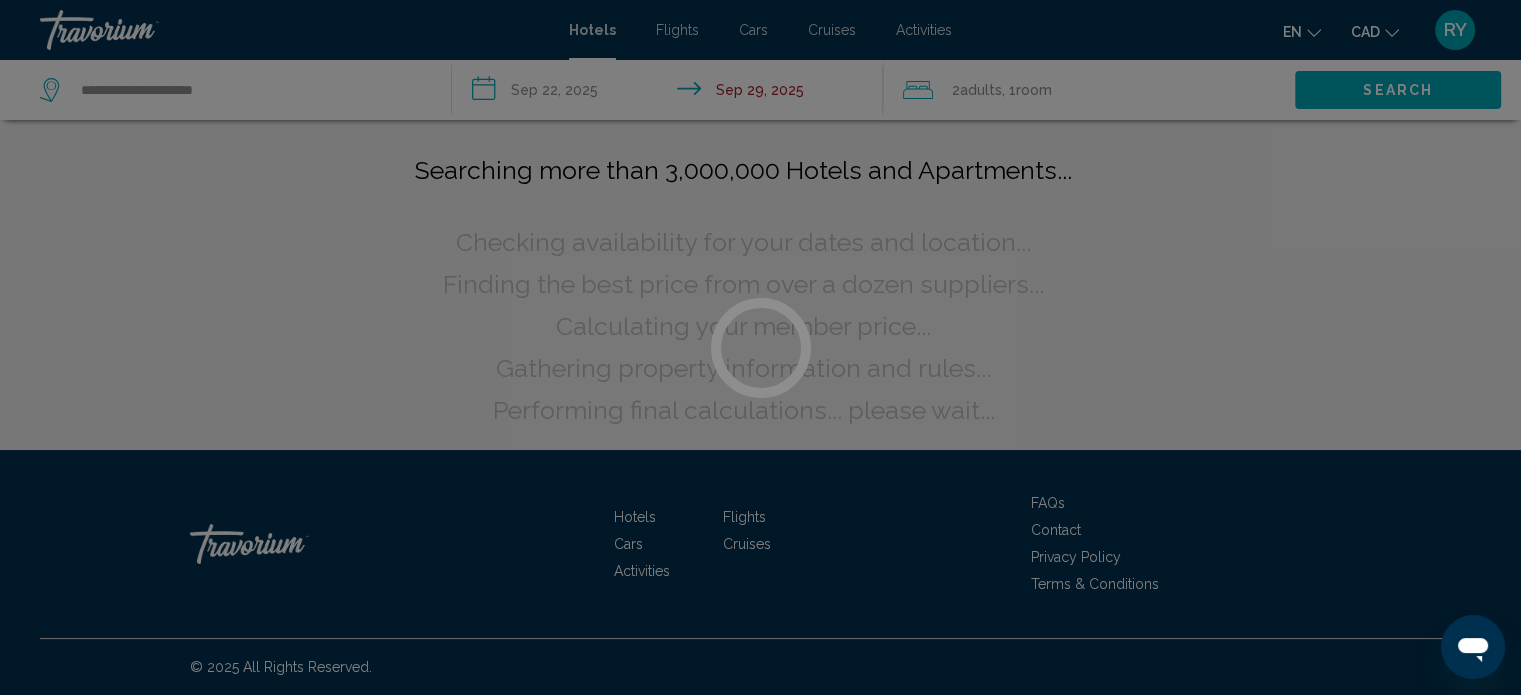 scroll, scrollTop: 0, scrollLeft: 0, axis: both 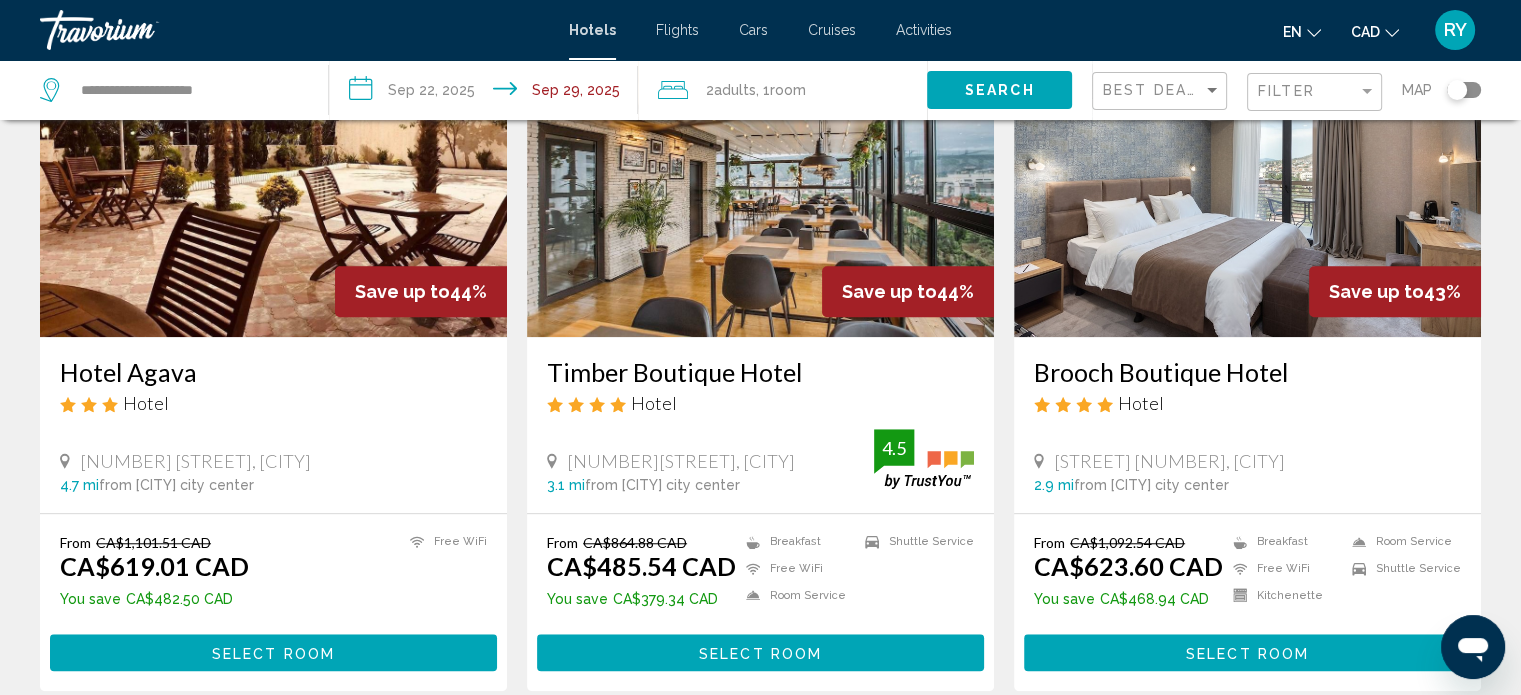 click at bounding box center (1247, 177) 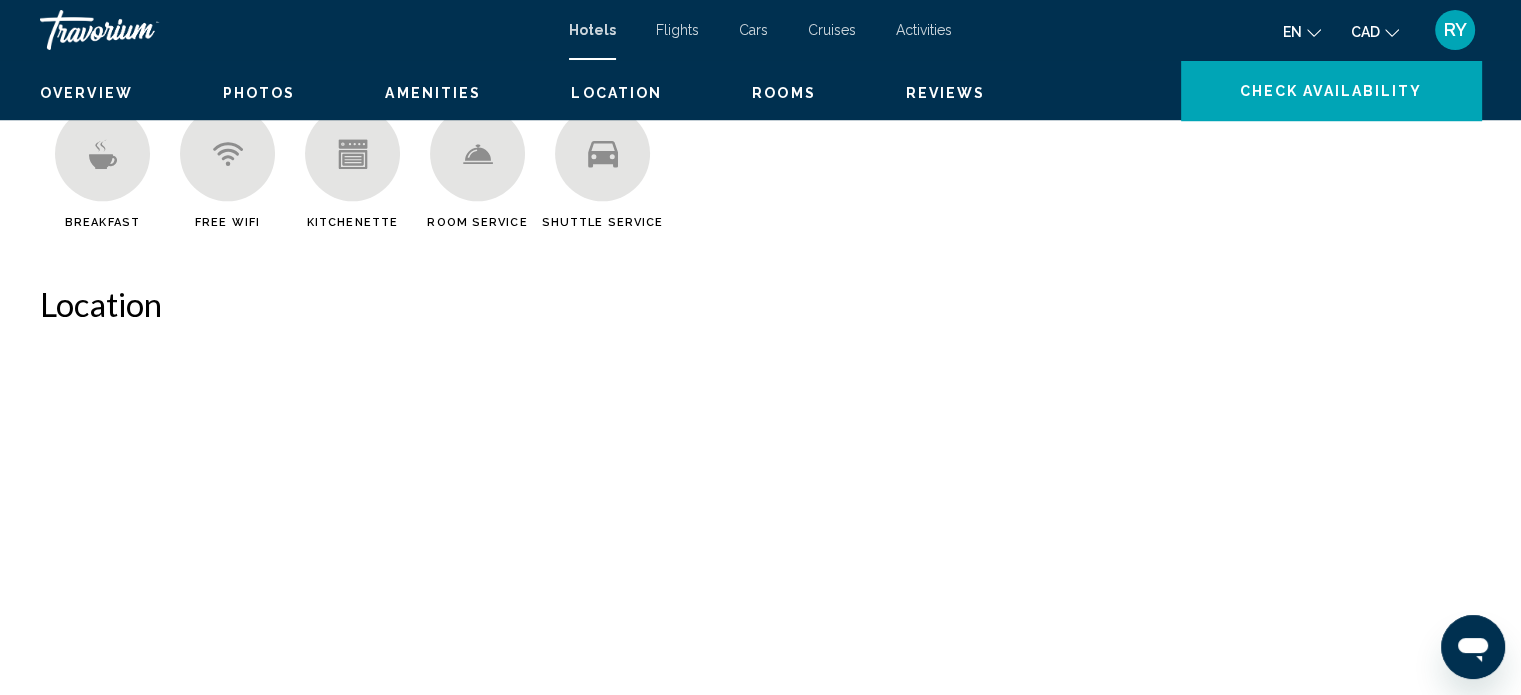 scroll, scrollTop: 12, scrollLeft: 0, axis: vertical 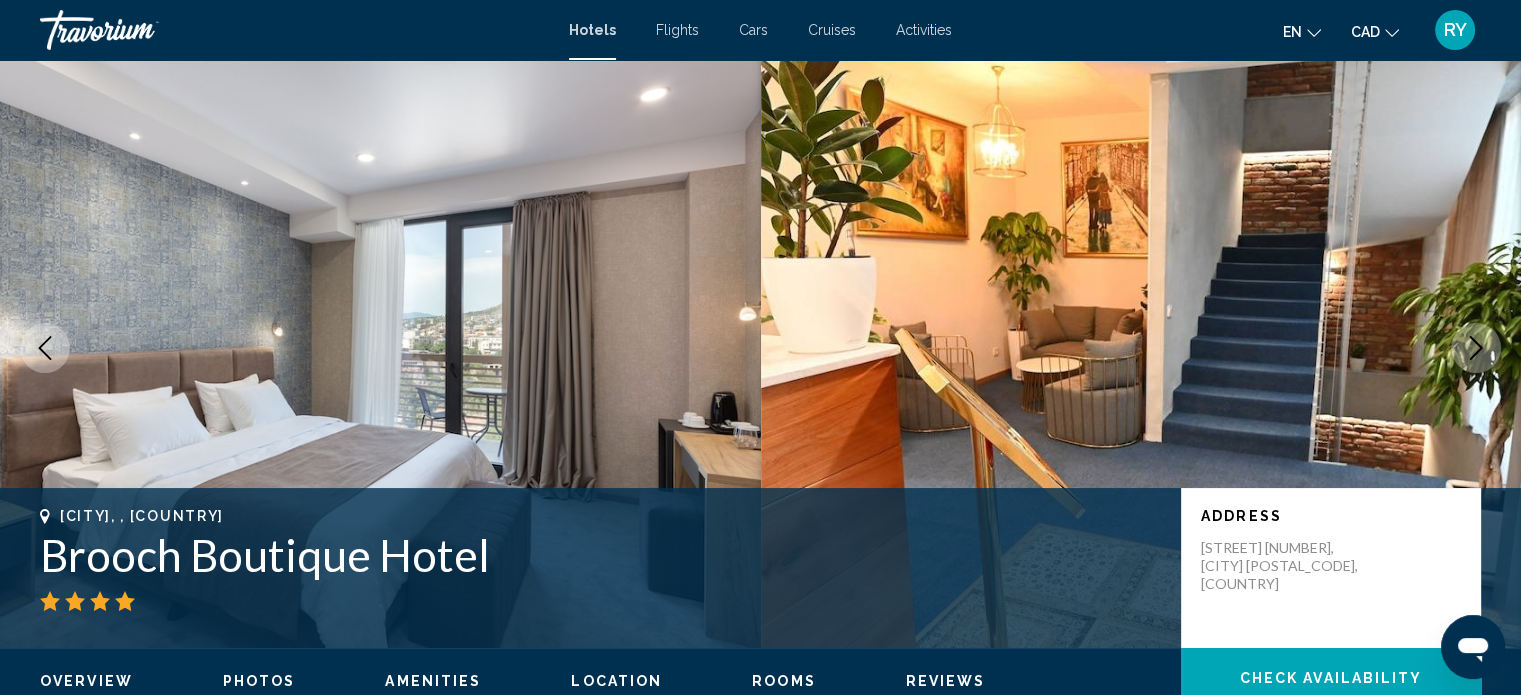 click 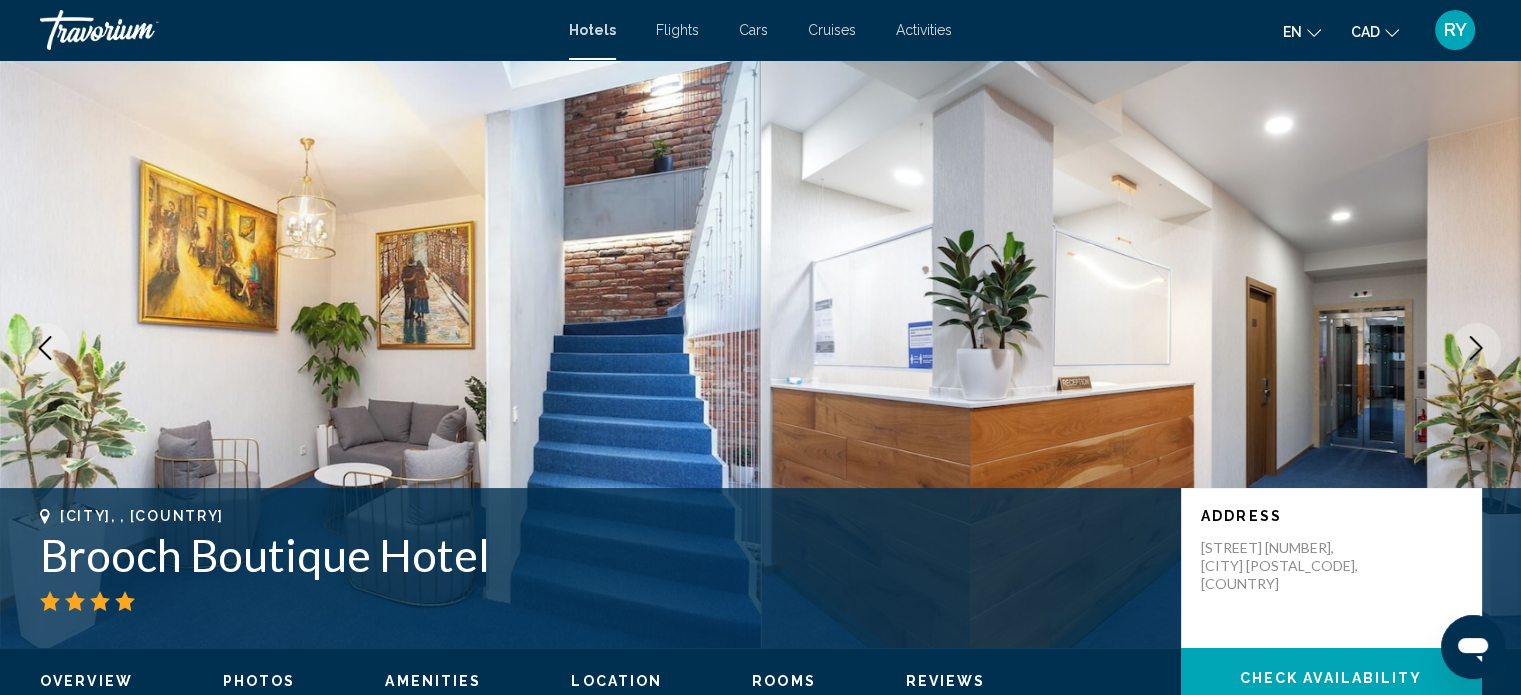 click 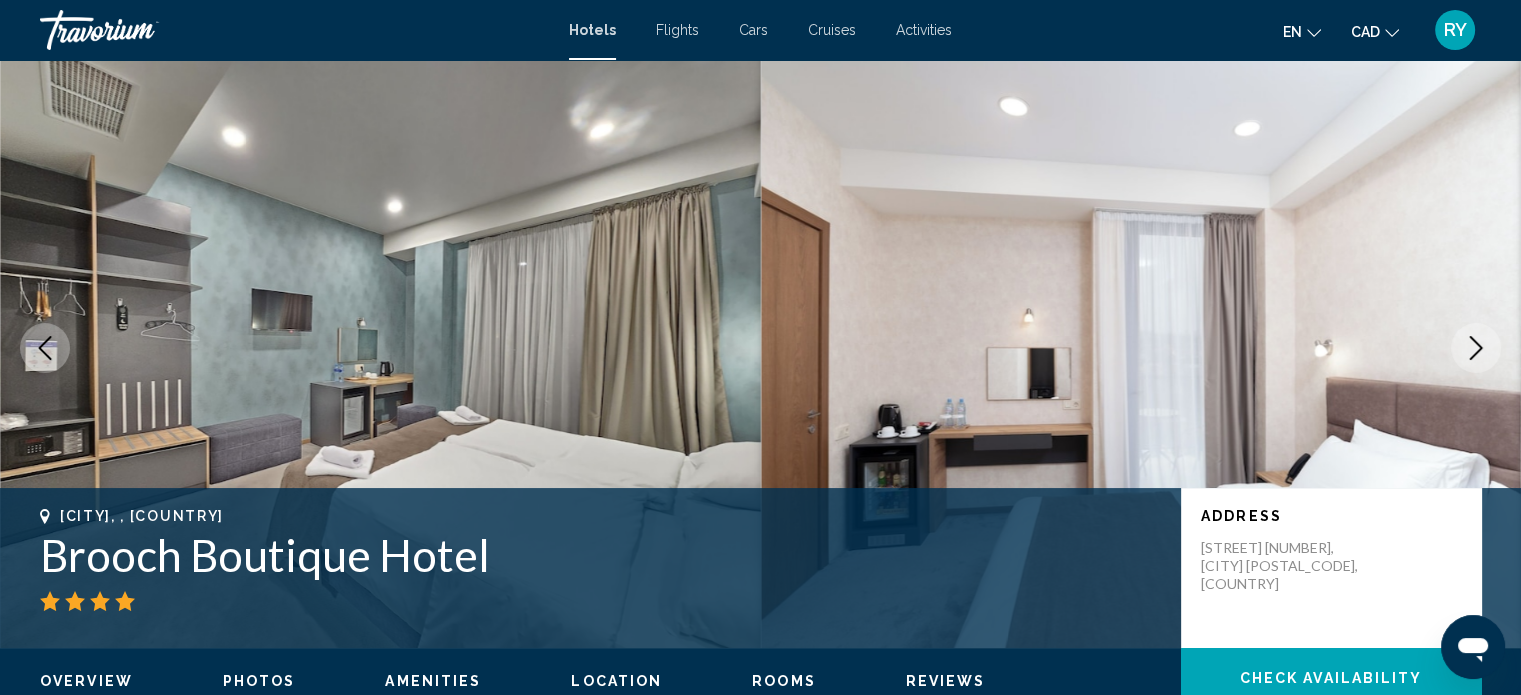 click 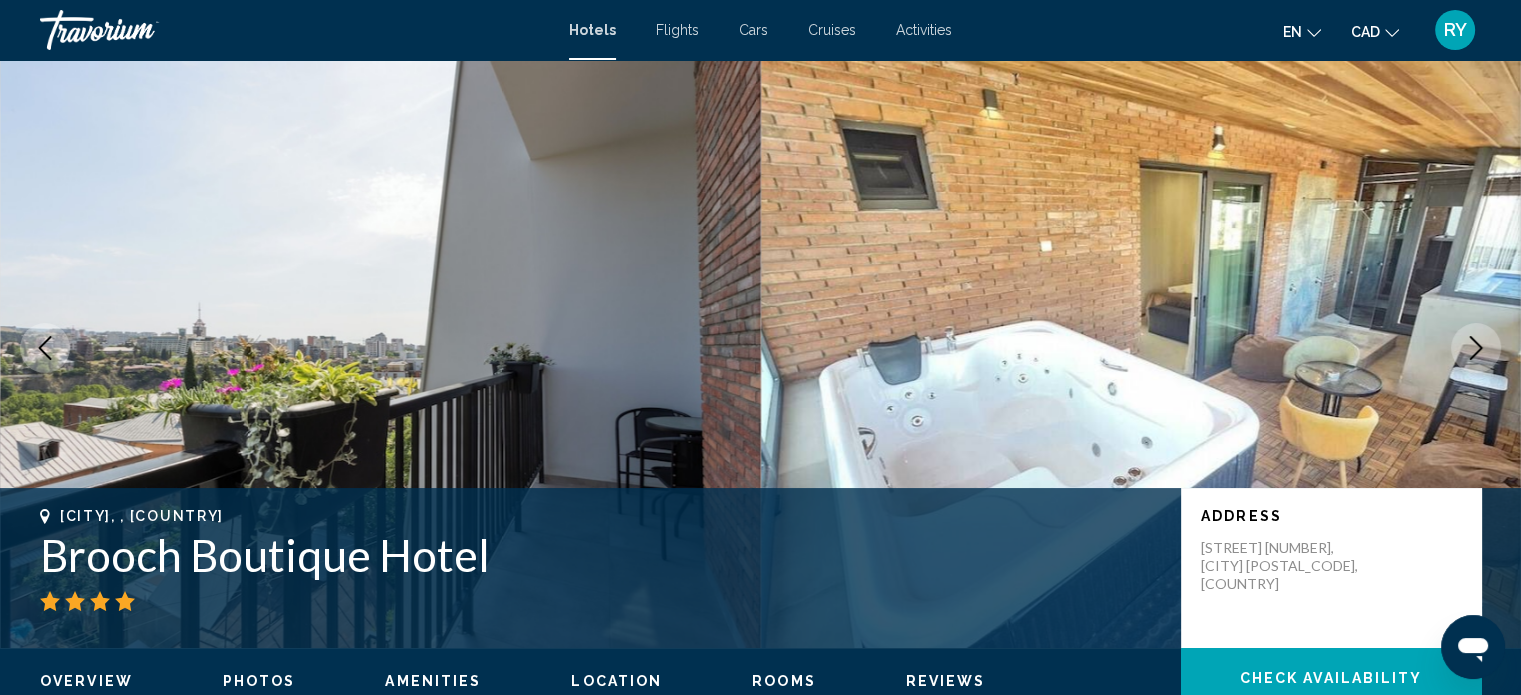 click 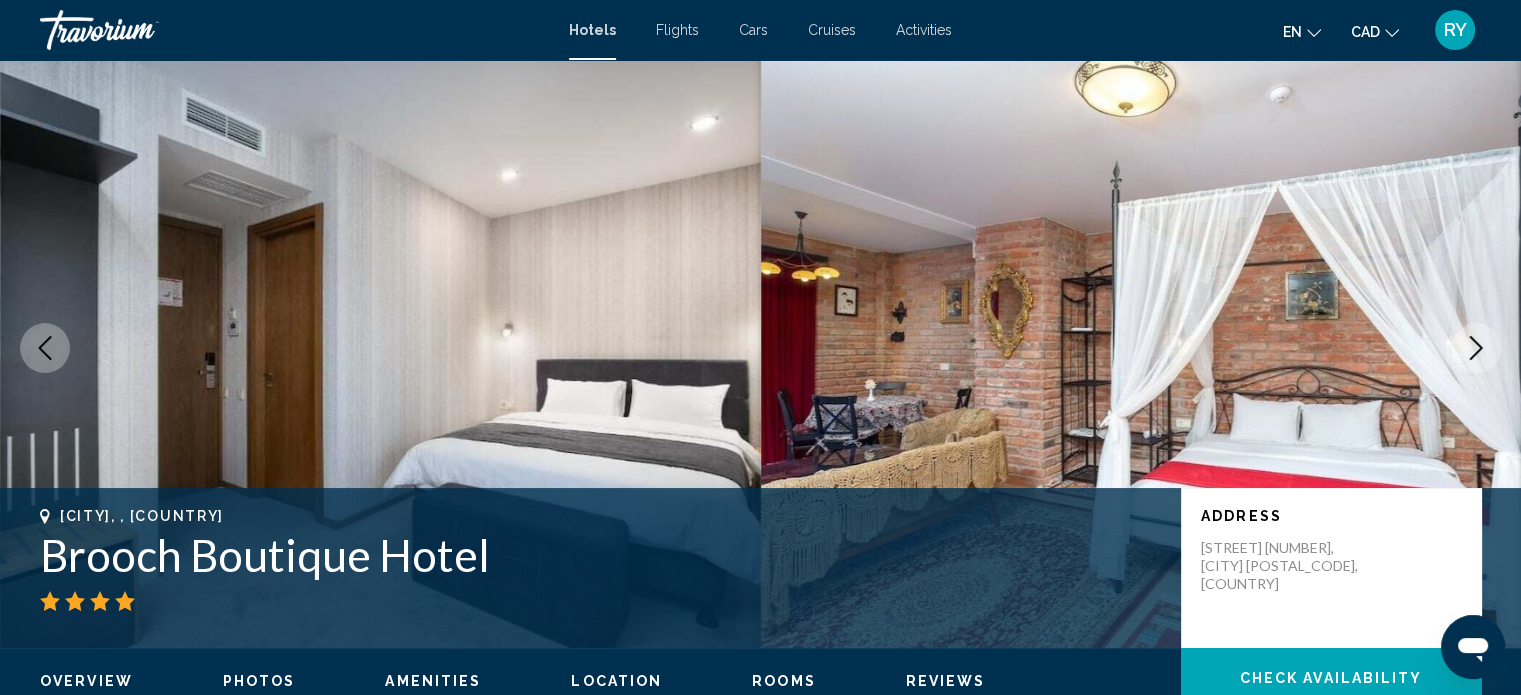 click 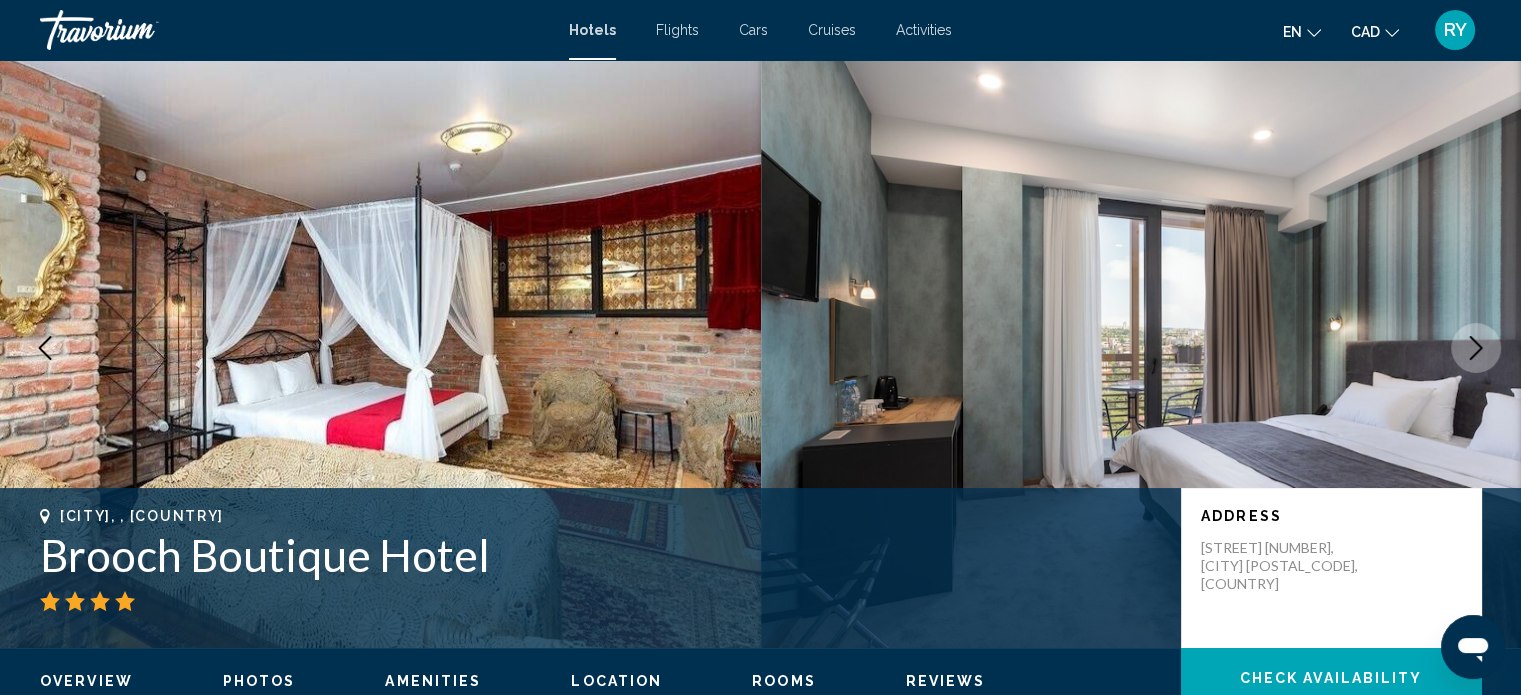 click 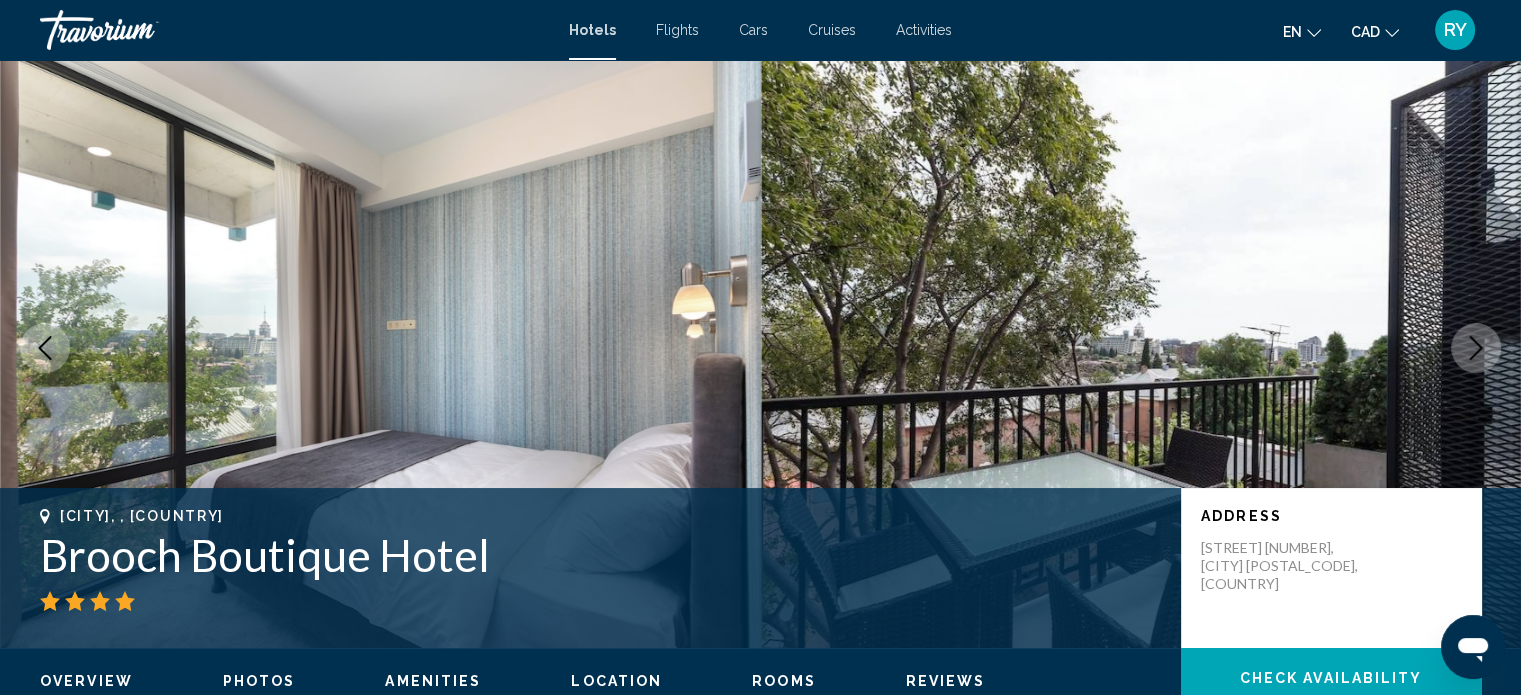 click 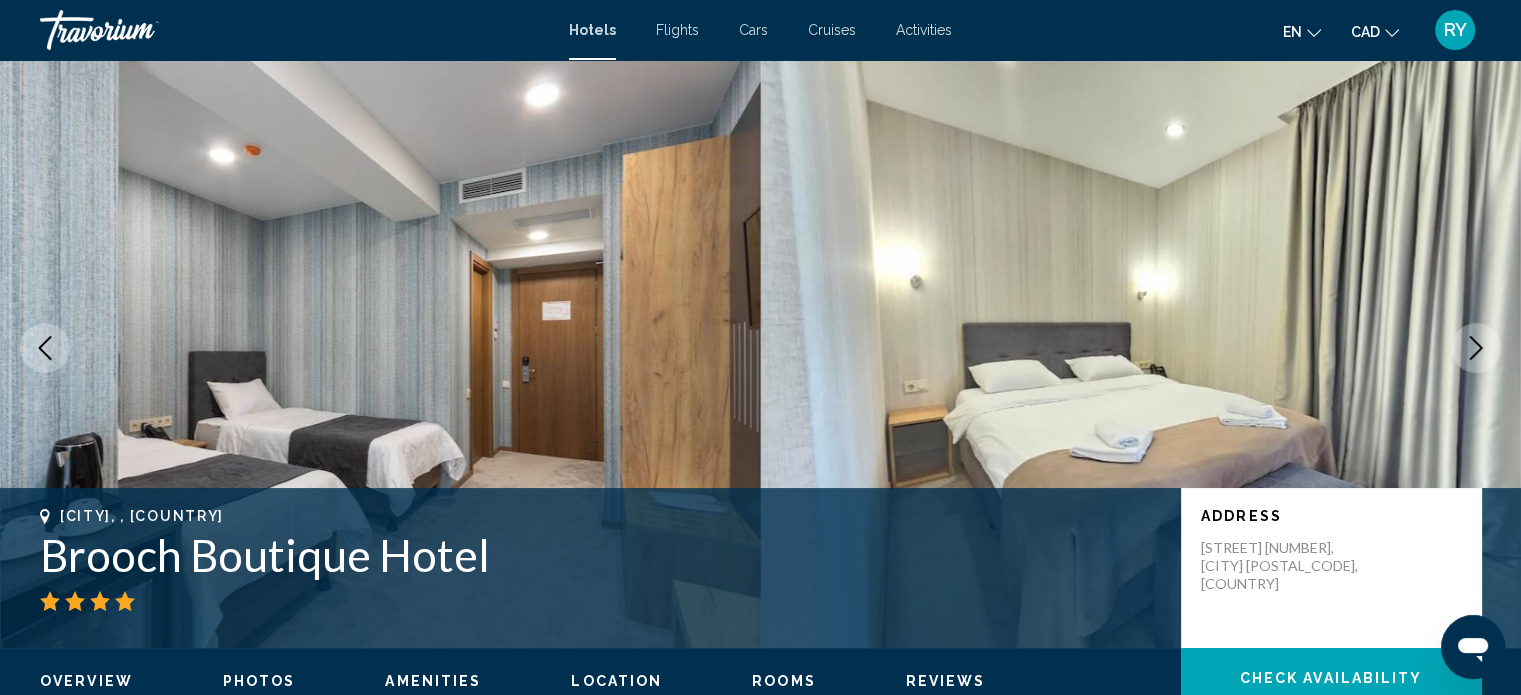 click 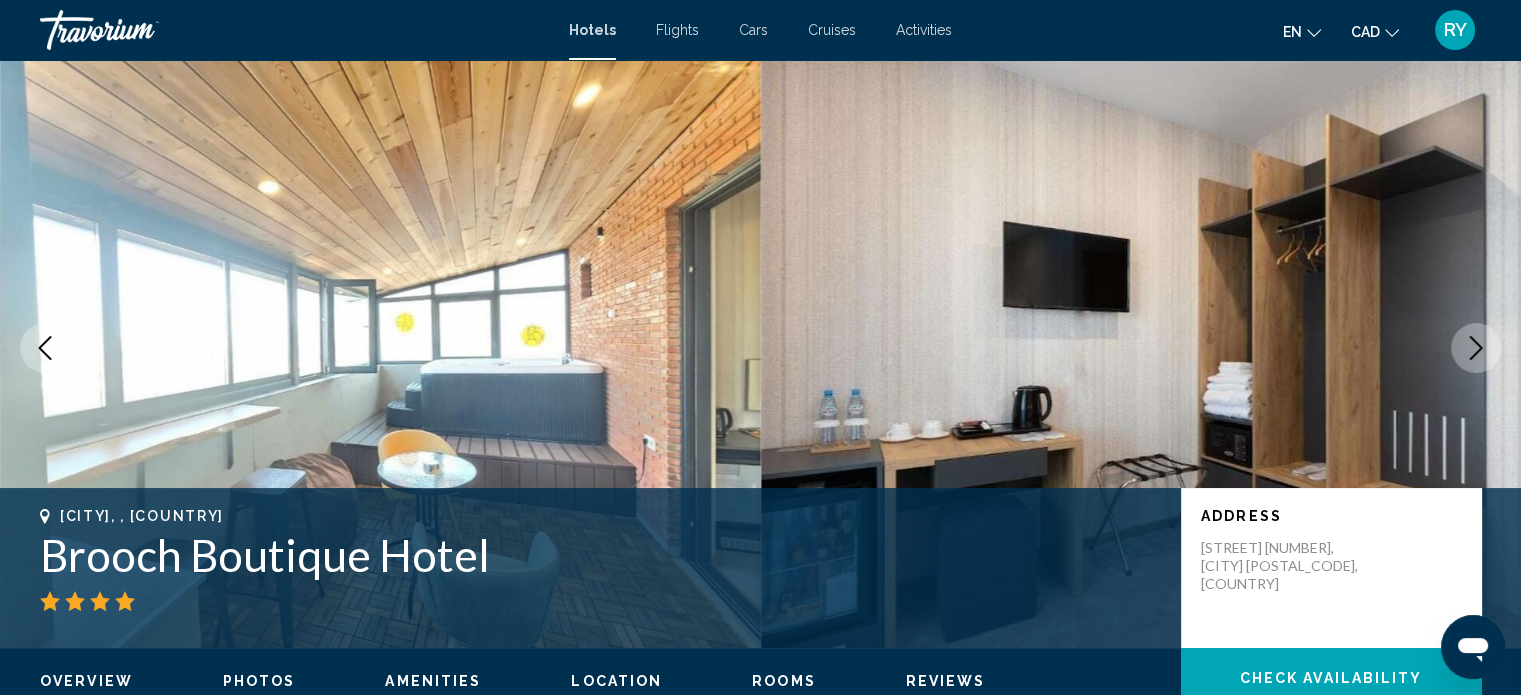 click 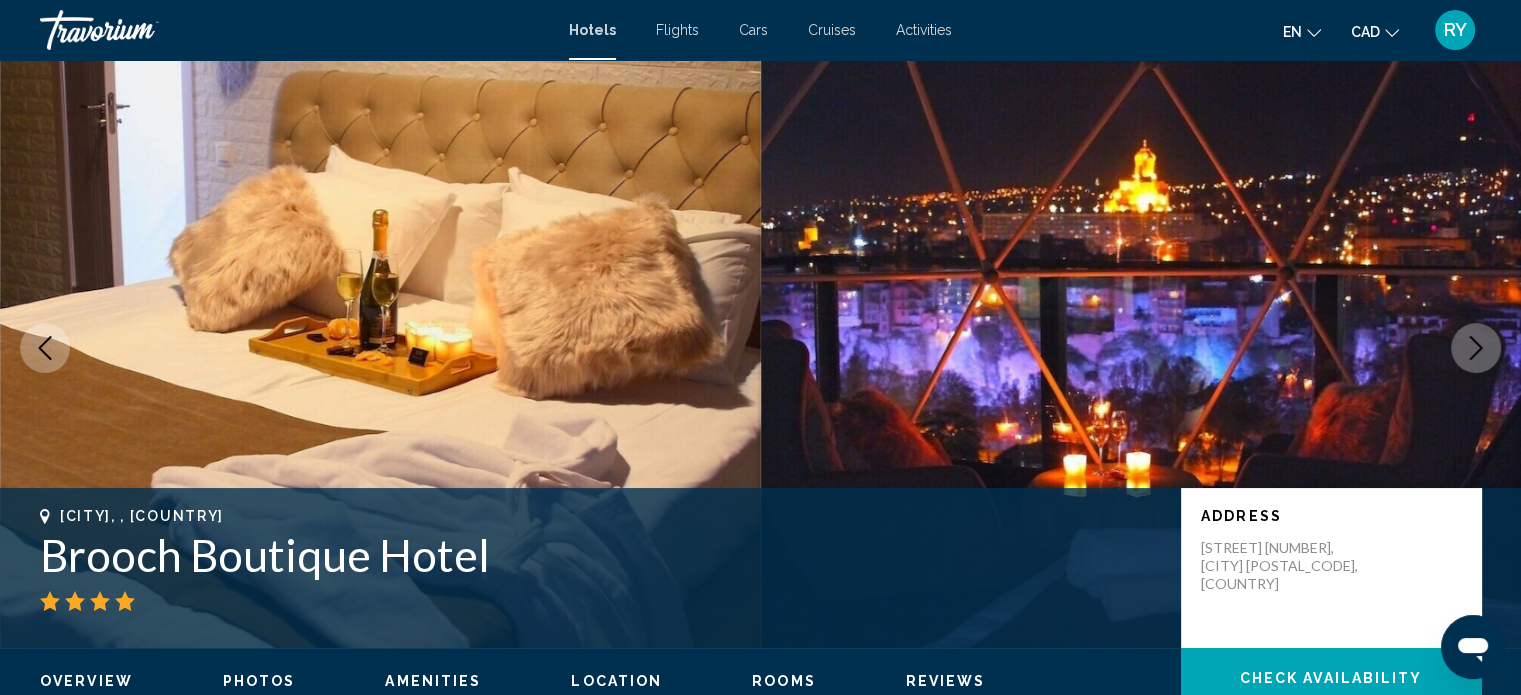 click 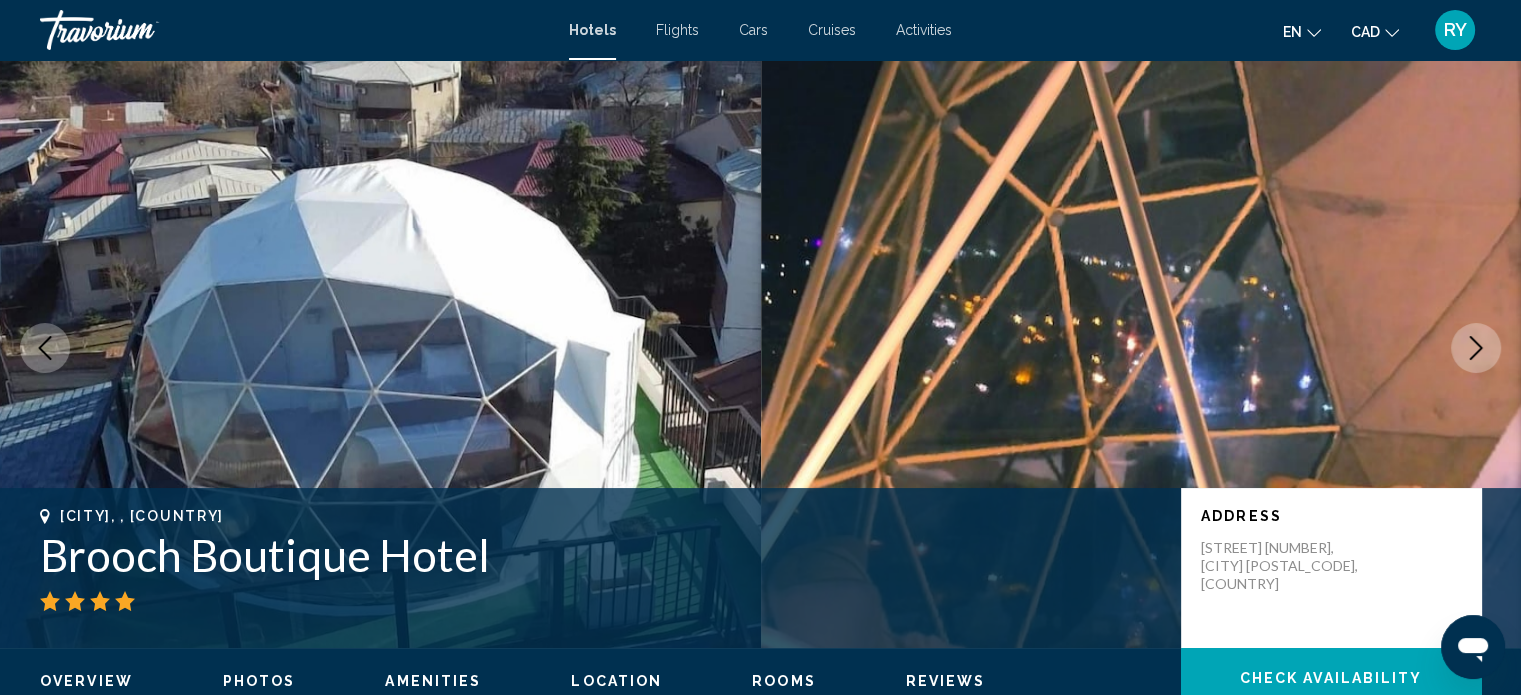 click 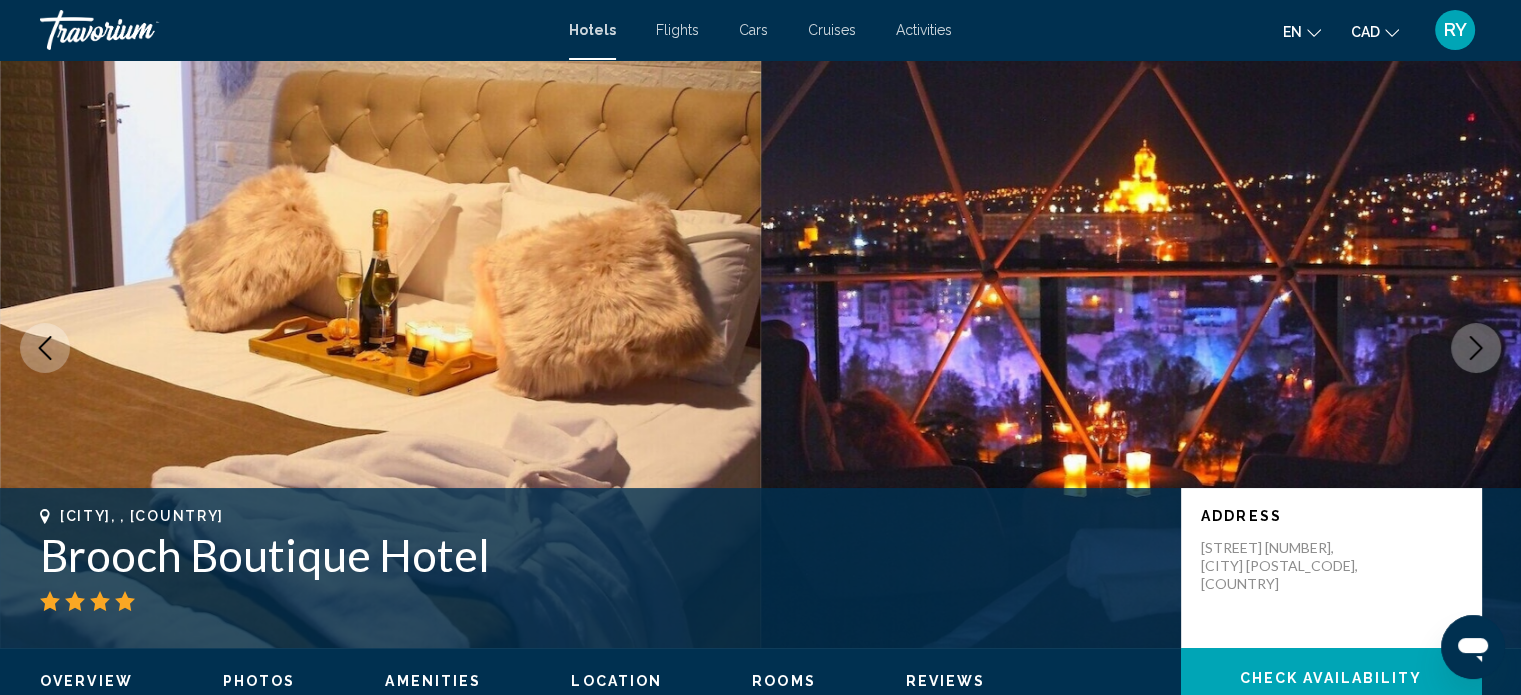 click 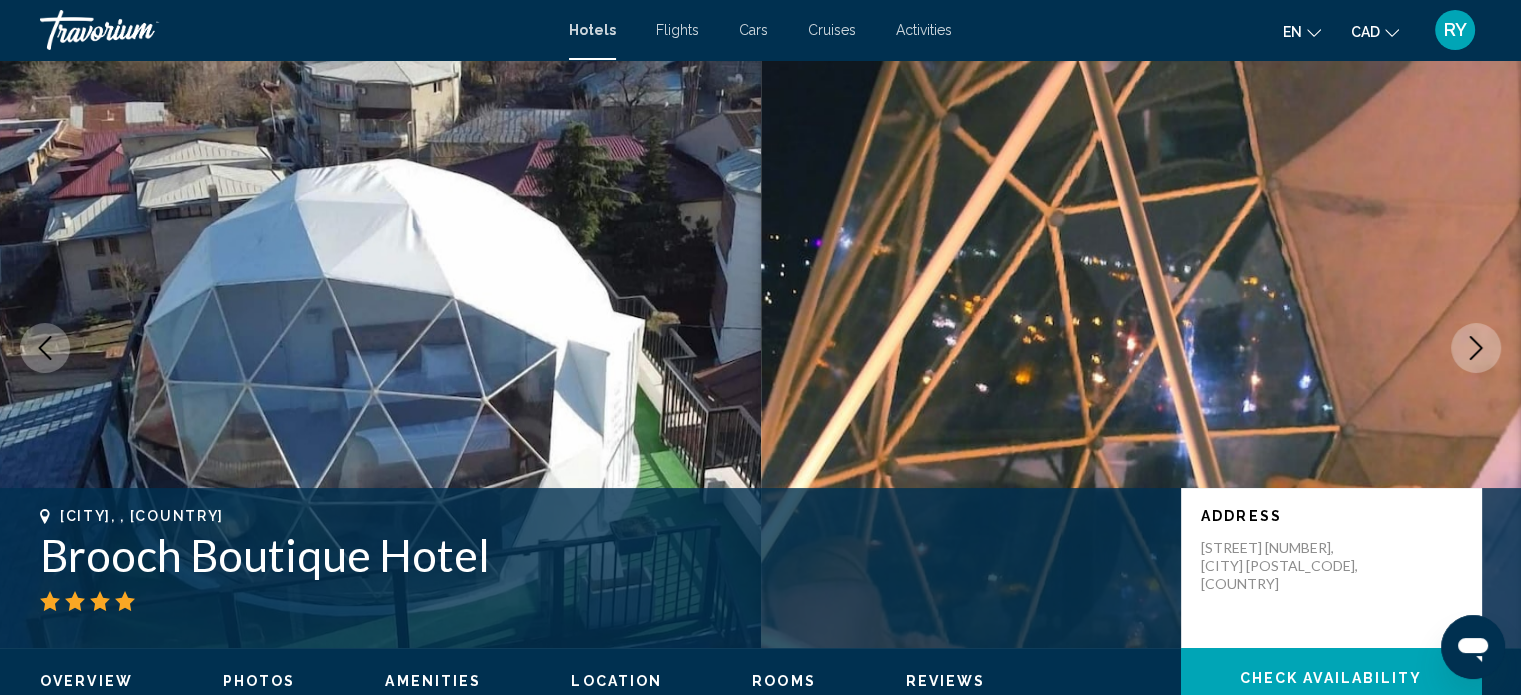 click 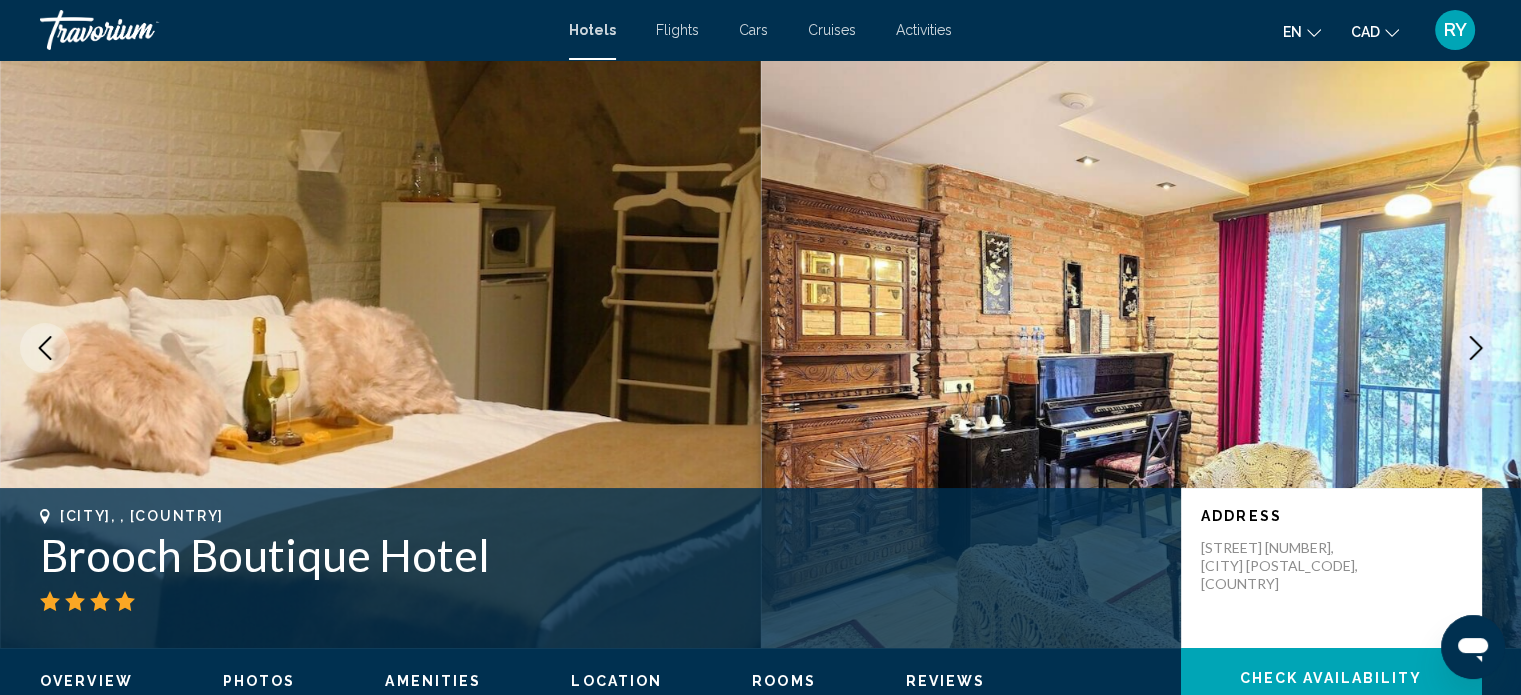 click 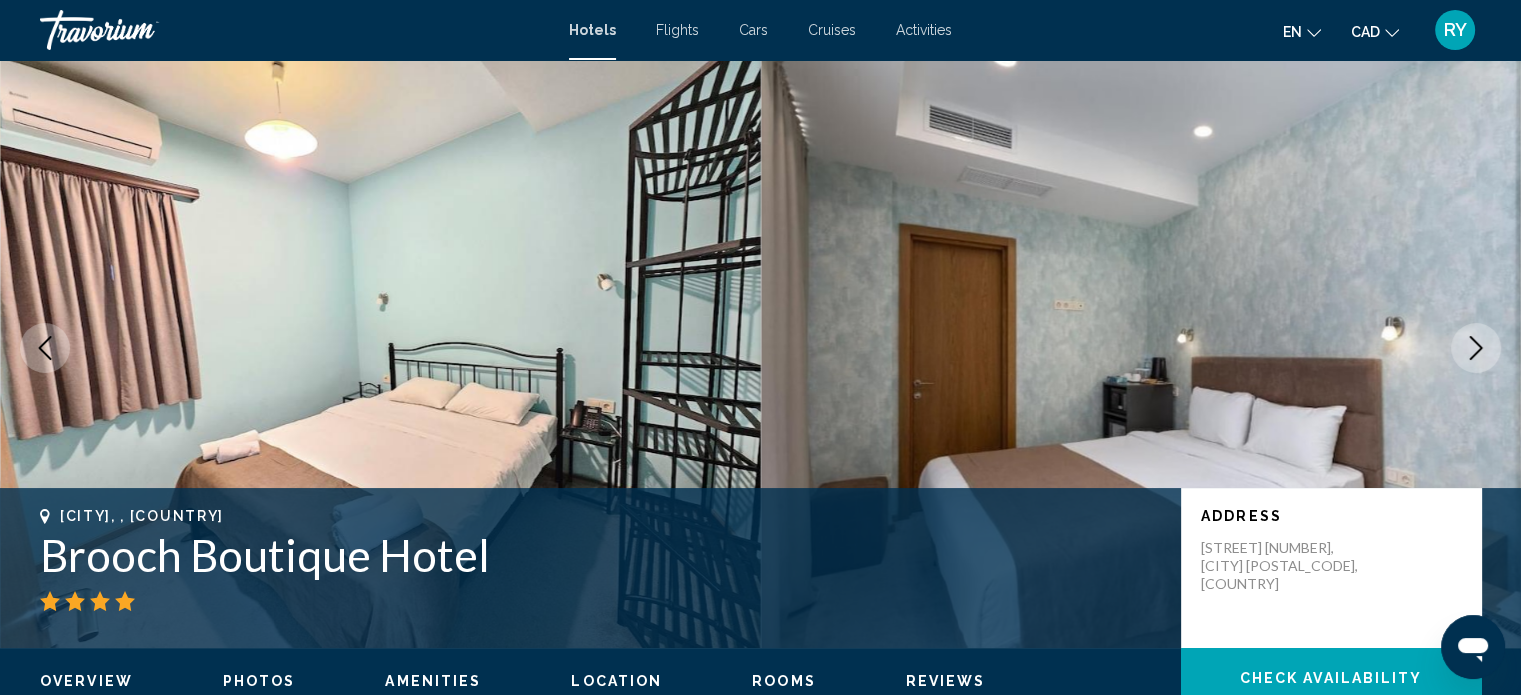 click 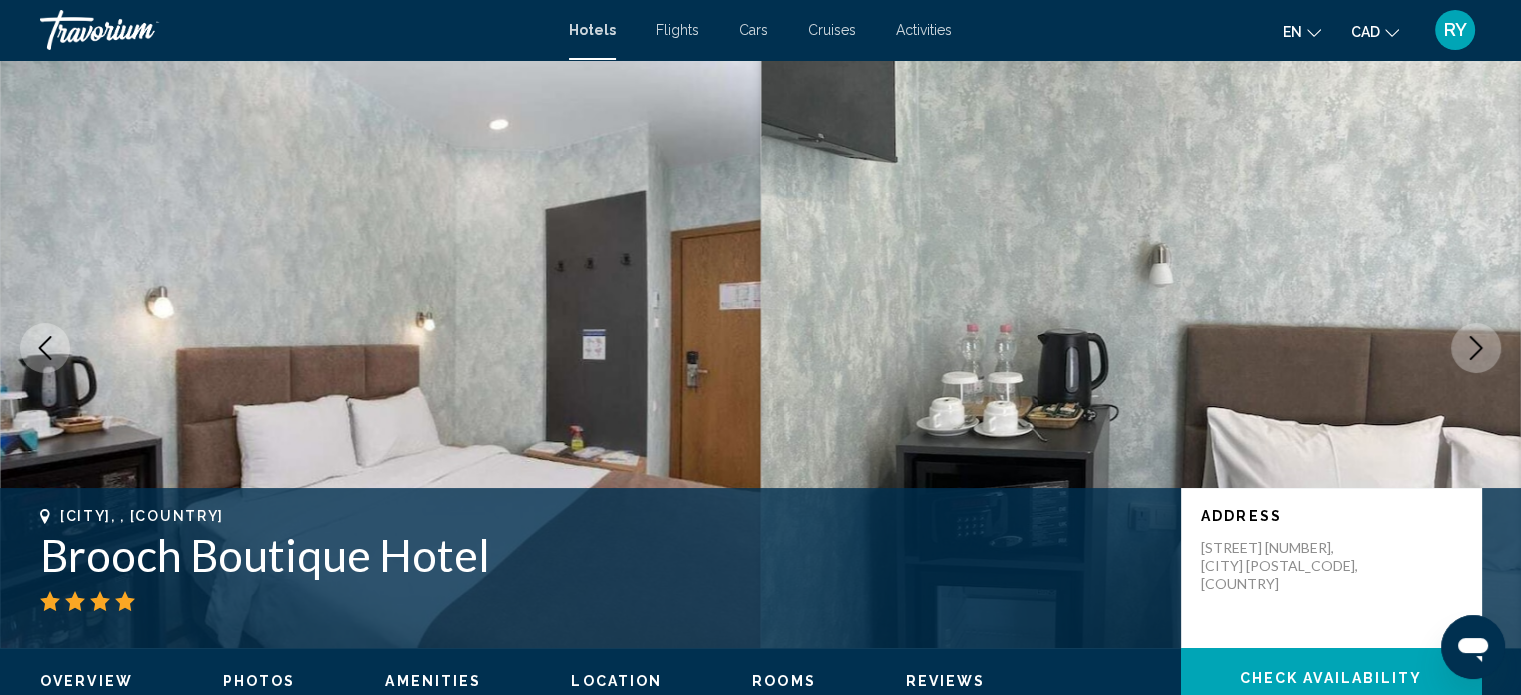 click 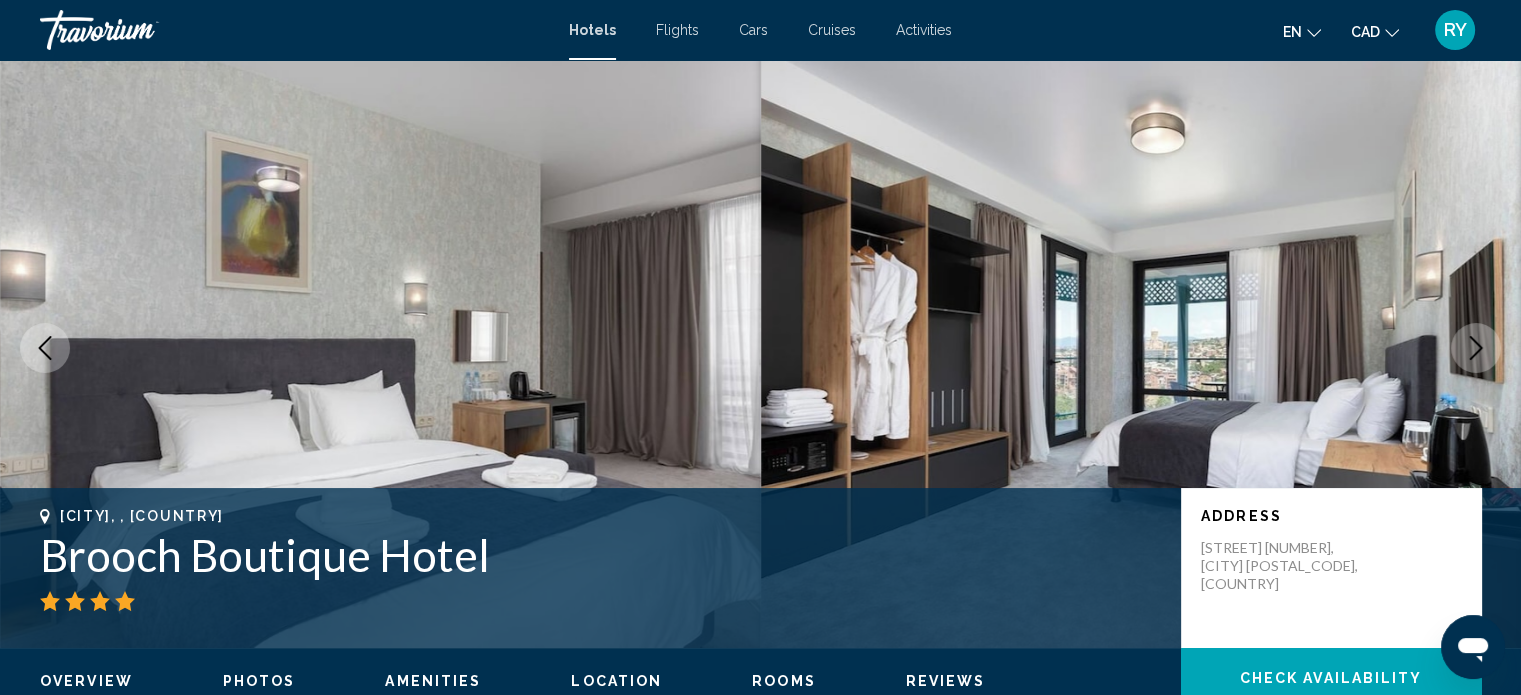 click 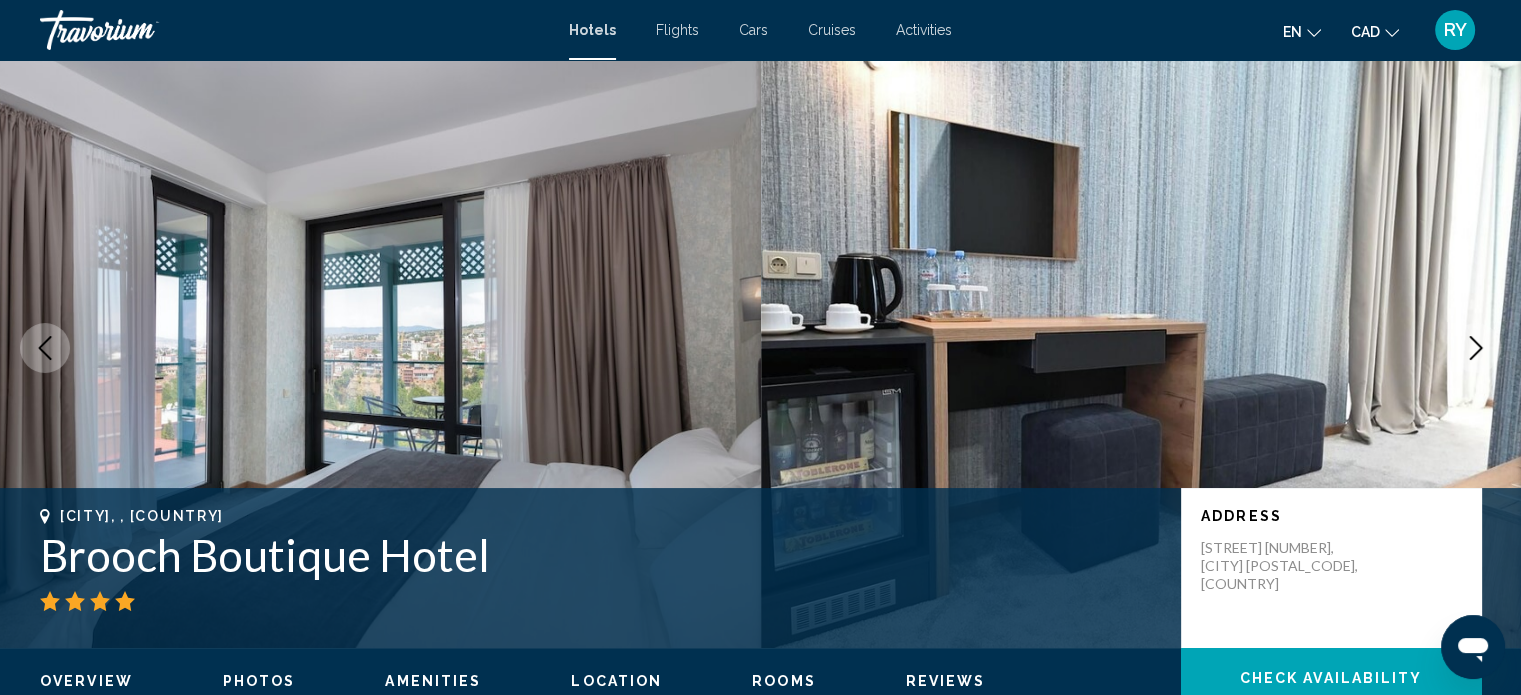 click 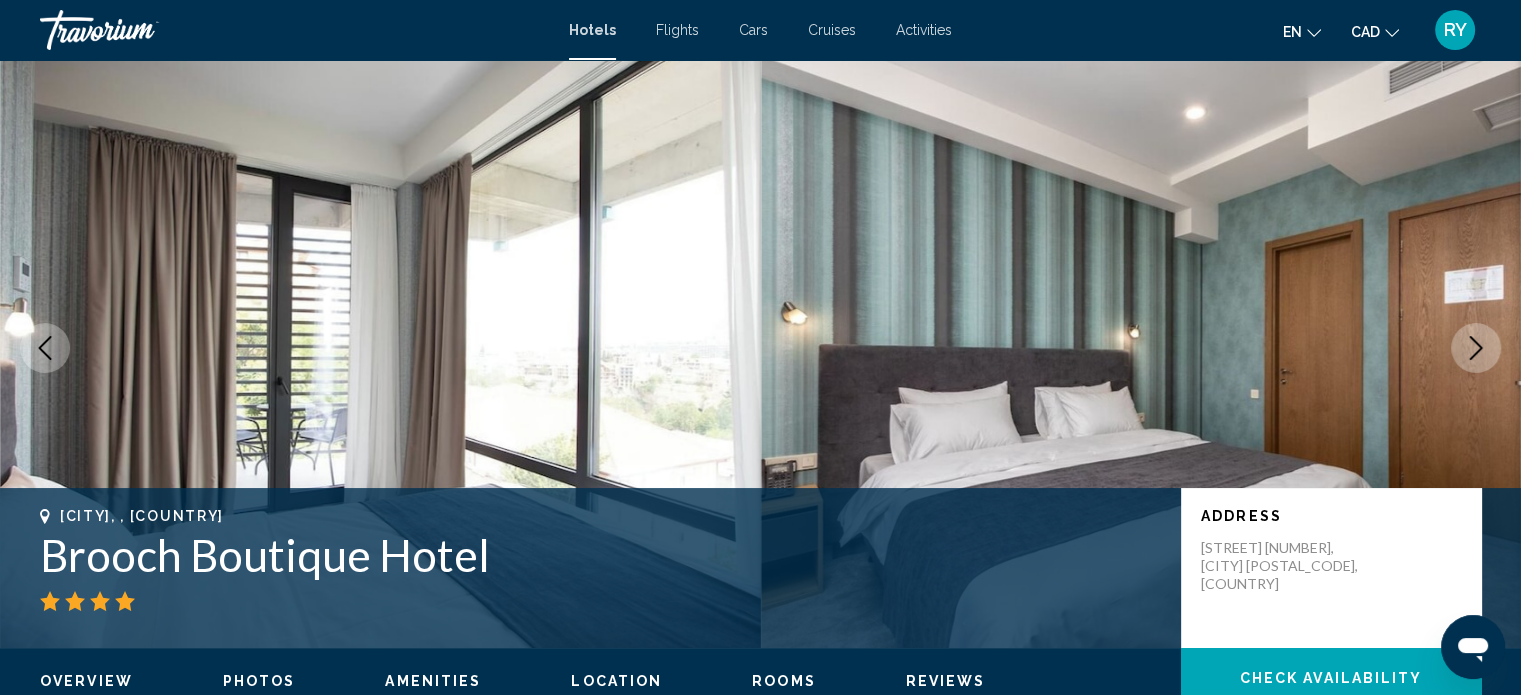 click 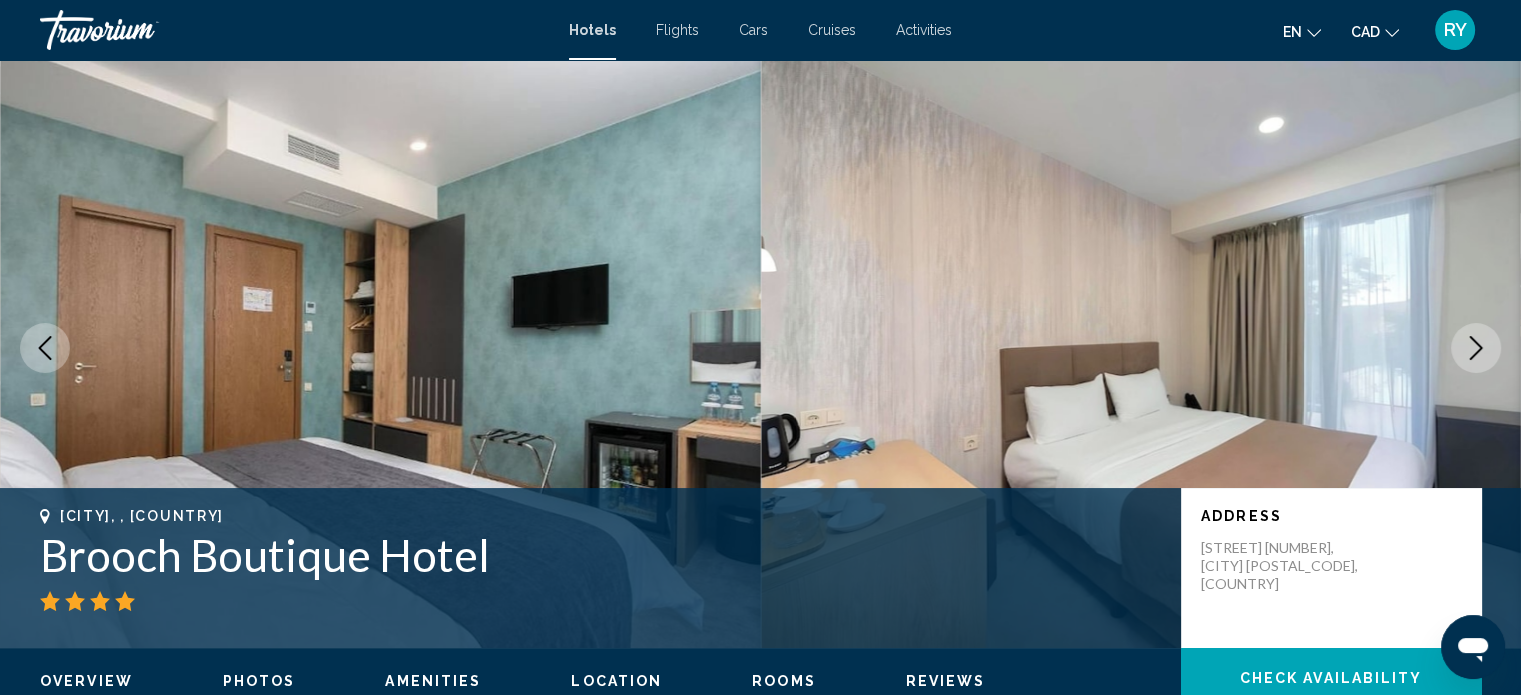 click 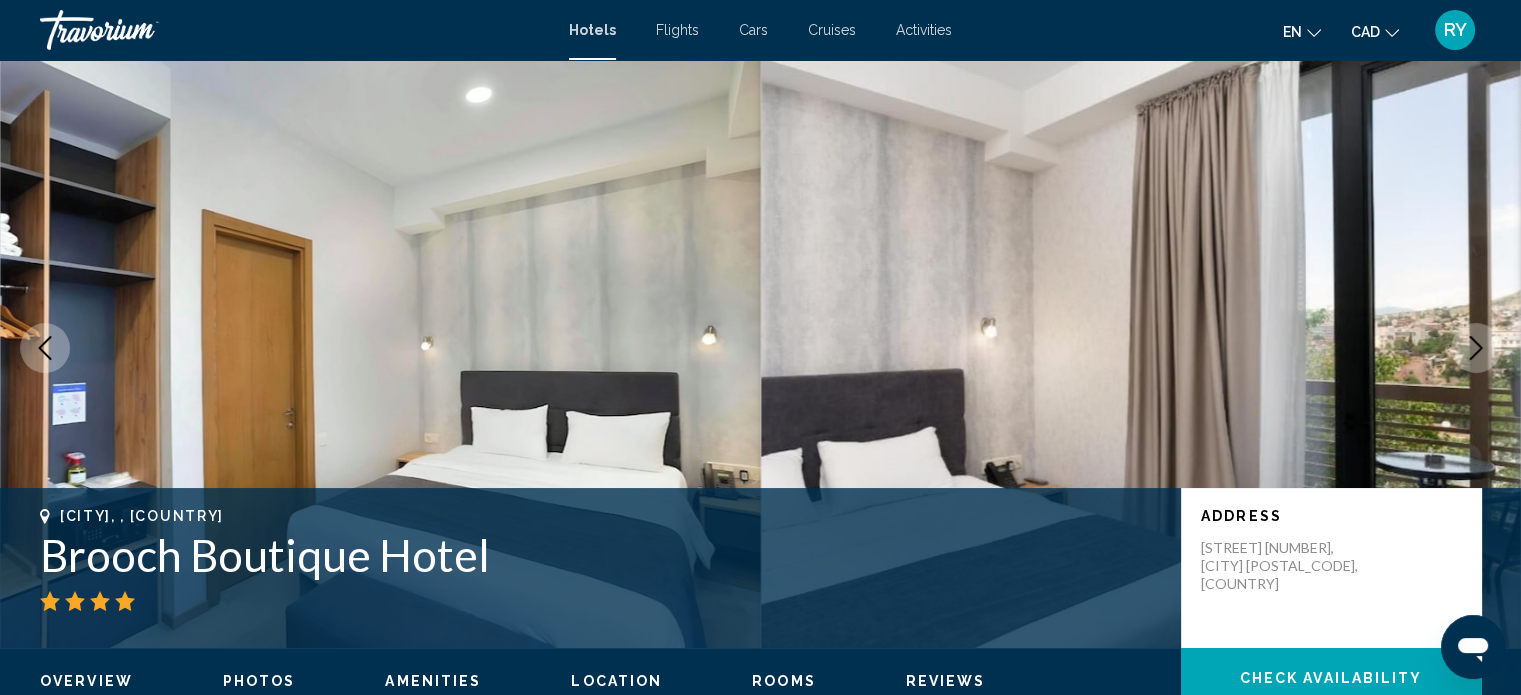 click 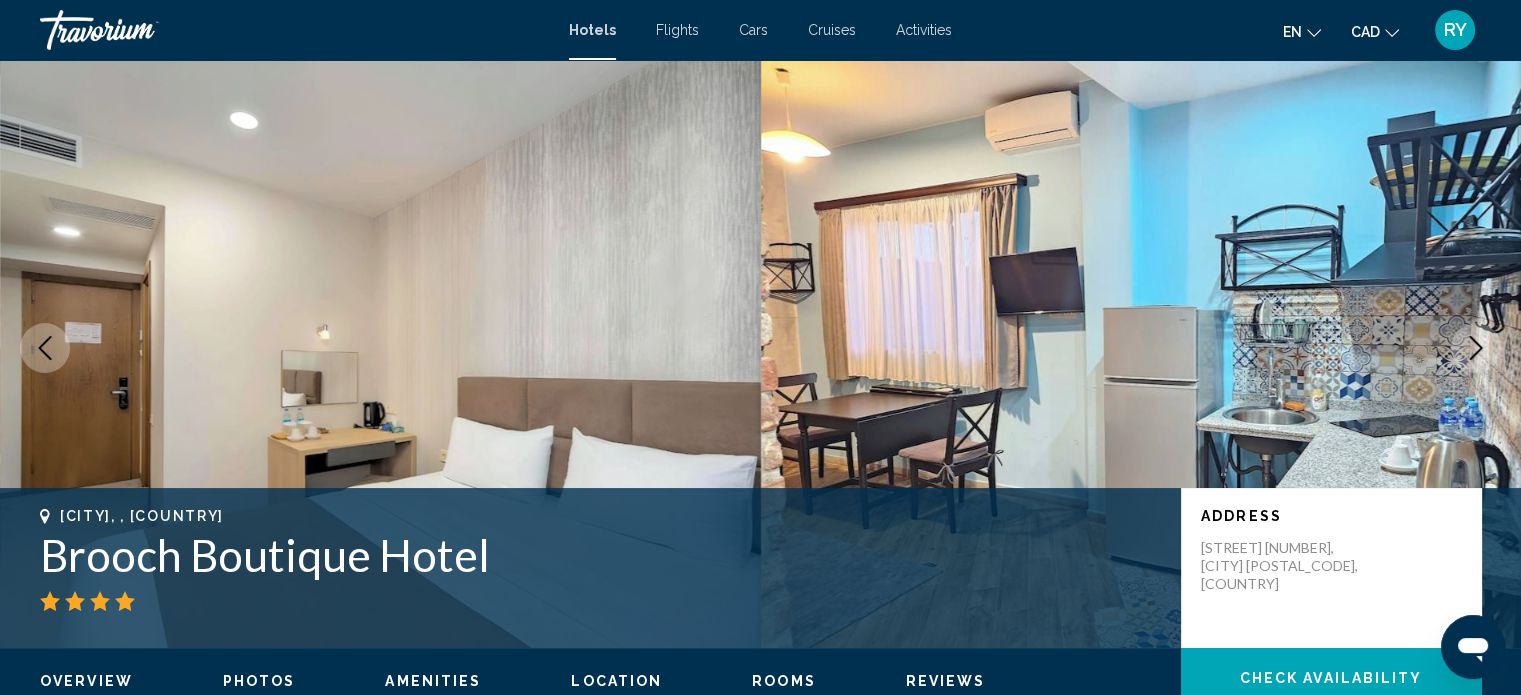 click 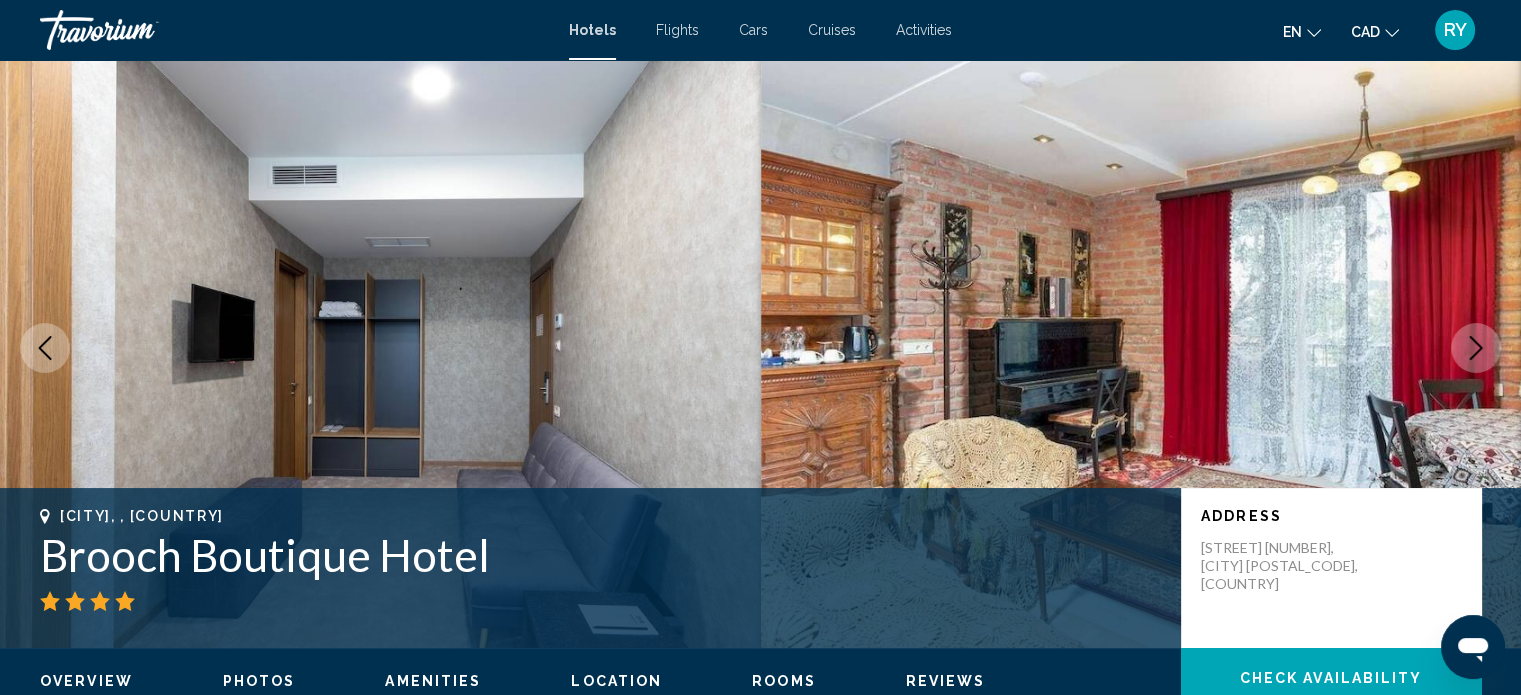 click 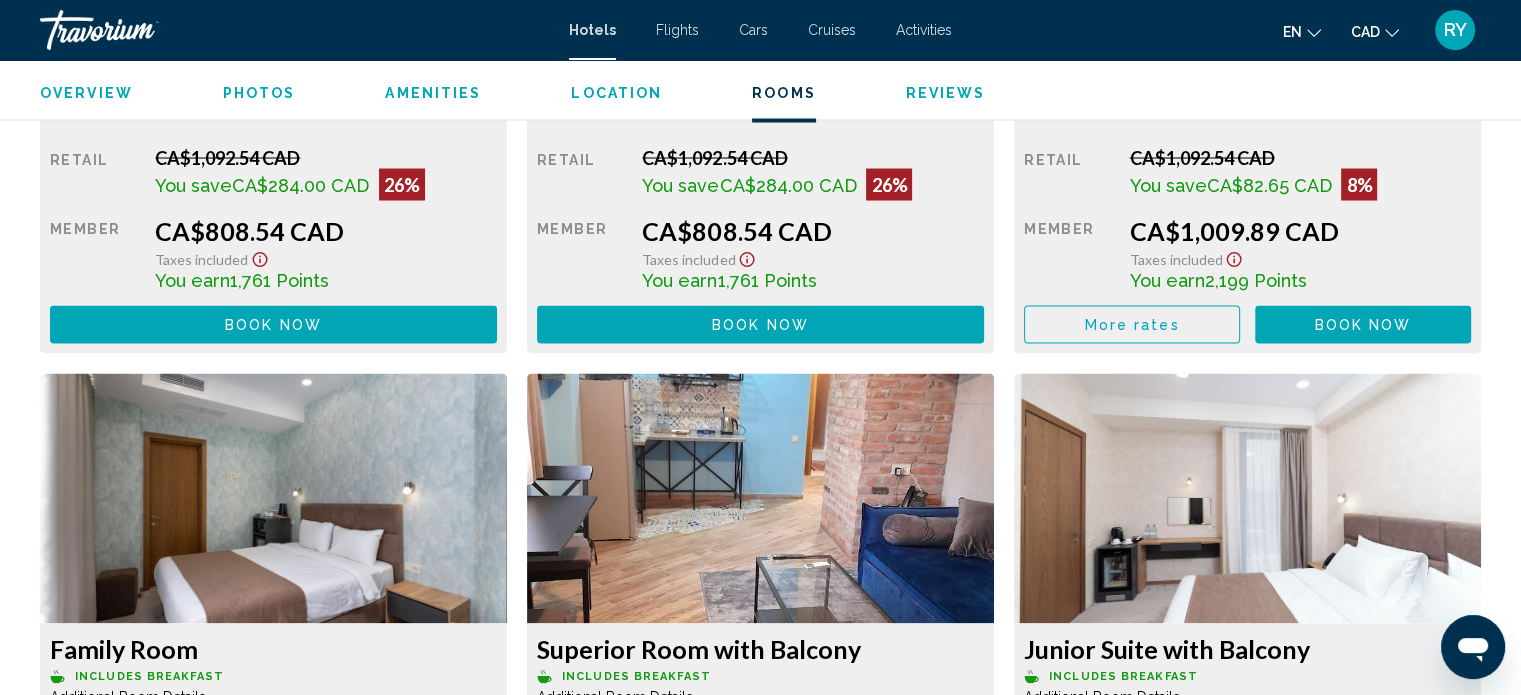 scroll, scrollTop: 4412, scrollLeft: 0, axis: vertical 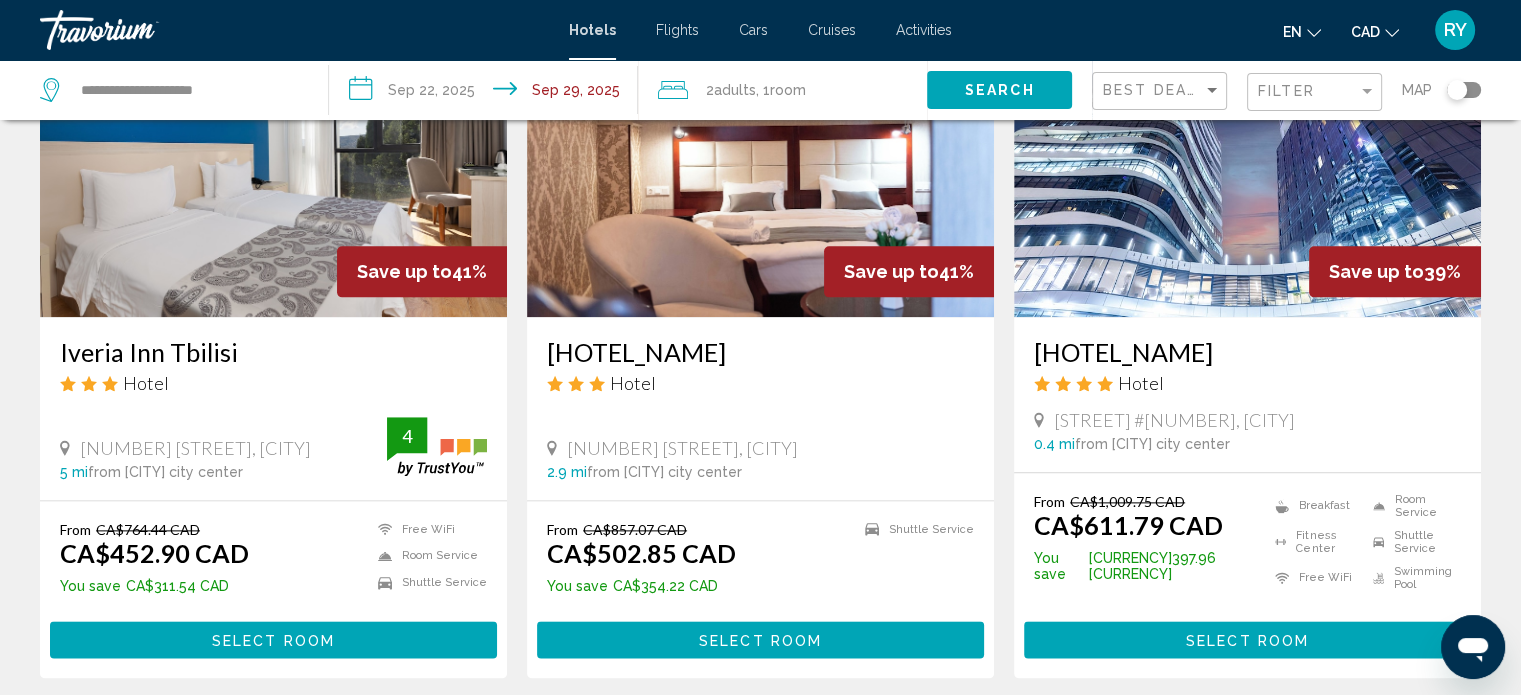 click on "Meta Business Hotel By King David
Hotel
Merab Aleksidze Street #12, Tbilisi 0.4 mi  from Tbilisi city center from hotel" at bounding box center [1247, 394] 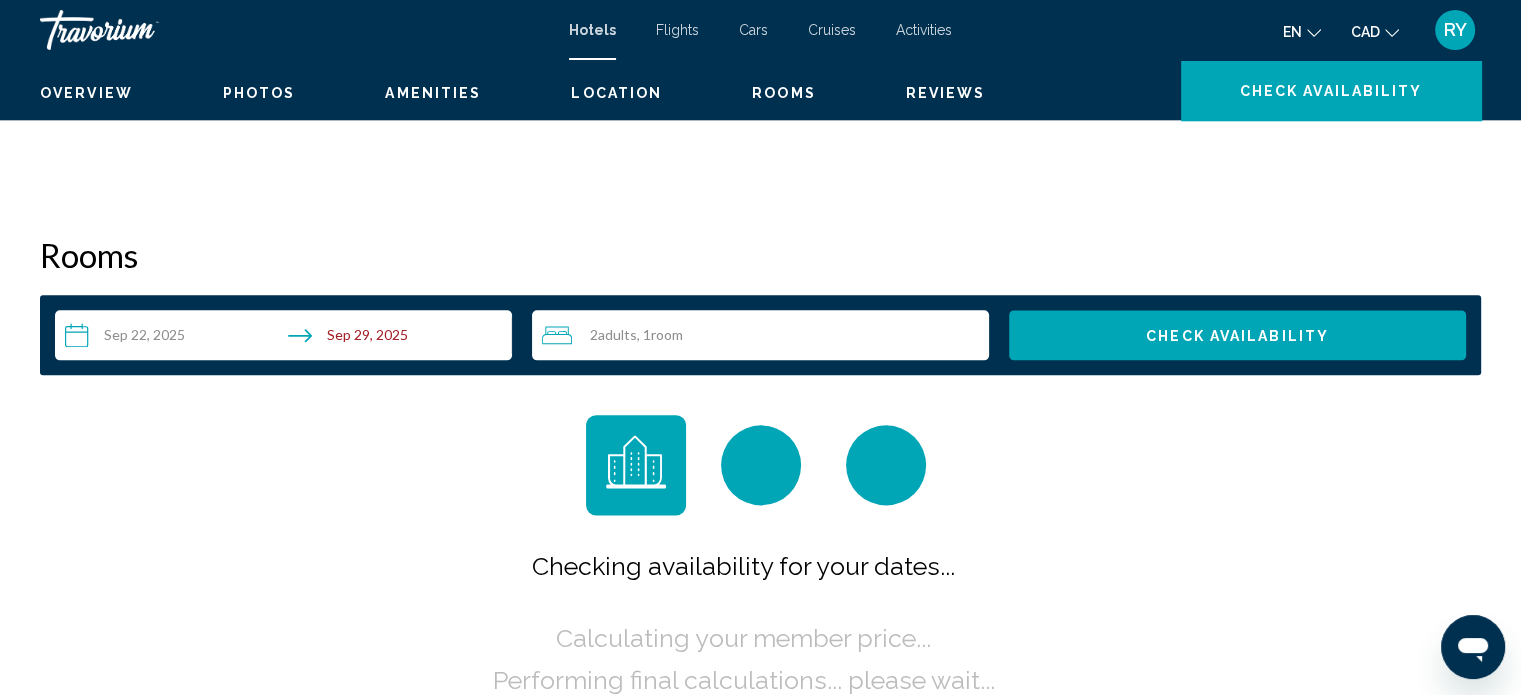 scroll, scrollTop: 12, scrollLeft: 0, axis: vertical 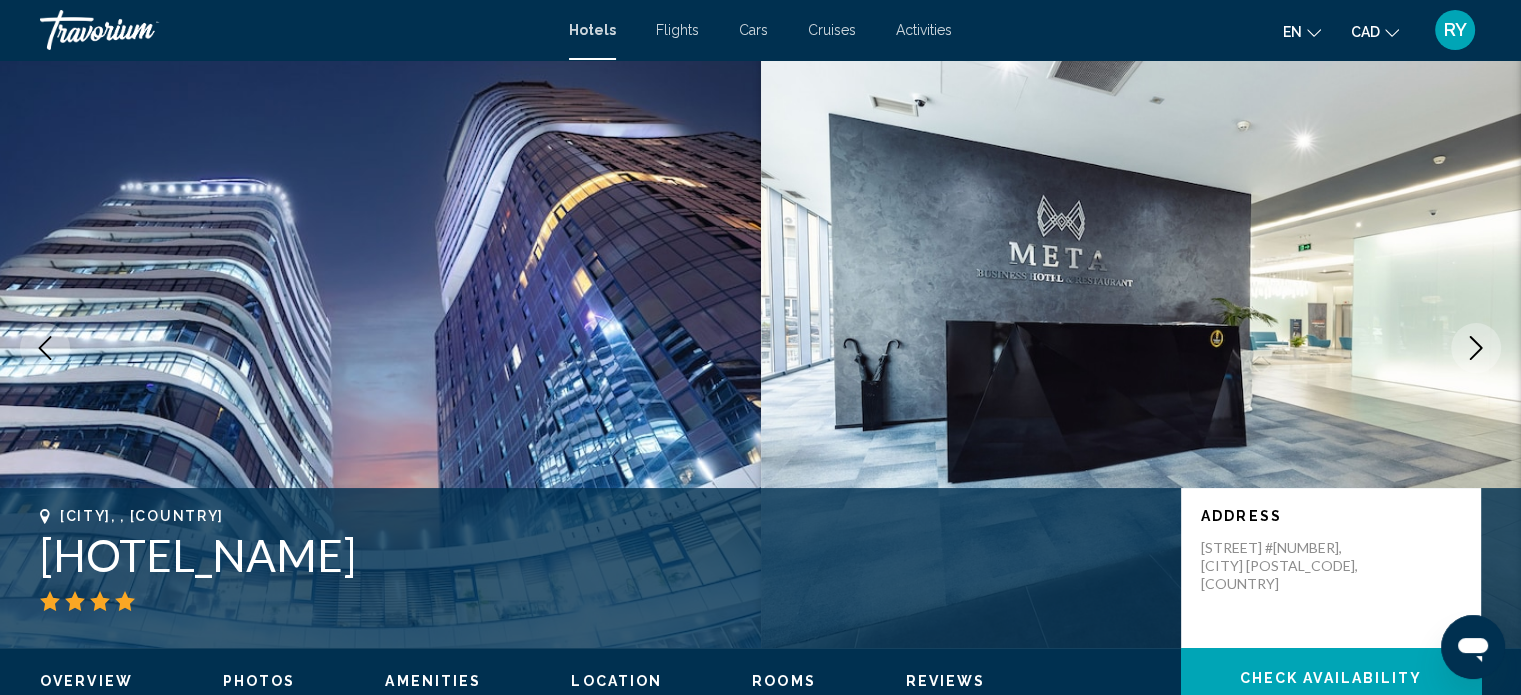 click 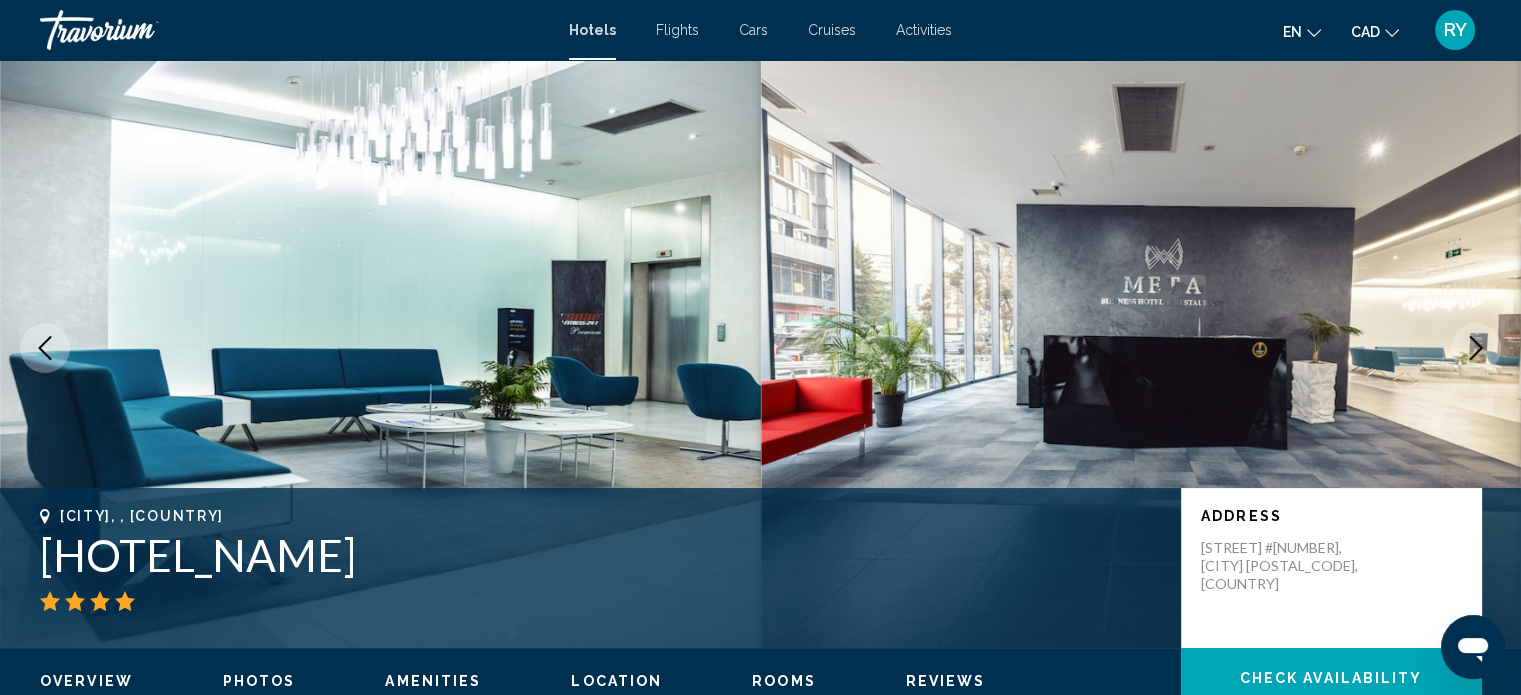 click 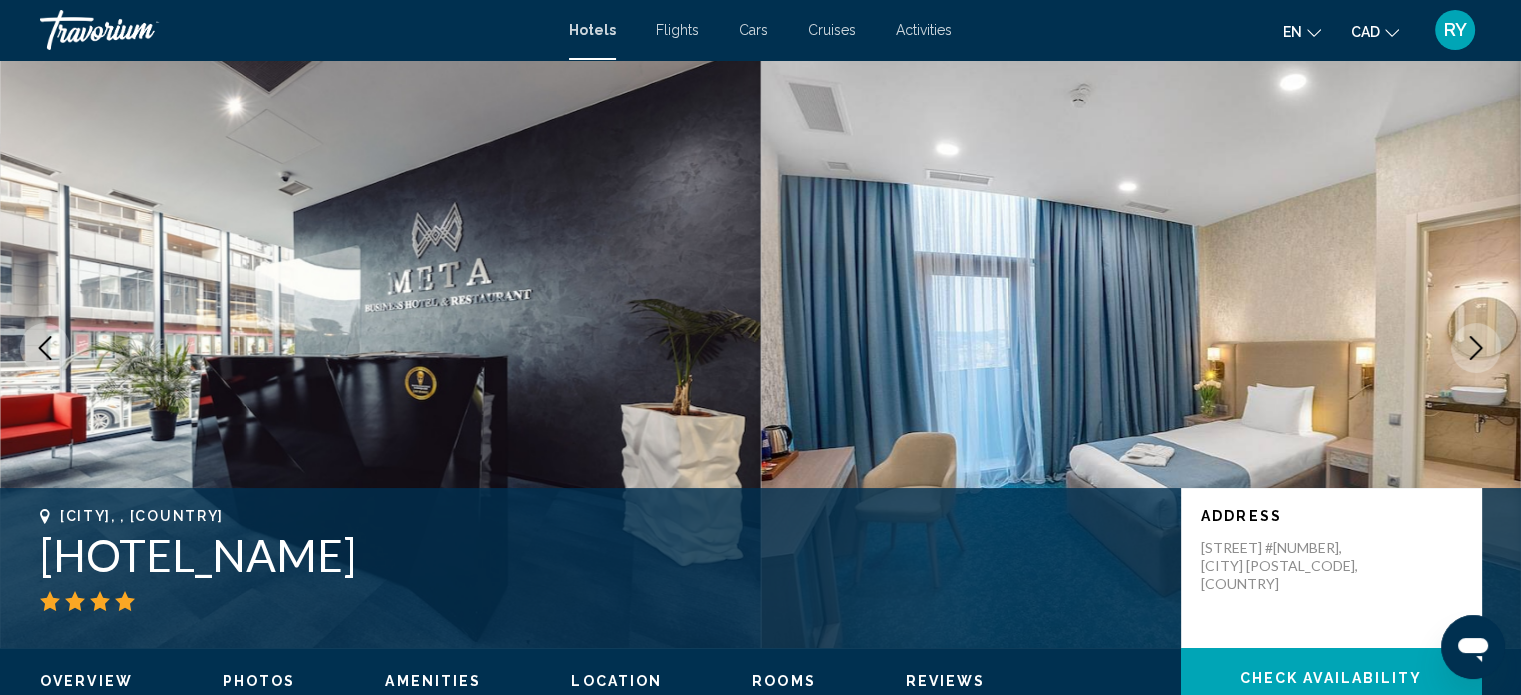 click 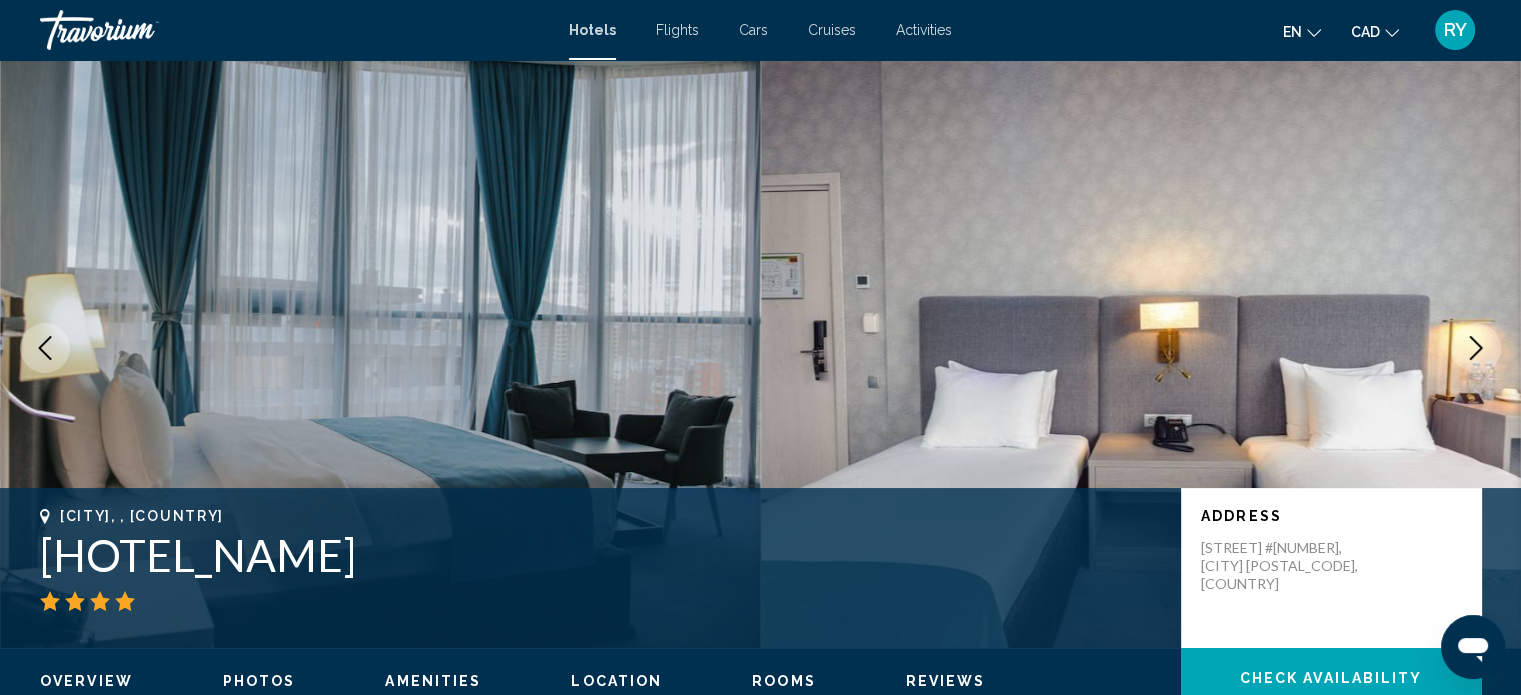 click 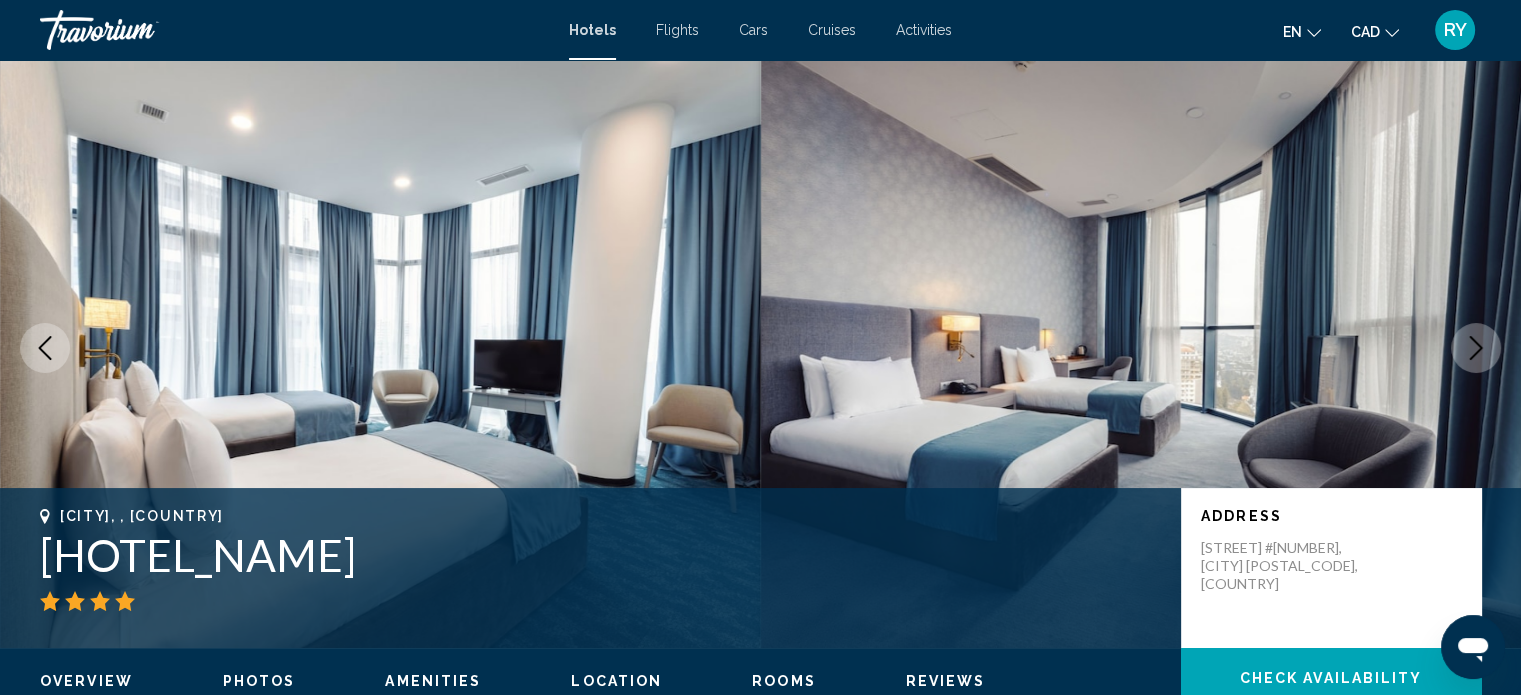 click 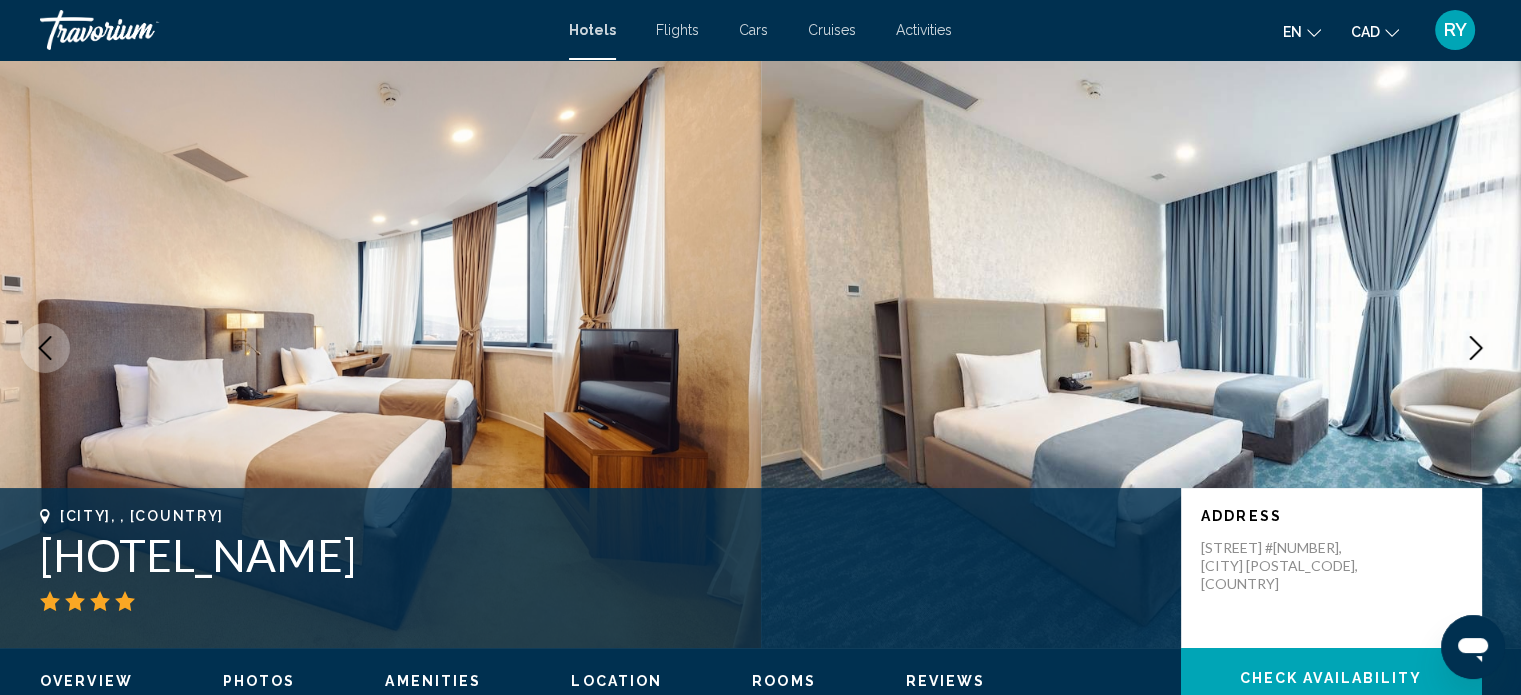 click 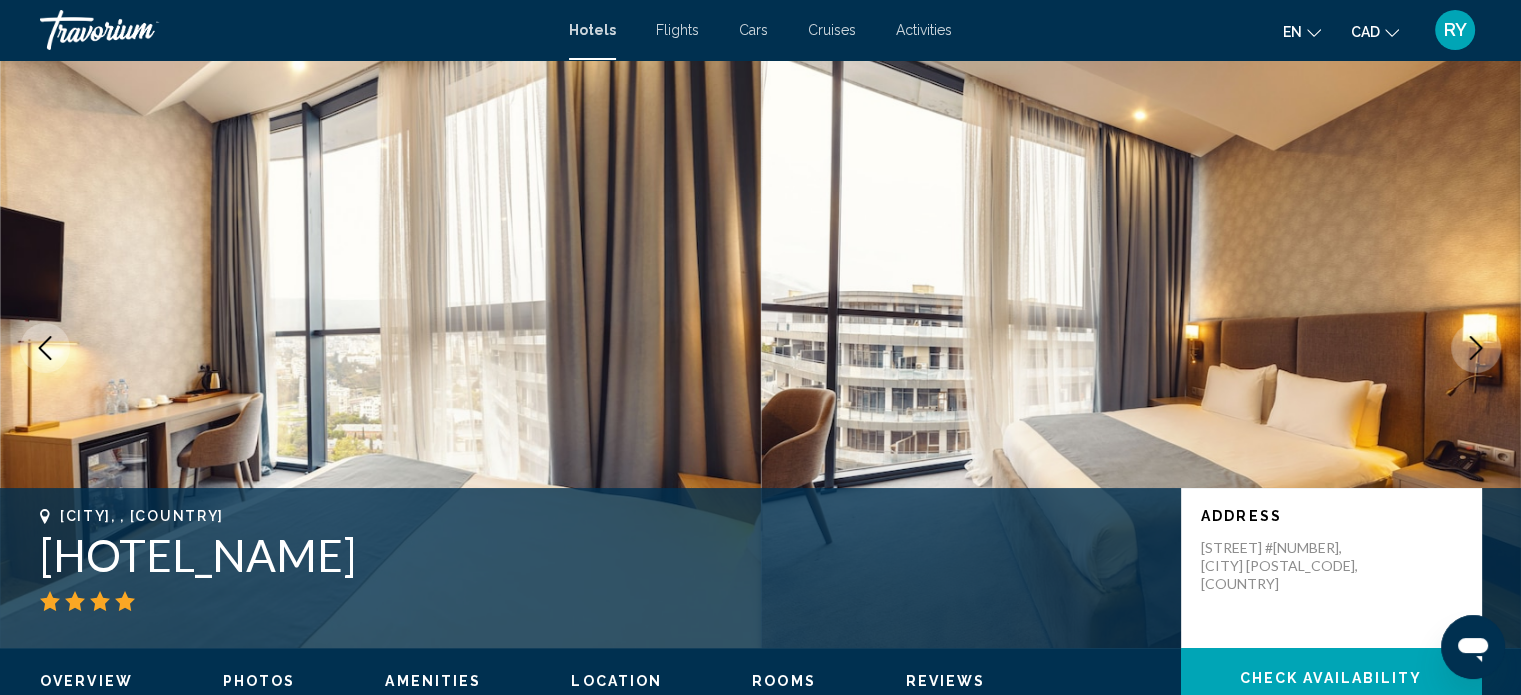 click 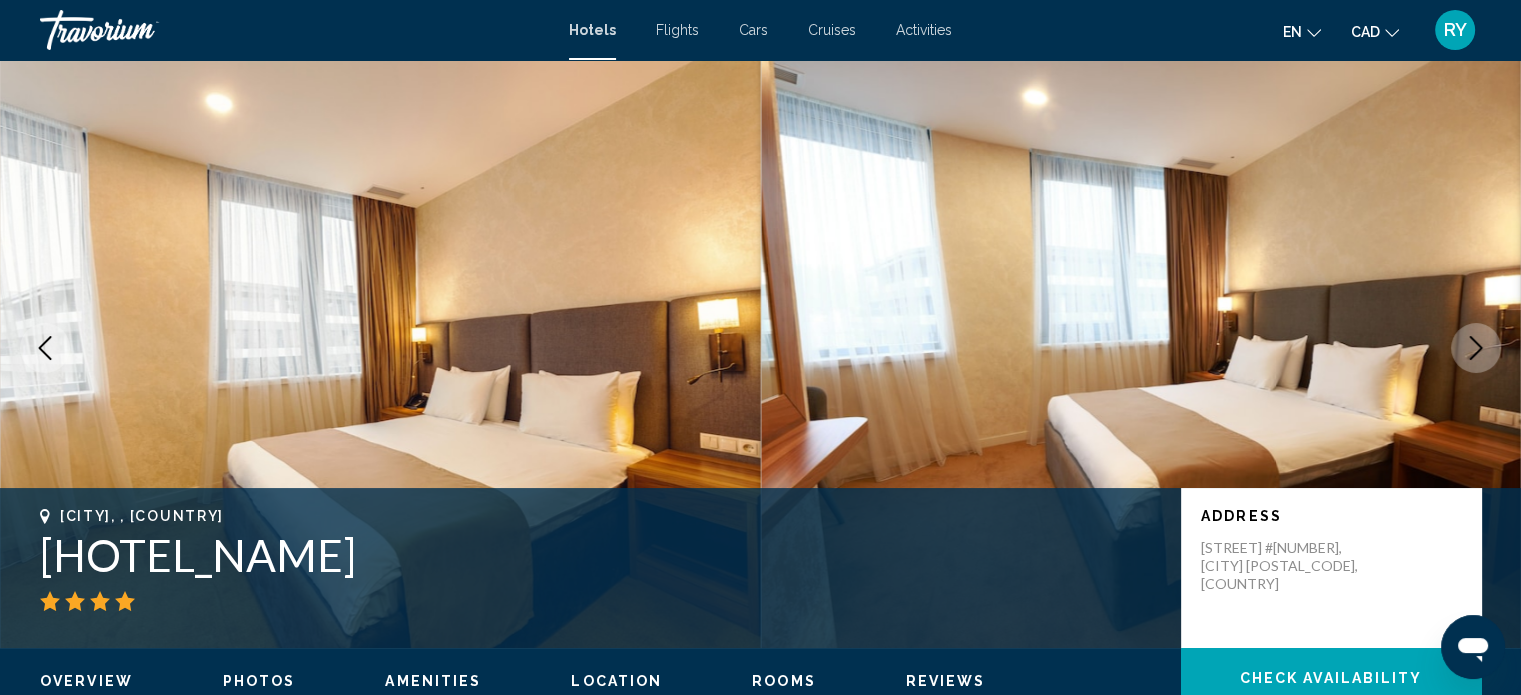 click 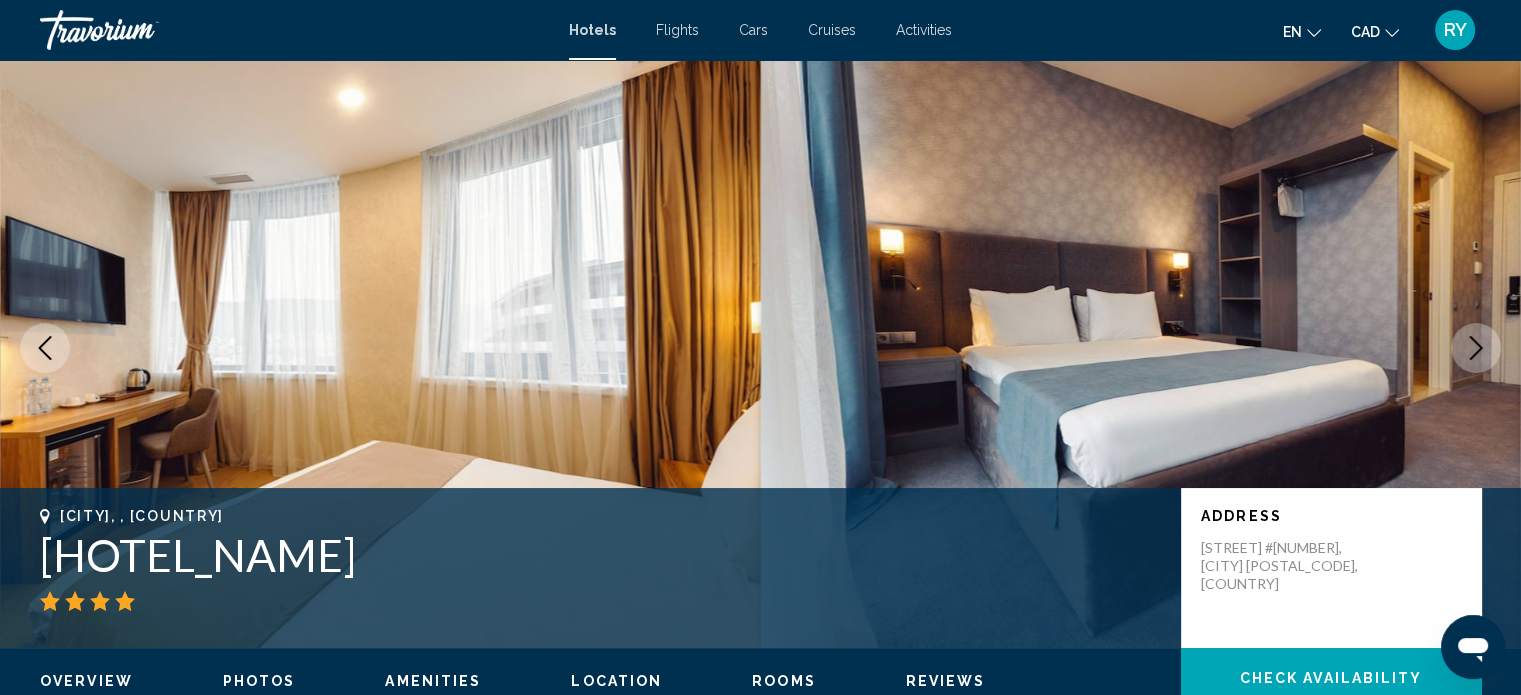 click 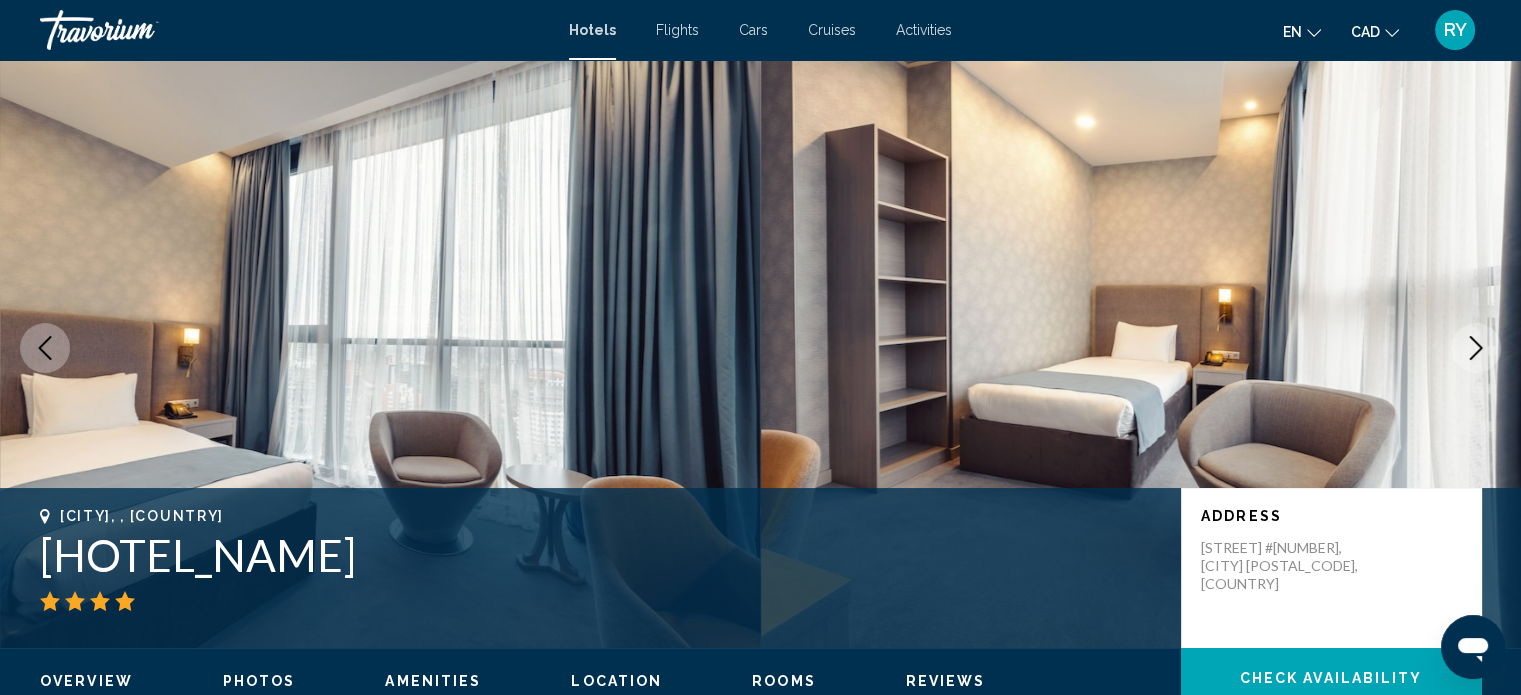 click 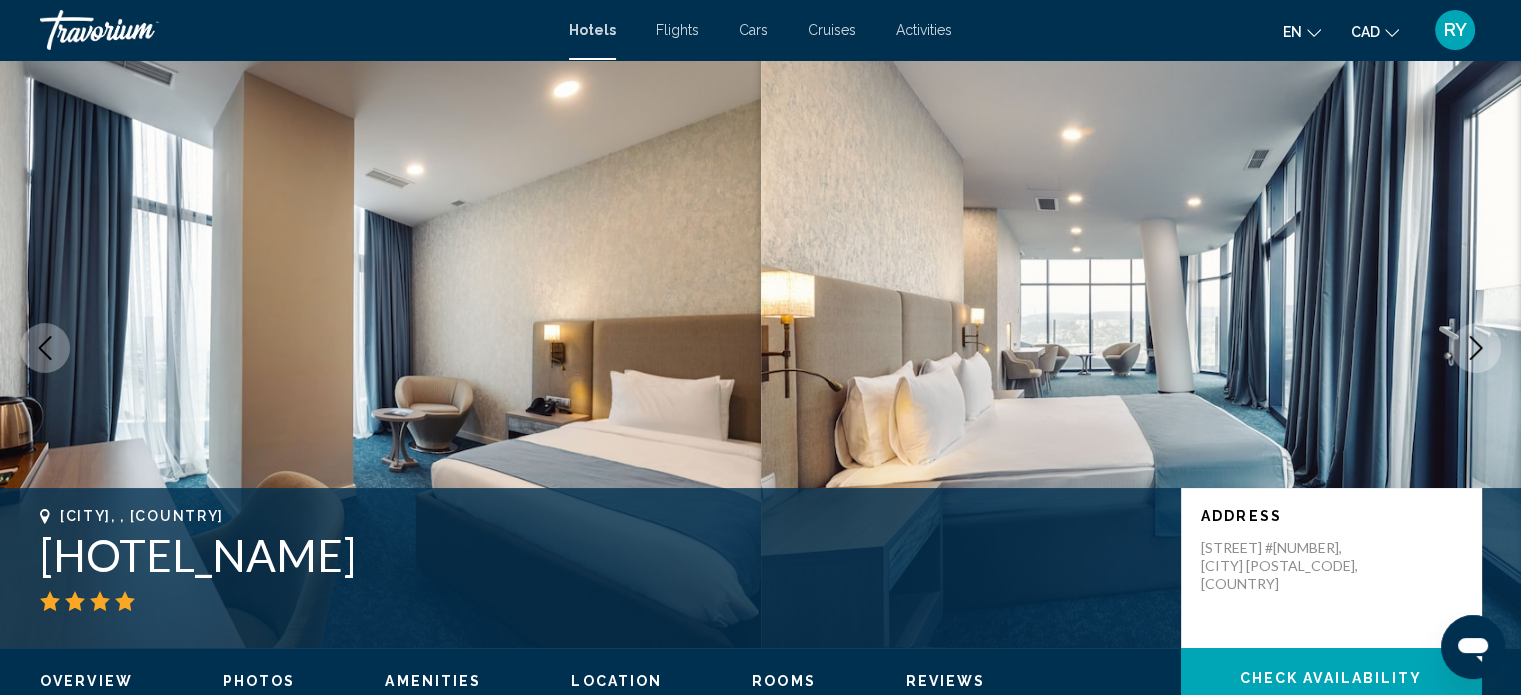 click 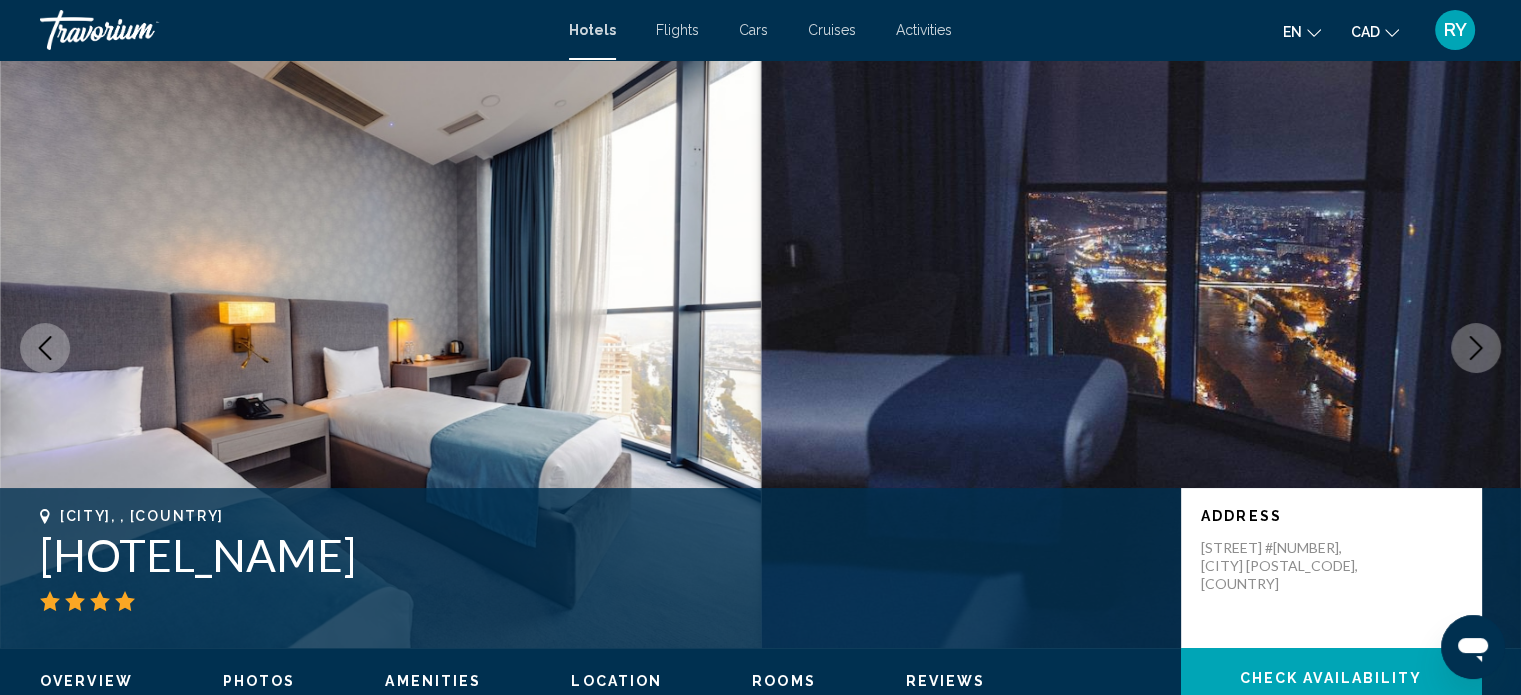 click 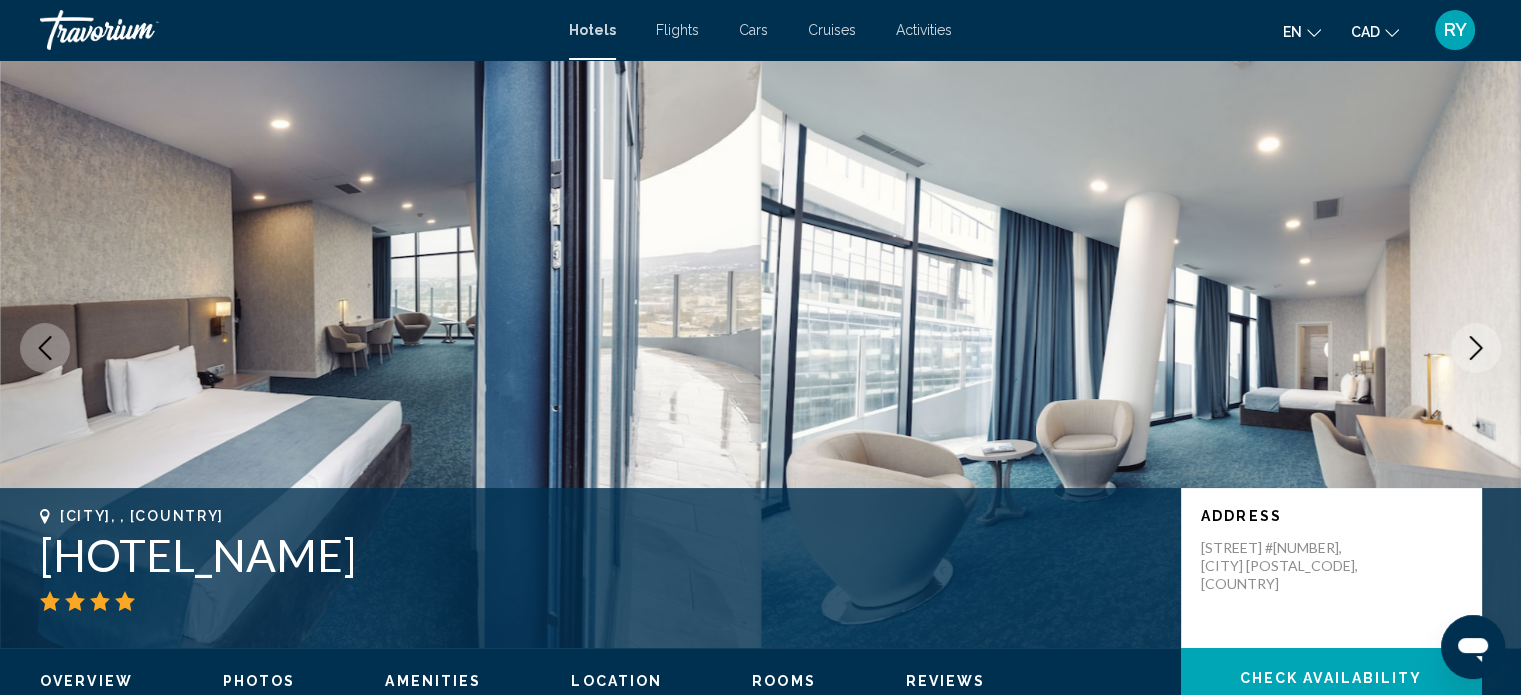 click 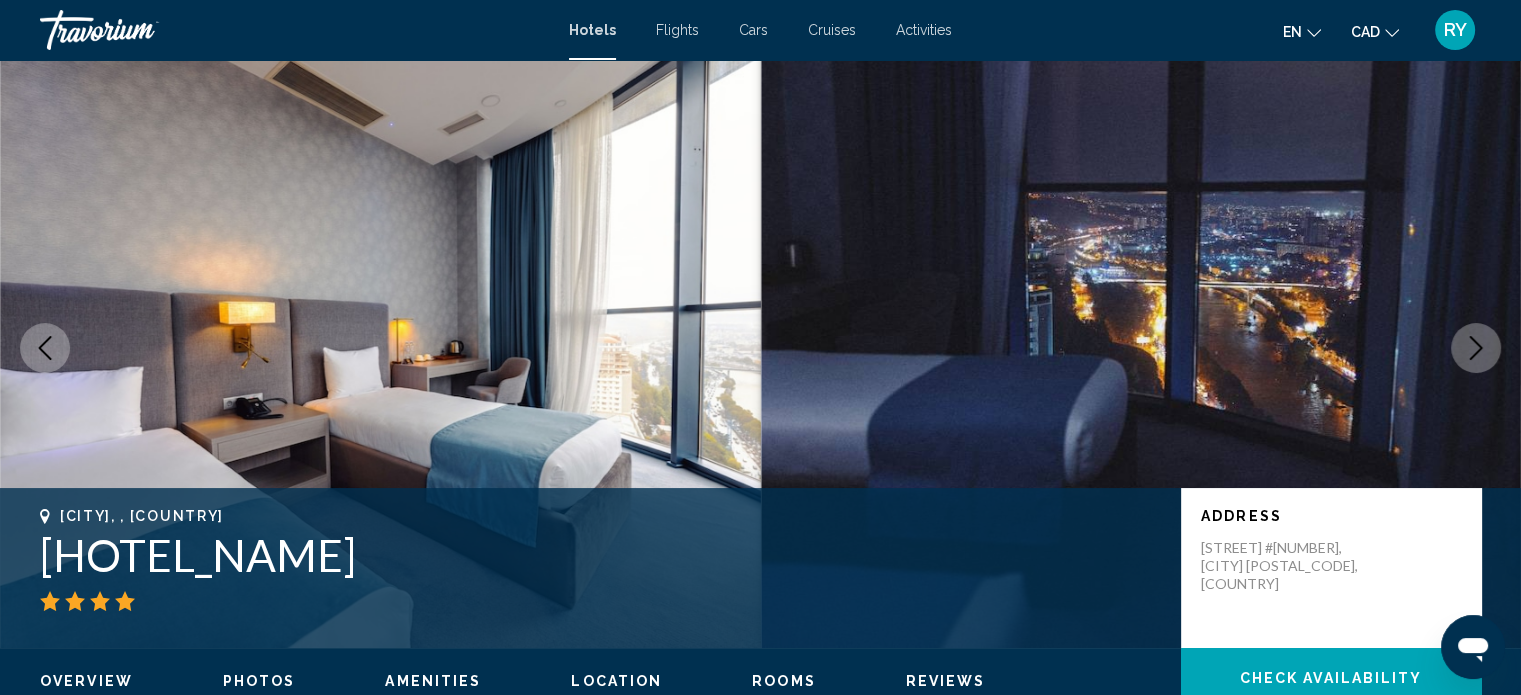 click 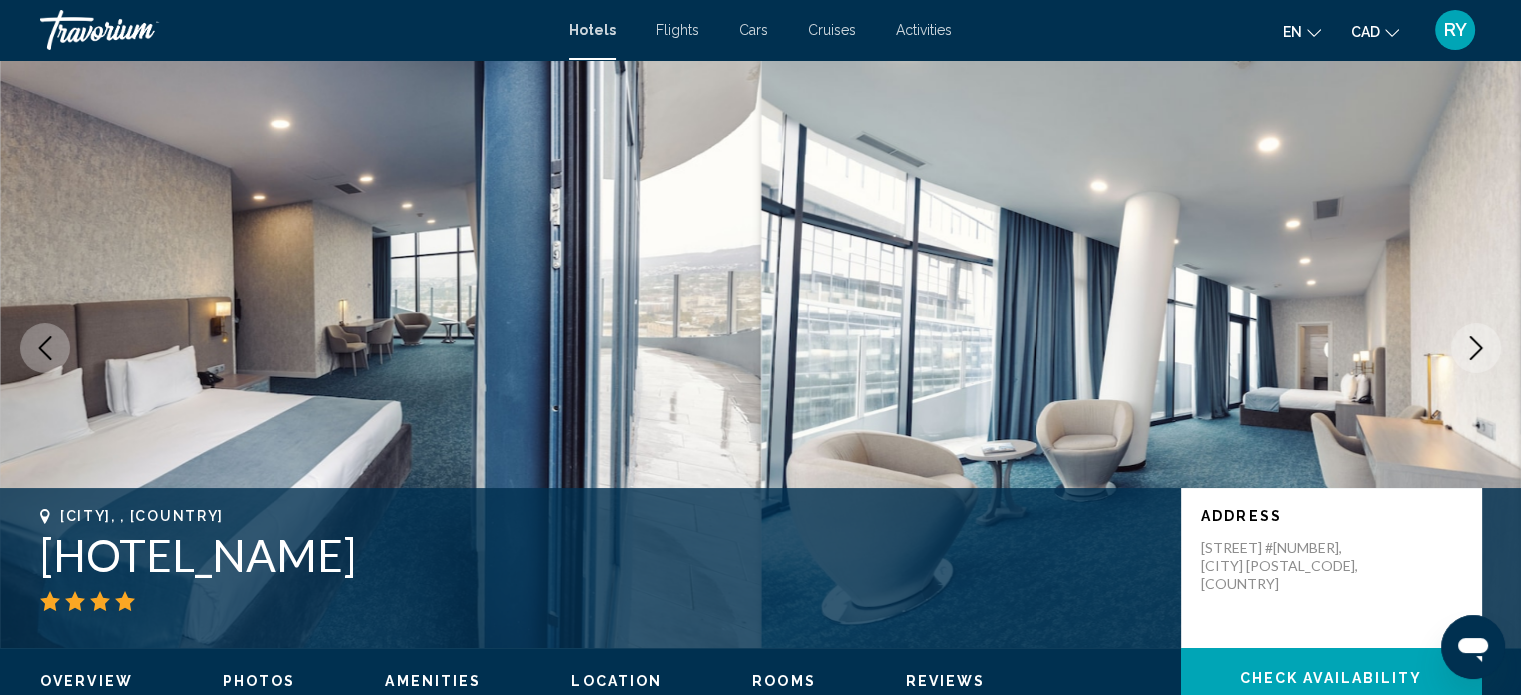 click 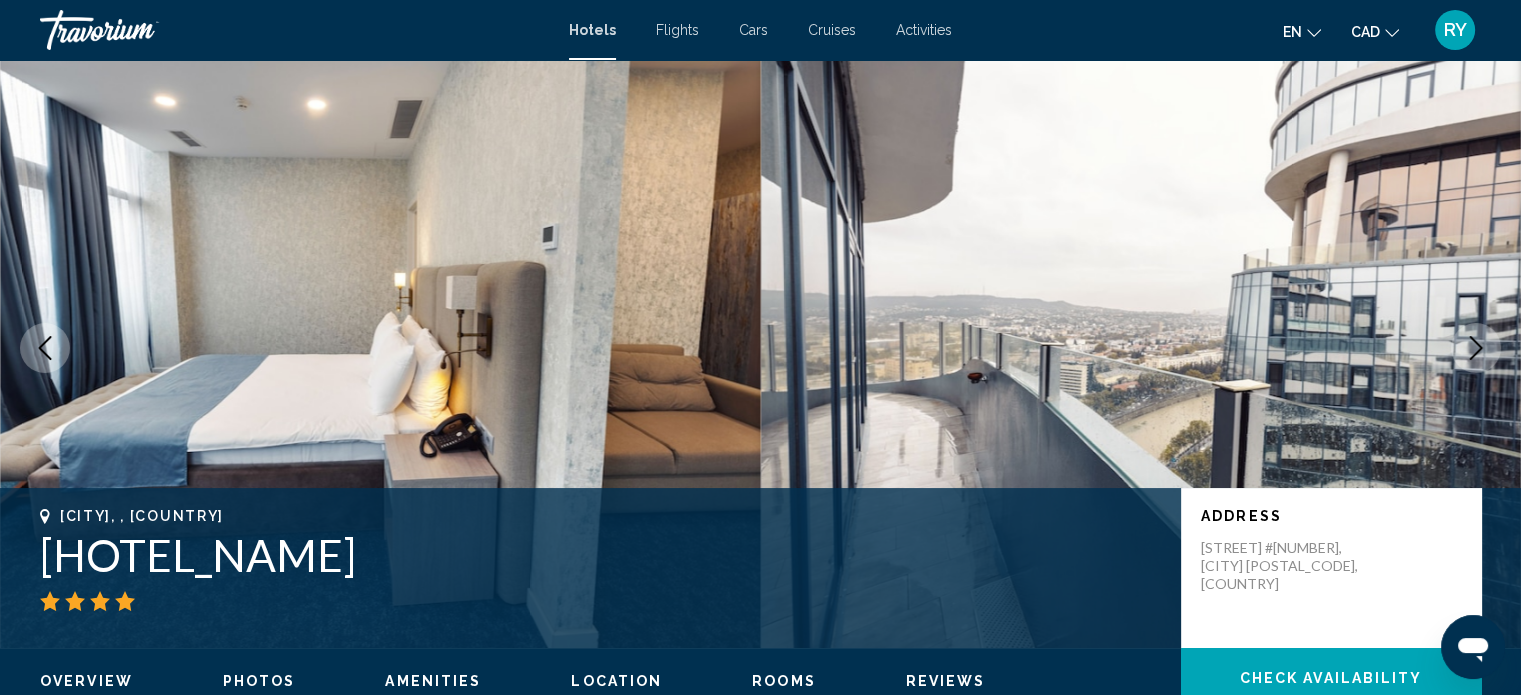 click 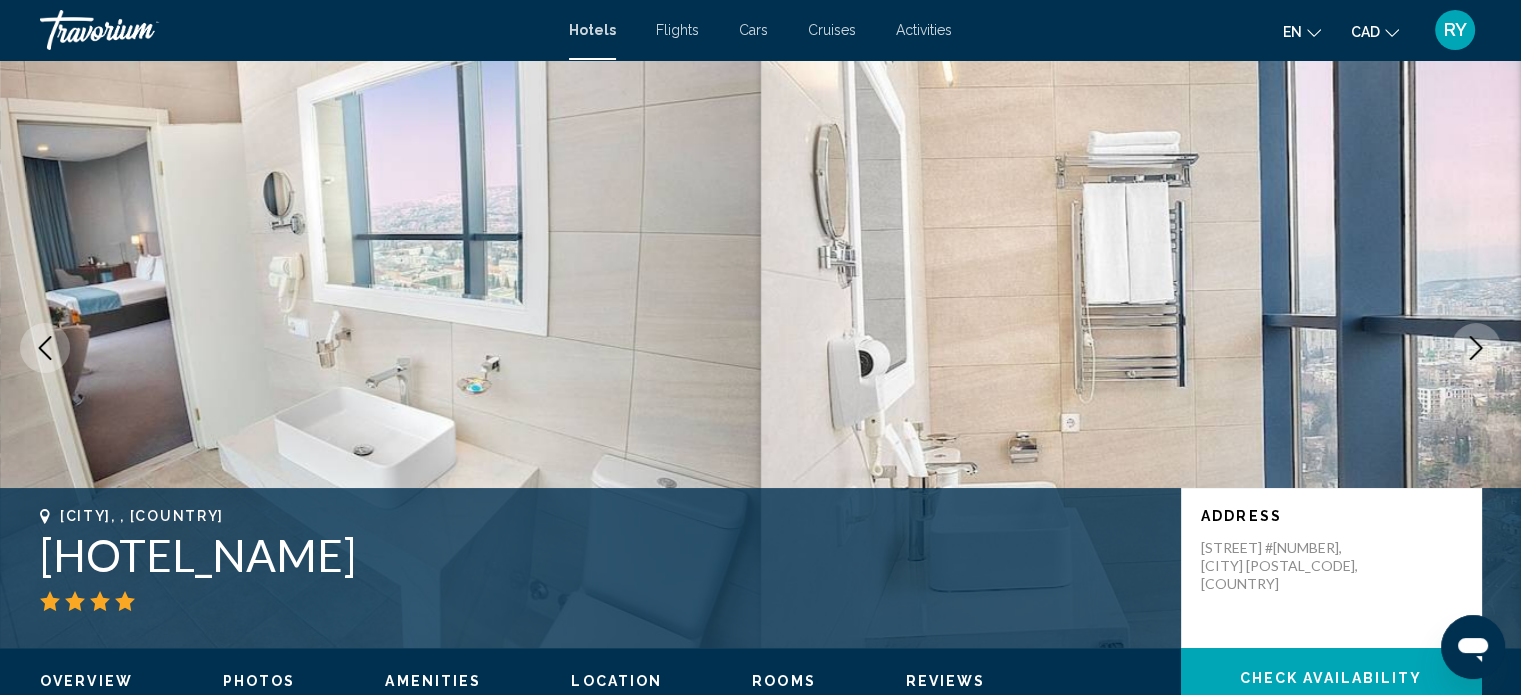 click 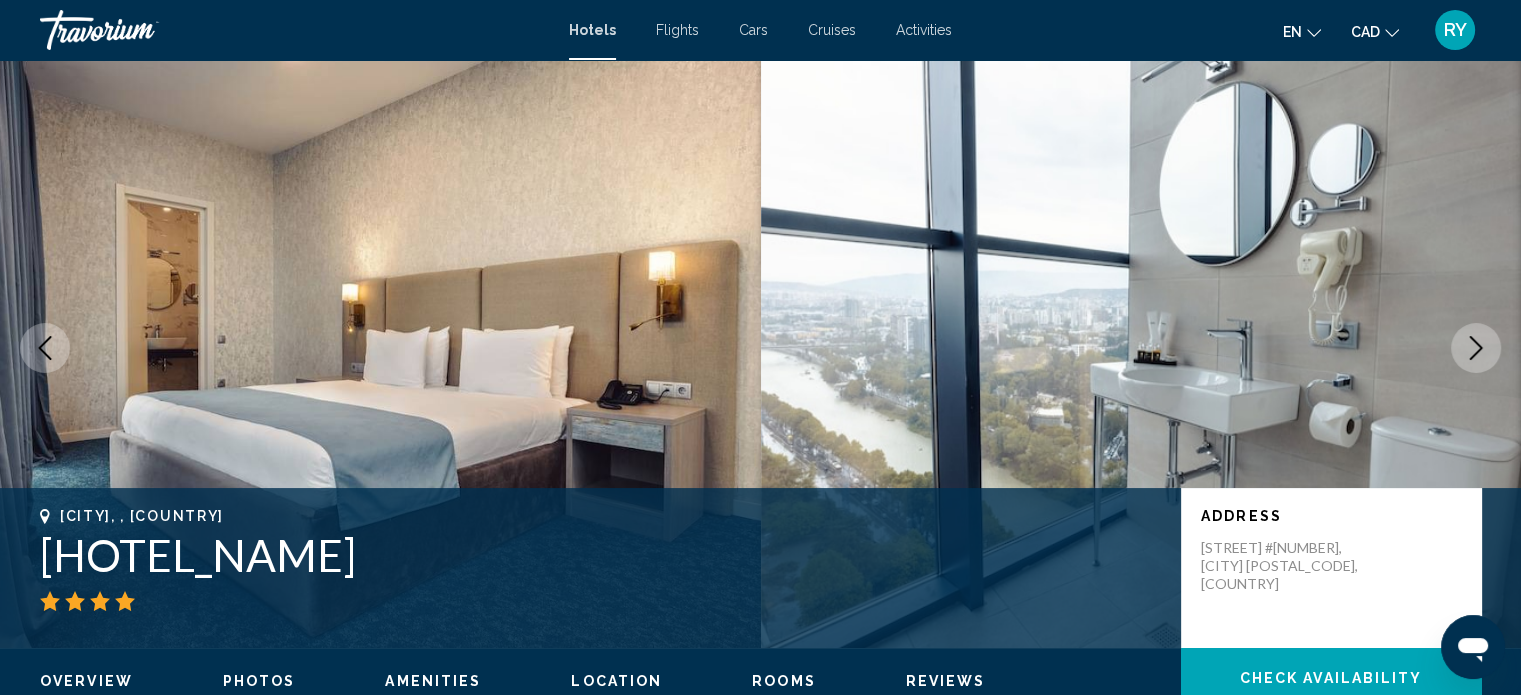 click 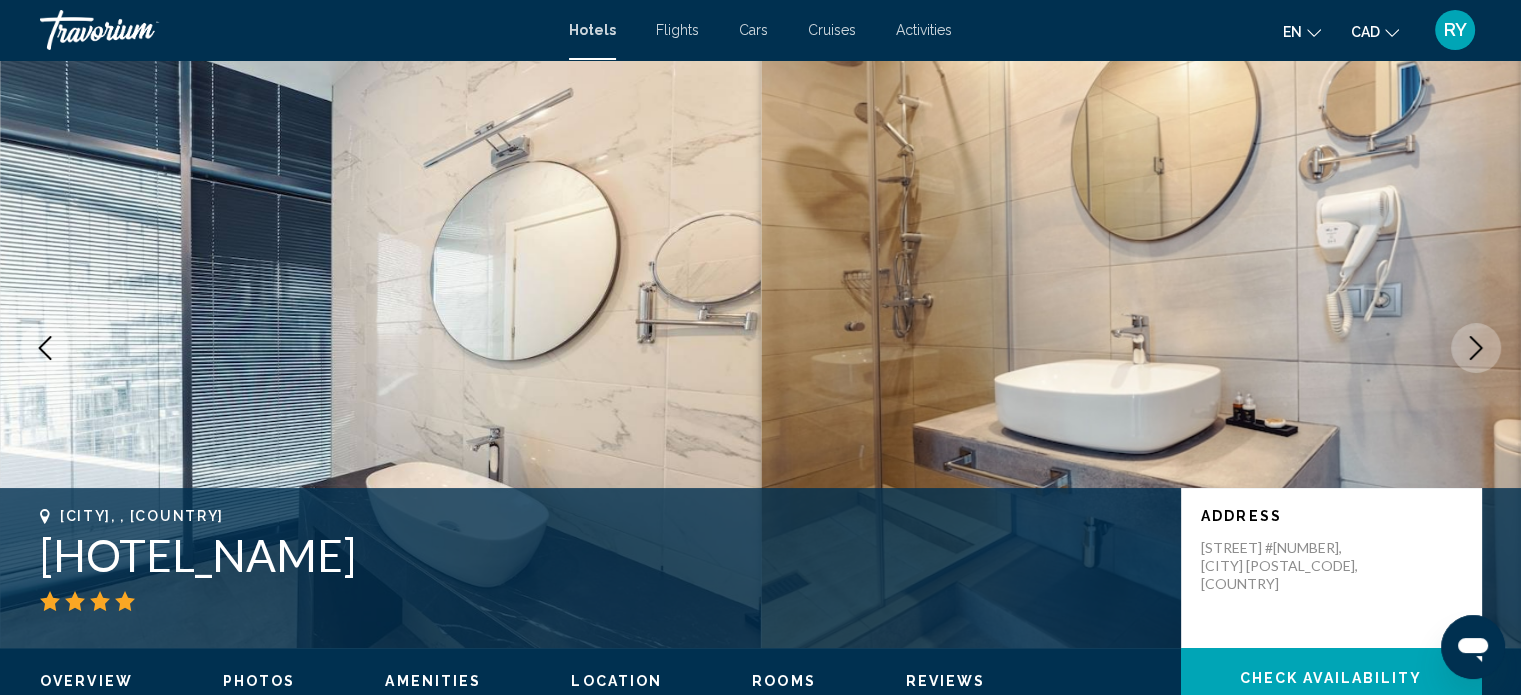 click 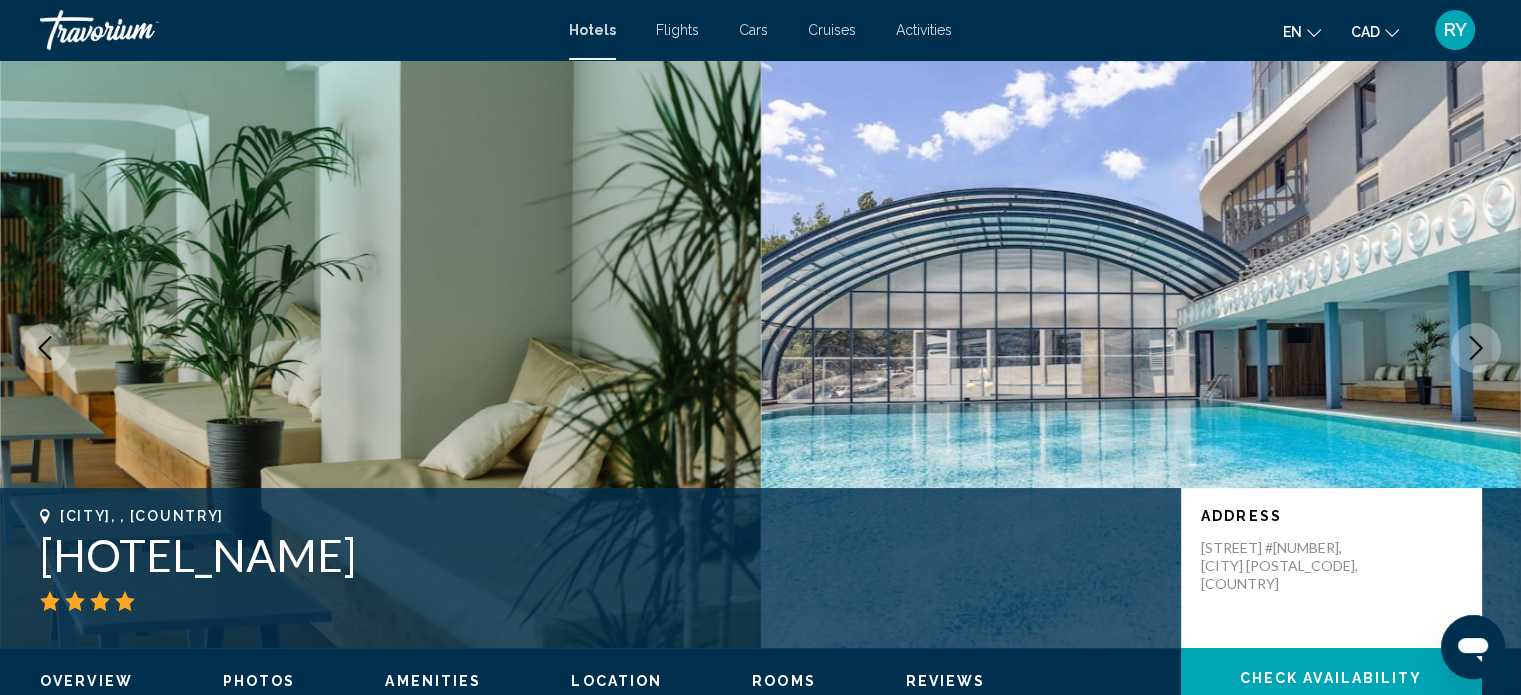 click 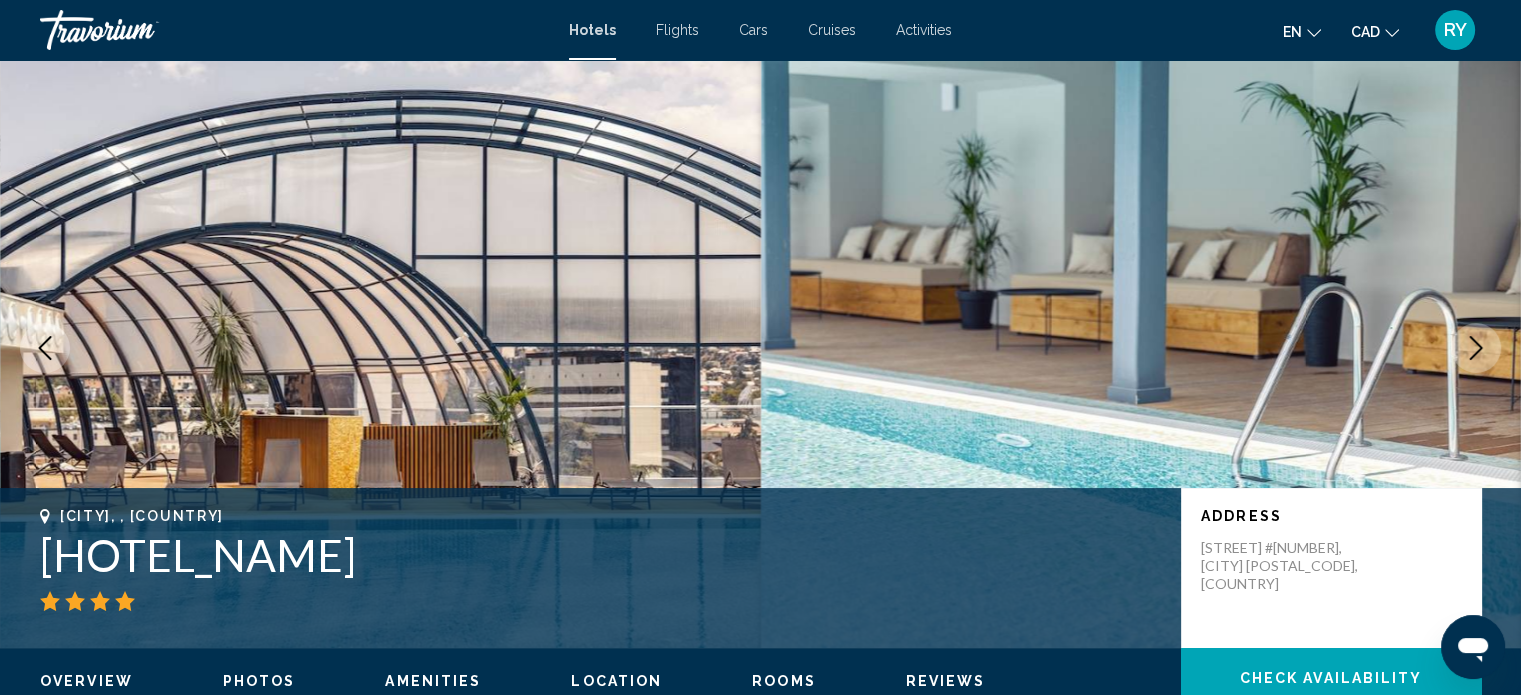 click 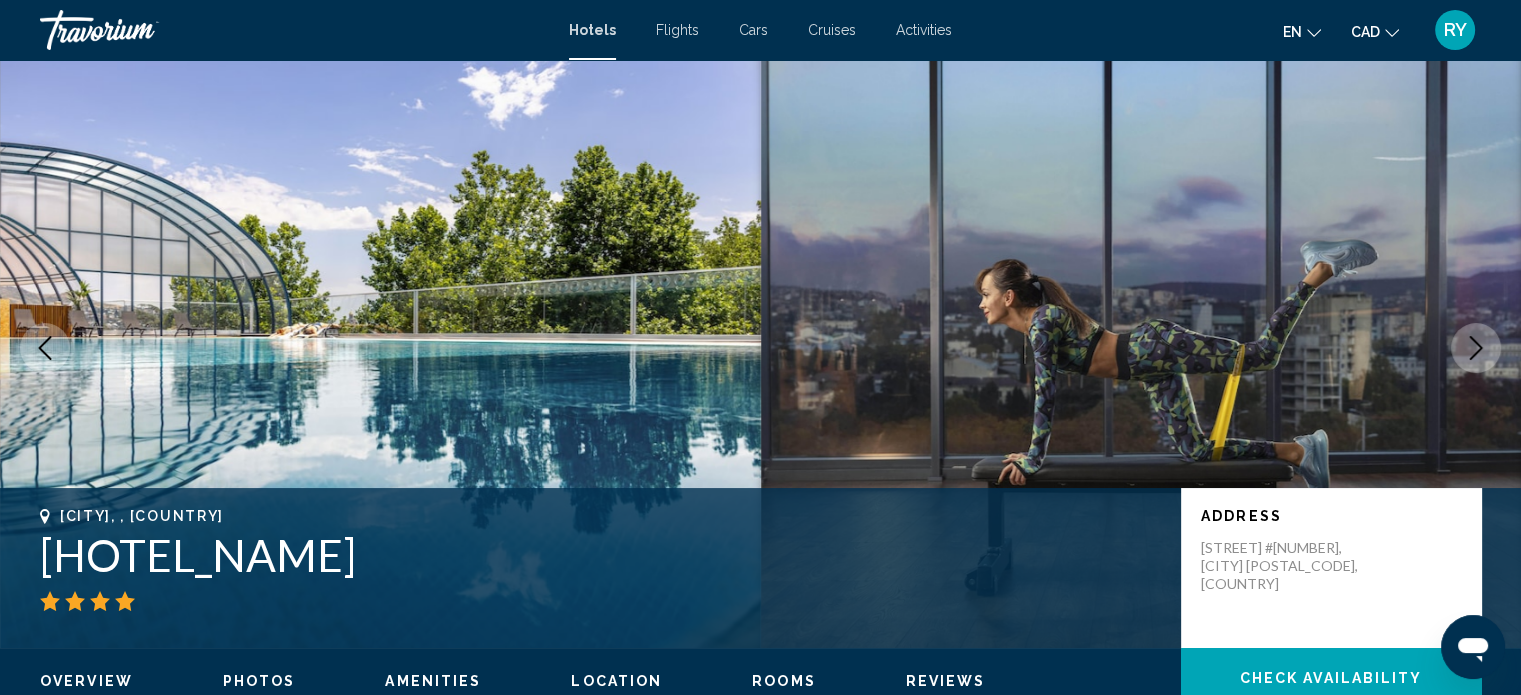 click 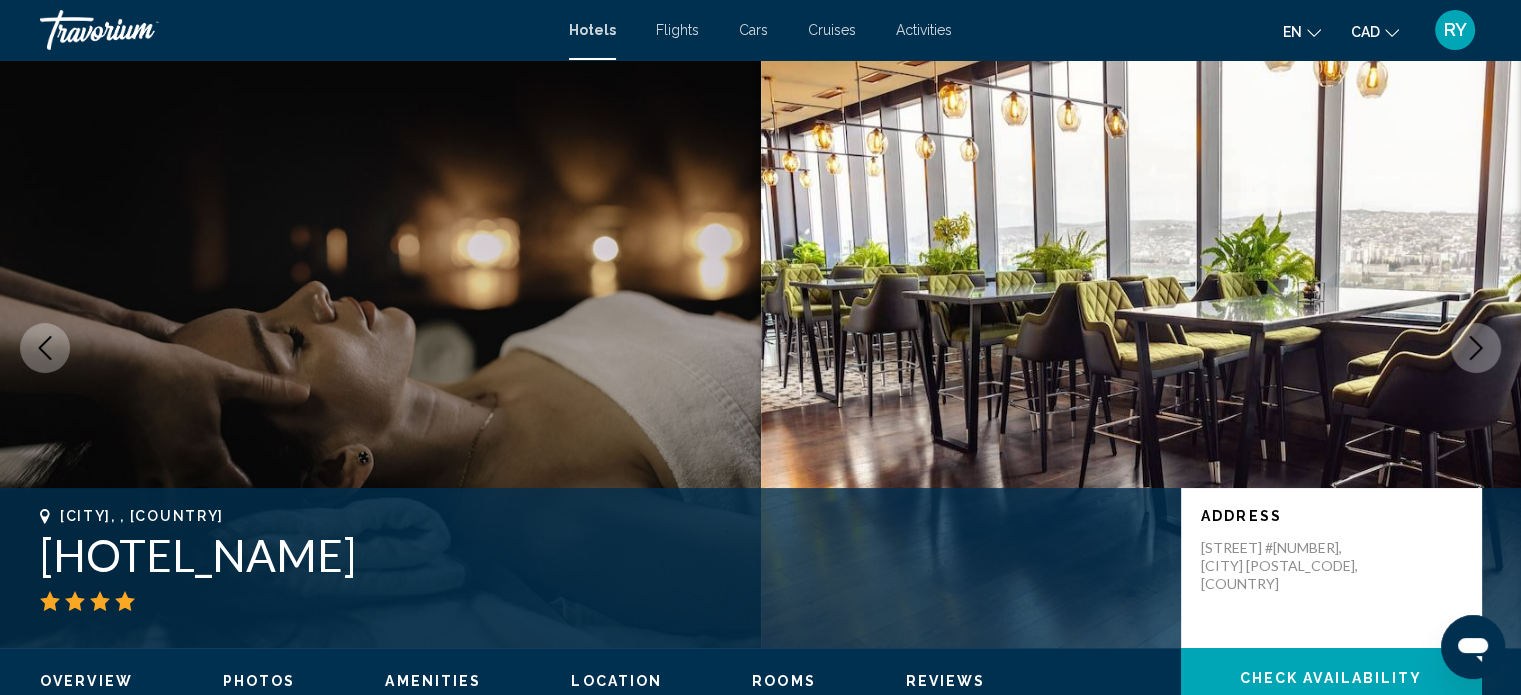 click 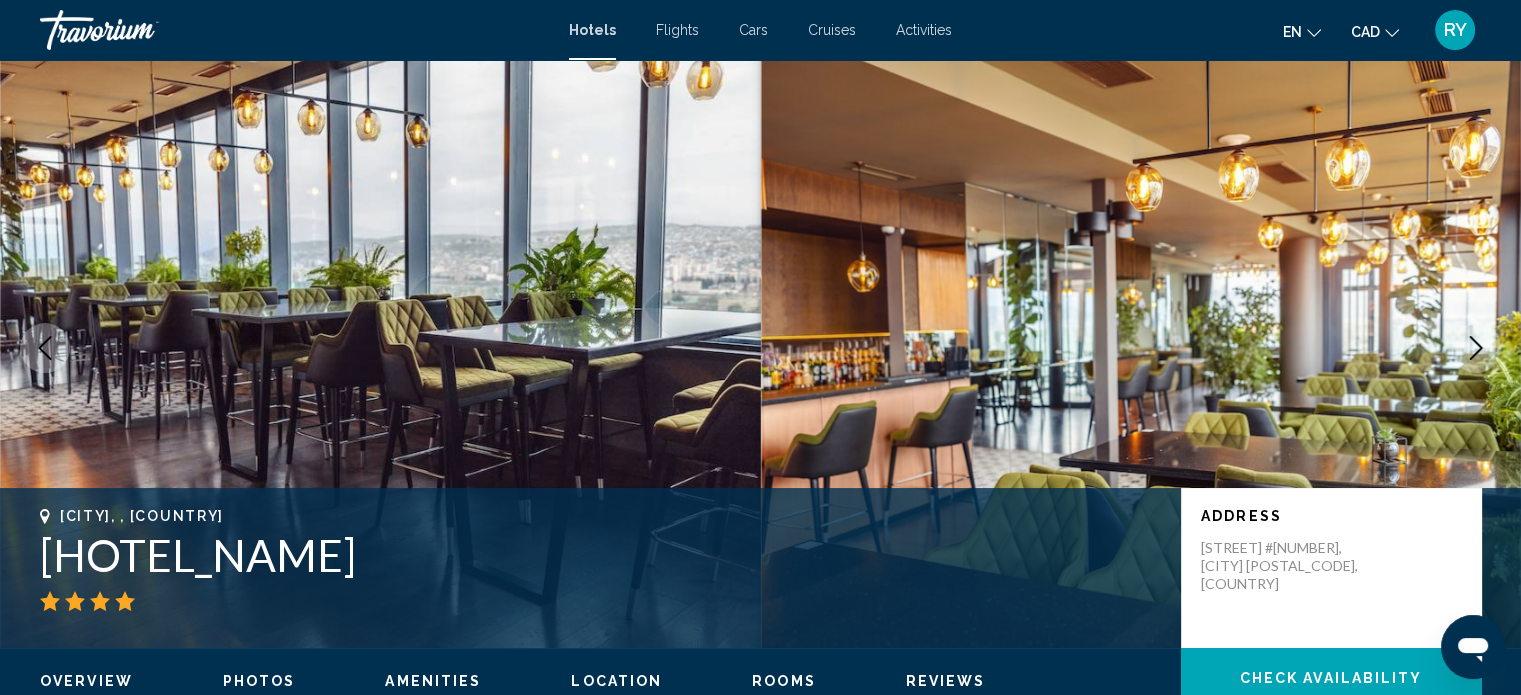 click 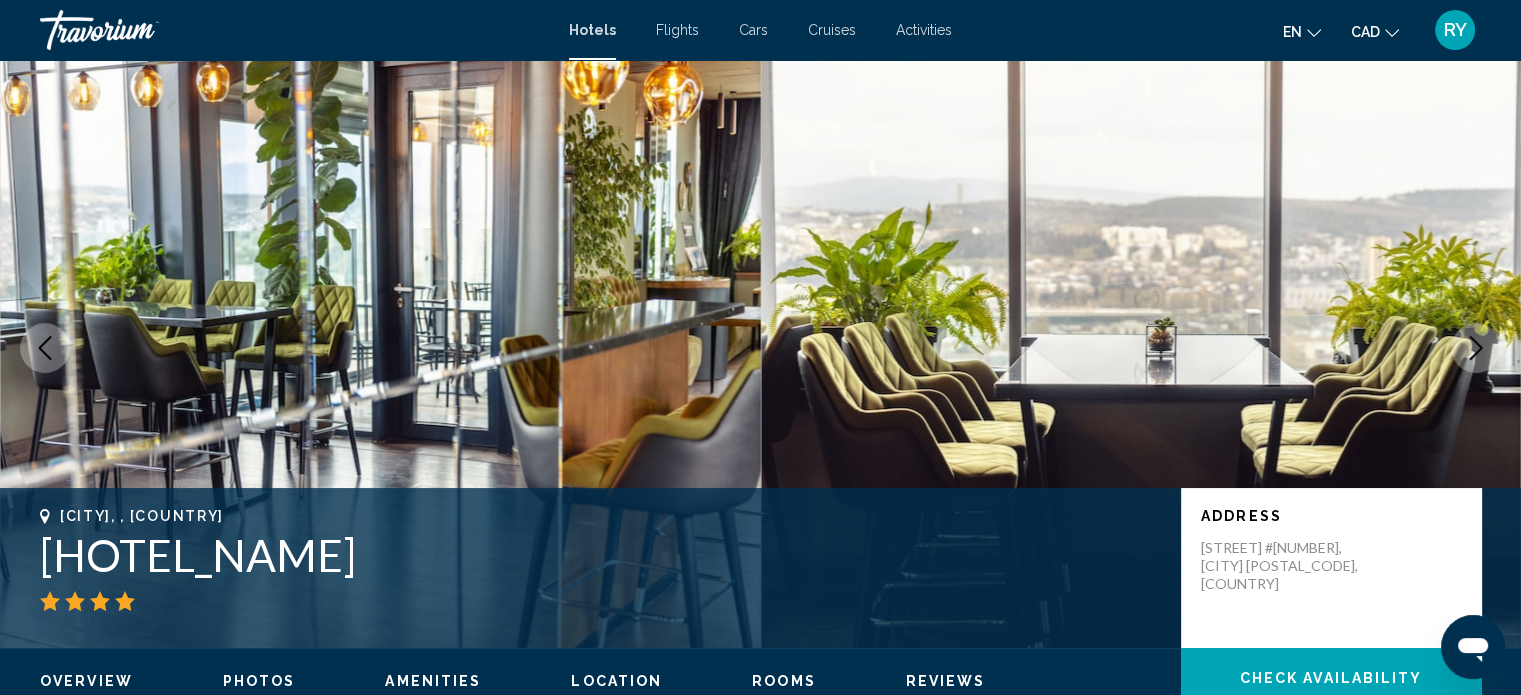 click 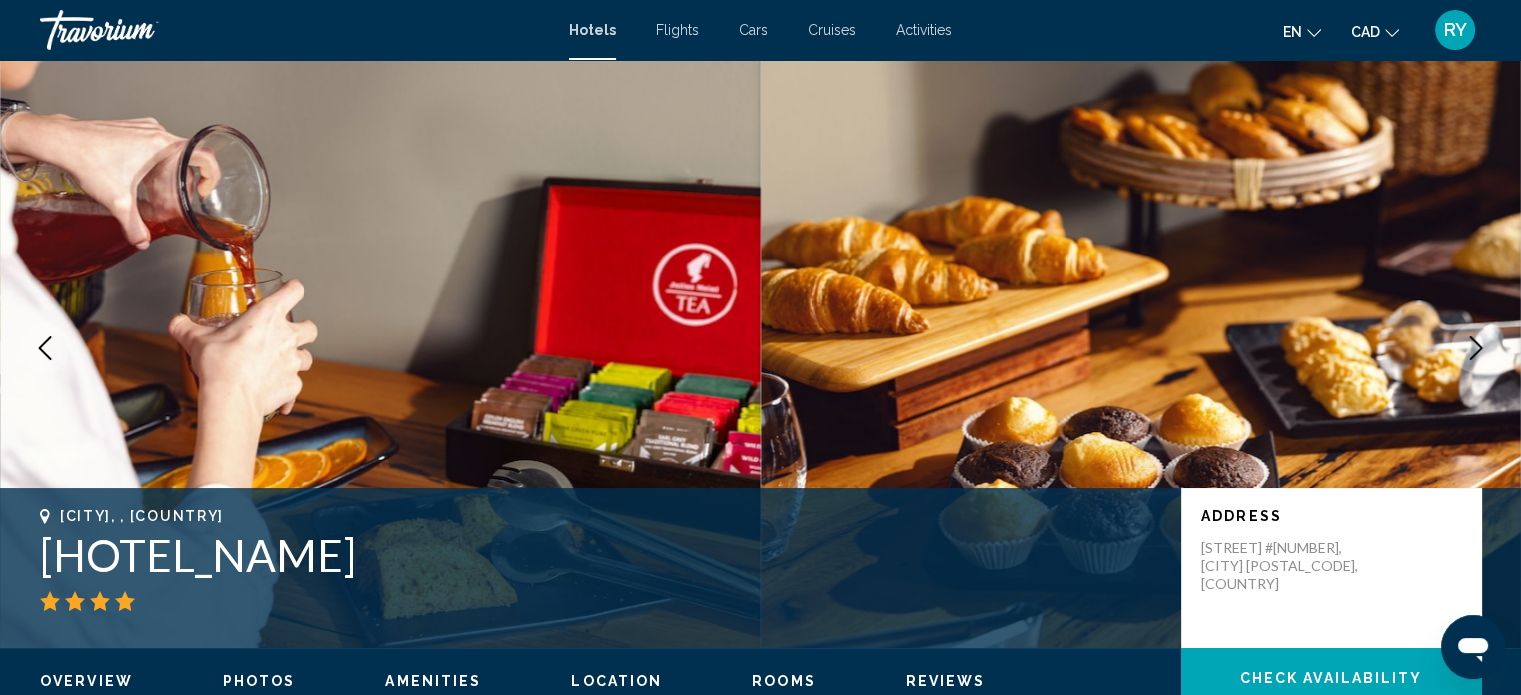 click 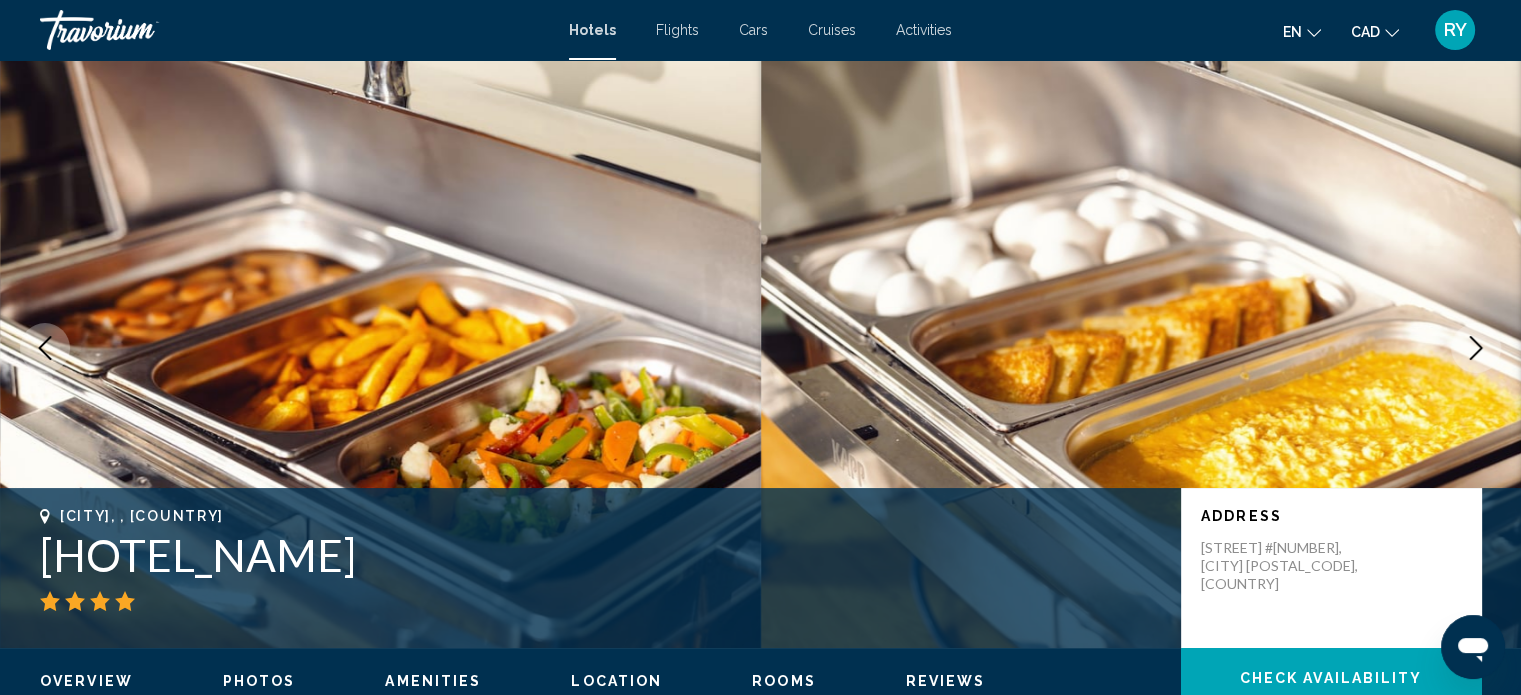 click 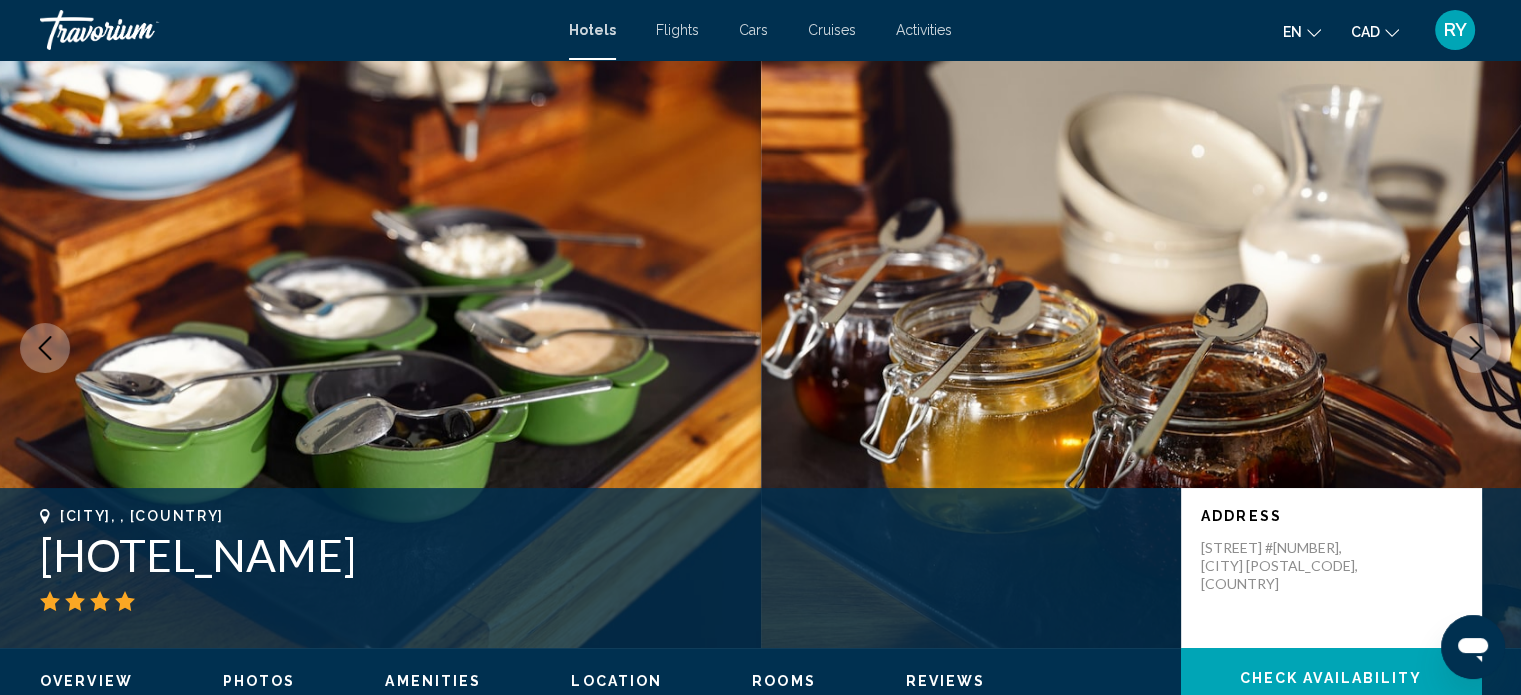 click 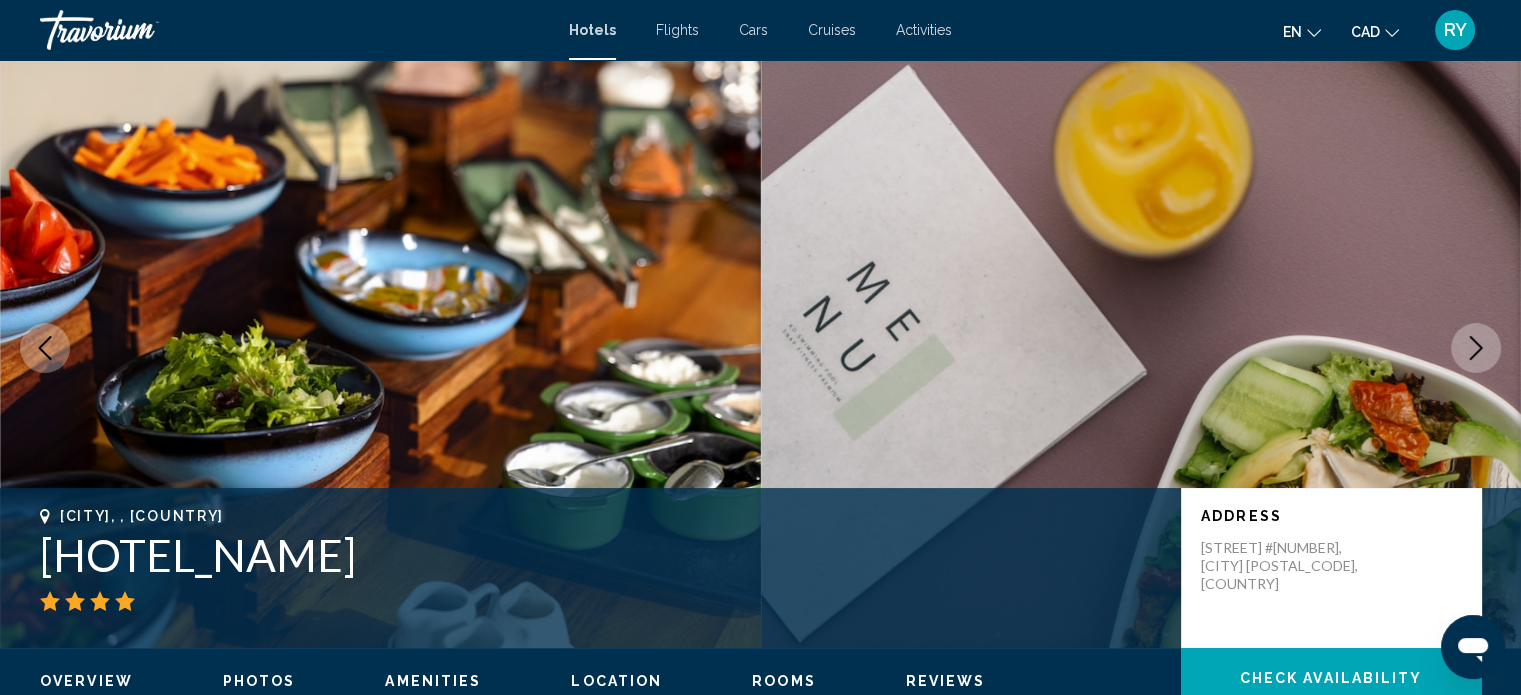 click 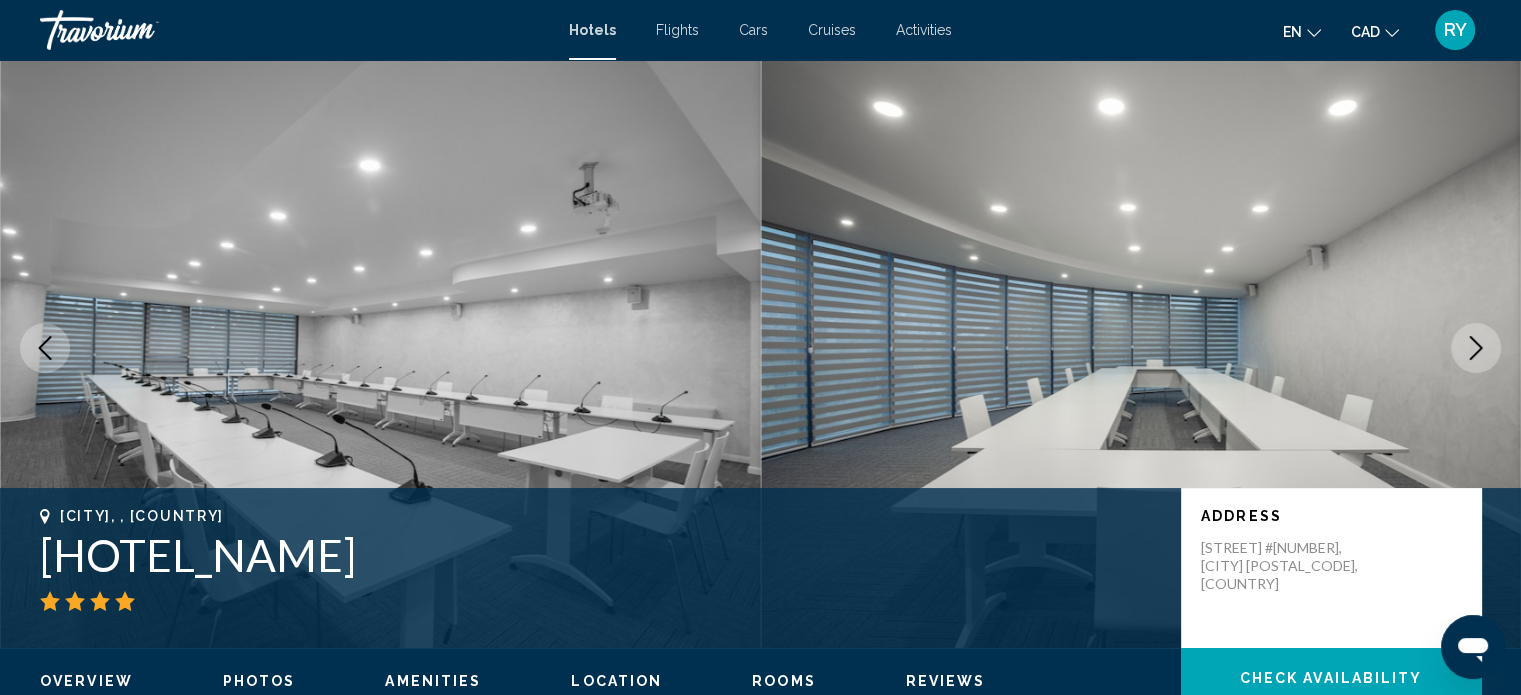click 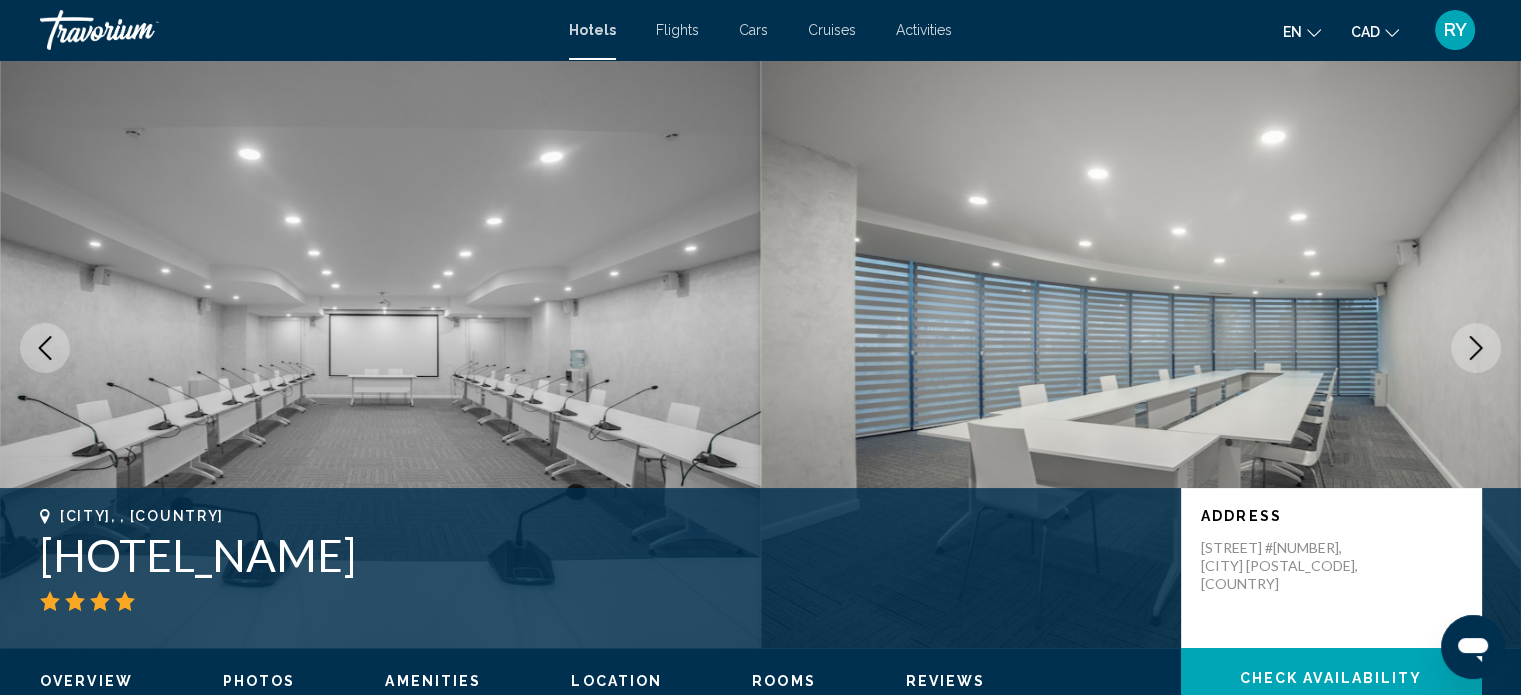 click 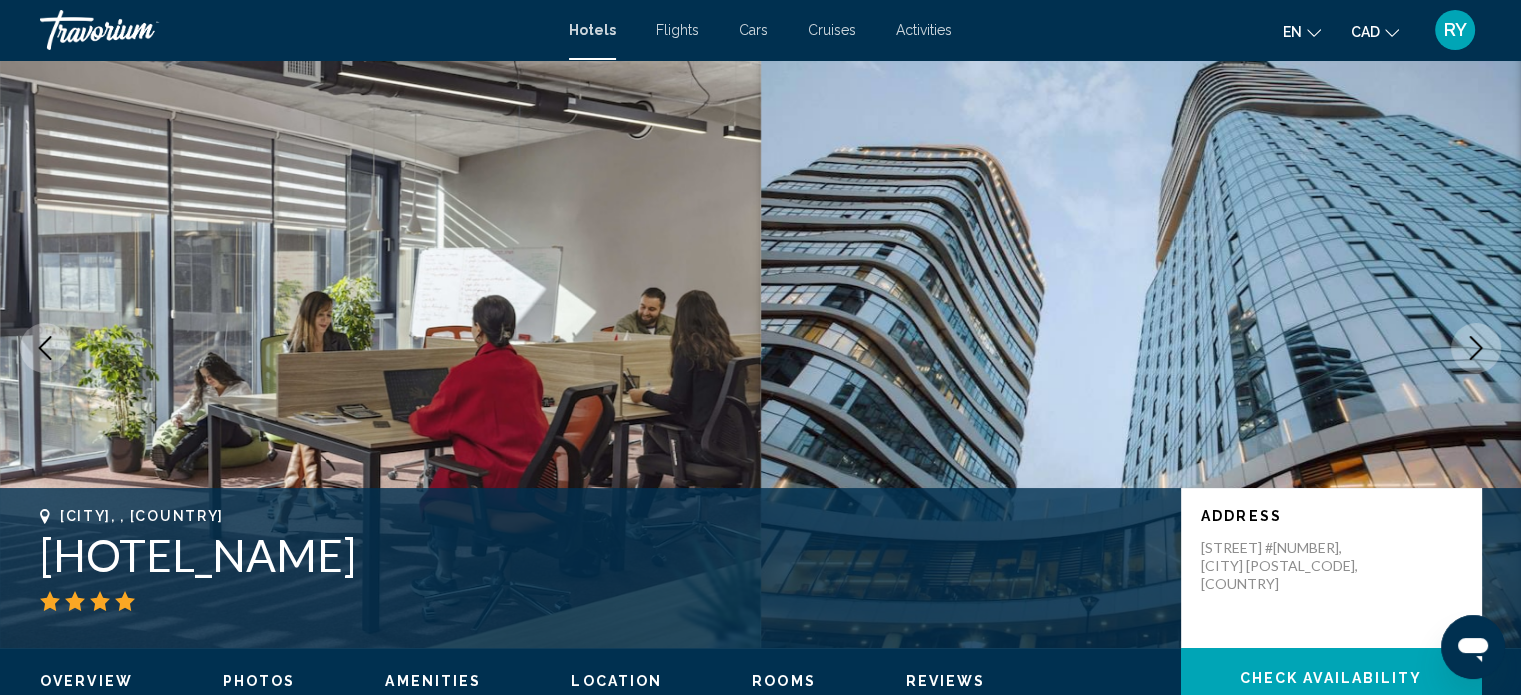 click 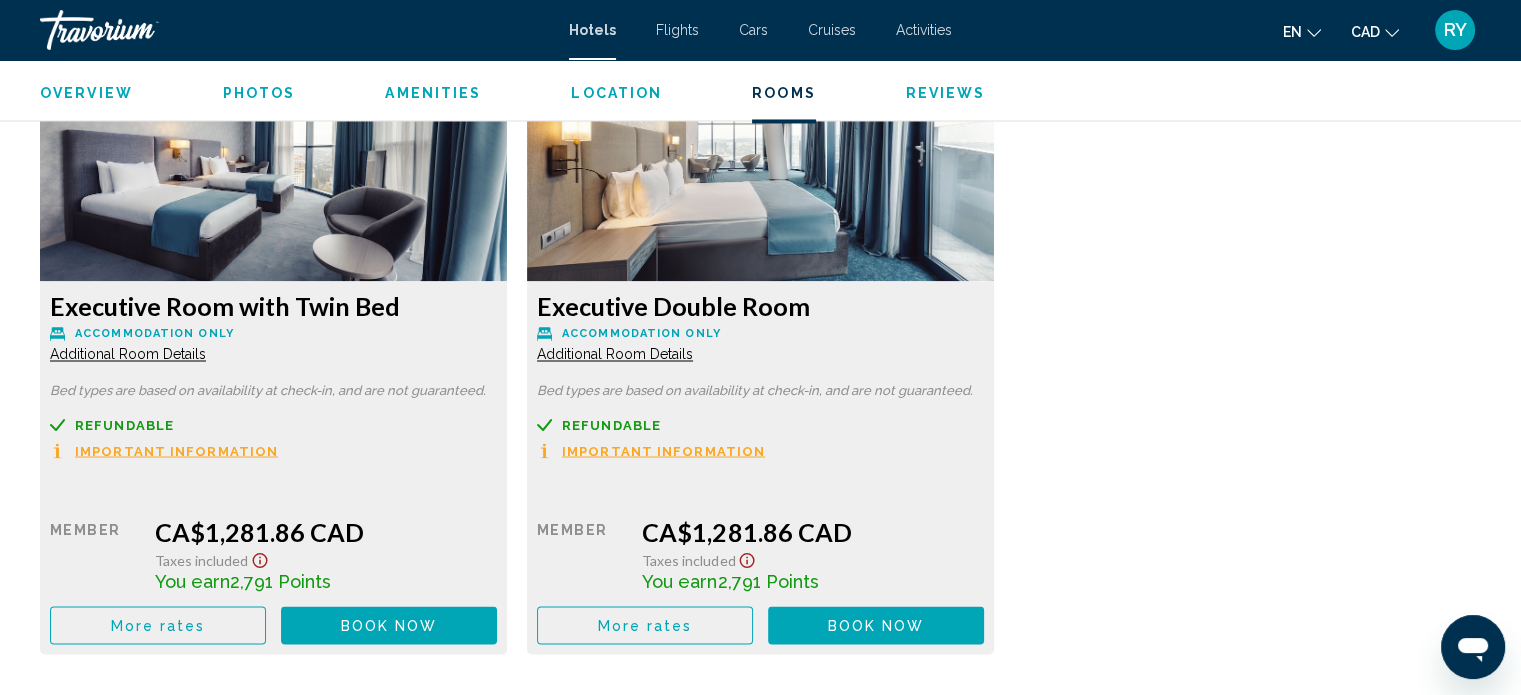 scroll, scrollTop: 3481, scrollLeft: 0, axis: vertical 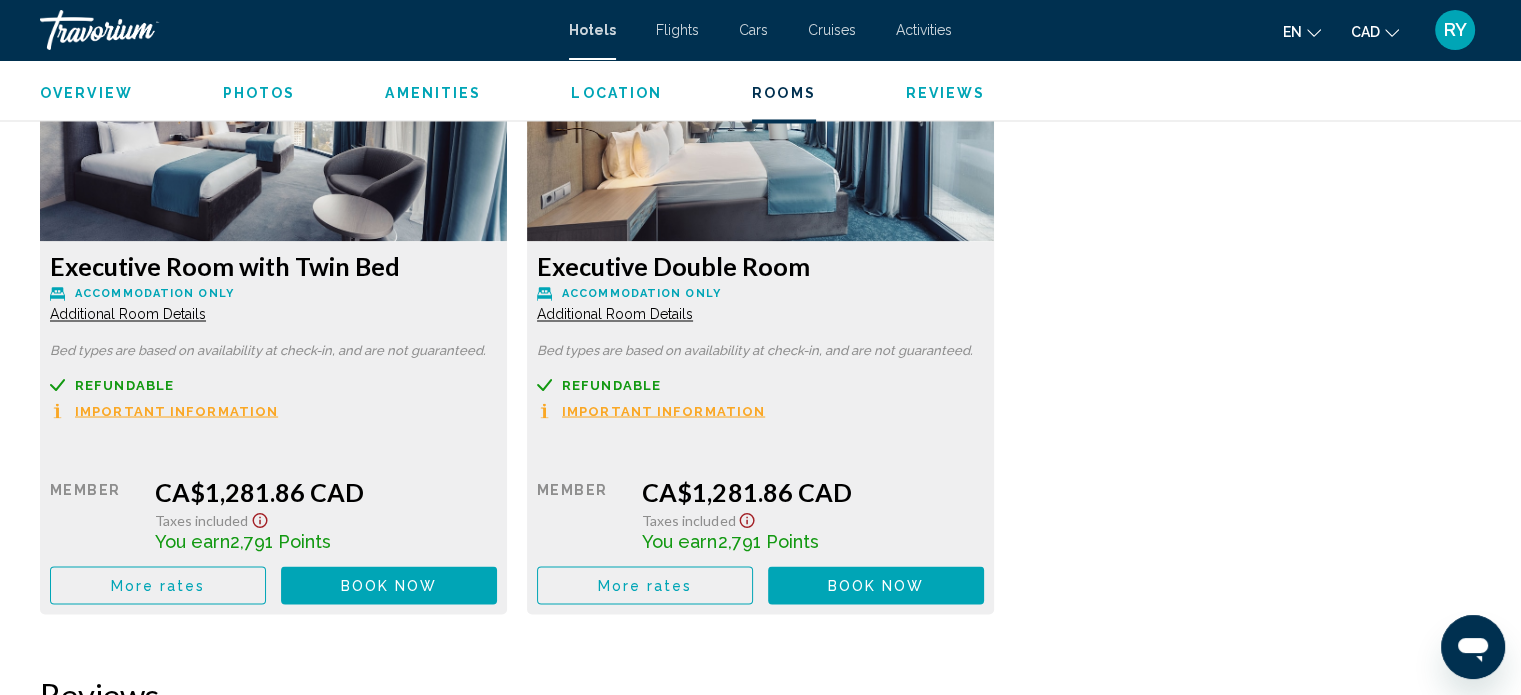 click on "Additional Room Details" at bounding box center (128, -370) 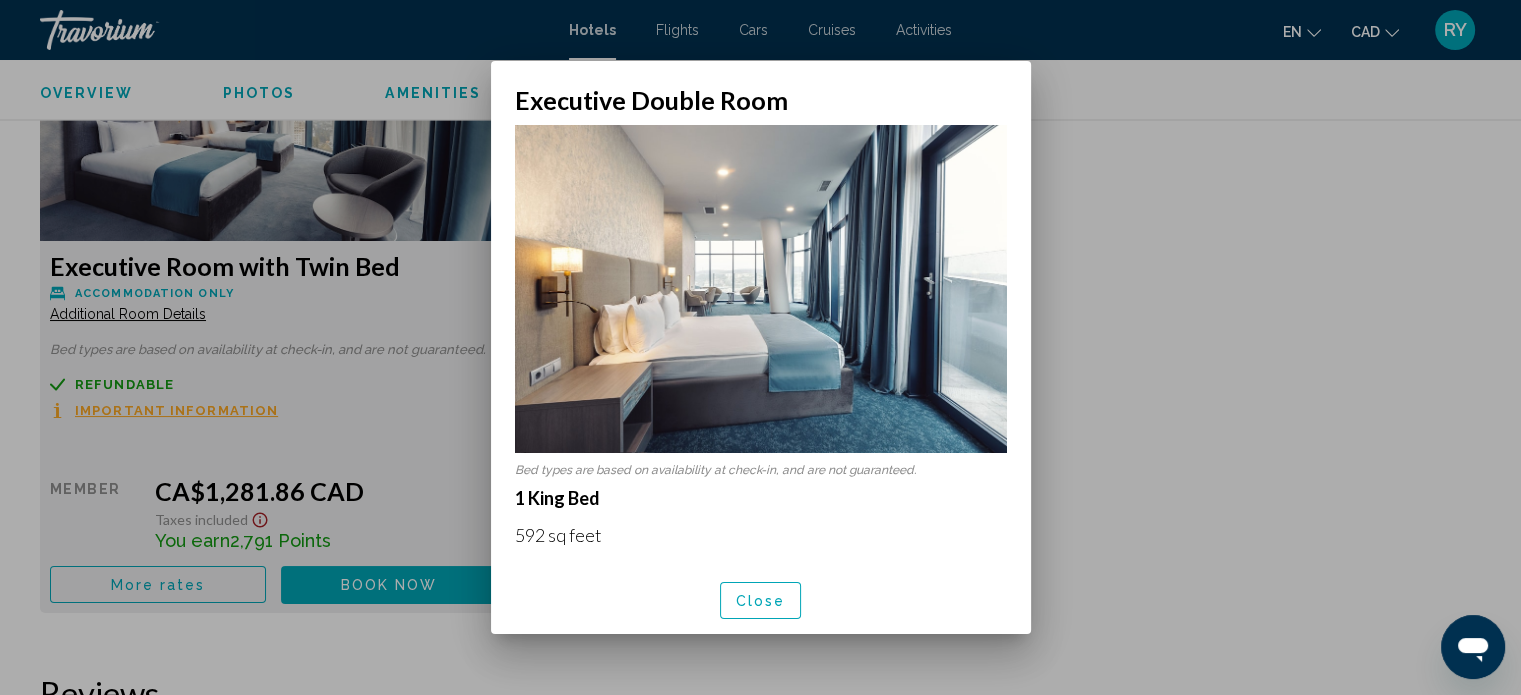 scroll, scrollTop: 0, scrollLeft: 0, axis: both 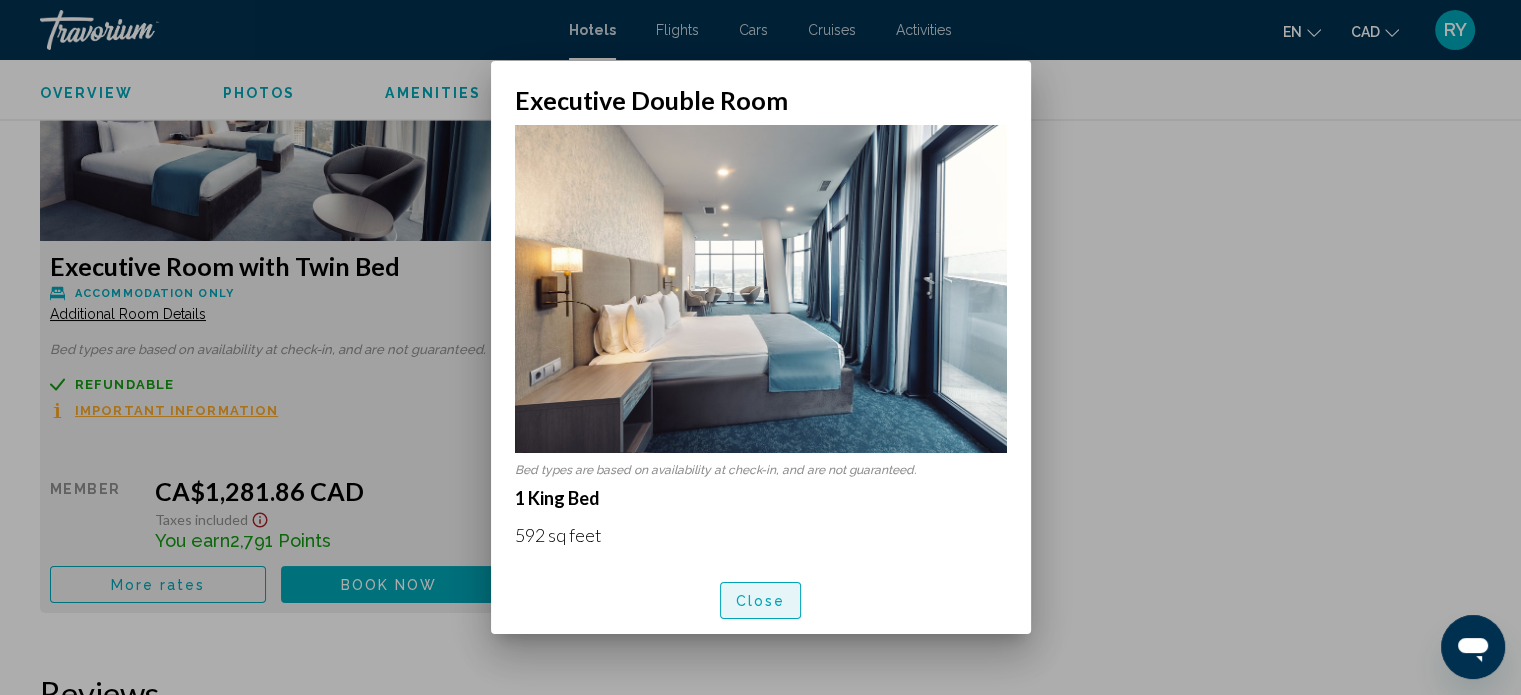 click on "Close" at bounding box center [761, 601] 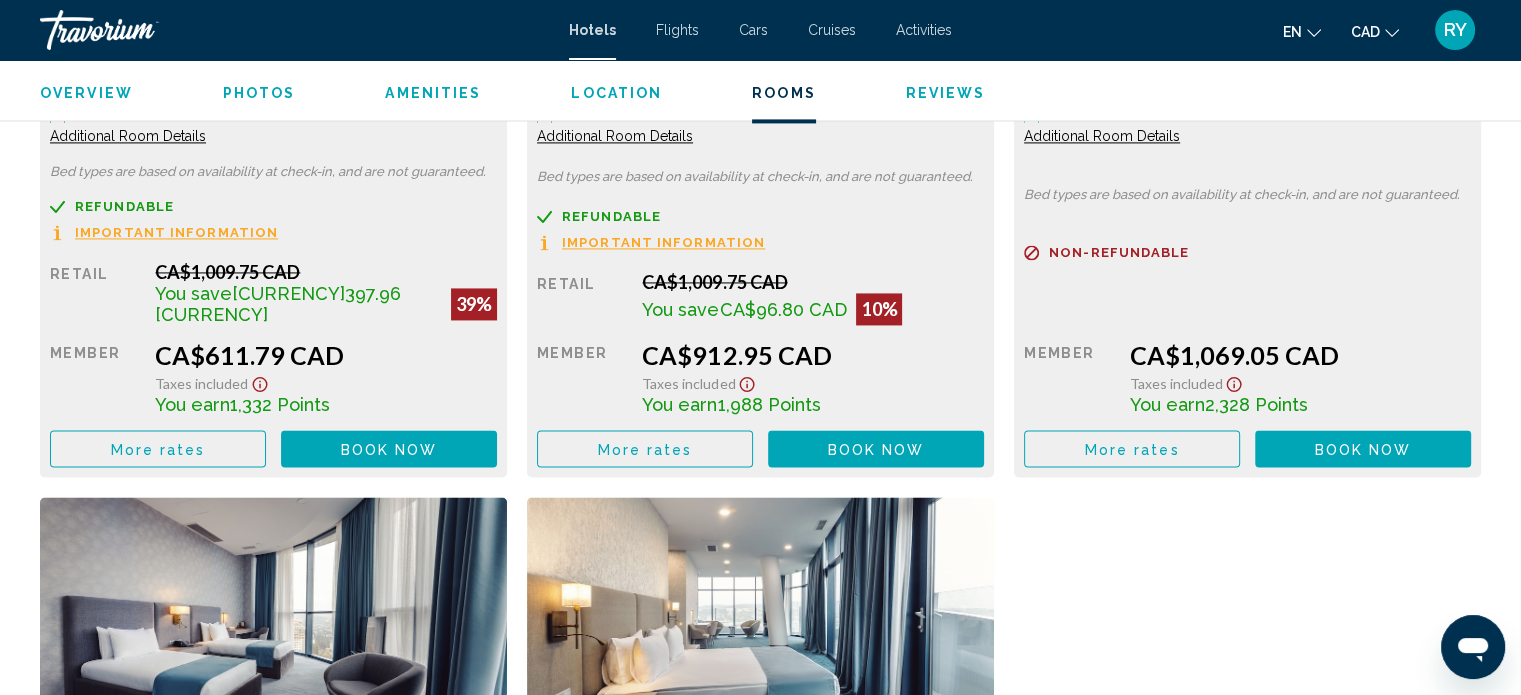 scroll, scrollTop: 2908, scrollLeft: 0, axis: vertical 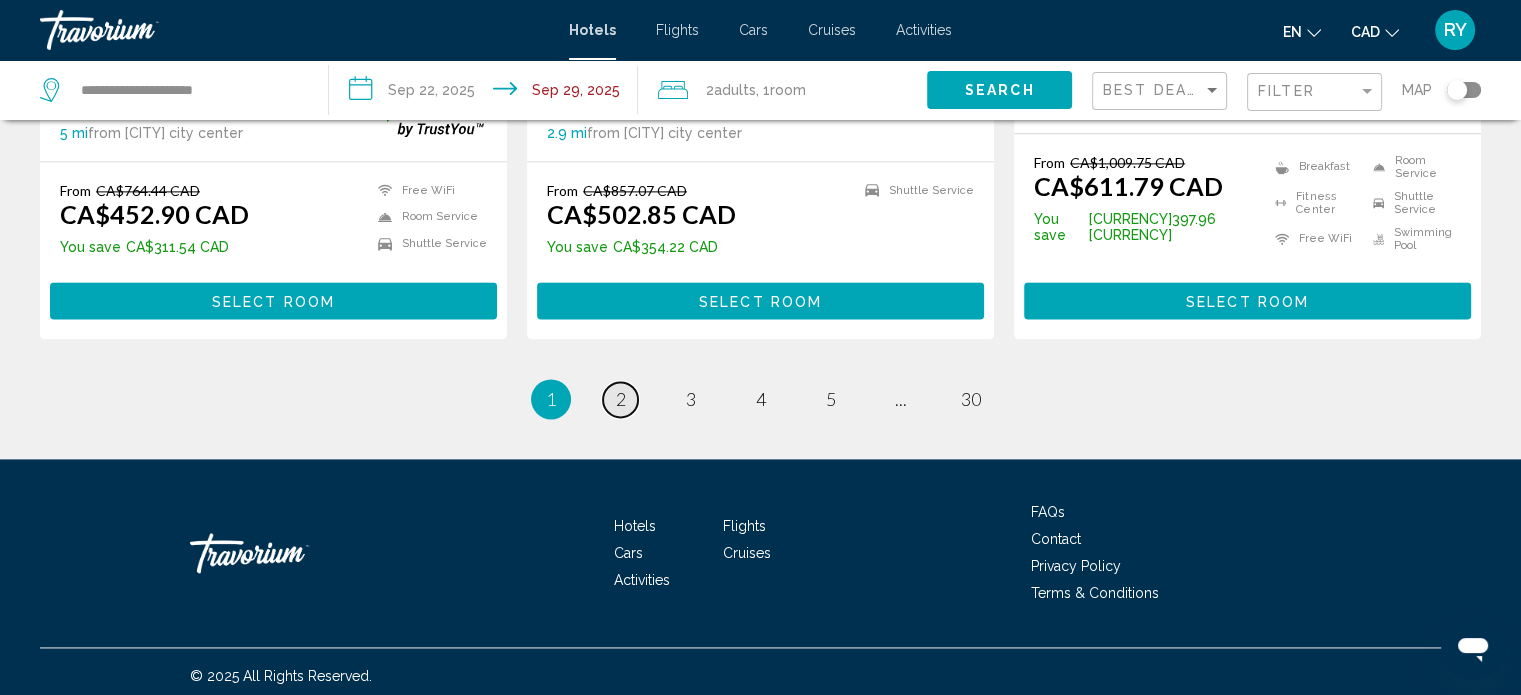 click on "2" at bounding box center [621, 399] 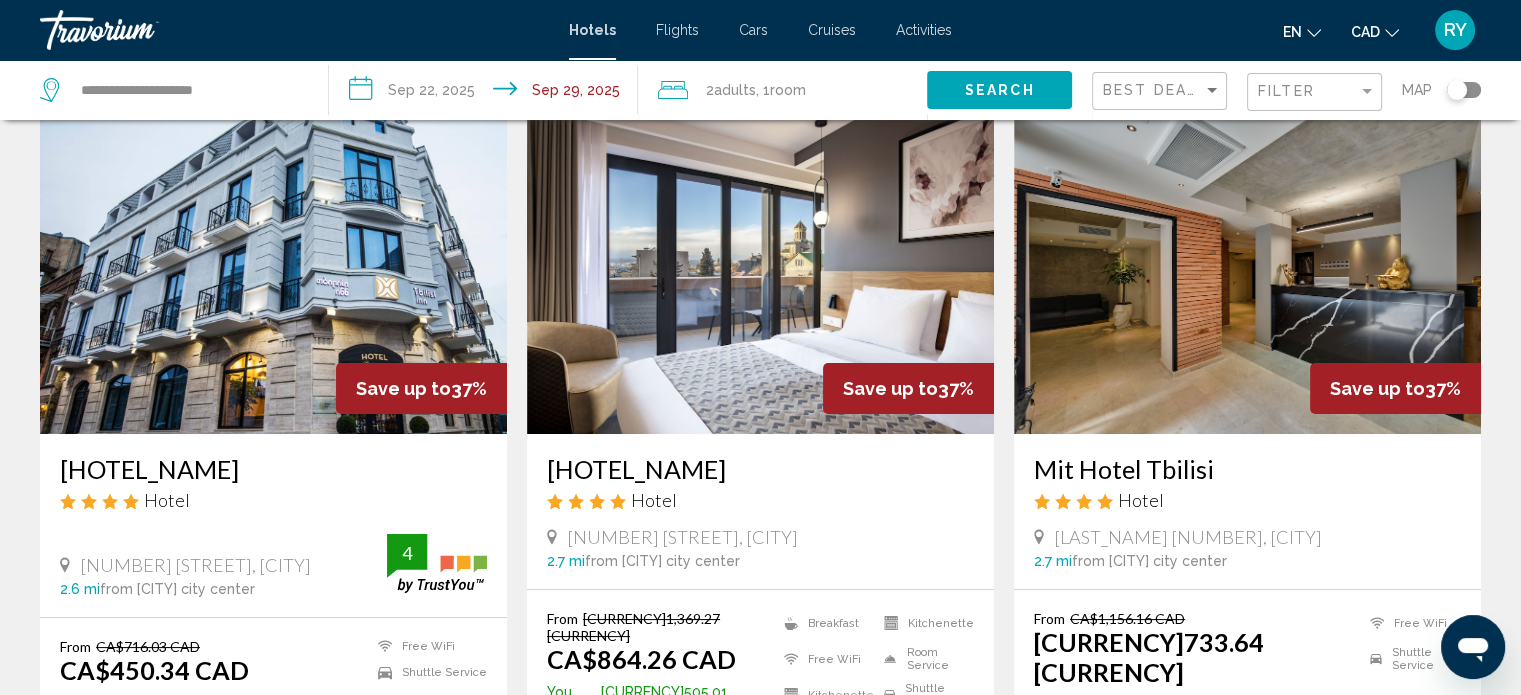 scroll, scrollTop: 0, scrollLeft: 0, axis: both 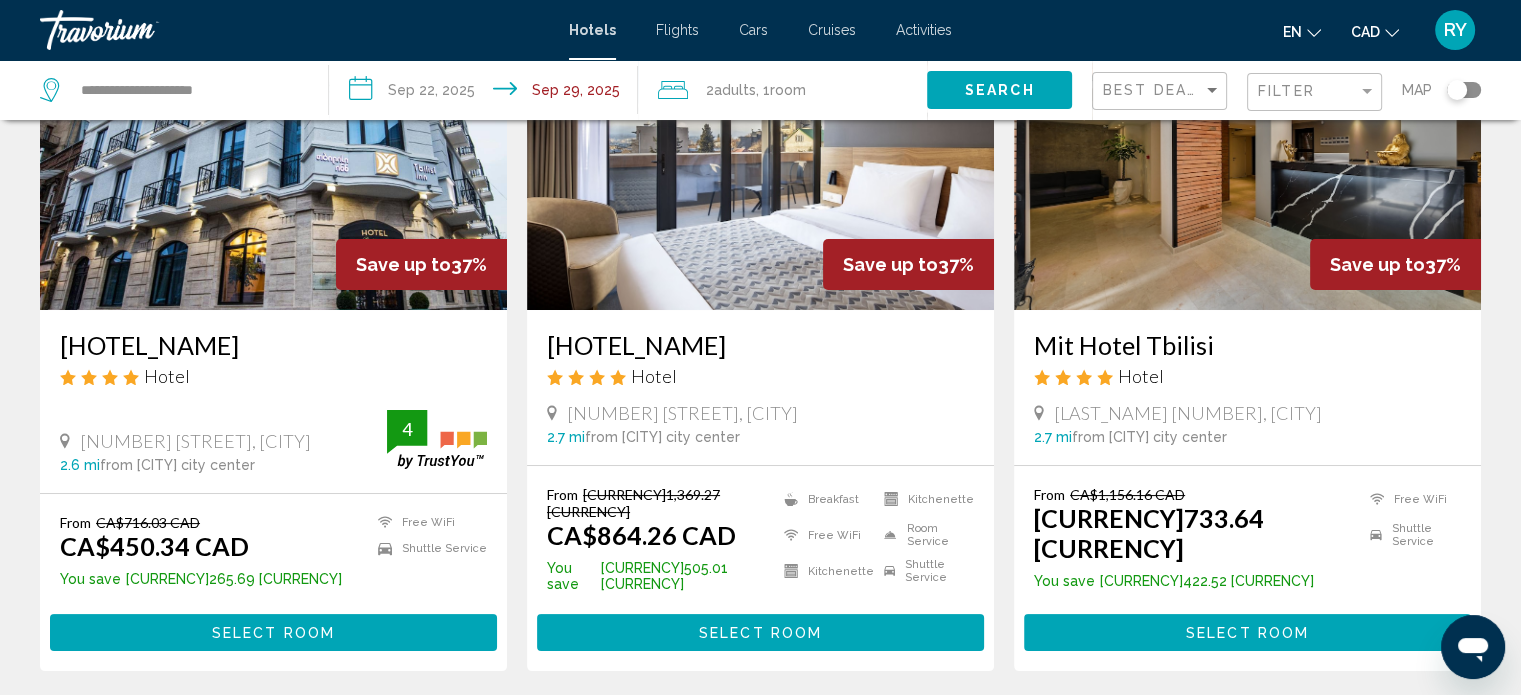 click at bounding box center (760, 150) 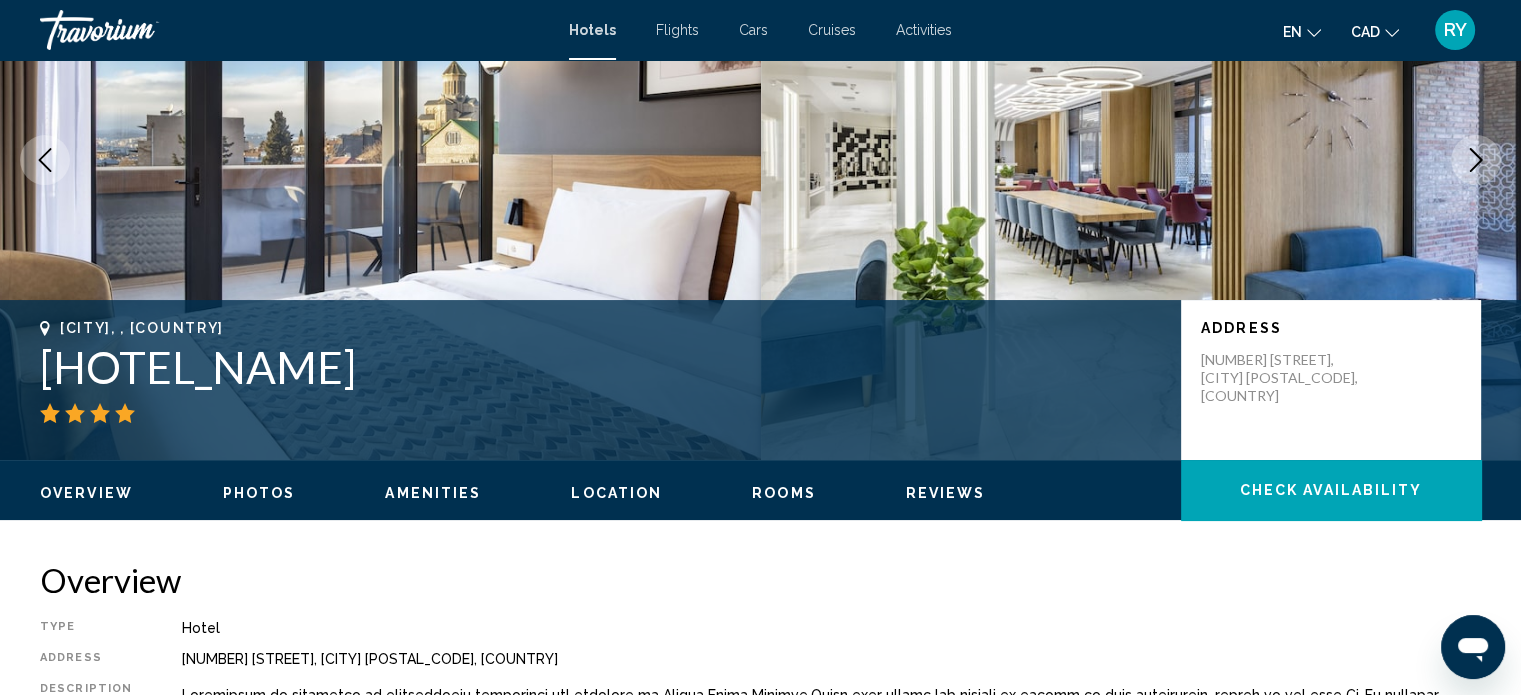 scroll, scrollTop: 12, scrollLeft: 0, axis: vertical 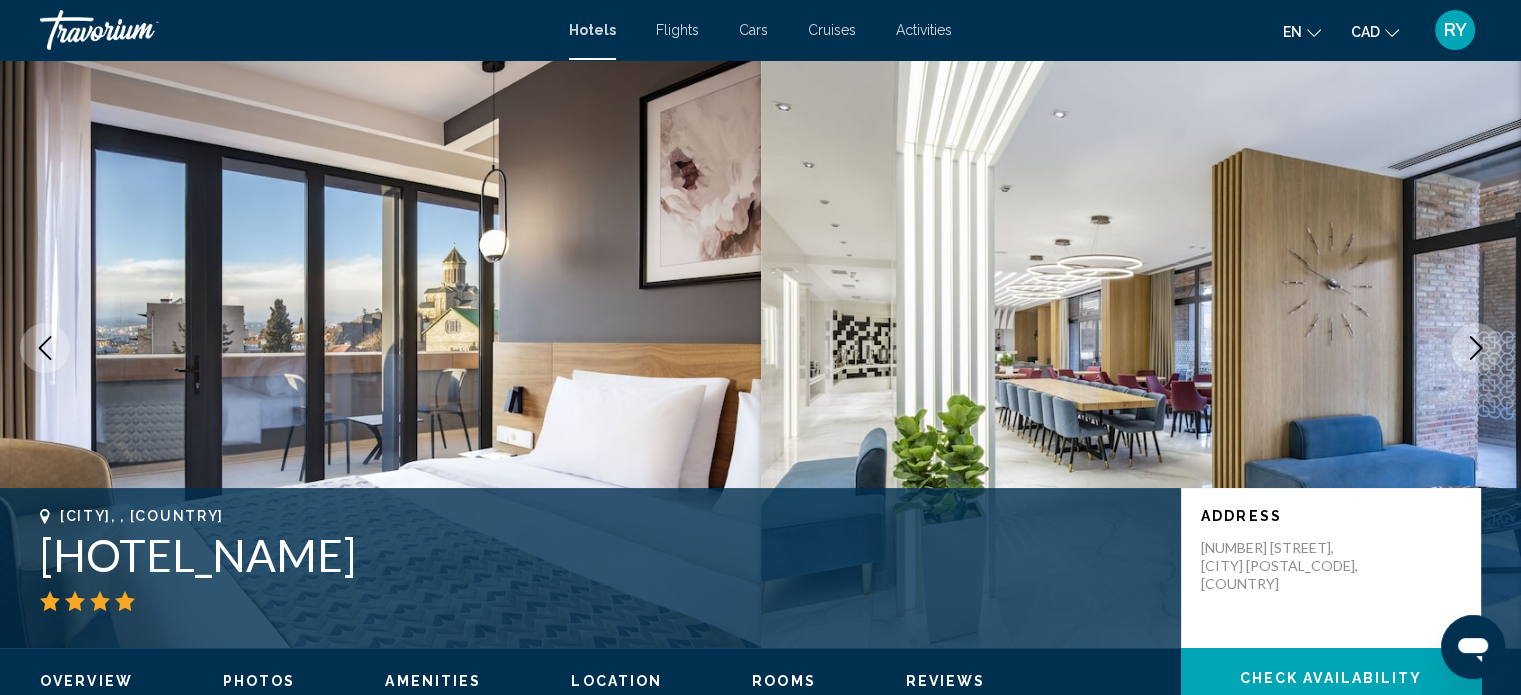 click 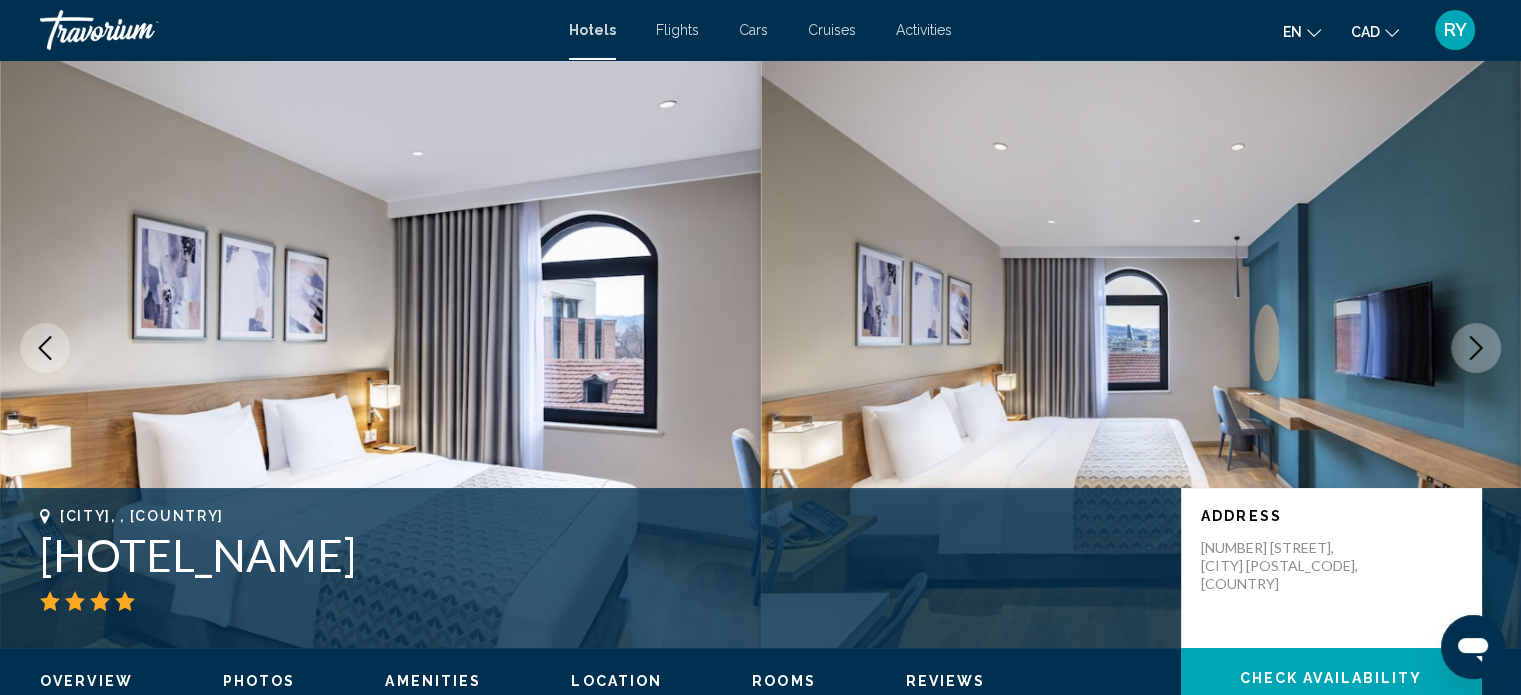 click 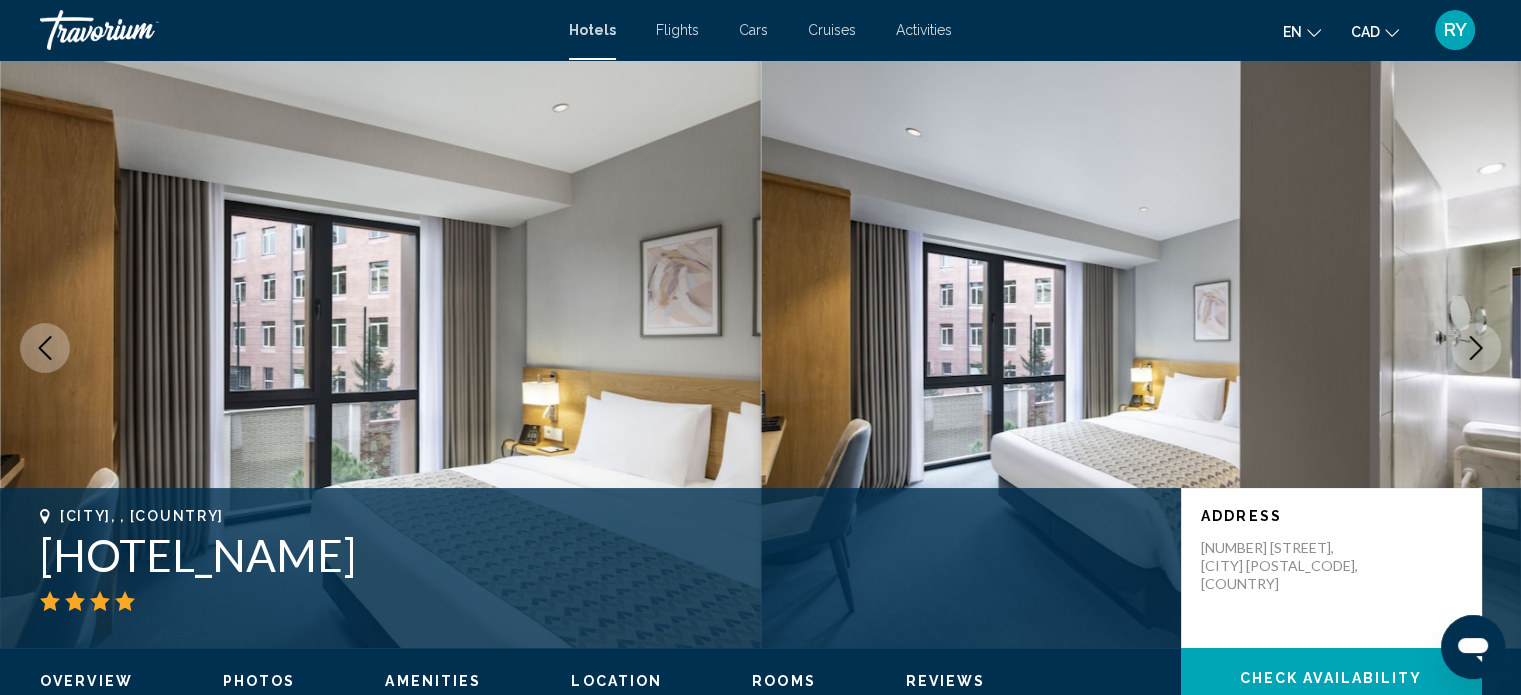 click 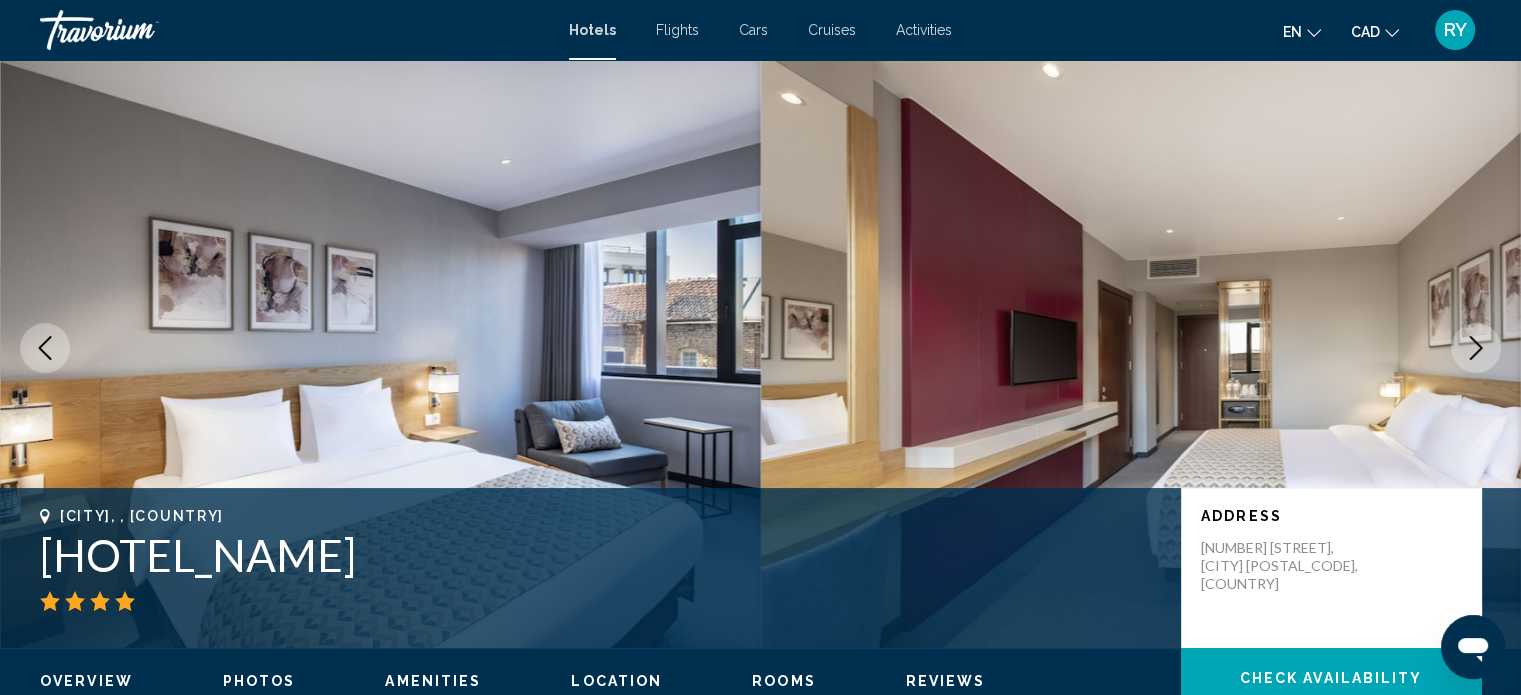 click 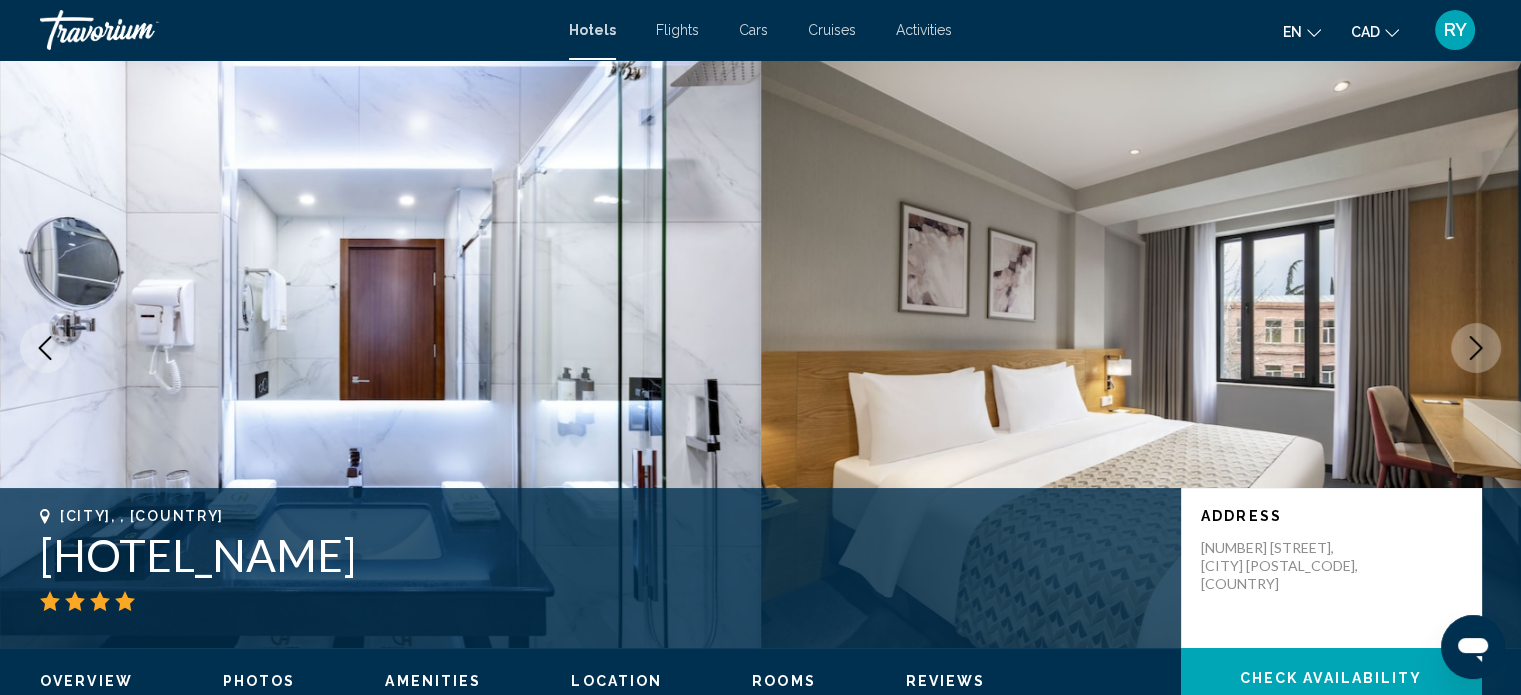 click 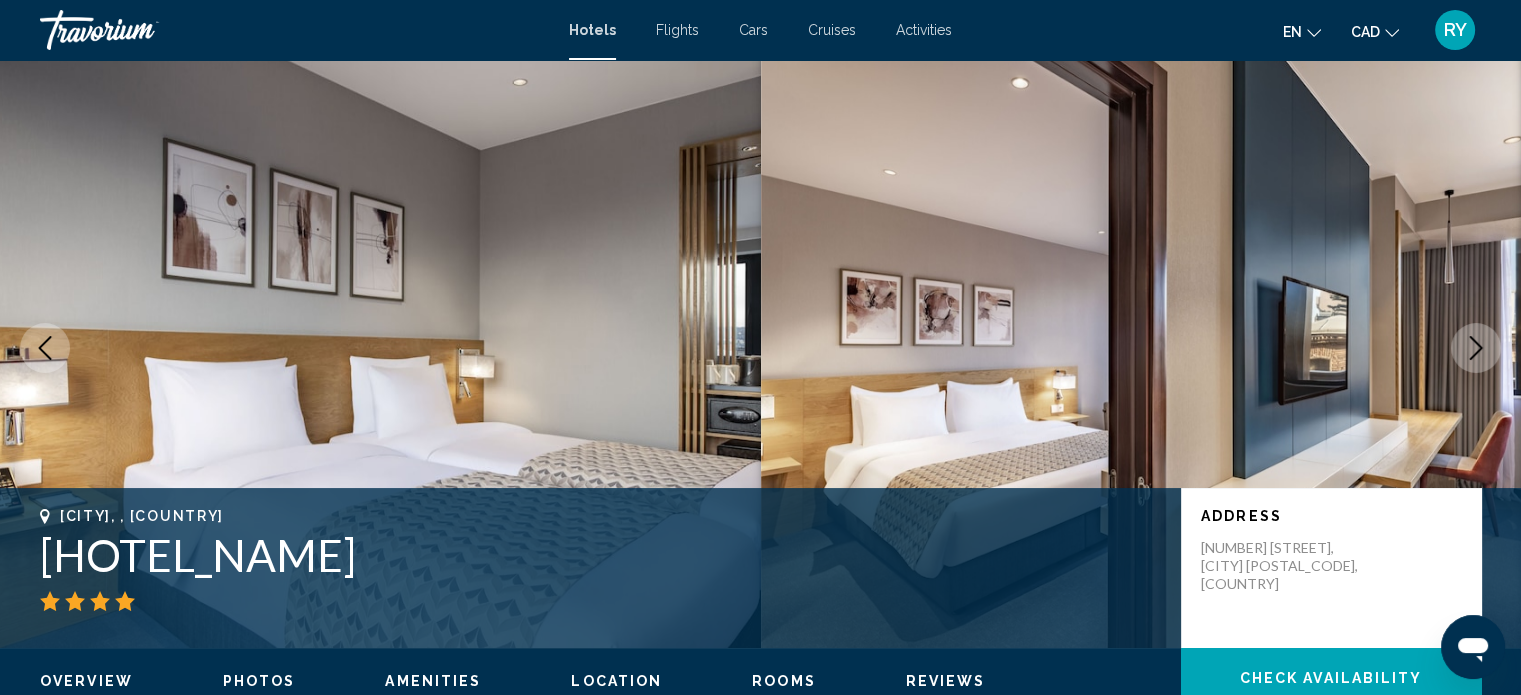 click 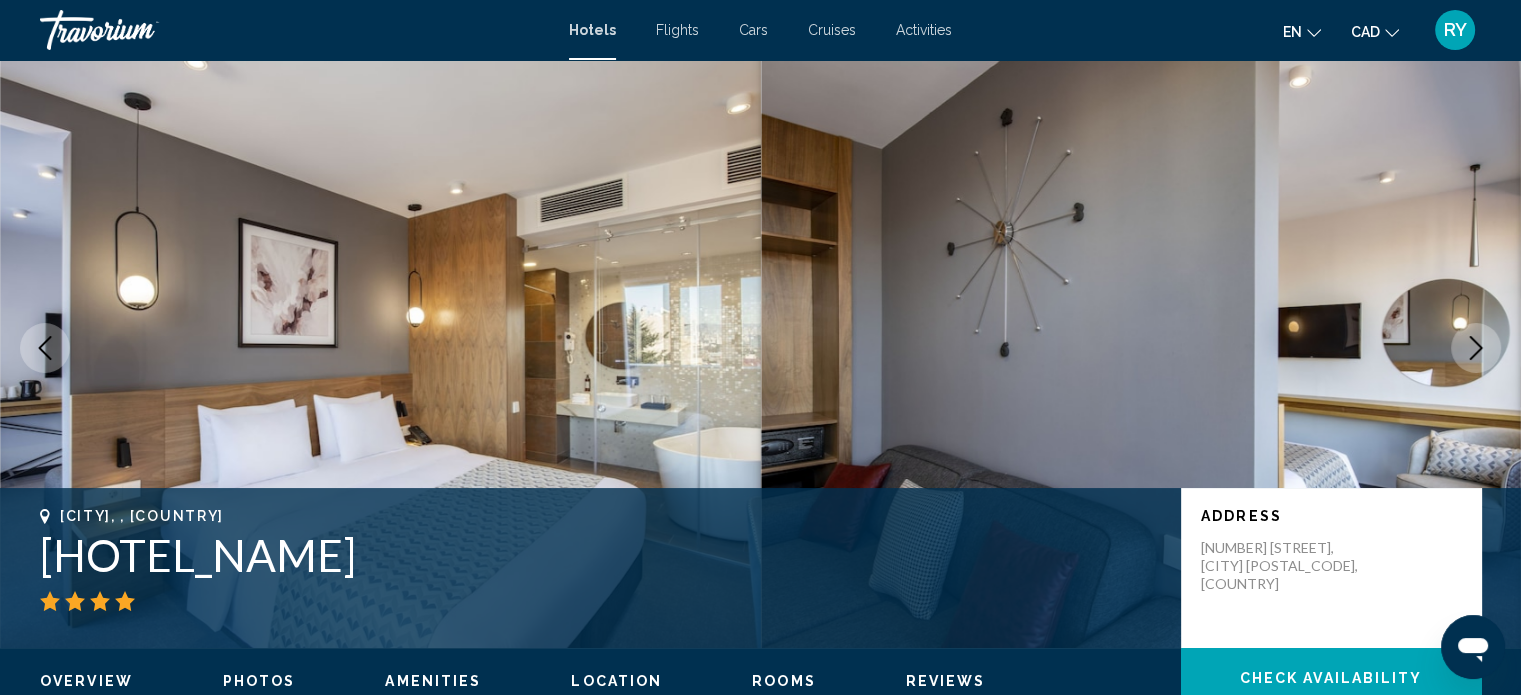 click 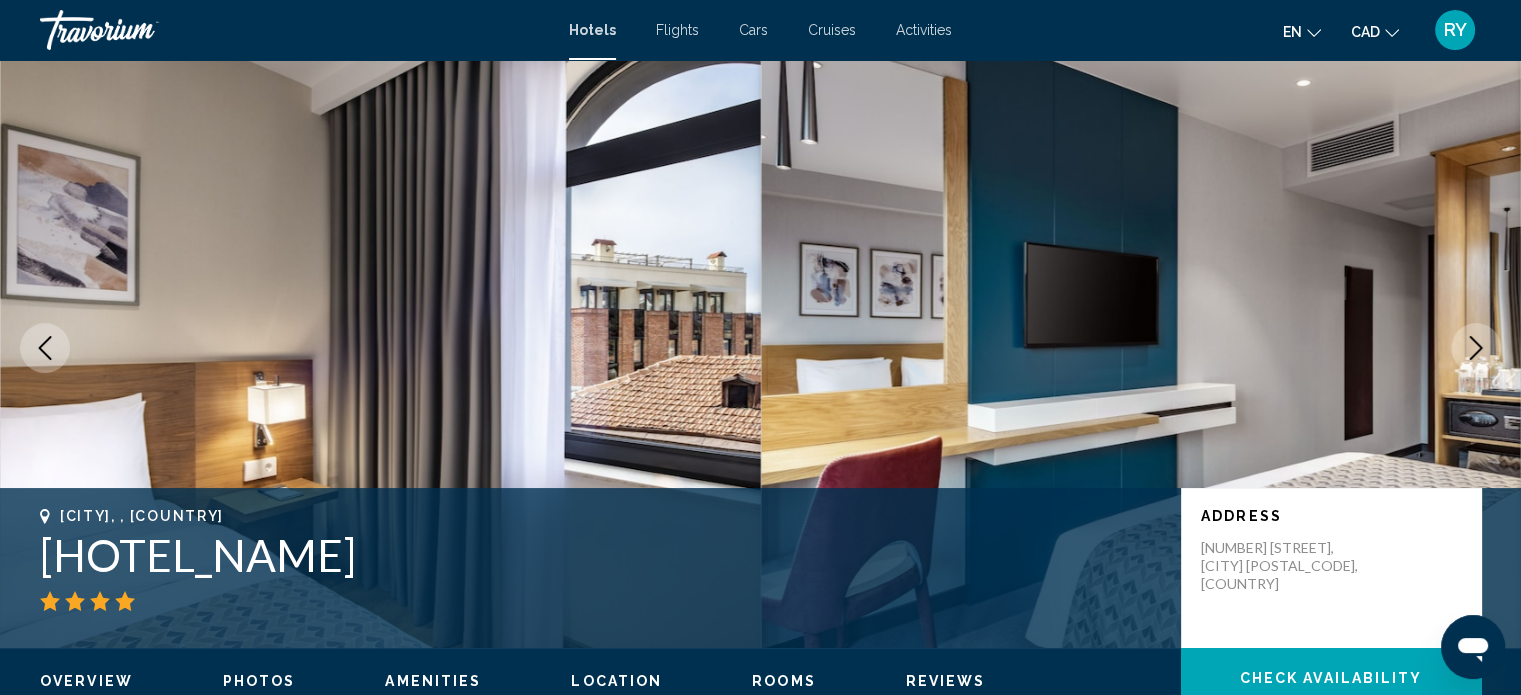 click 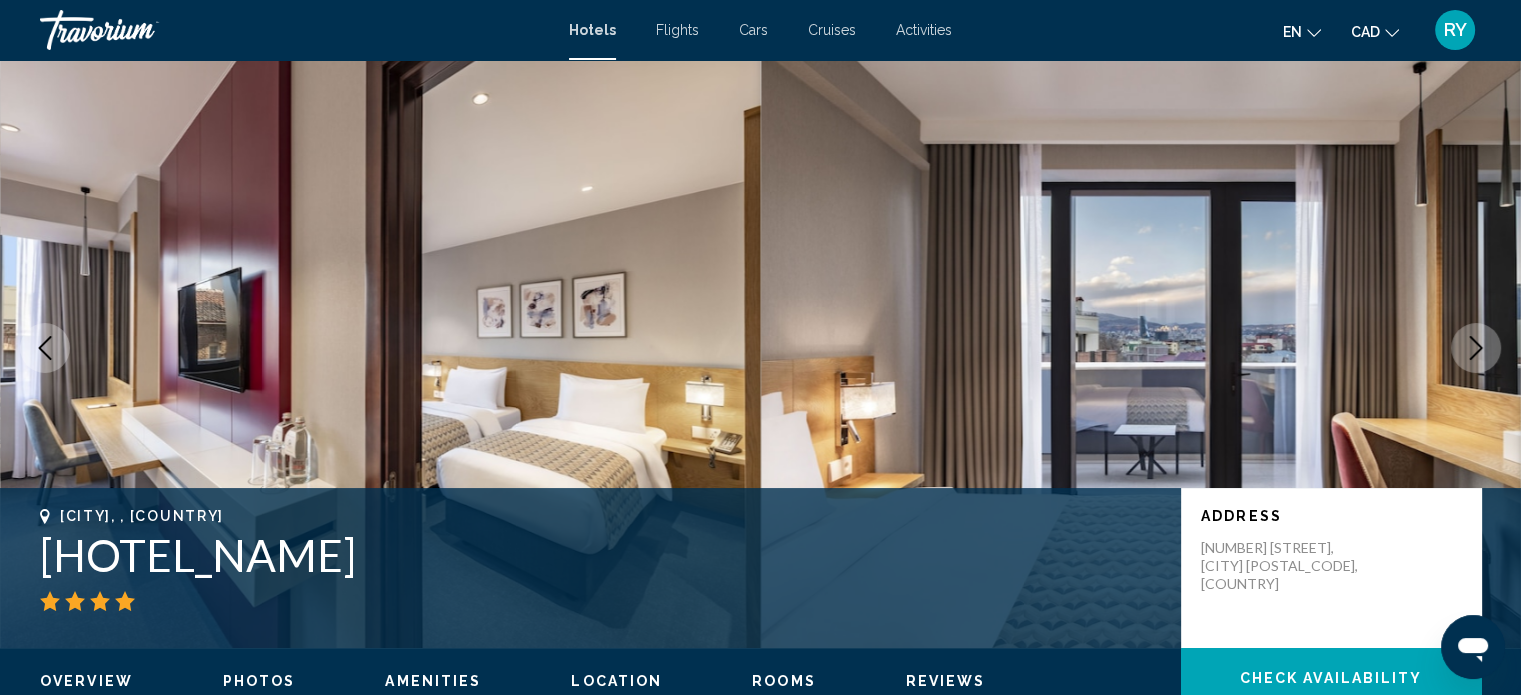 click 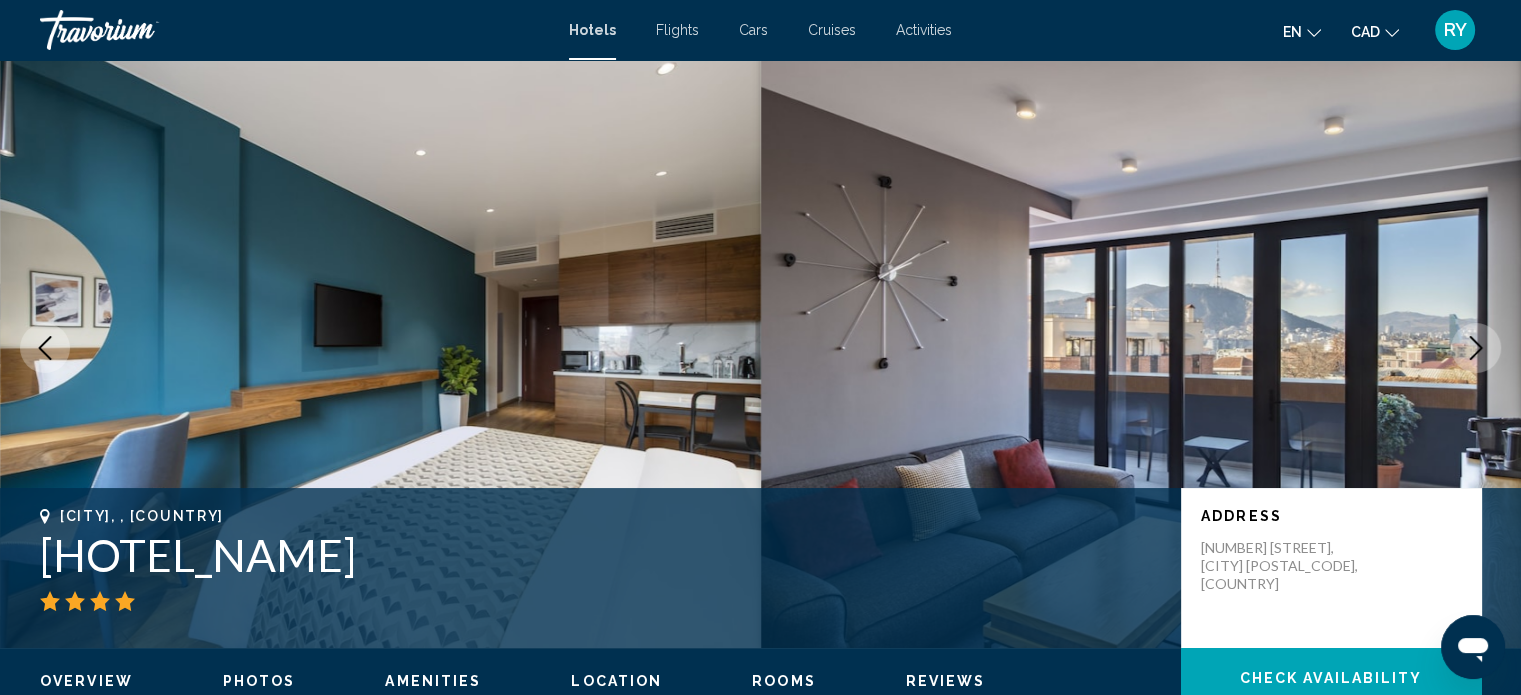 click 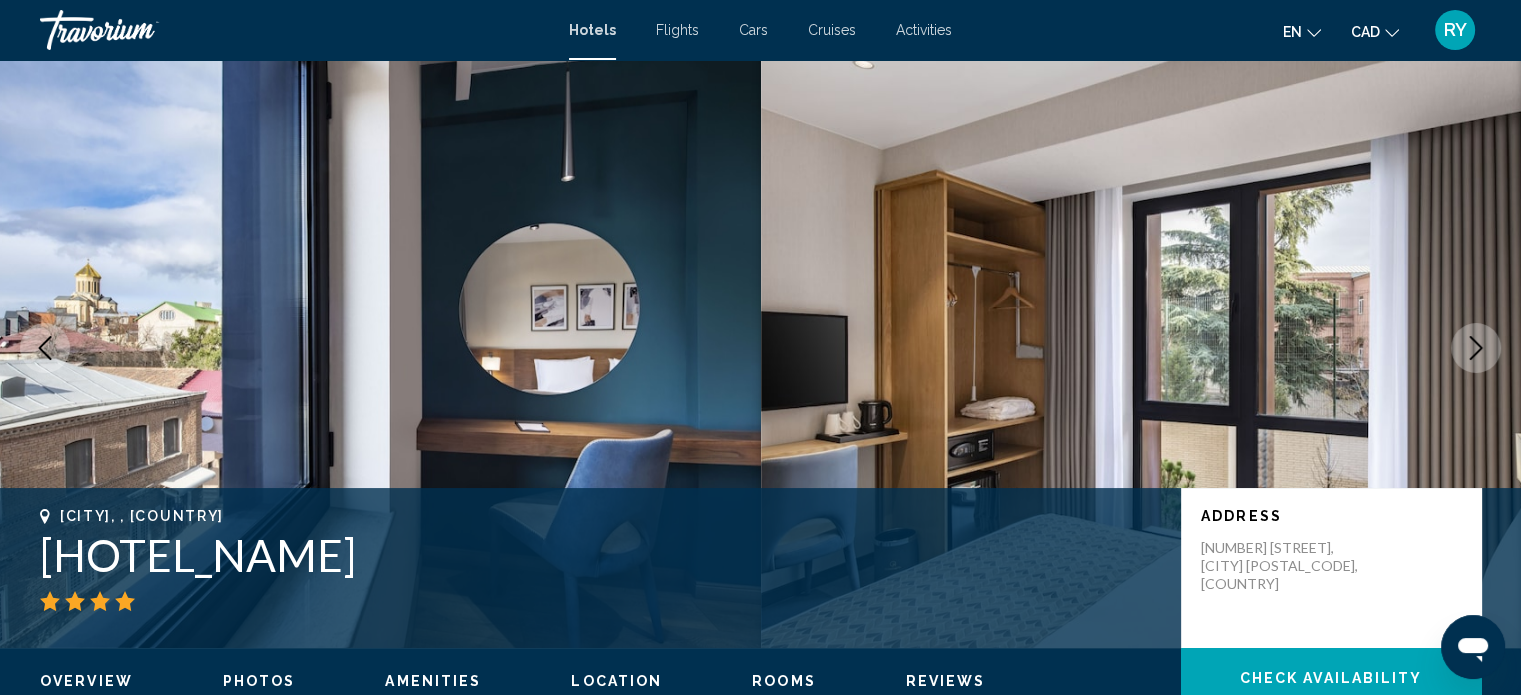click 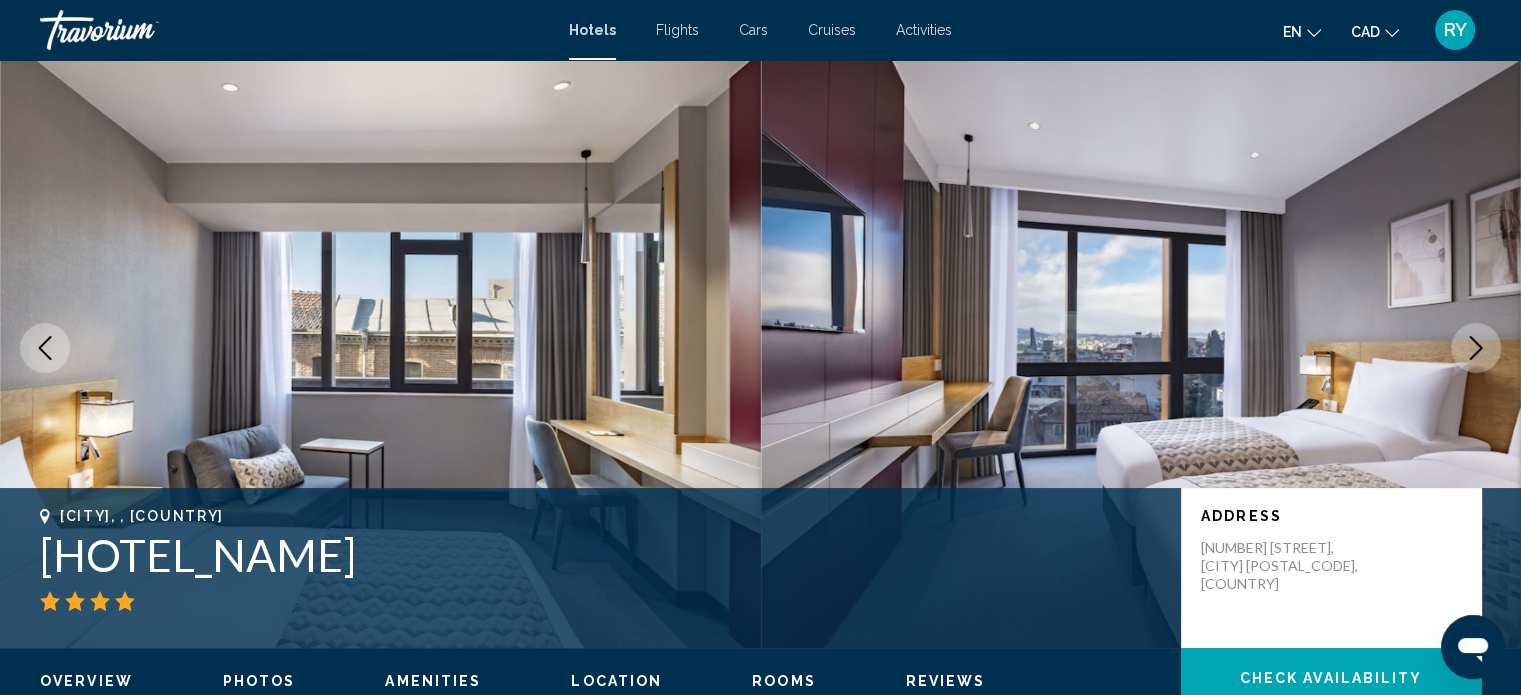 click 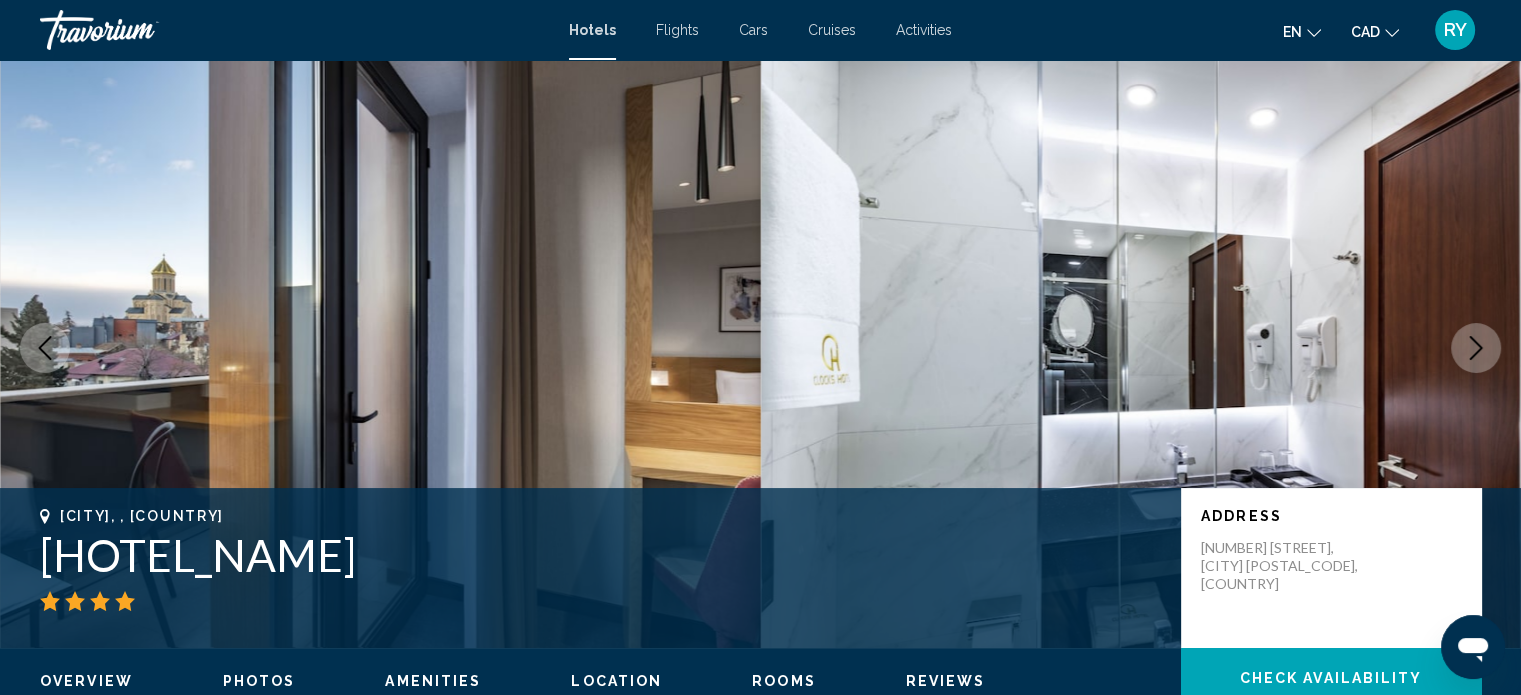 click 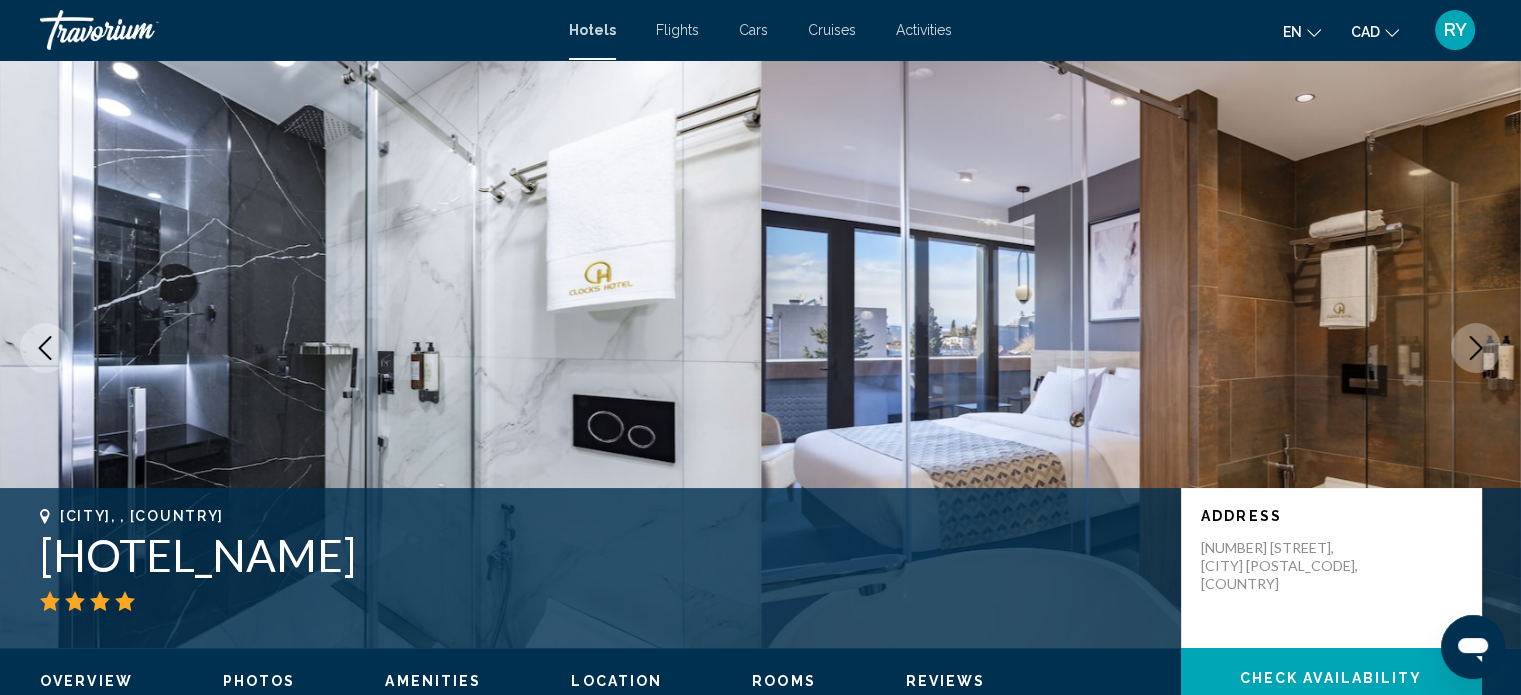 click 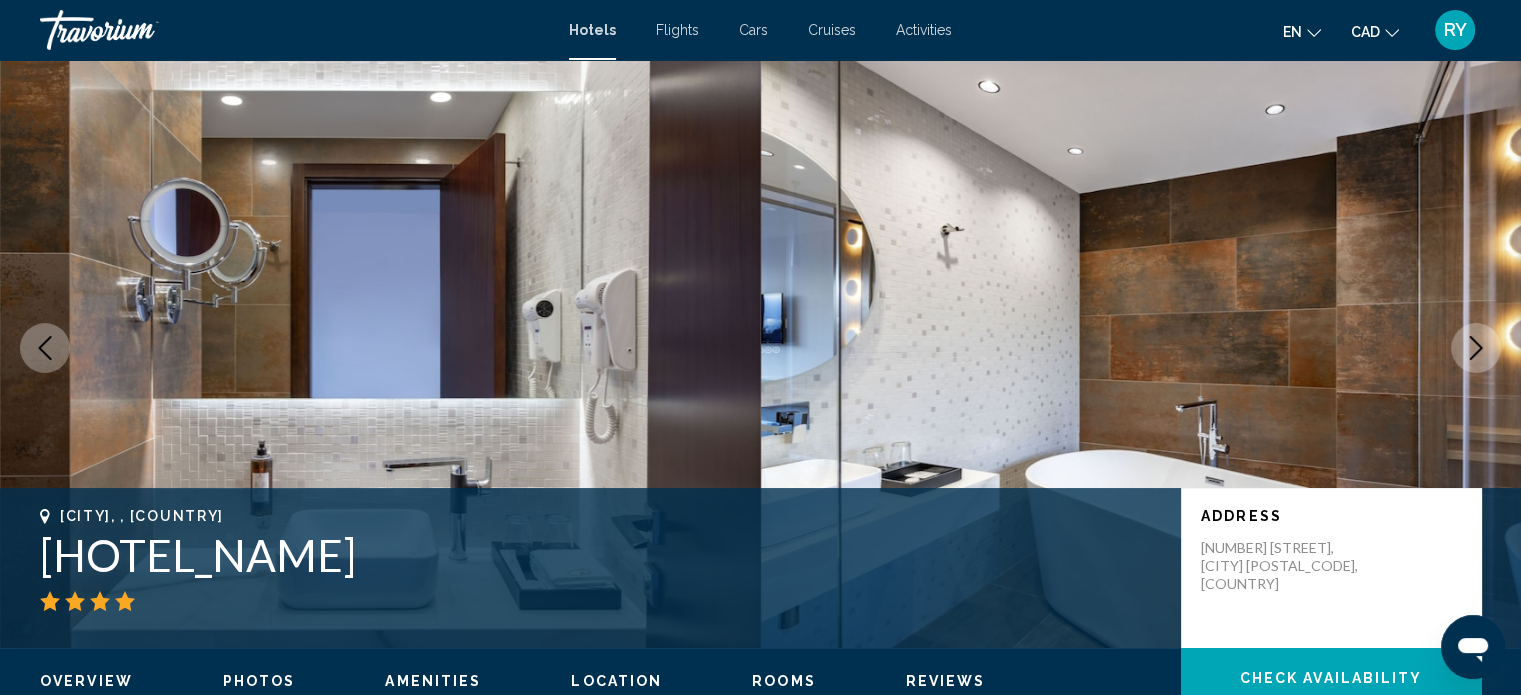 click 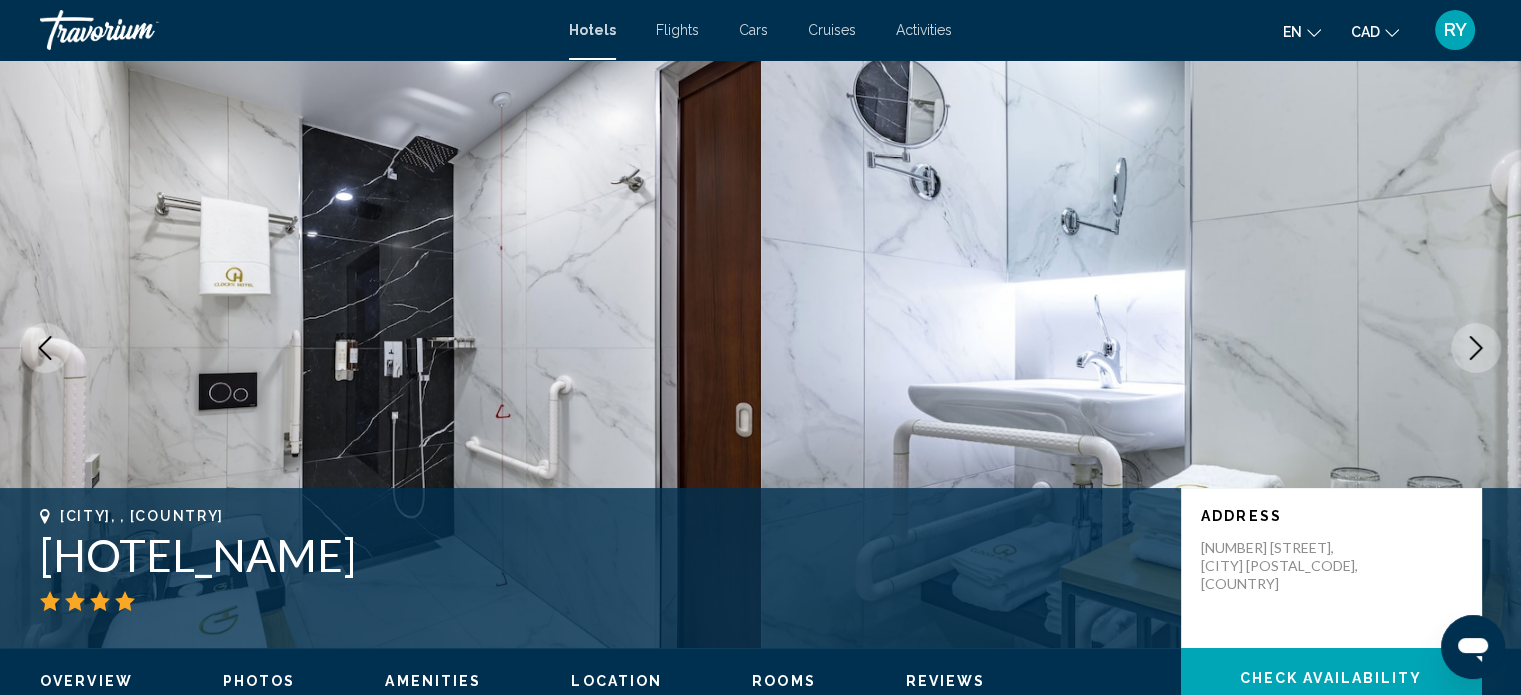 click 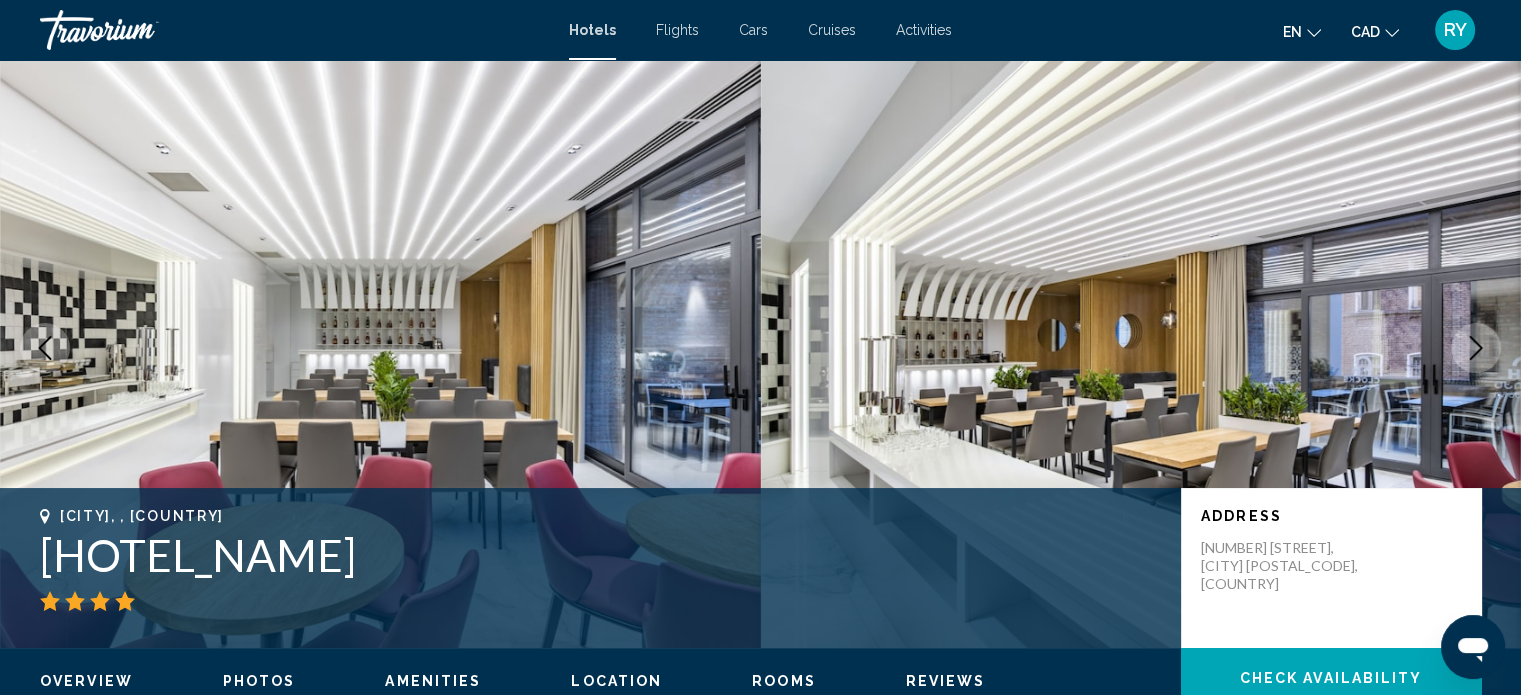 click 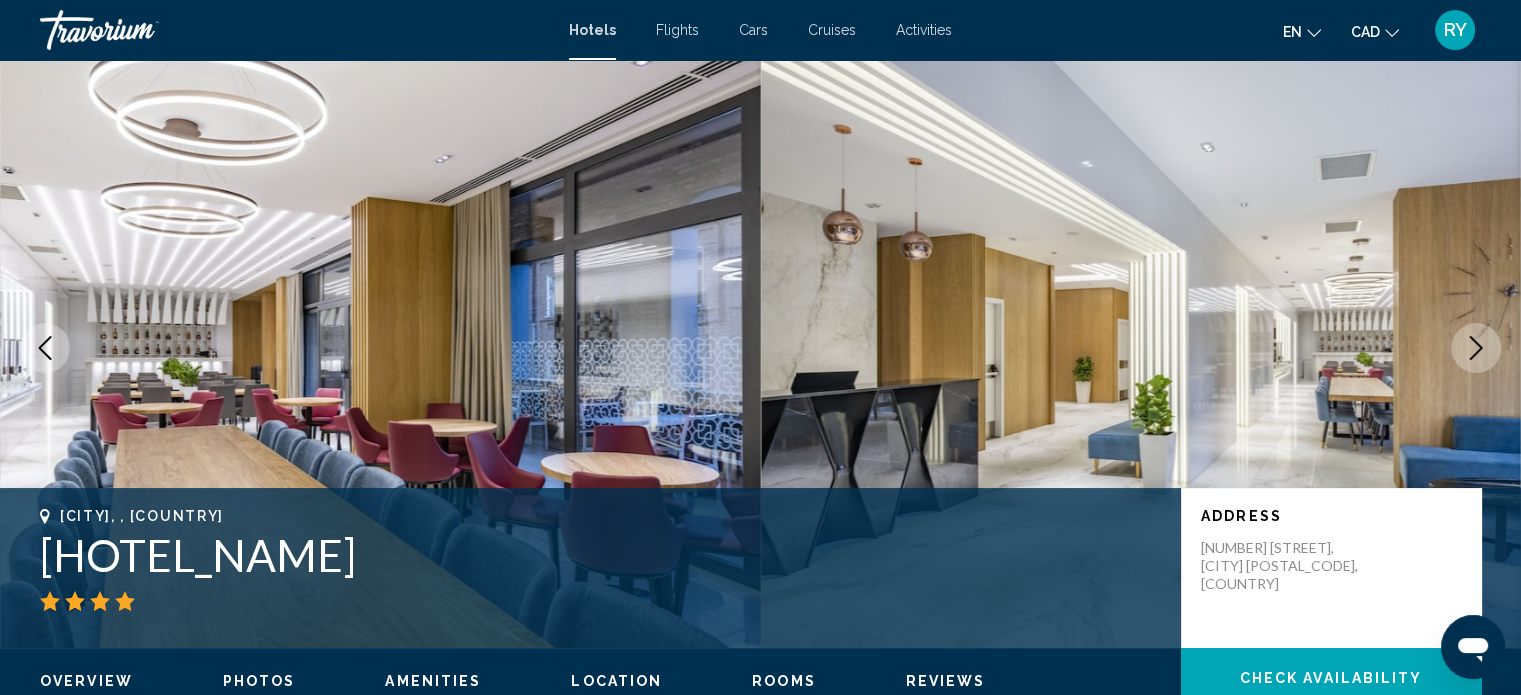 click 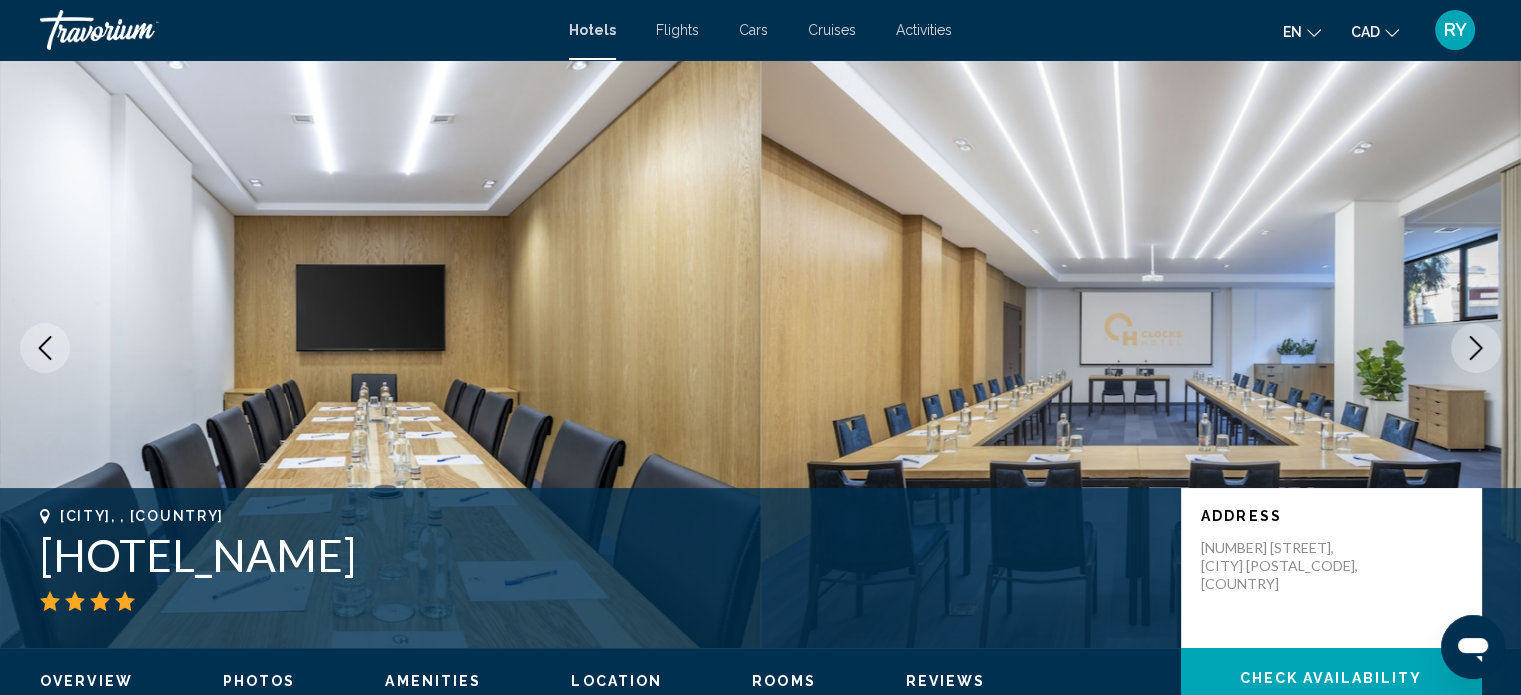 click 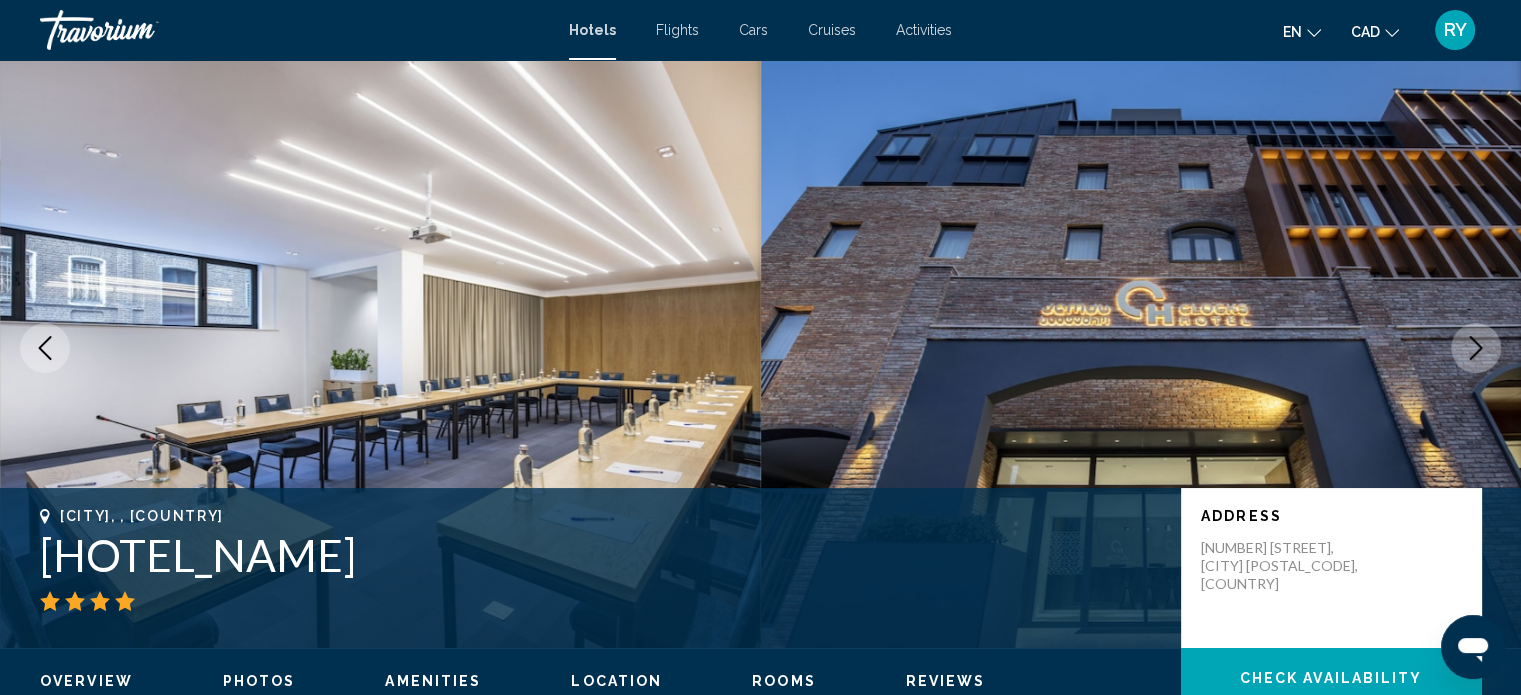 click 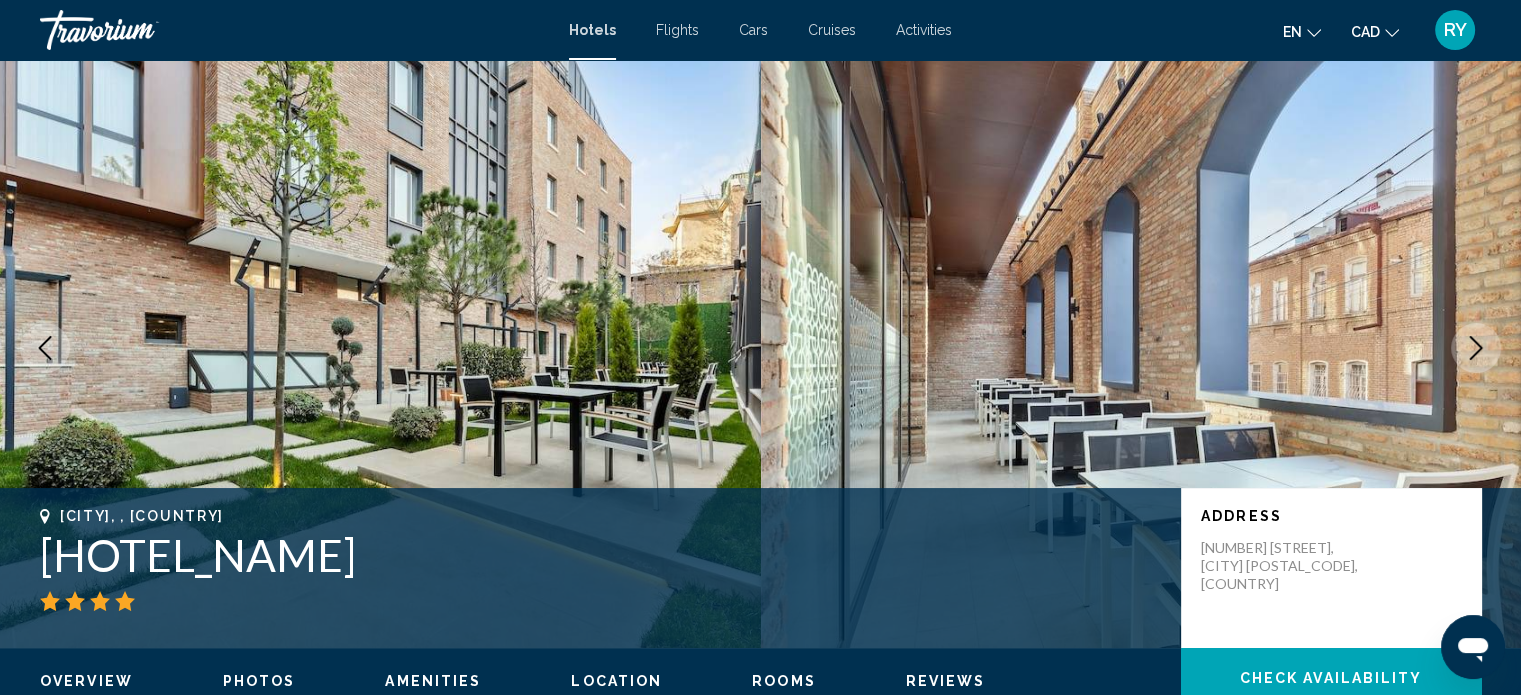 click 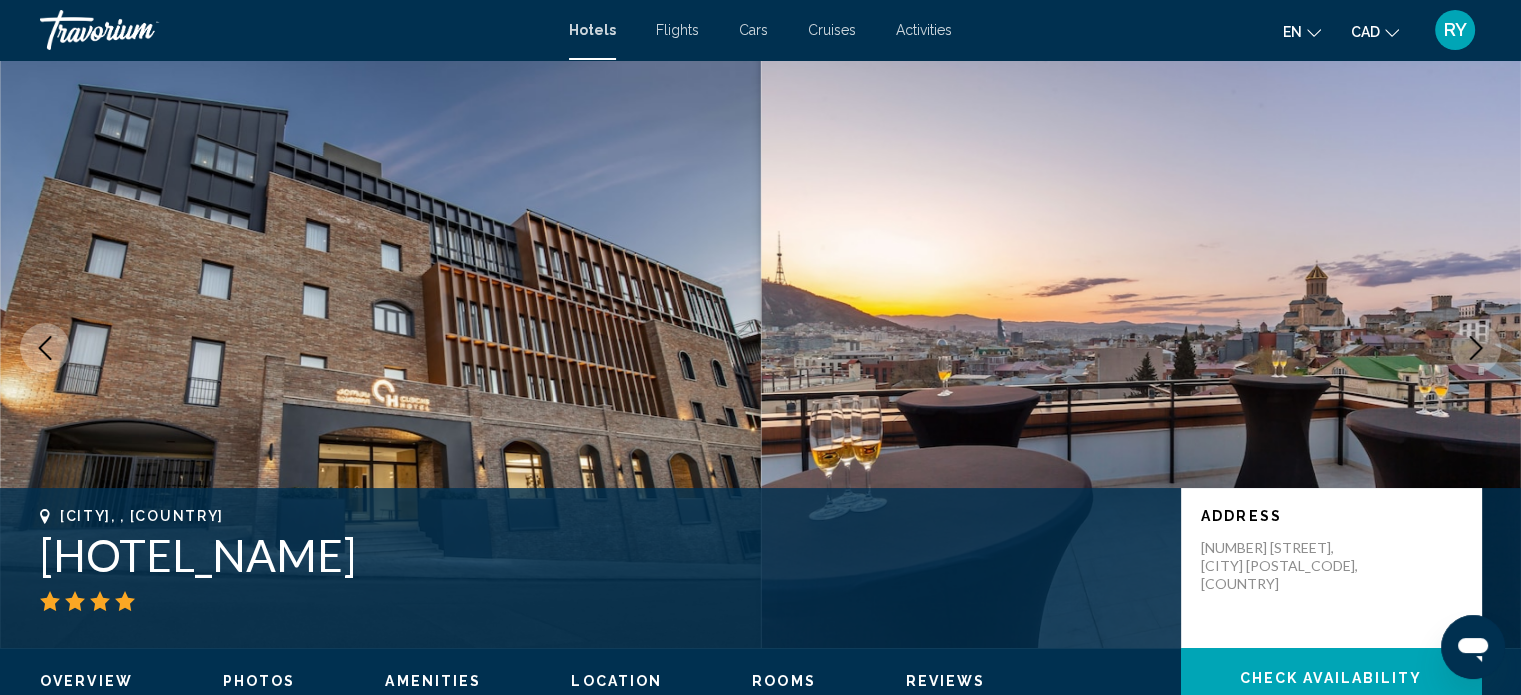 click 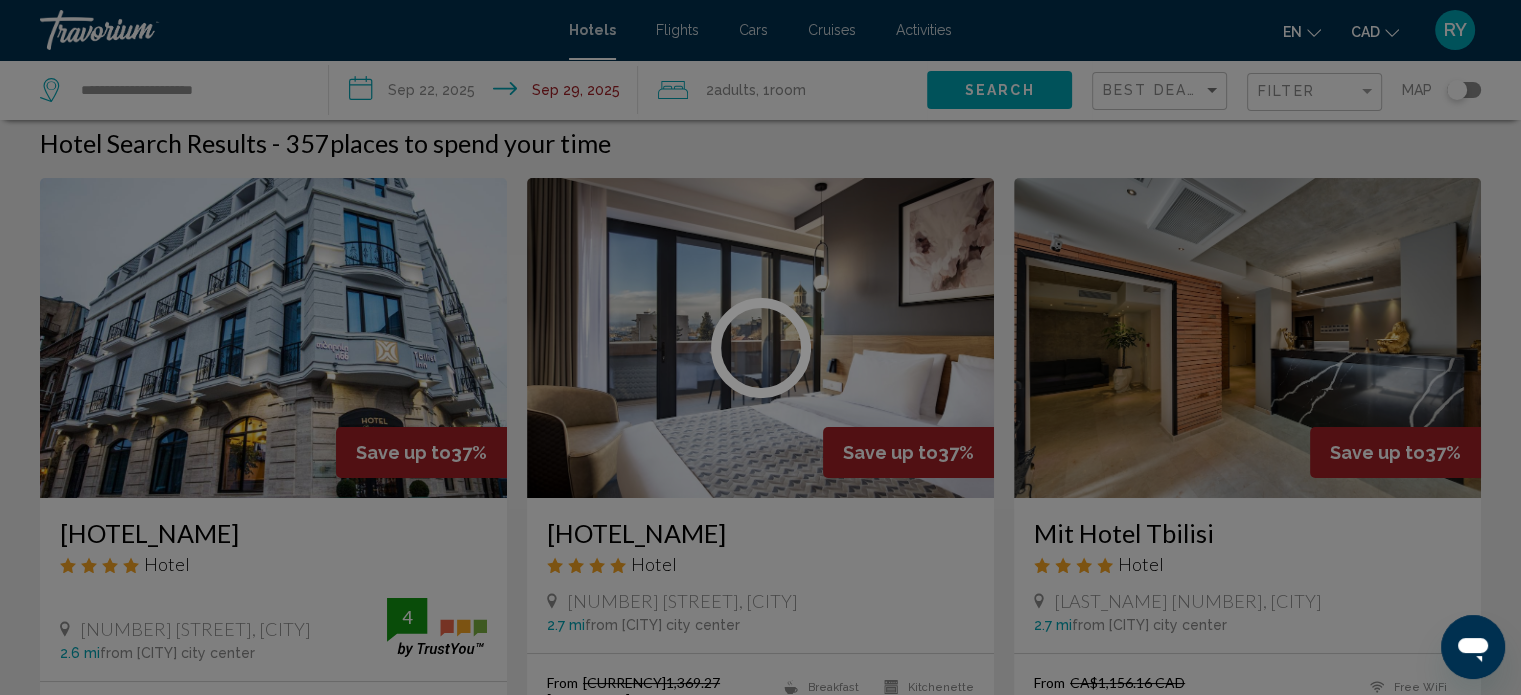 scroll, scrollTop: 0, scrollLeft: 0, axis: both 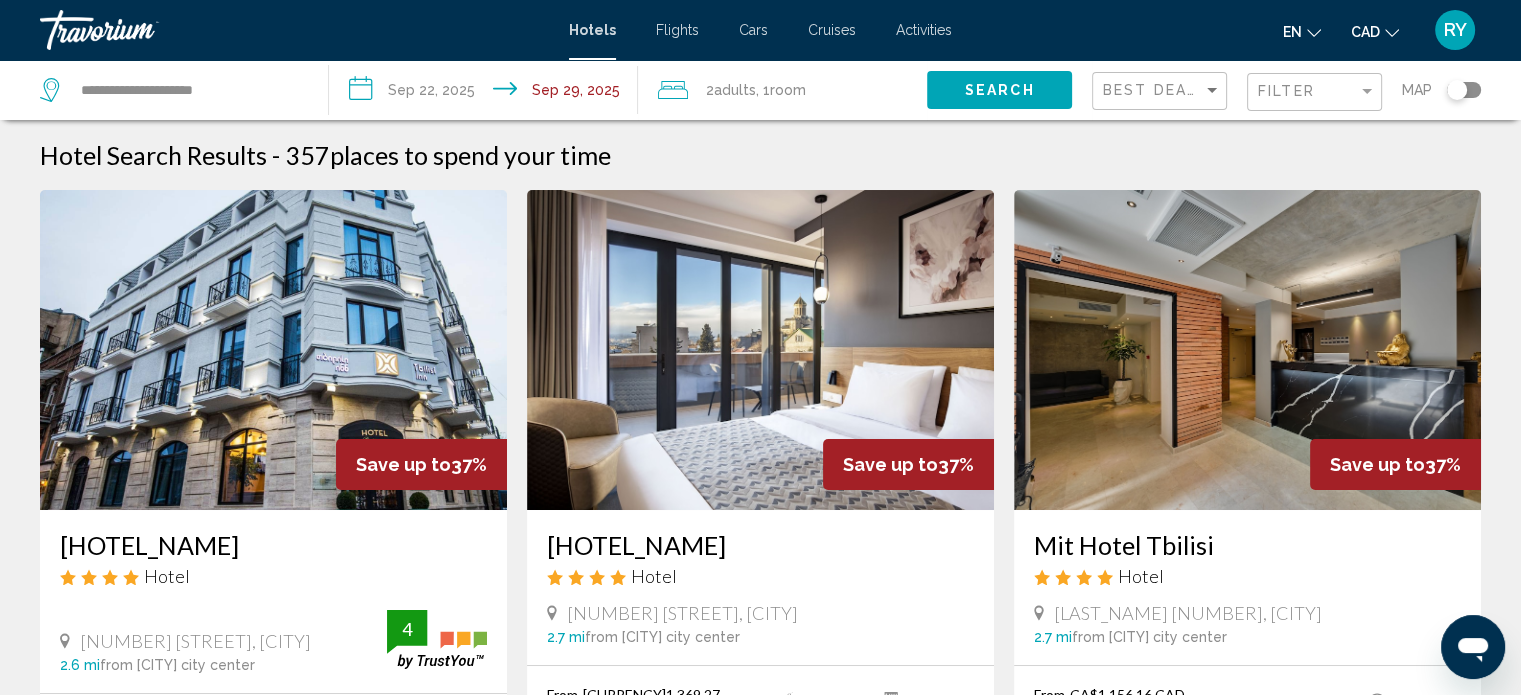 click at bounding box center [1247, 350] 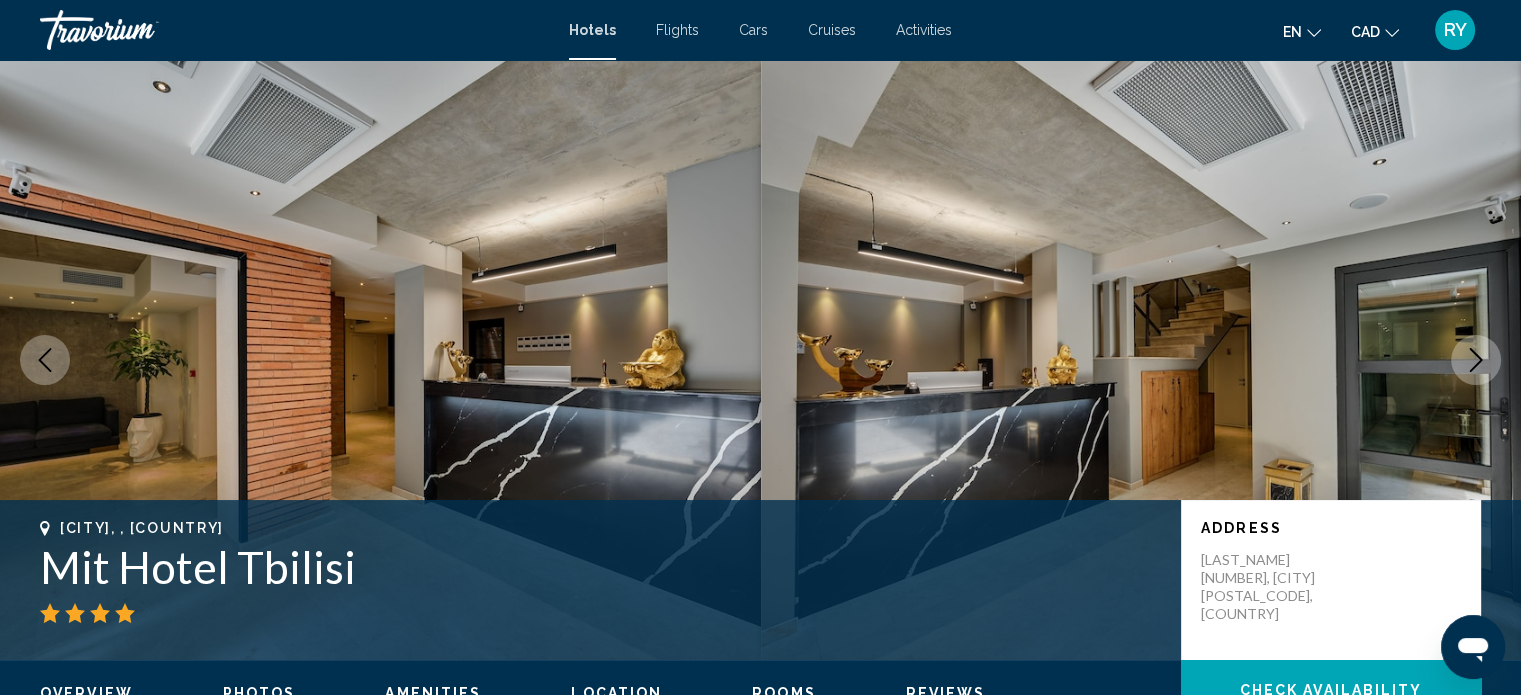 scroll, scrollTop: 12, scrollLeft: 0, axis: vertical 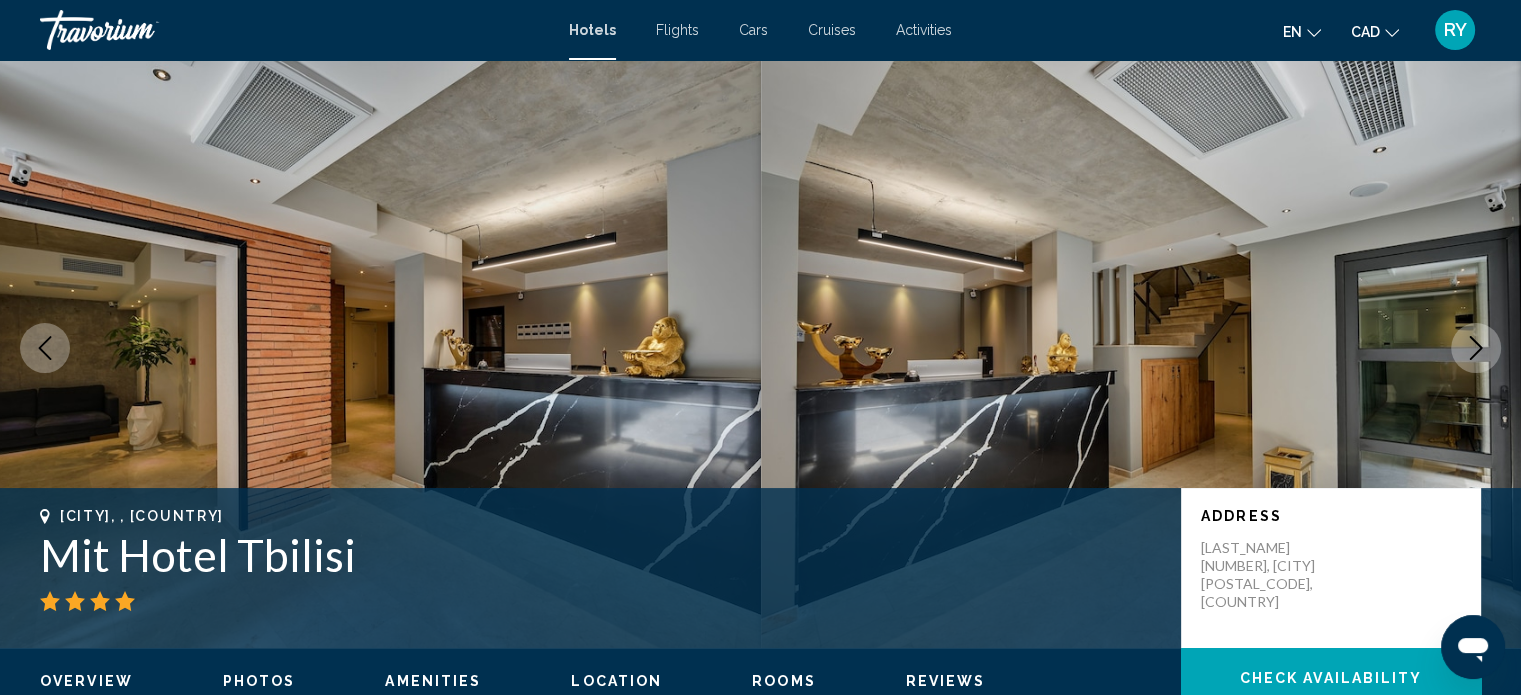 click 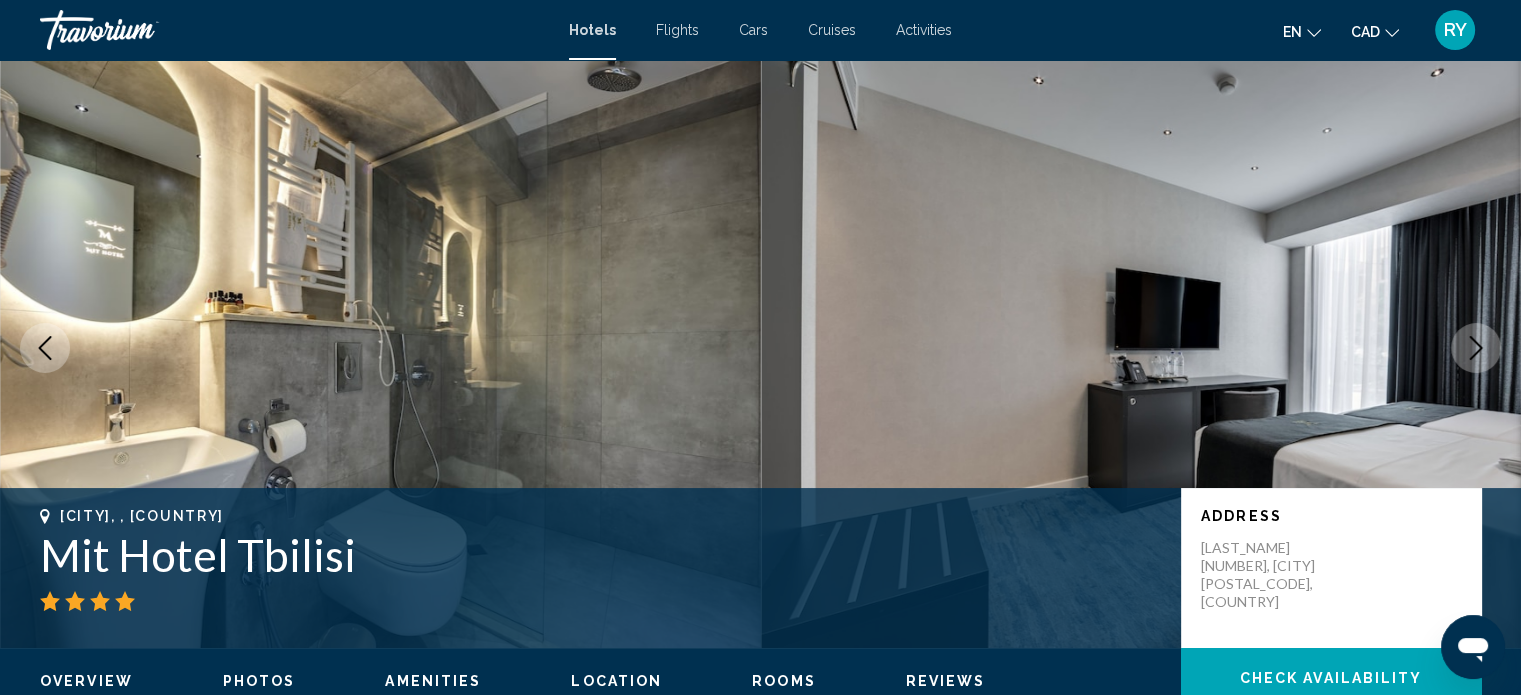 click 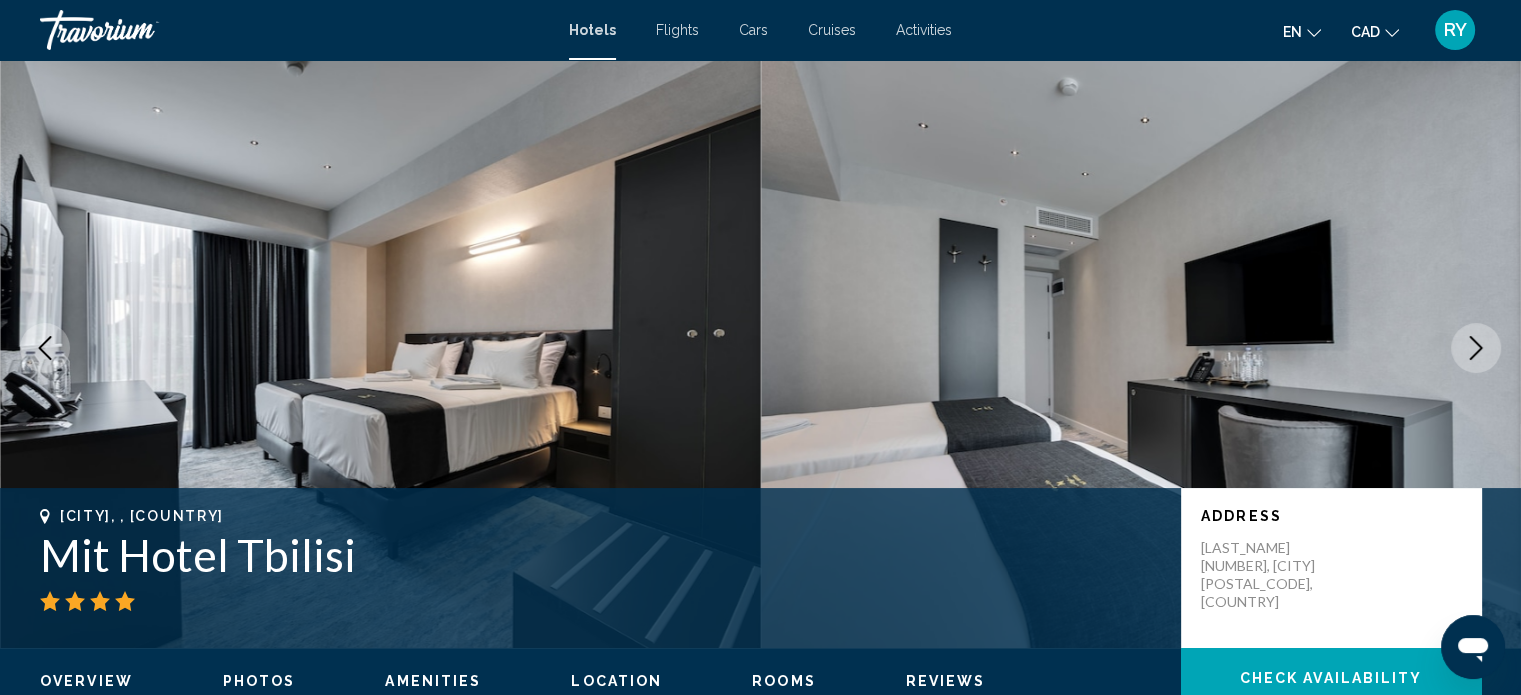 click 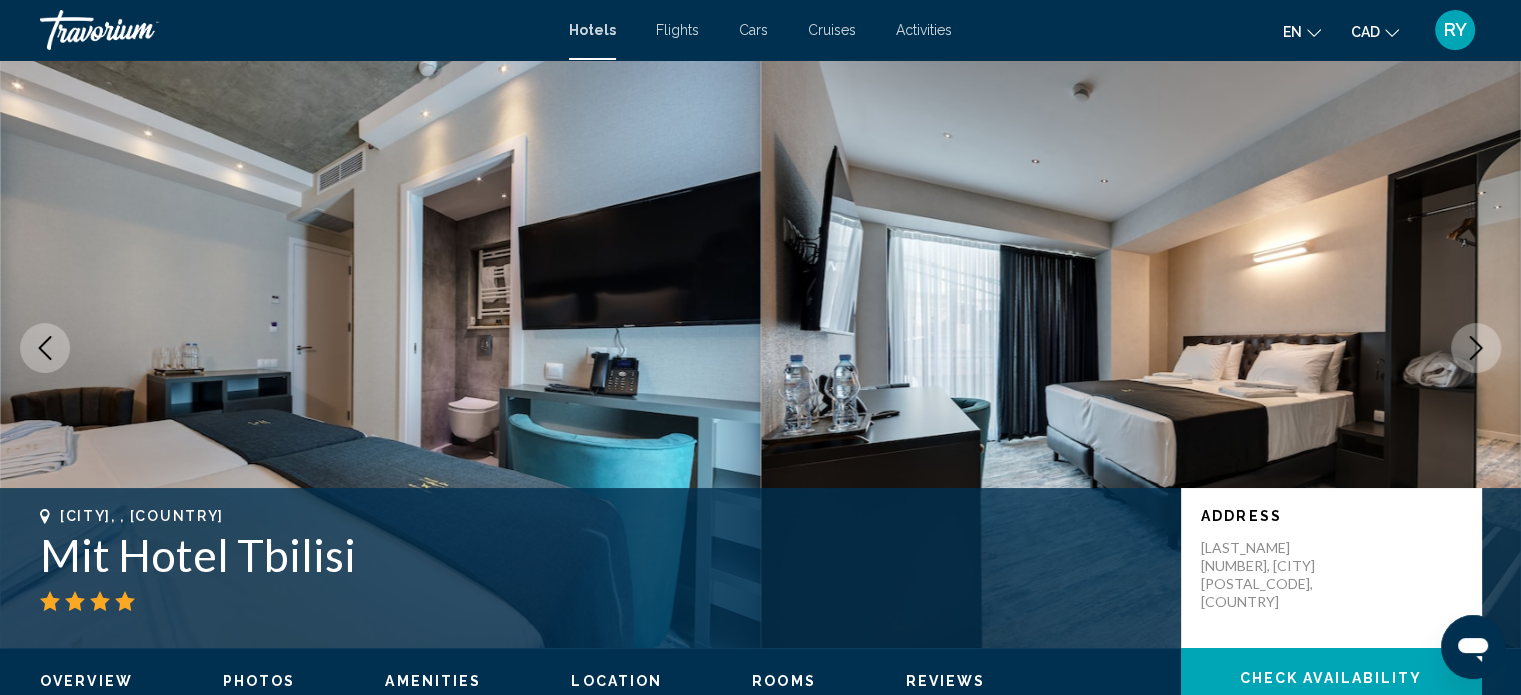 click 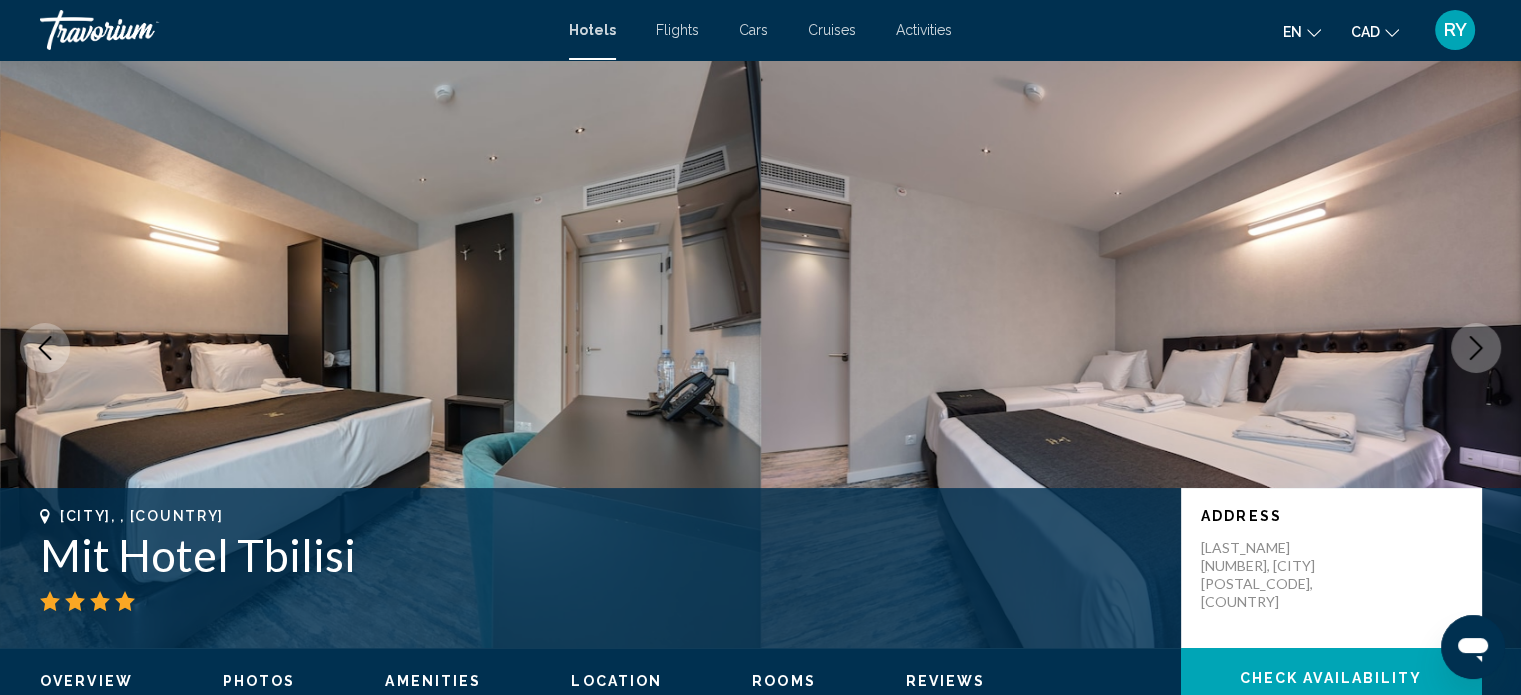 click 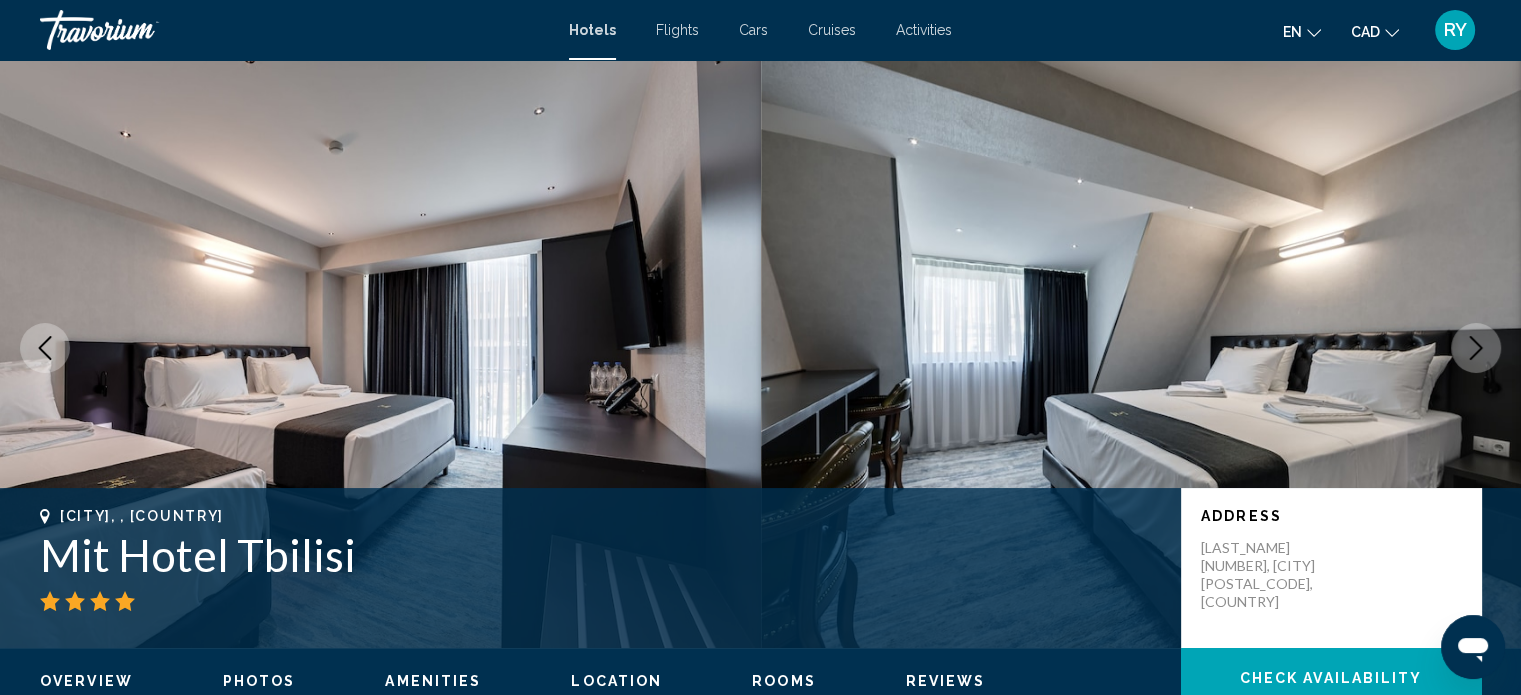click 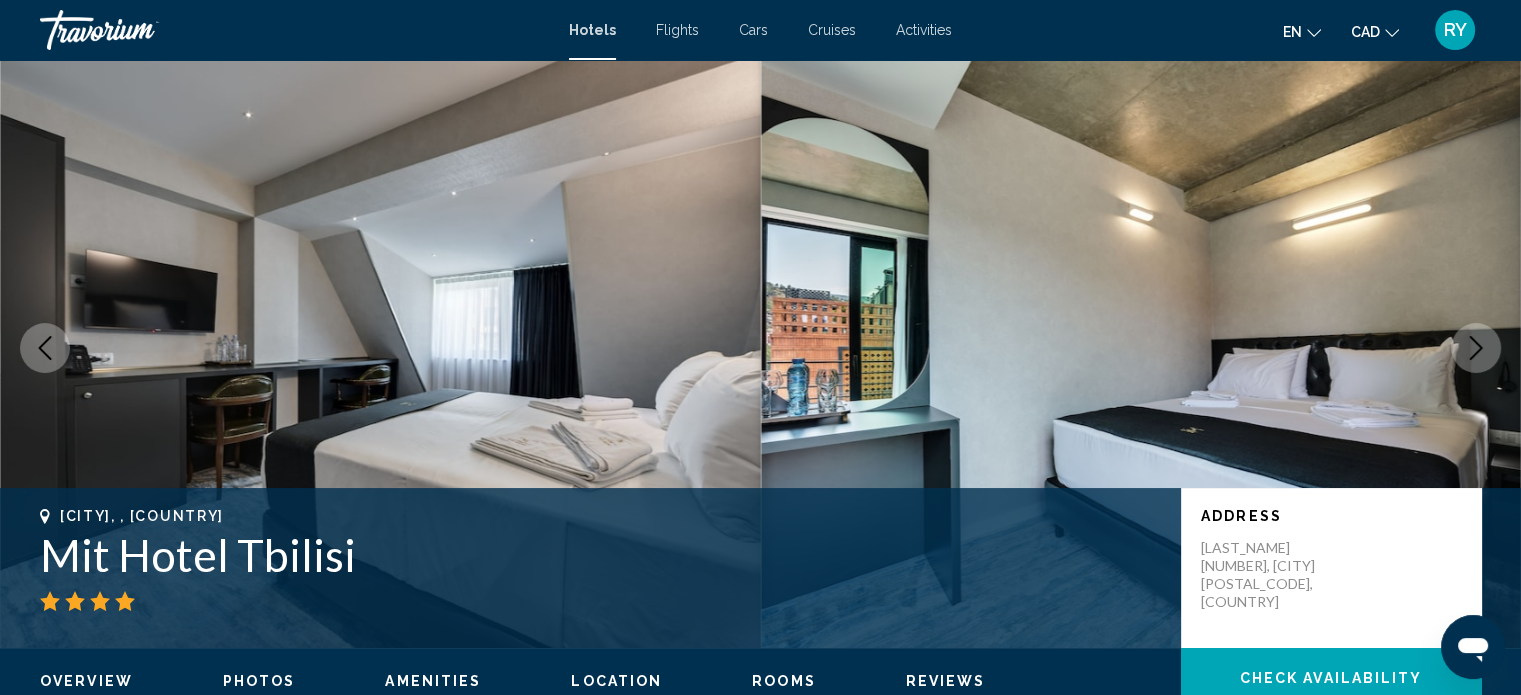 click 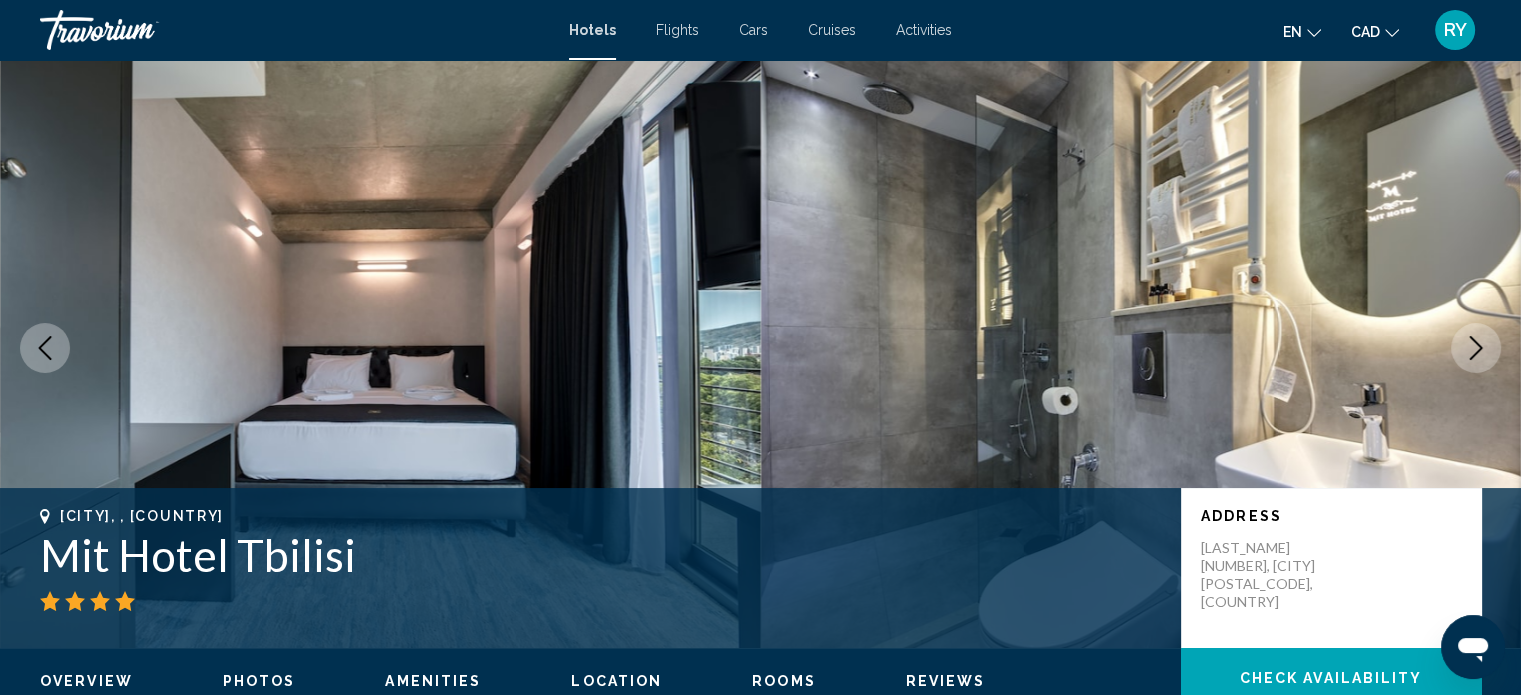 click 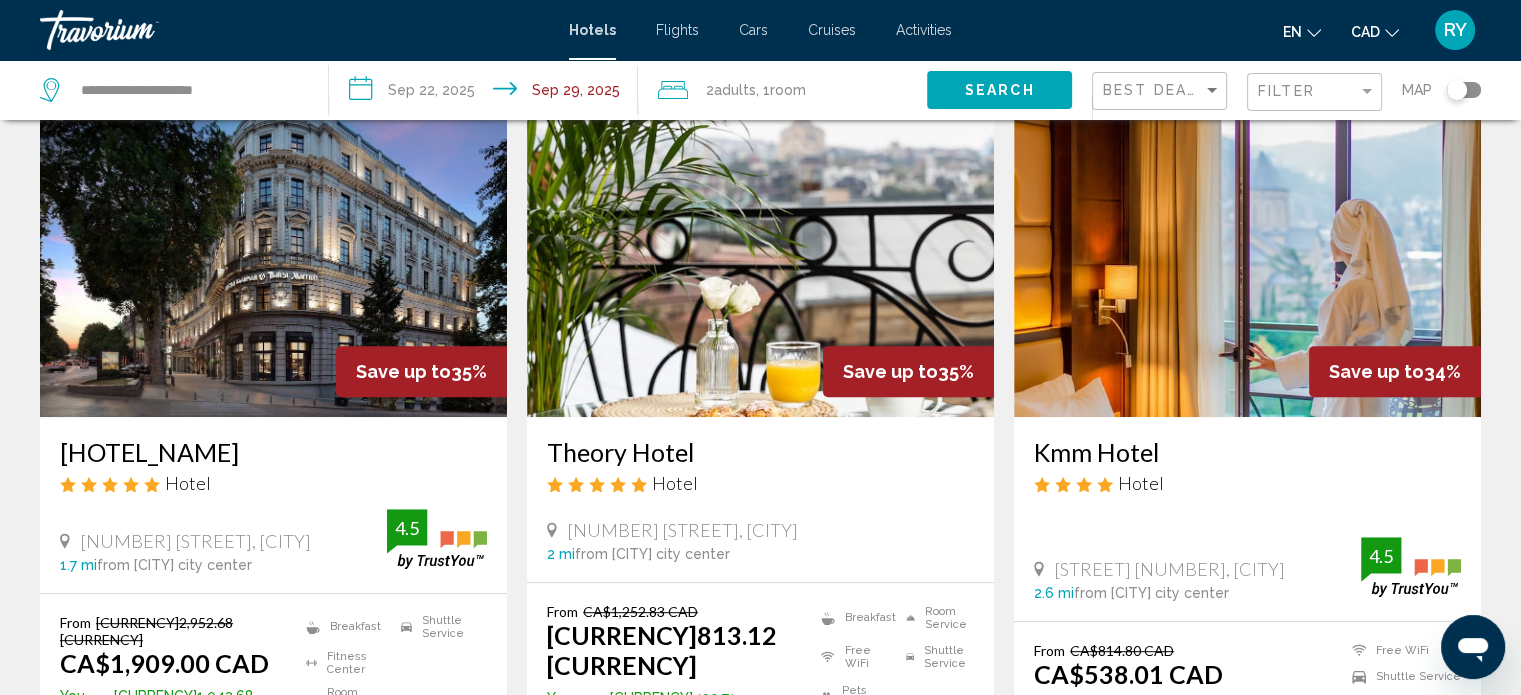 scroll, scrollTop: 826, scrollLeft: 0, axis: vertical 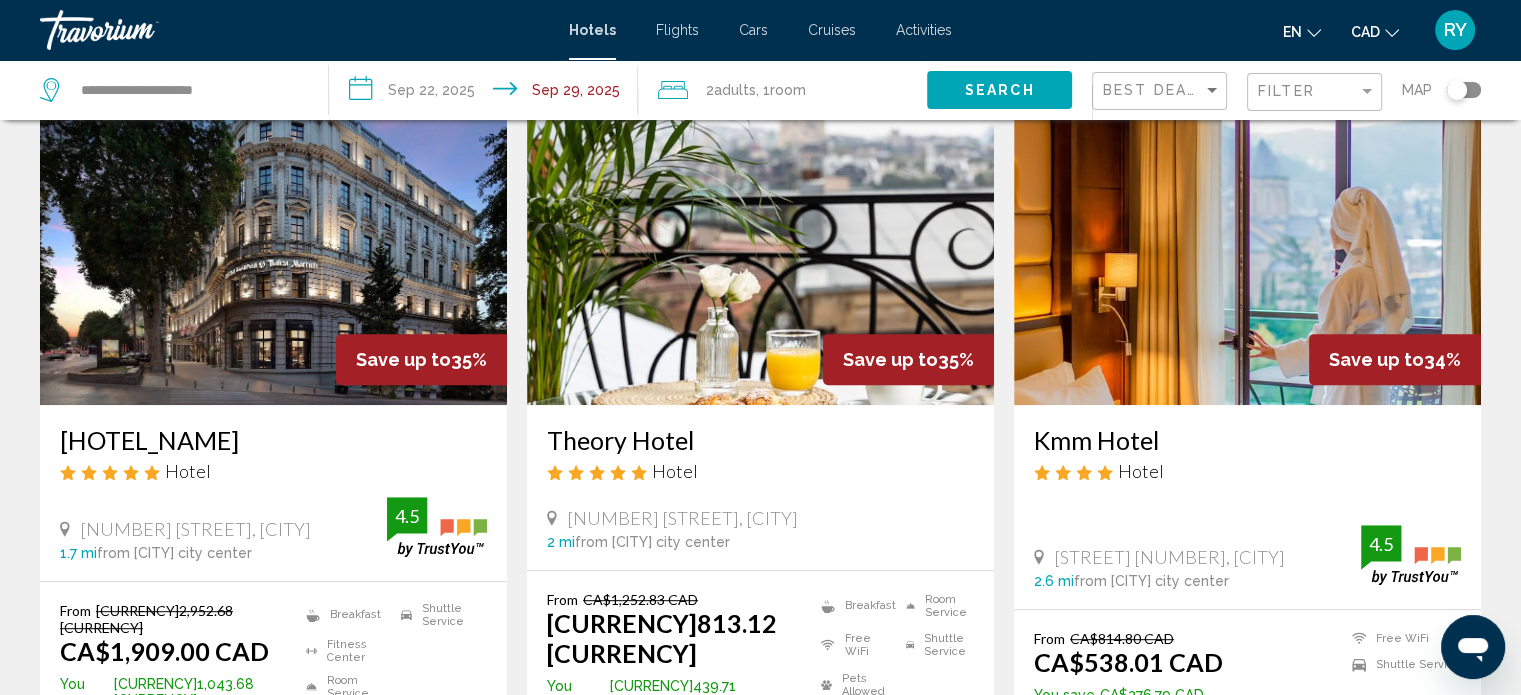 click at bounding box center (273, 245) 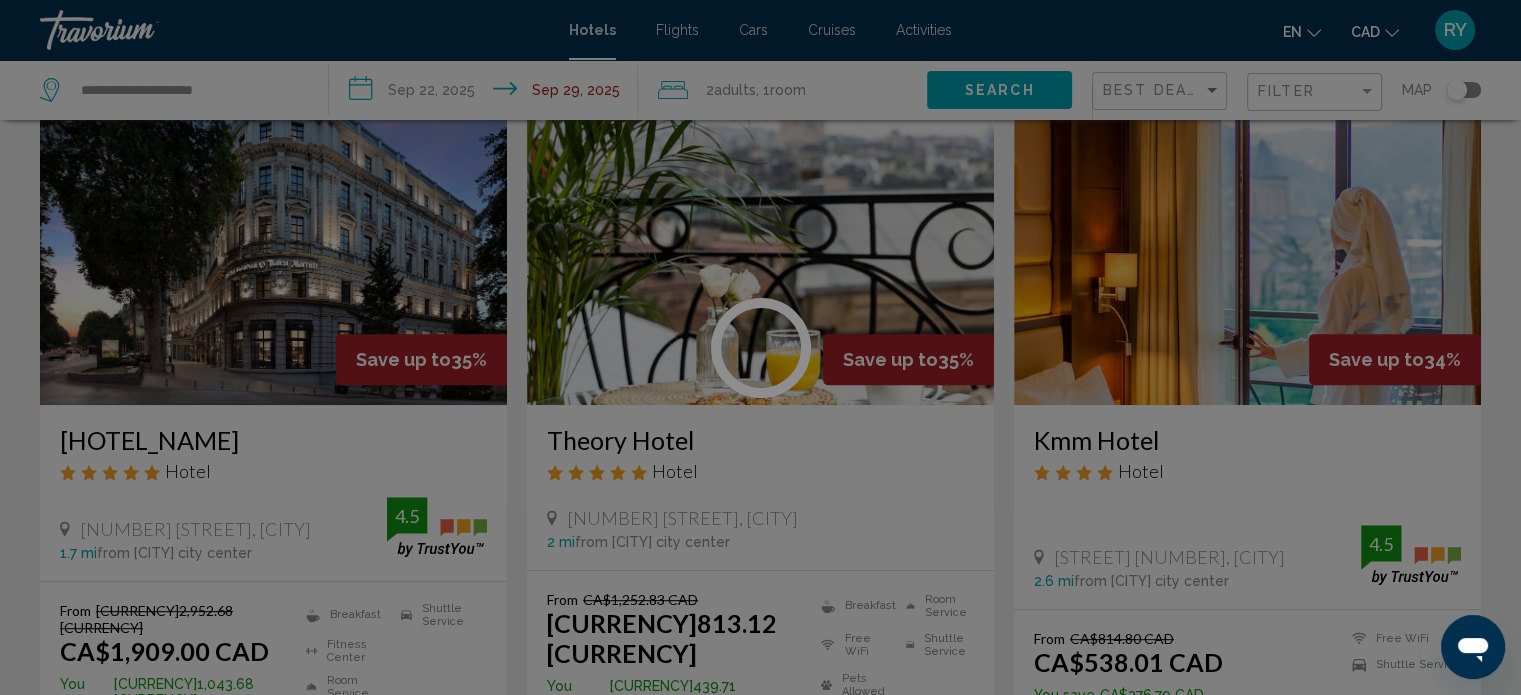 scroll, scrollTop: 12, scrollLeft: 0, axis: vertical 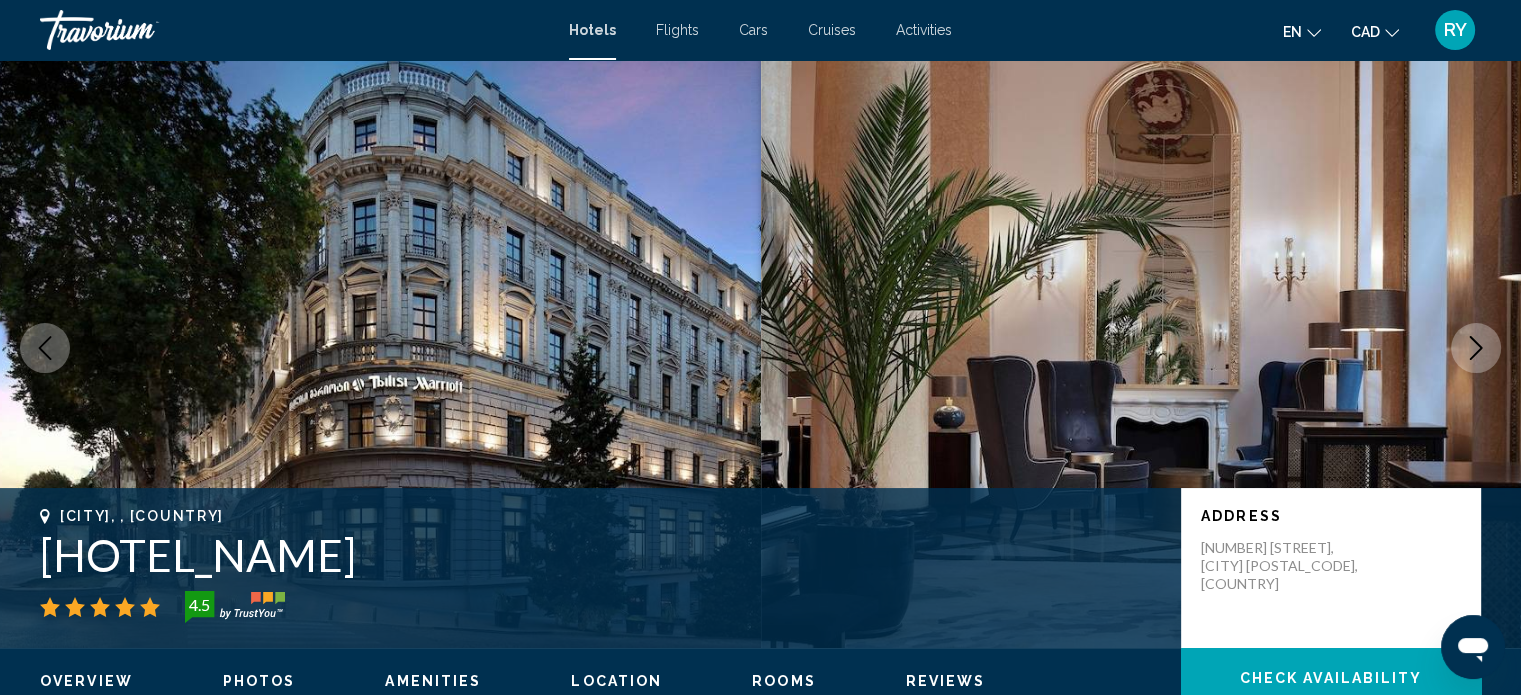 click at bounding box center [380, 348] 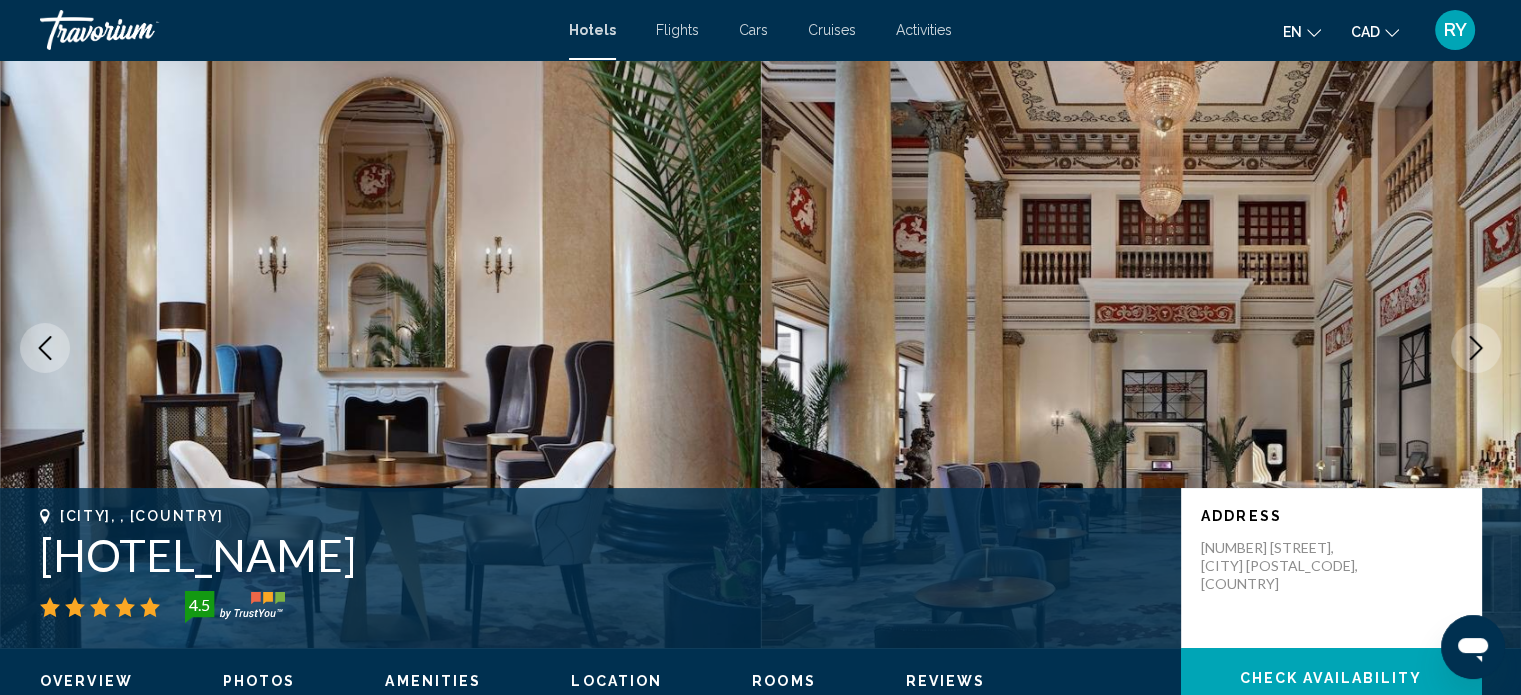 click 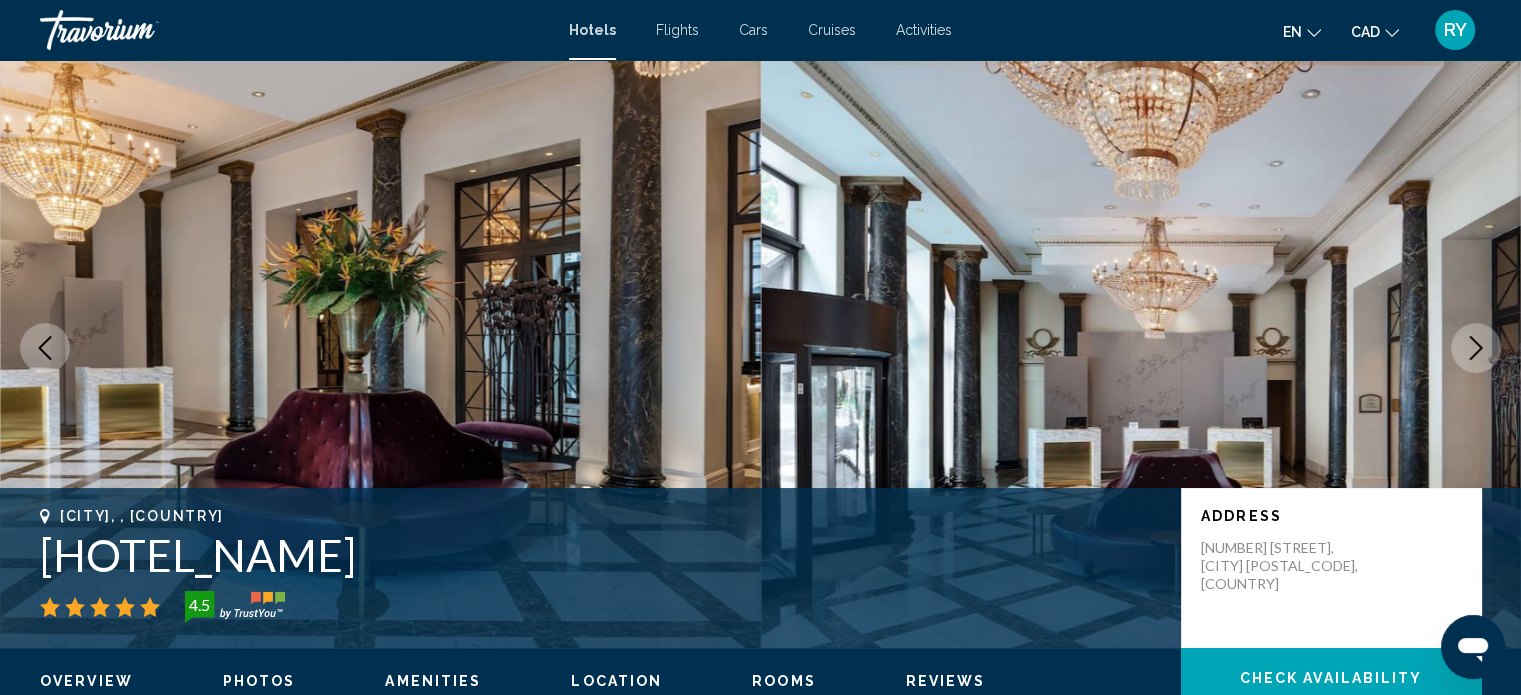 click 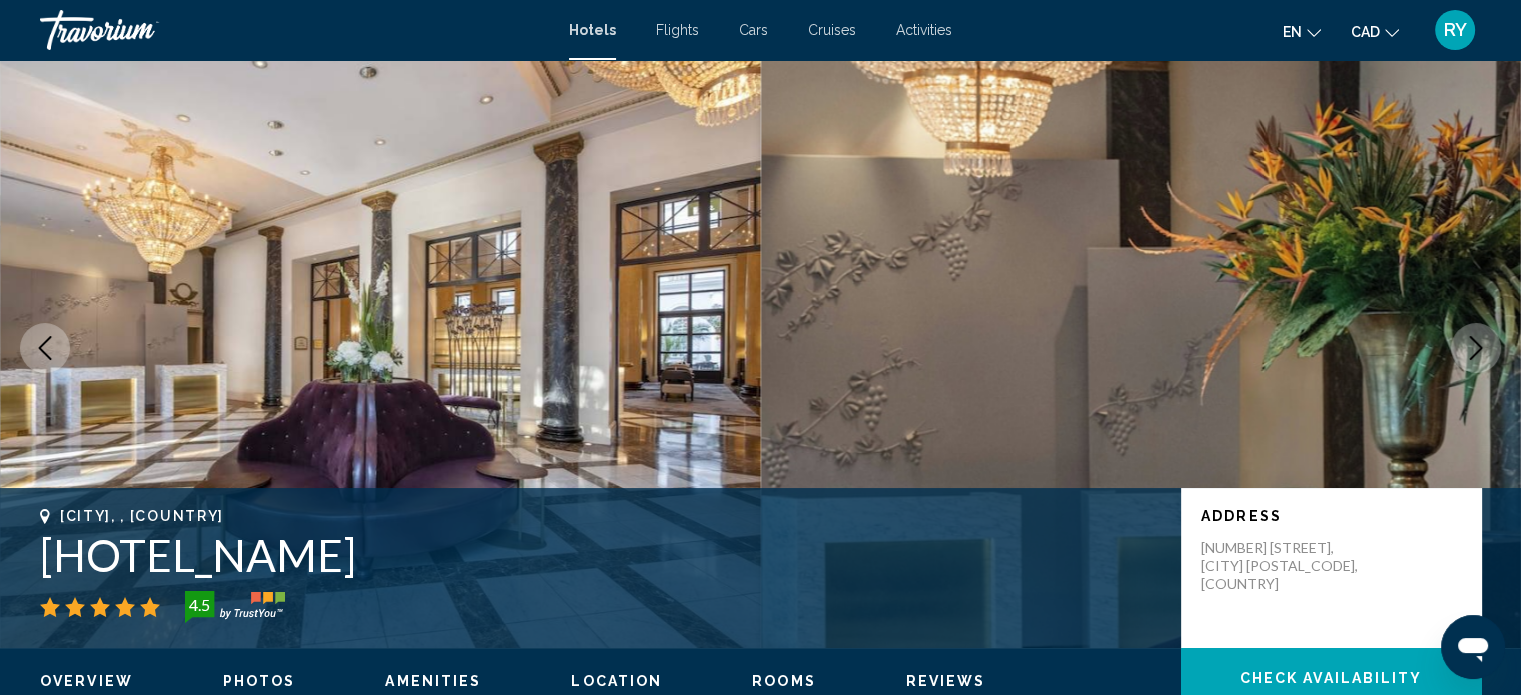 click 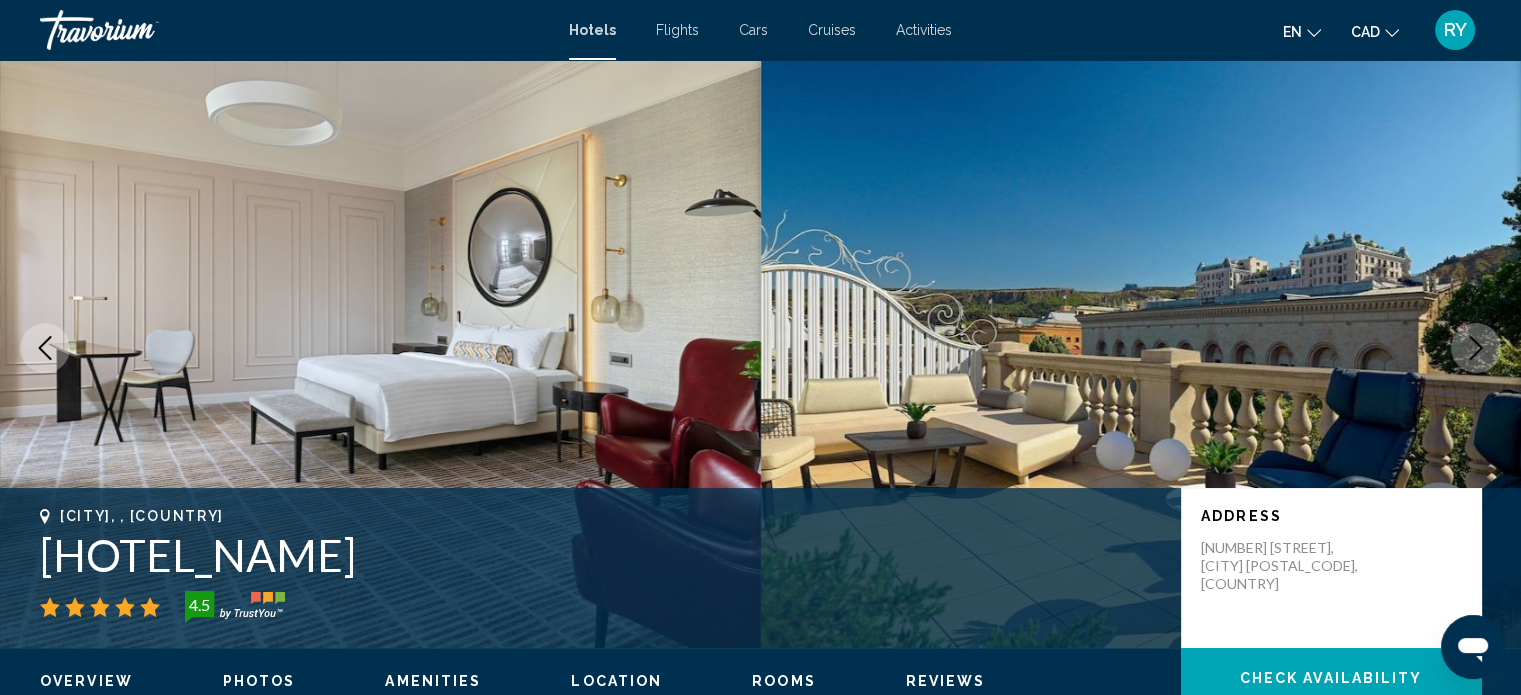 click 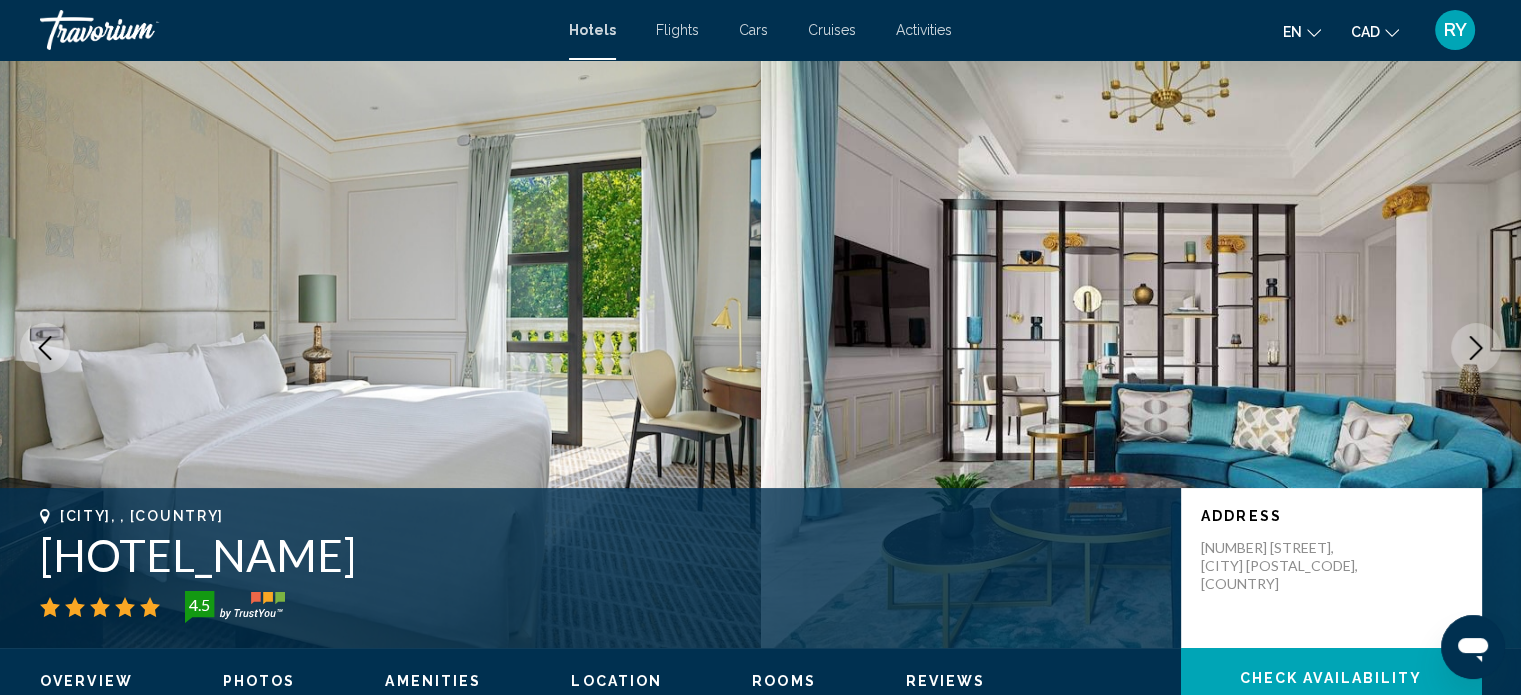click 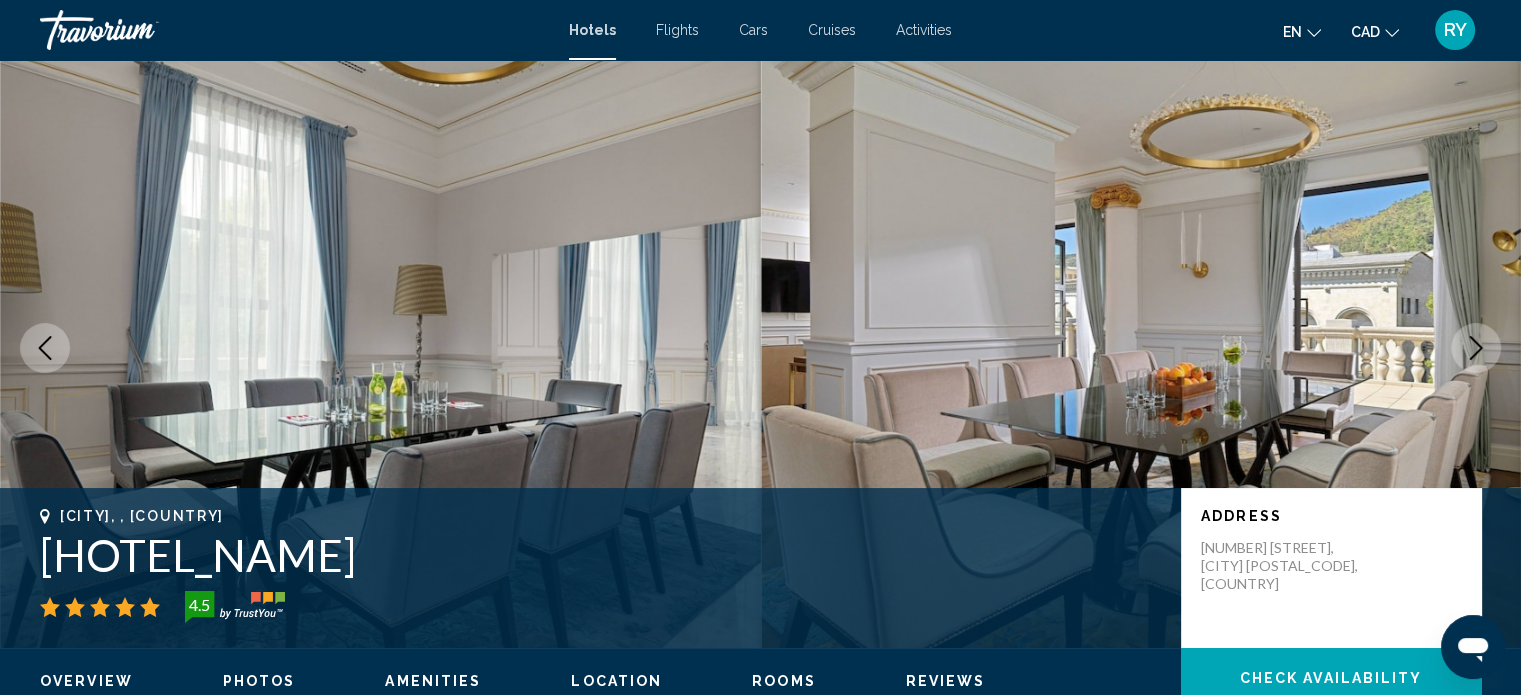 click 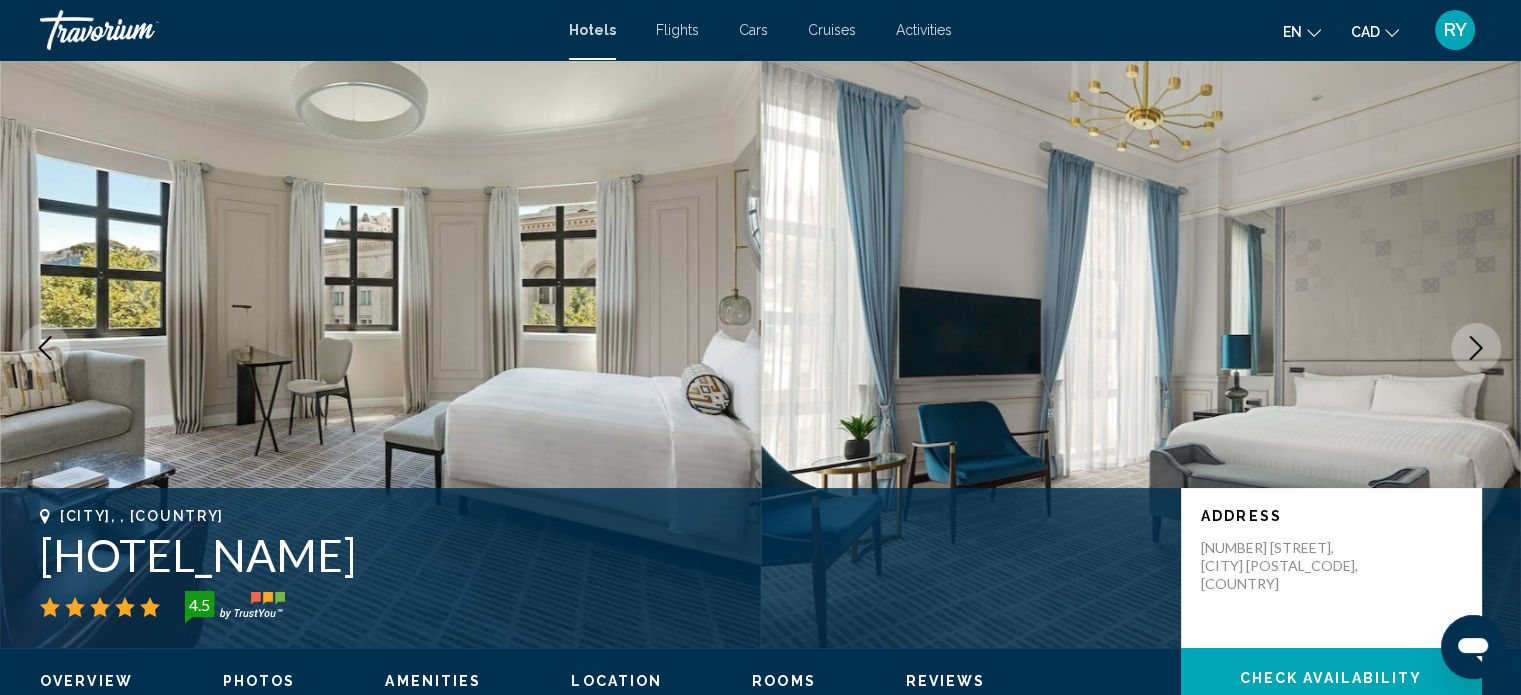 click 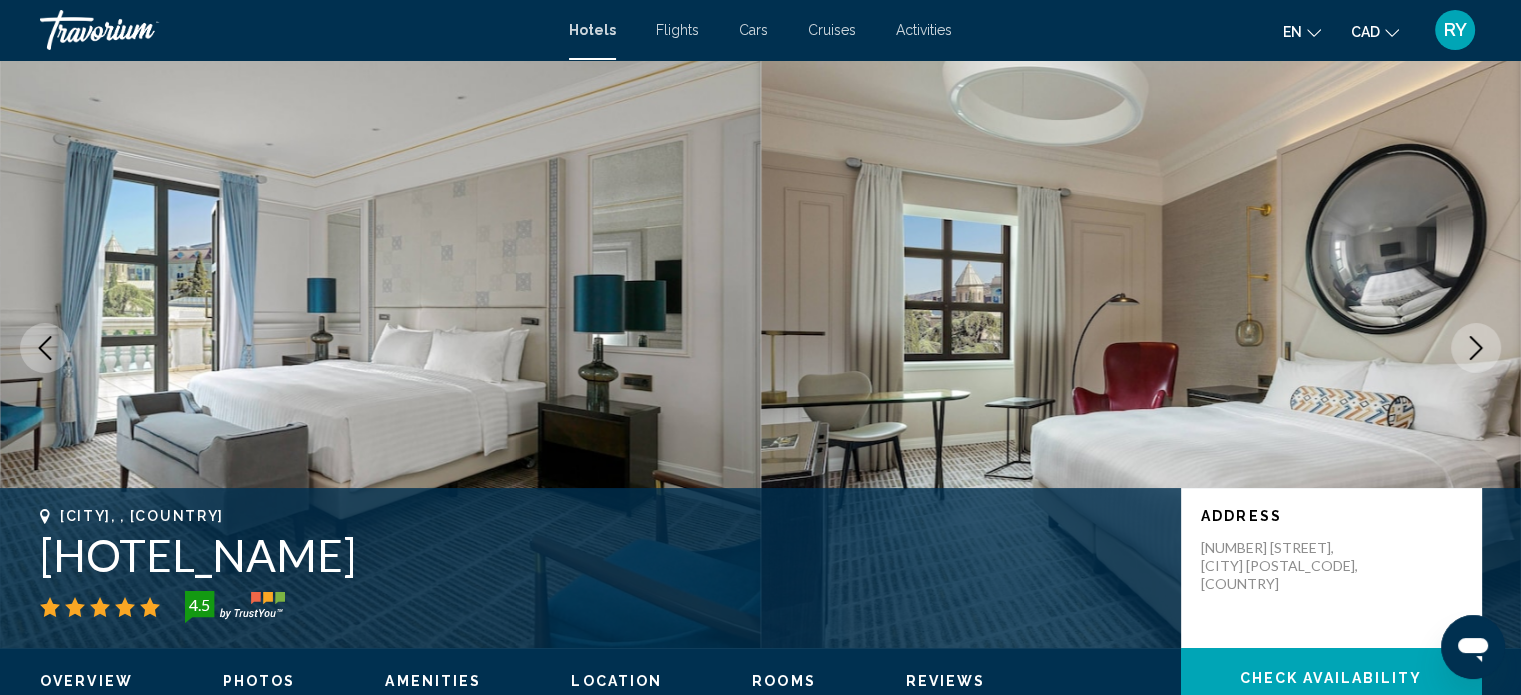 click 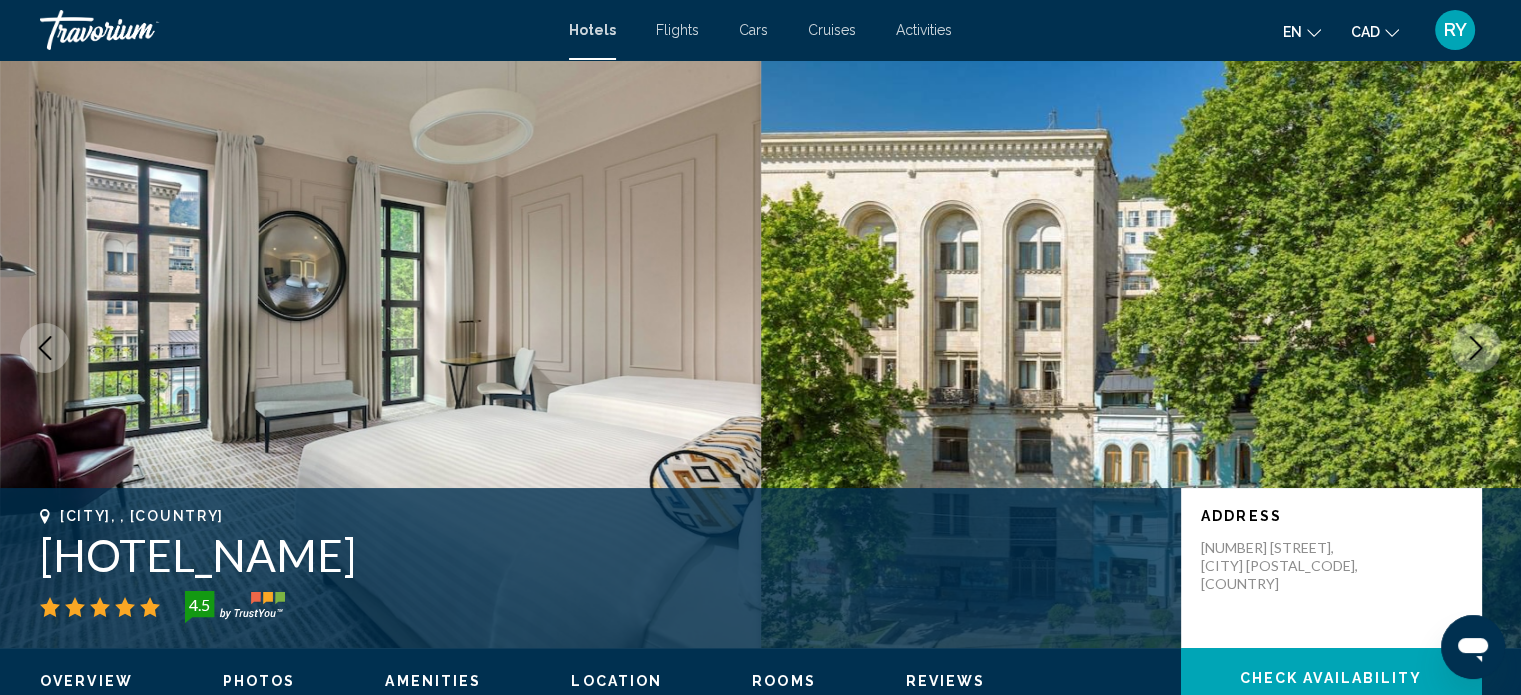 click 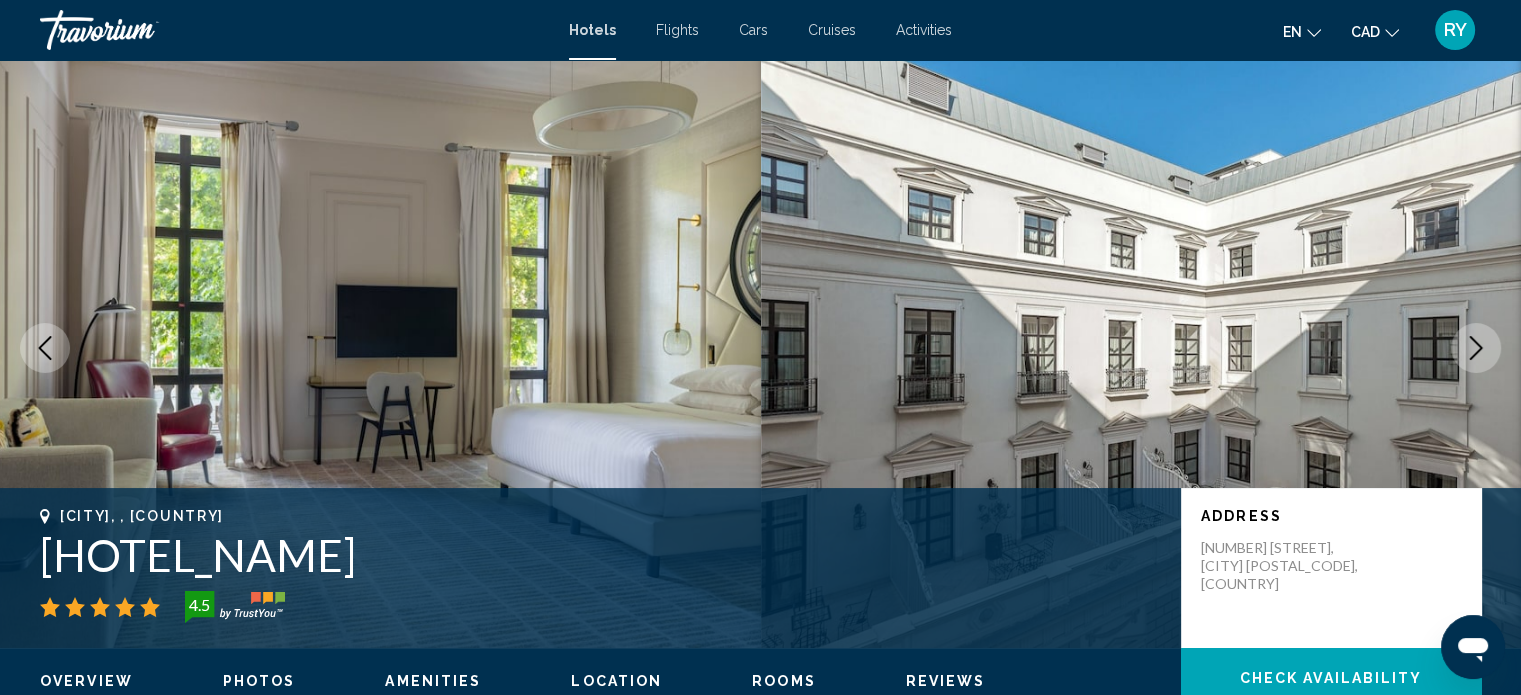 click 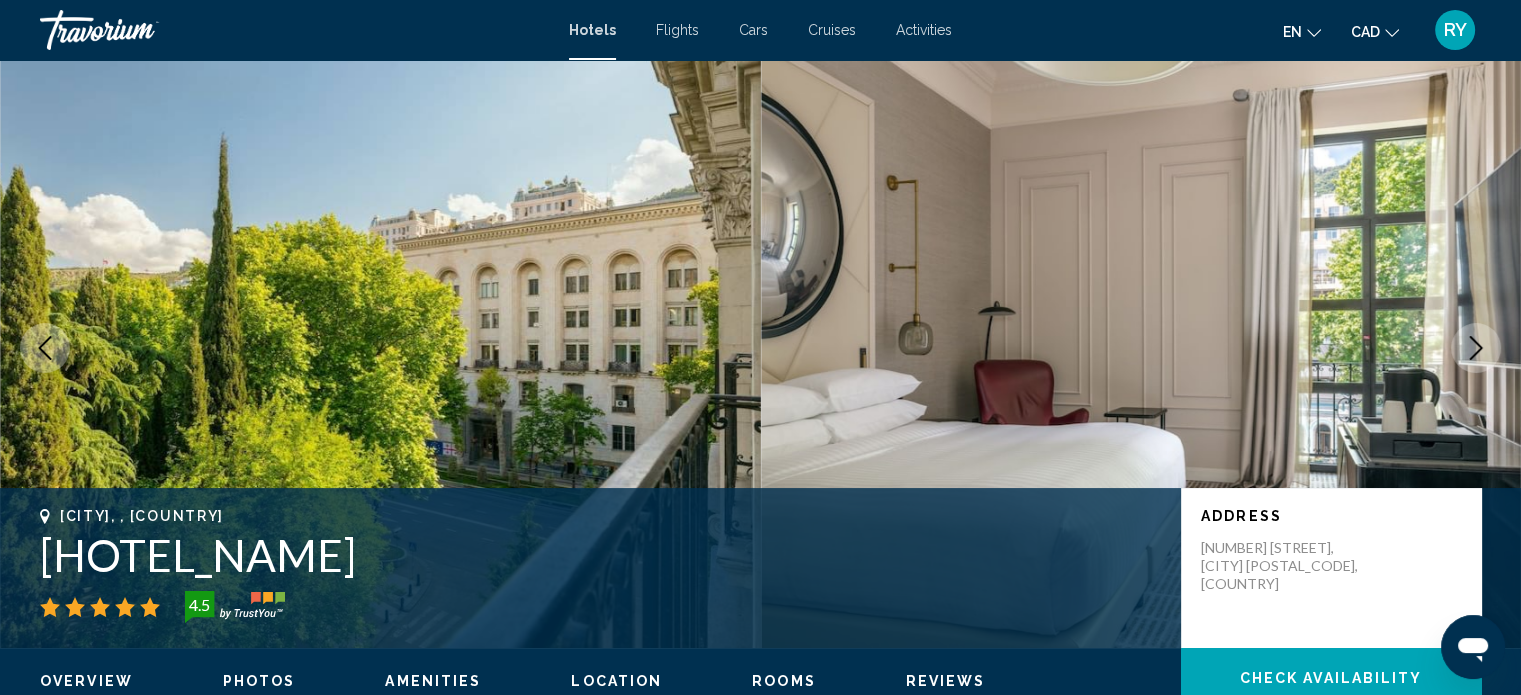 click 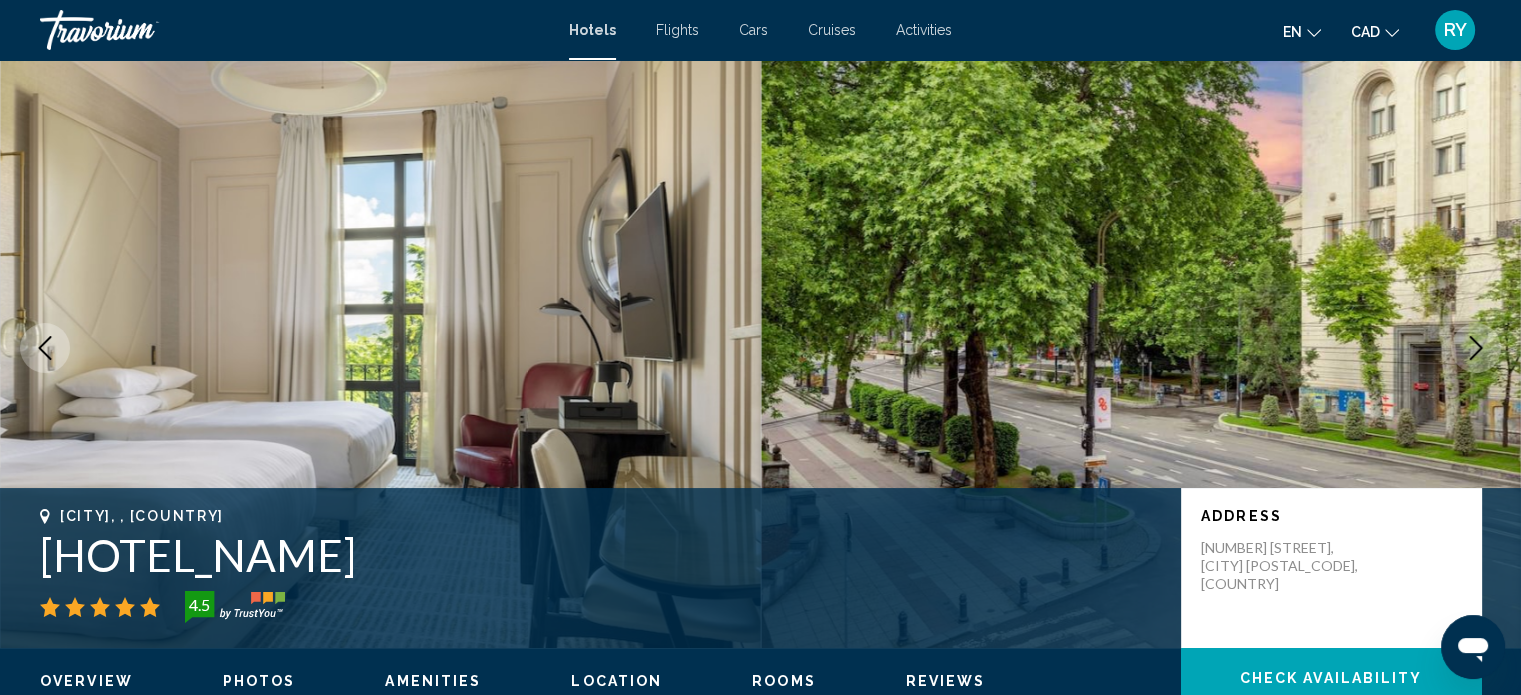 click 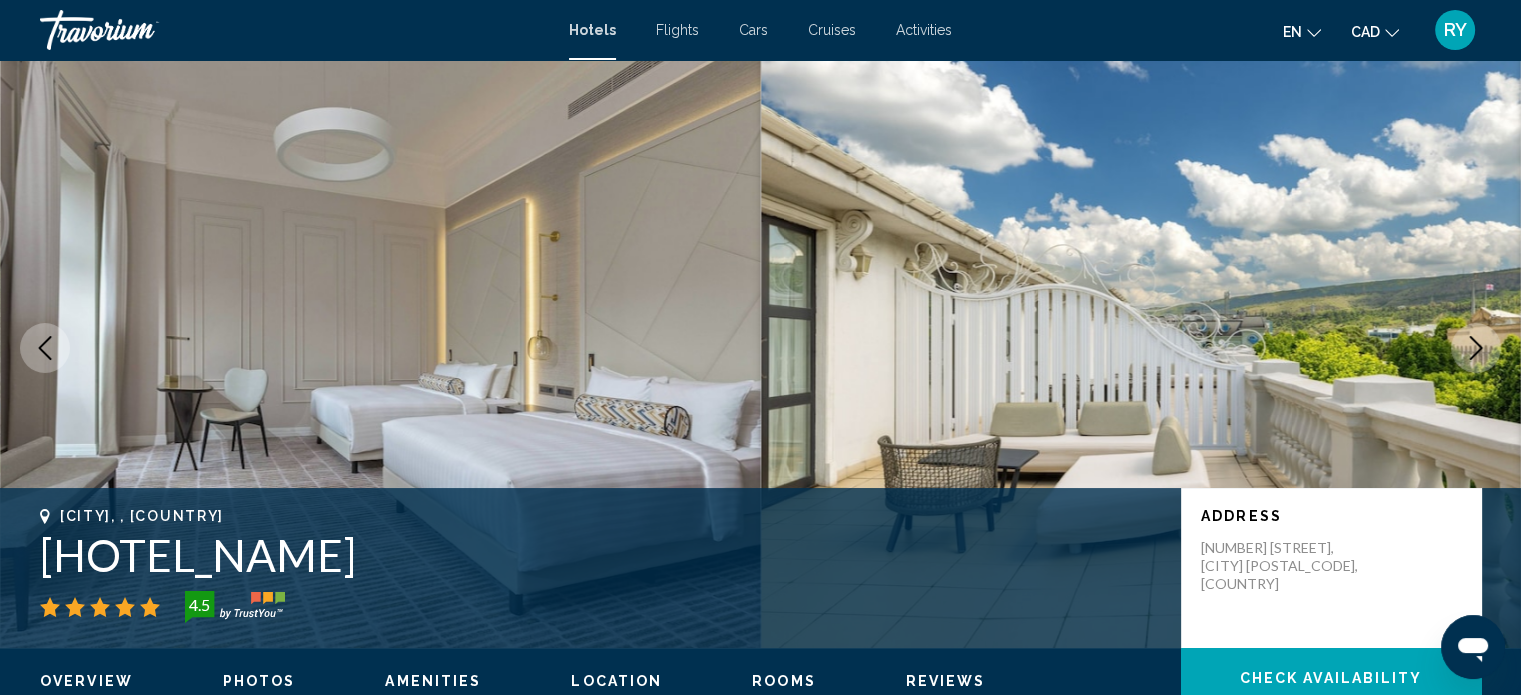 click 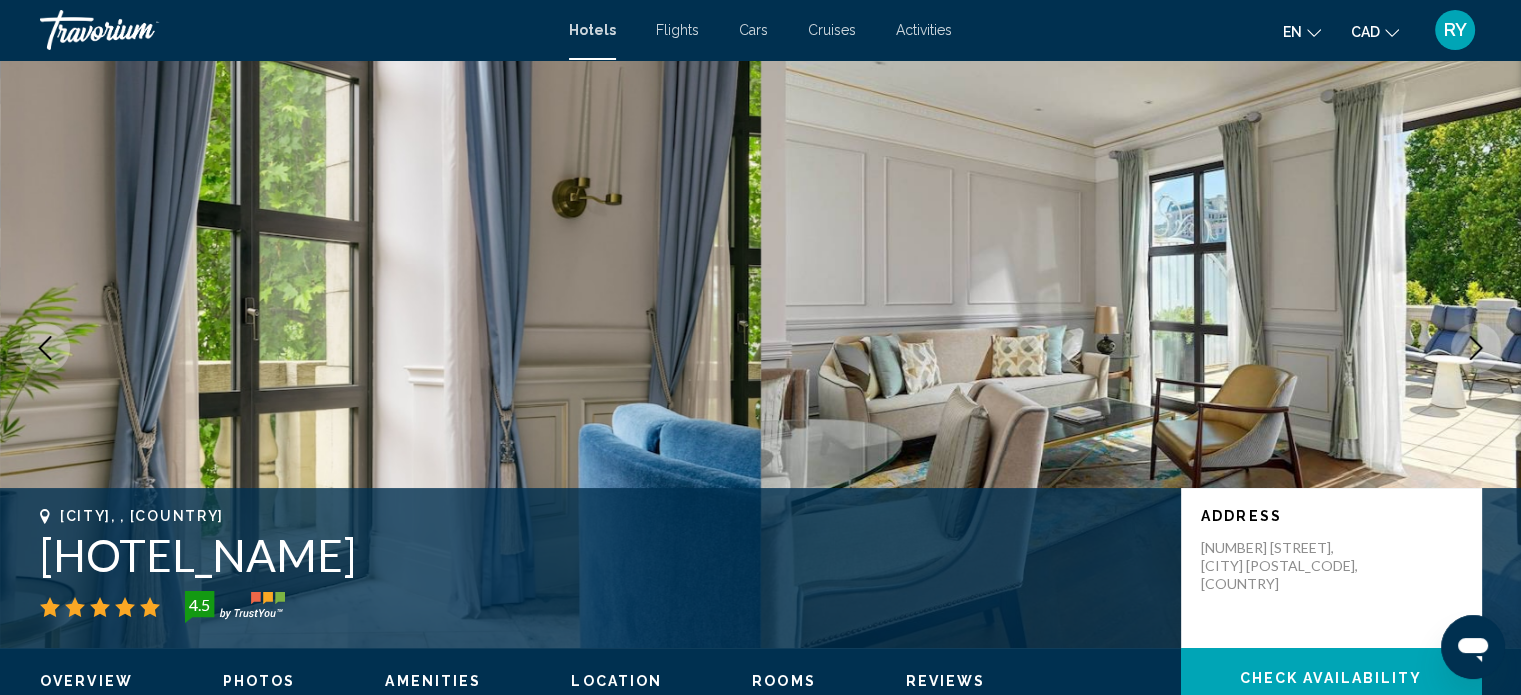 click 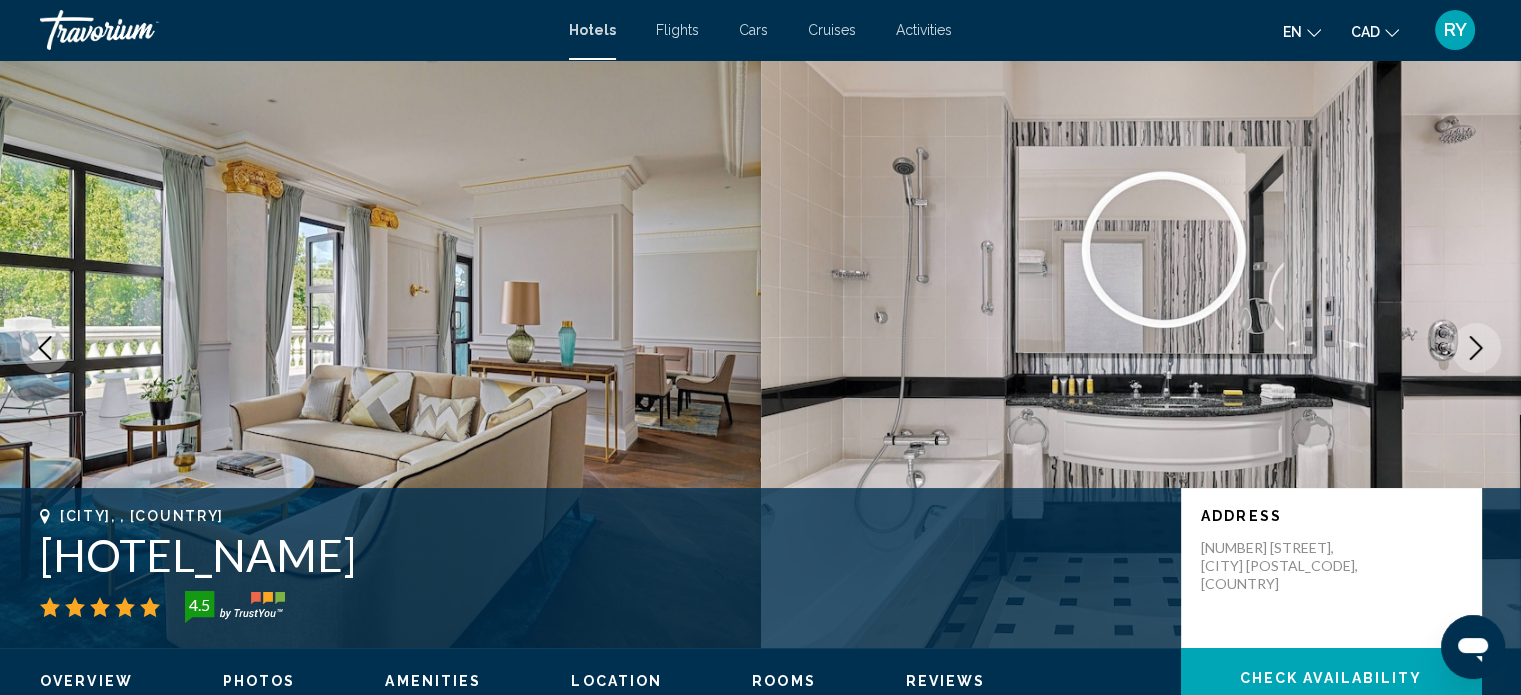 click 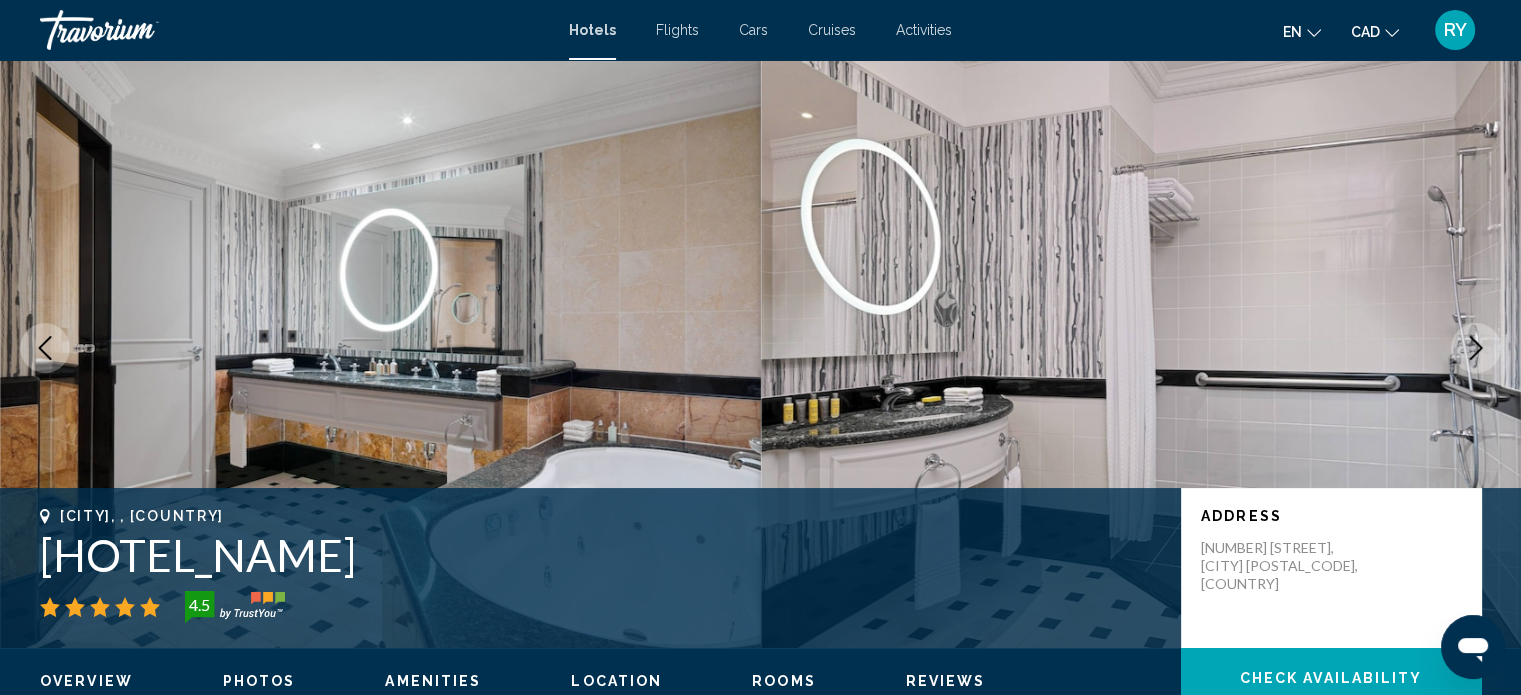 click 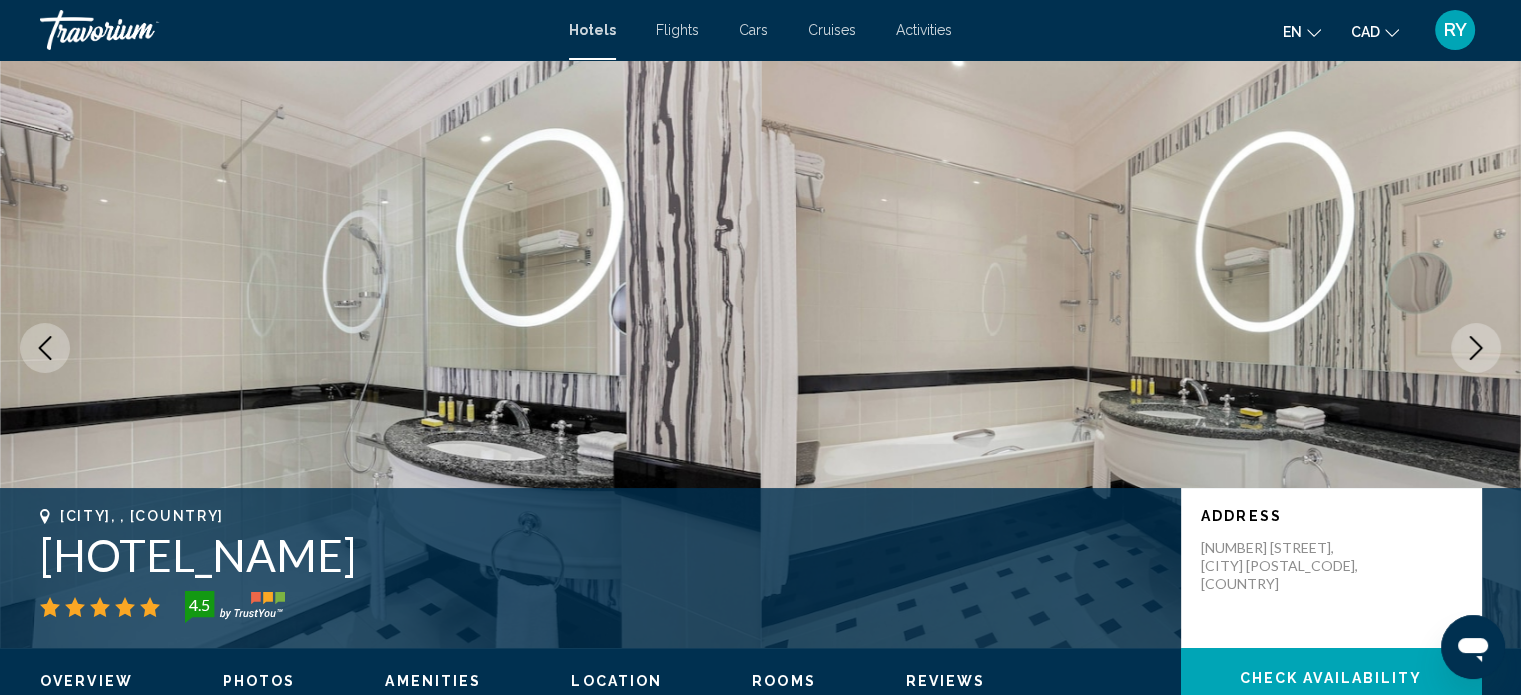 click 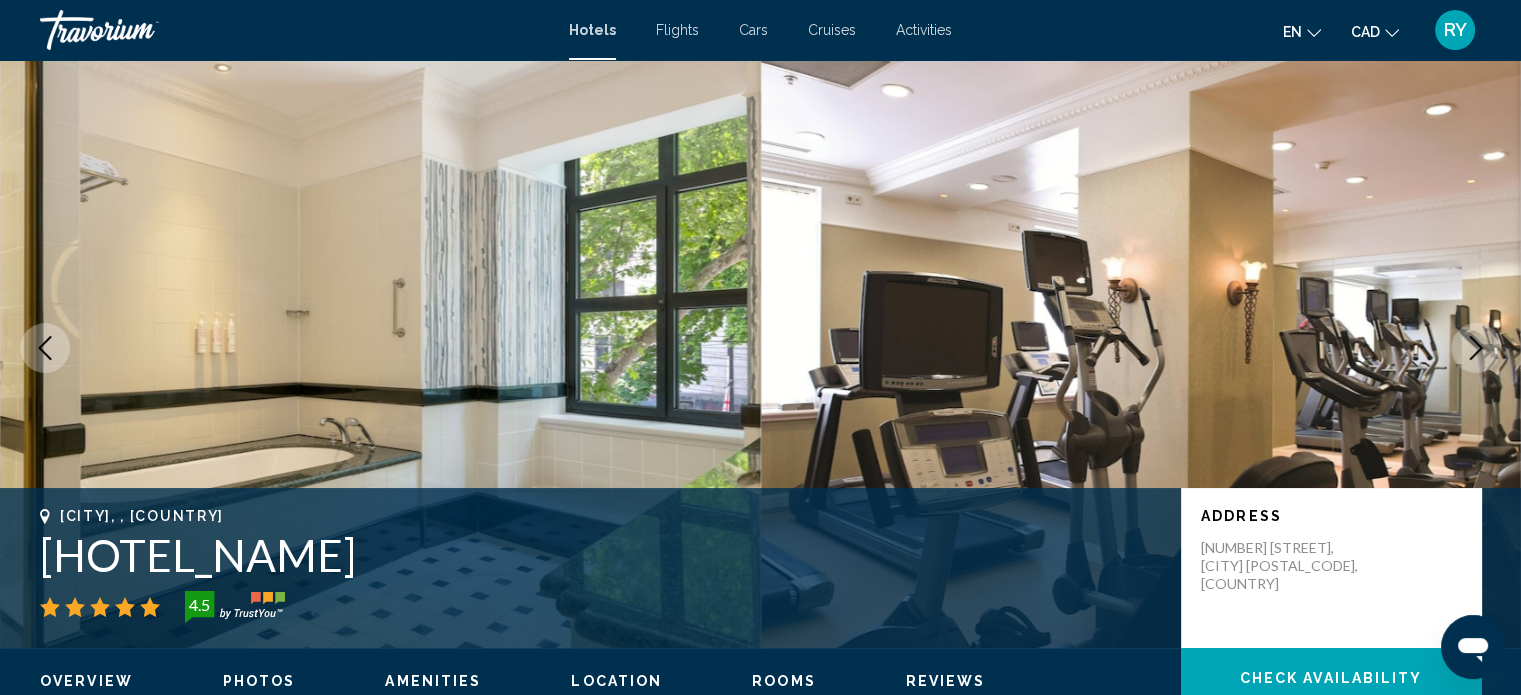 click 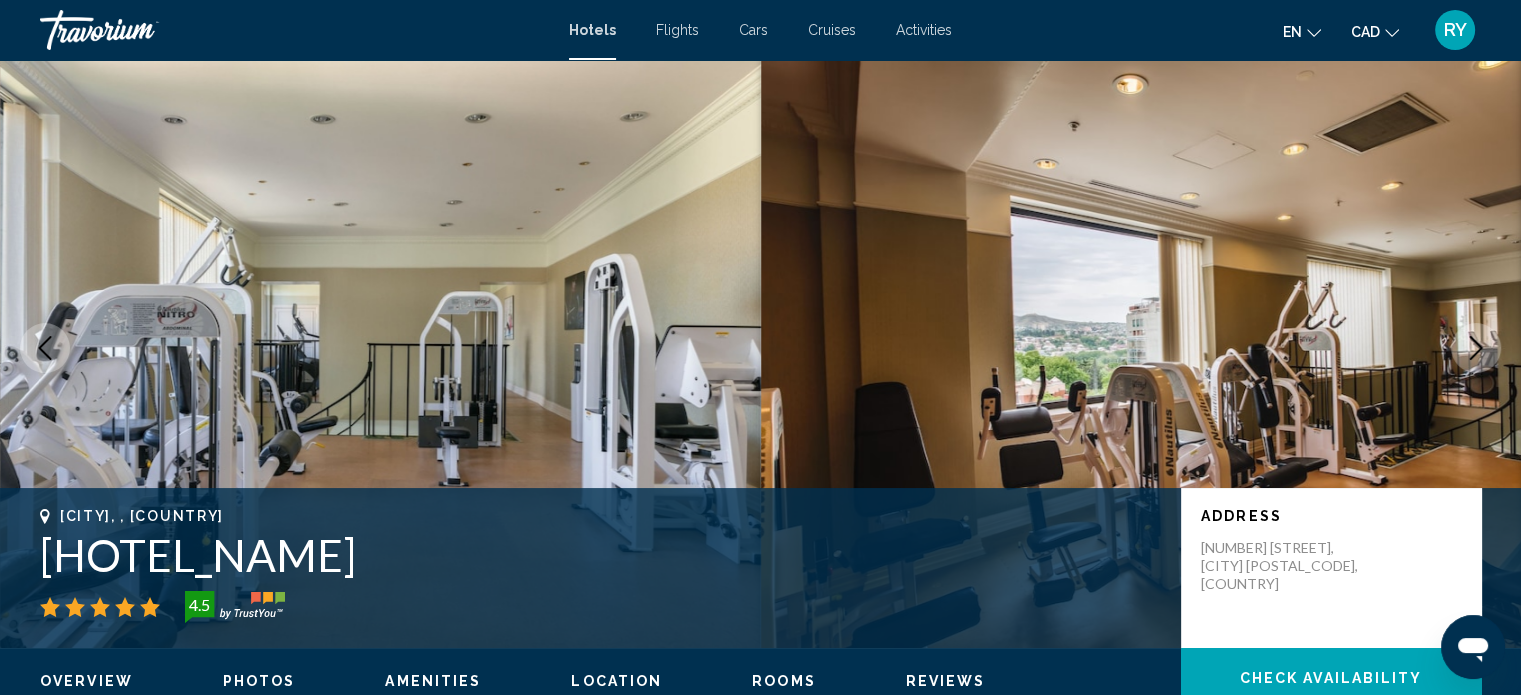 click 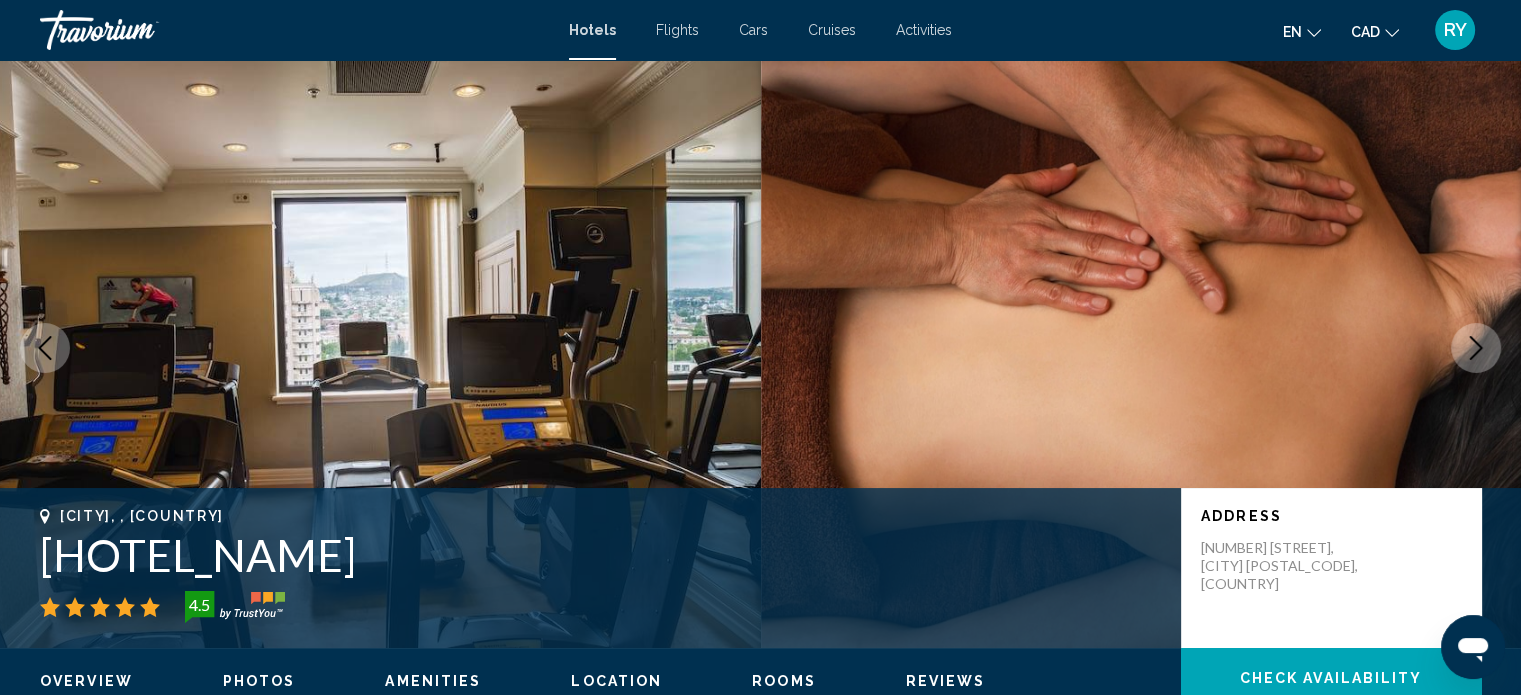 click 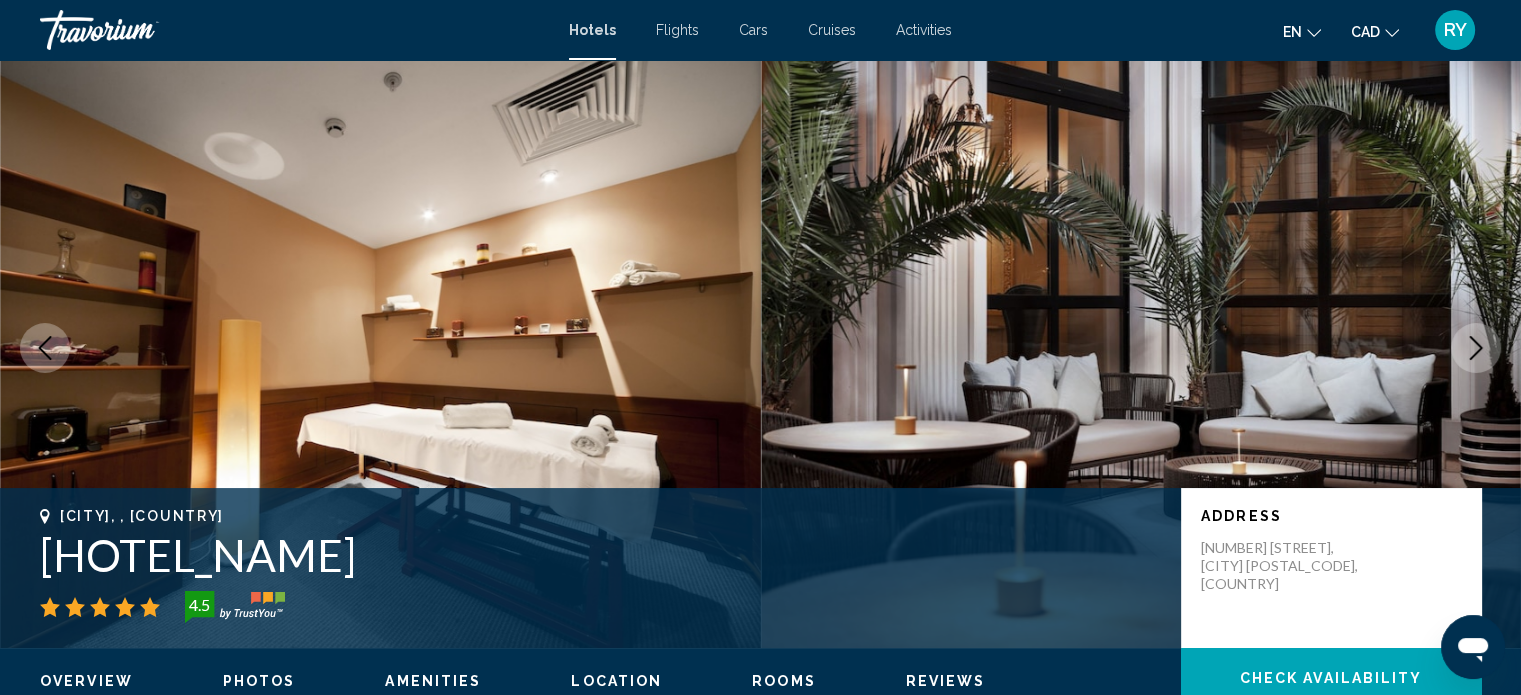 click 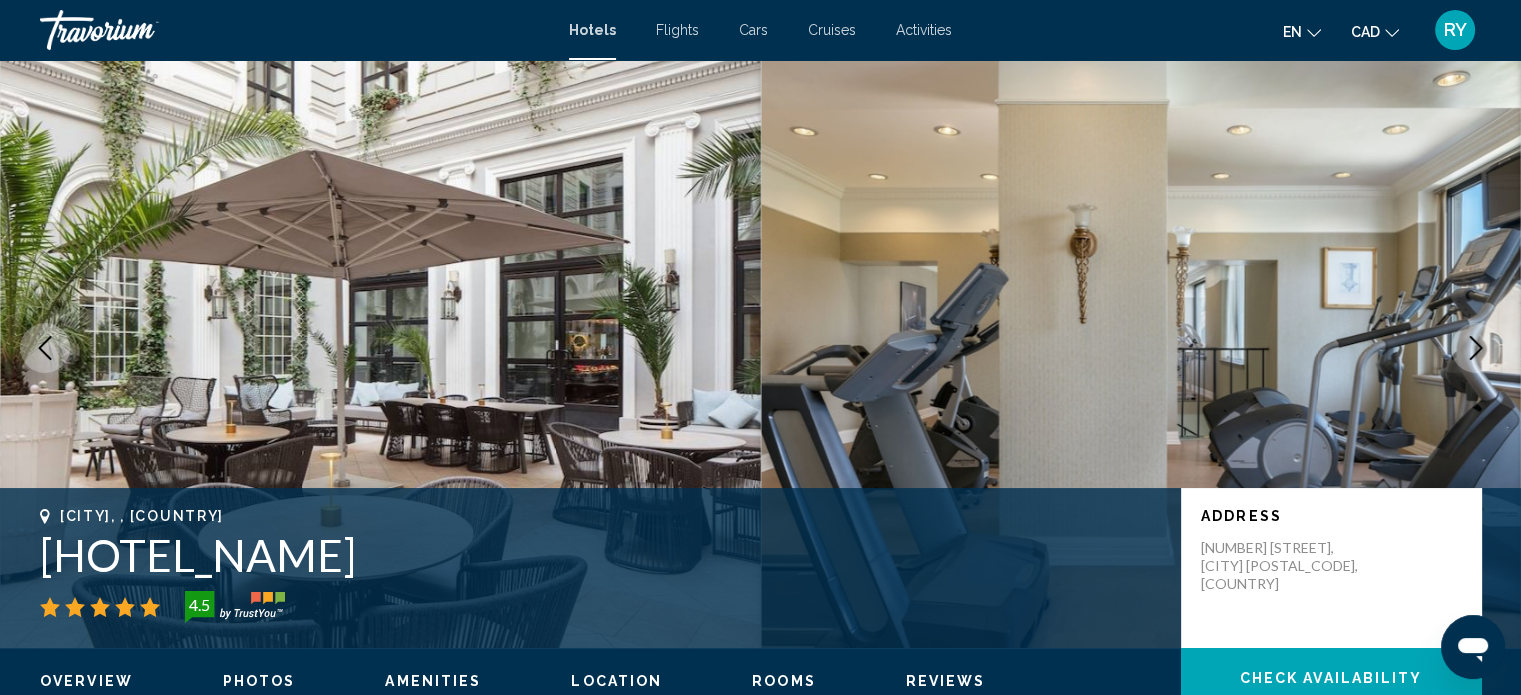 click 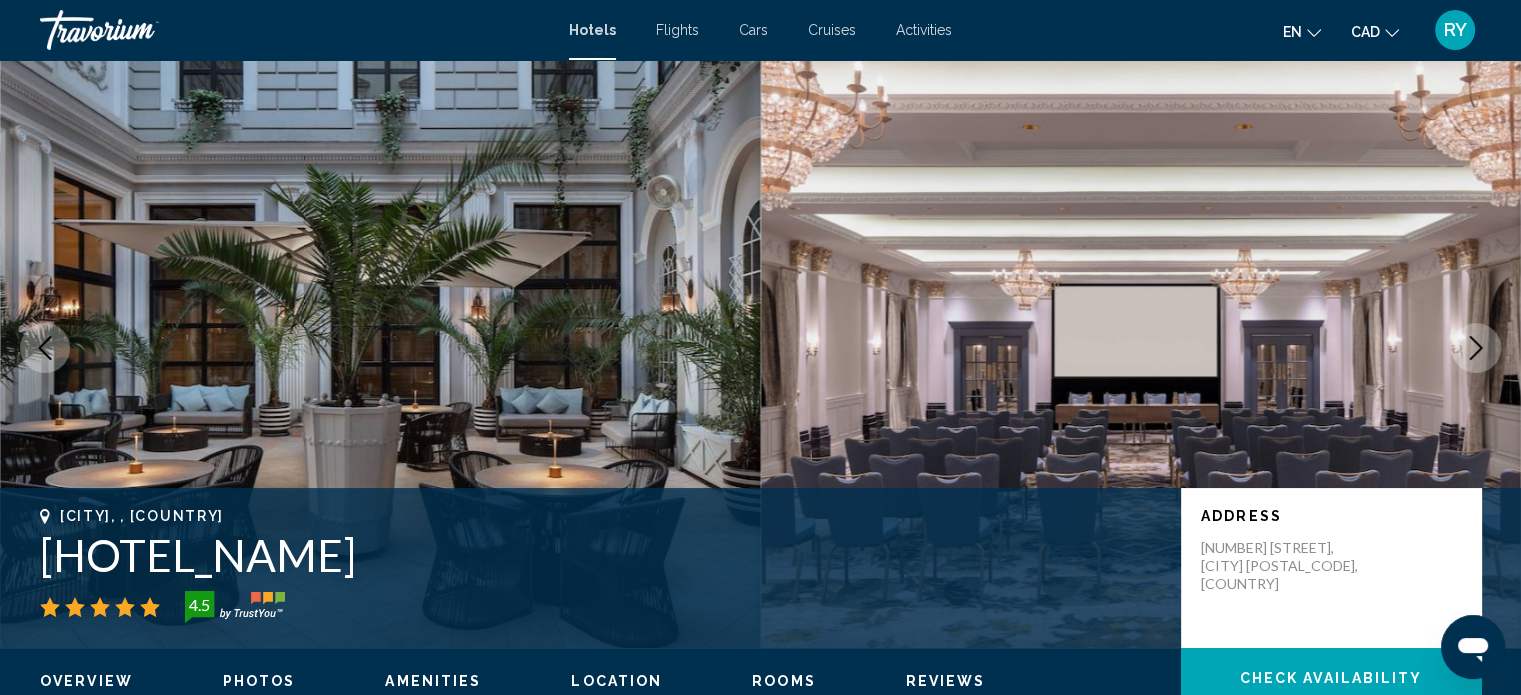 click 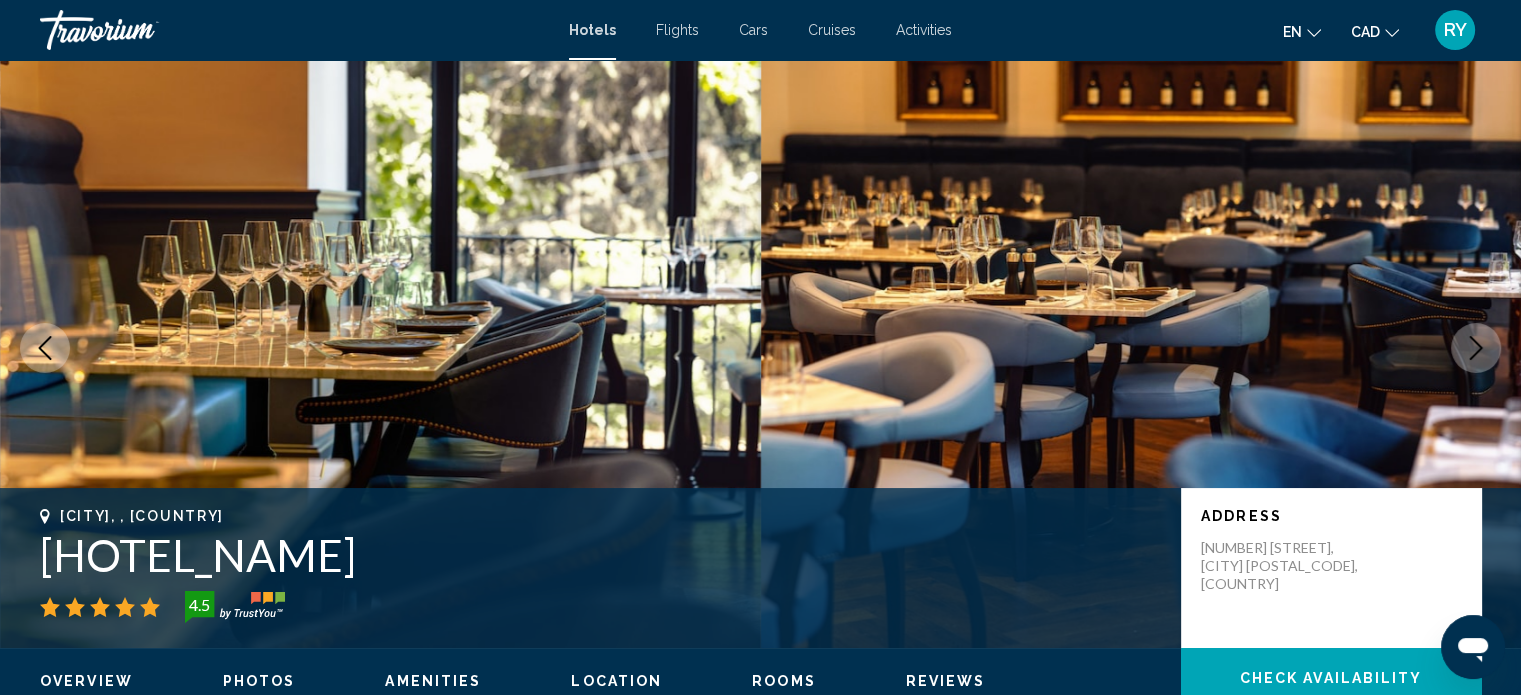 click 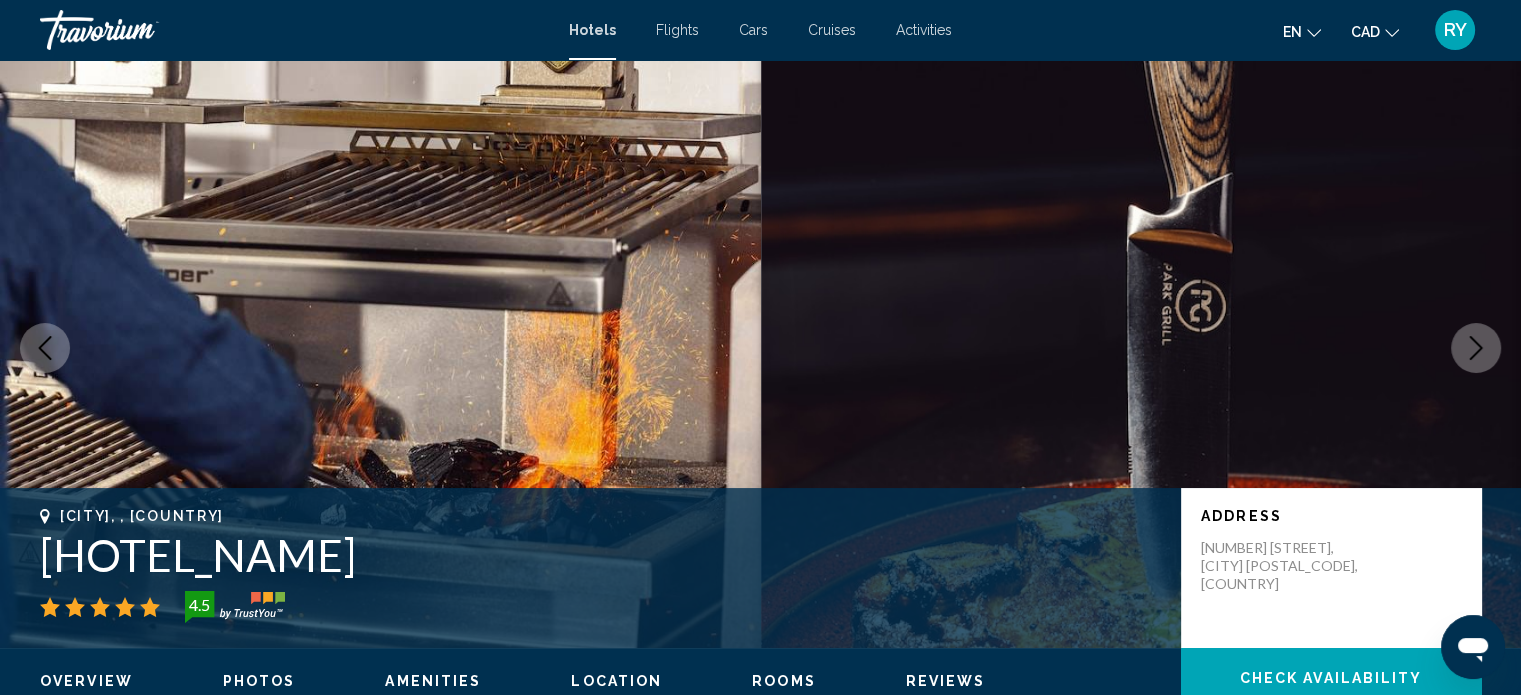 click 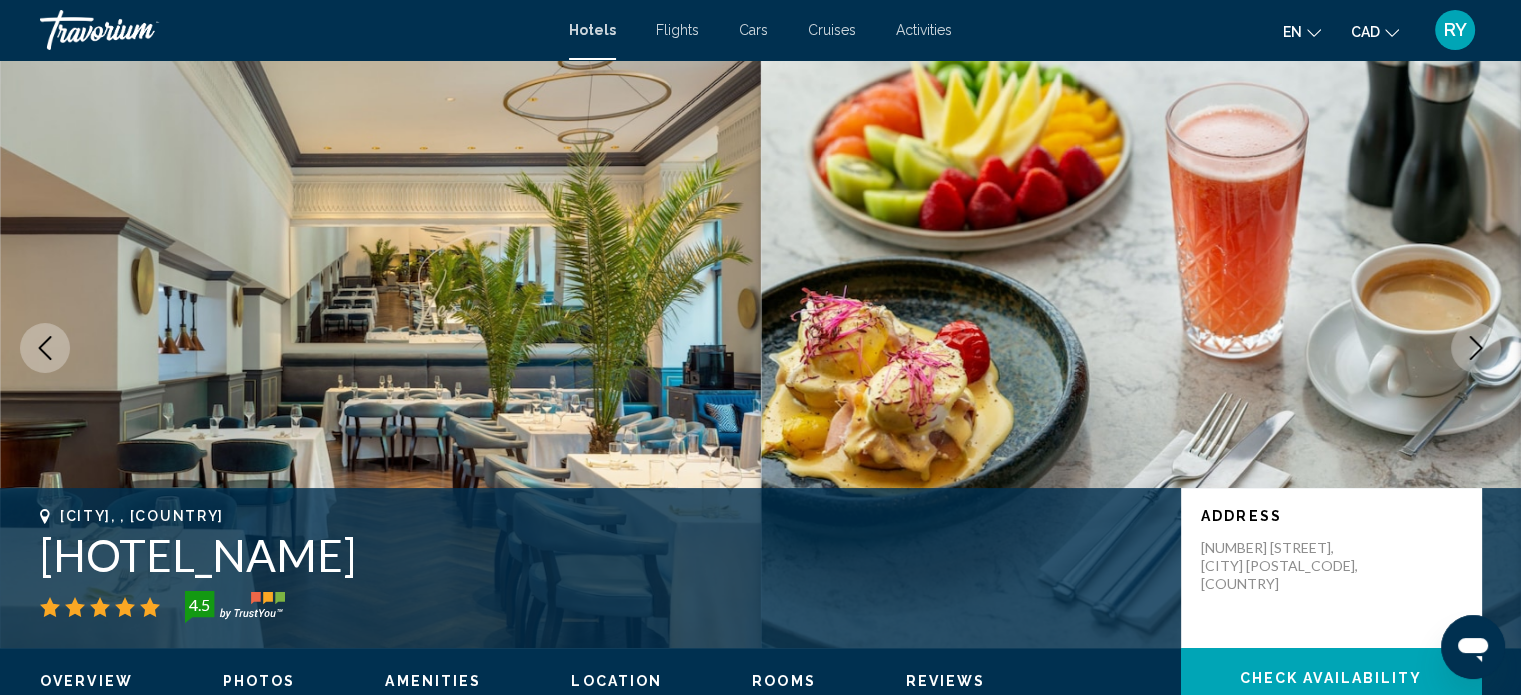 click 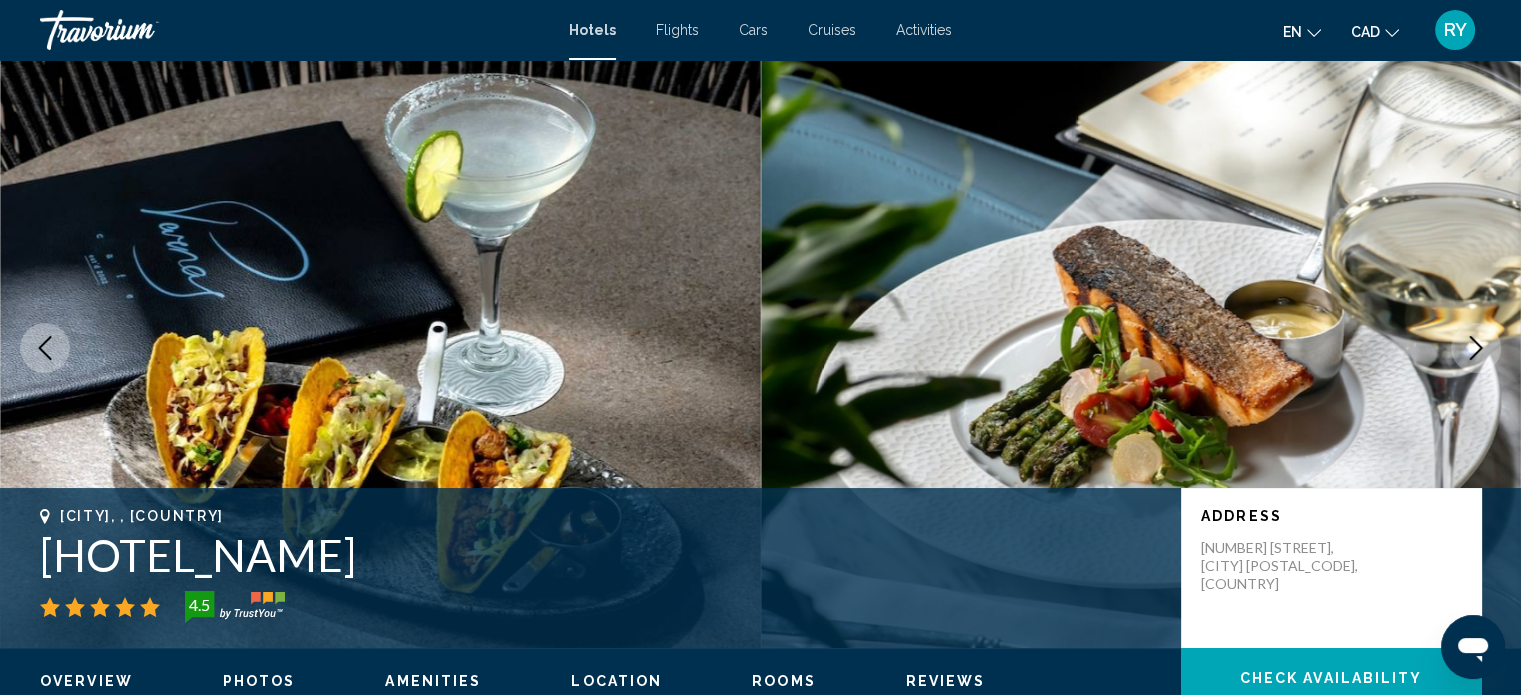 click 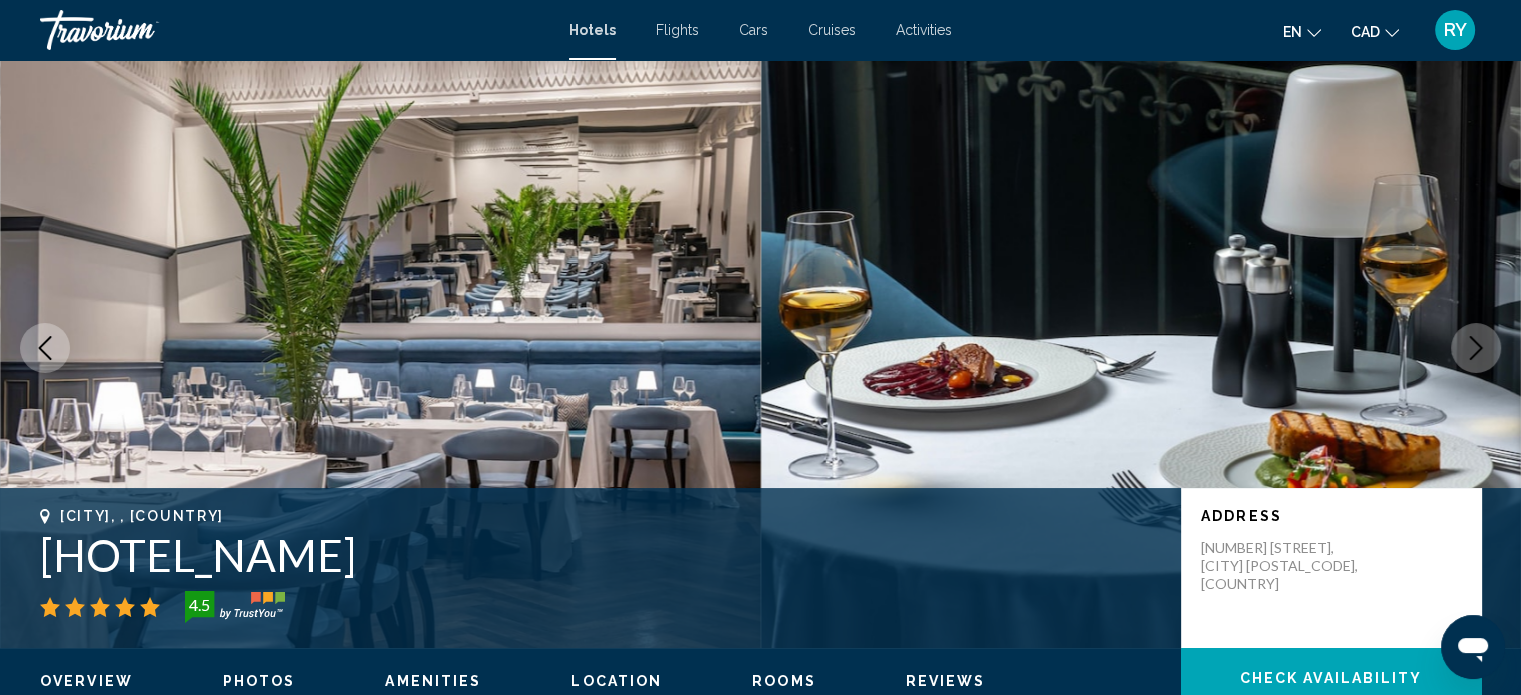 click 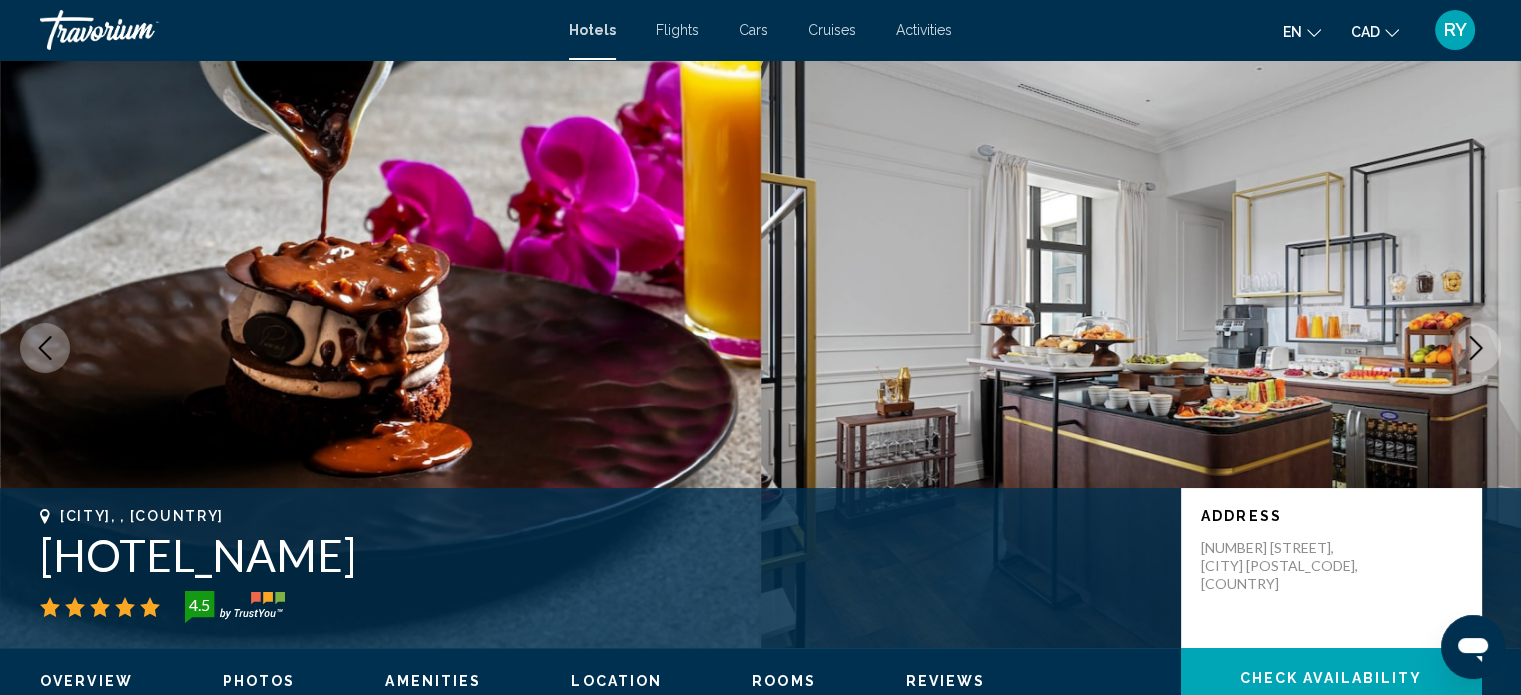click 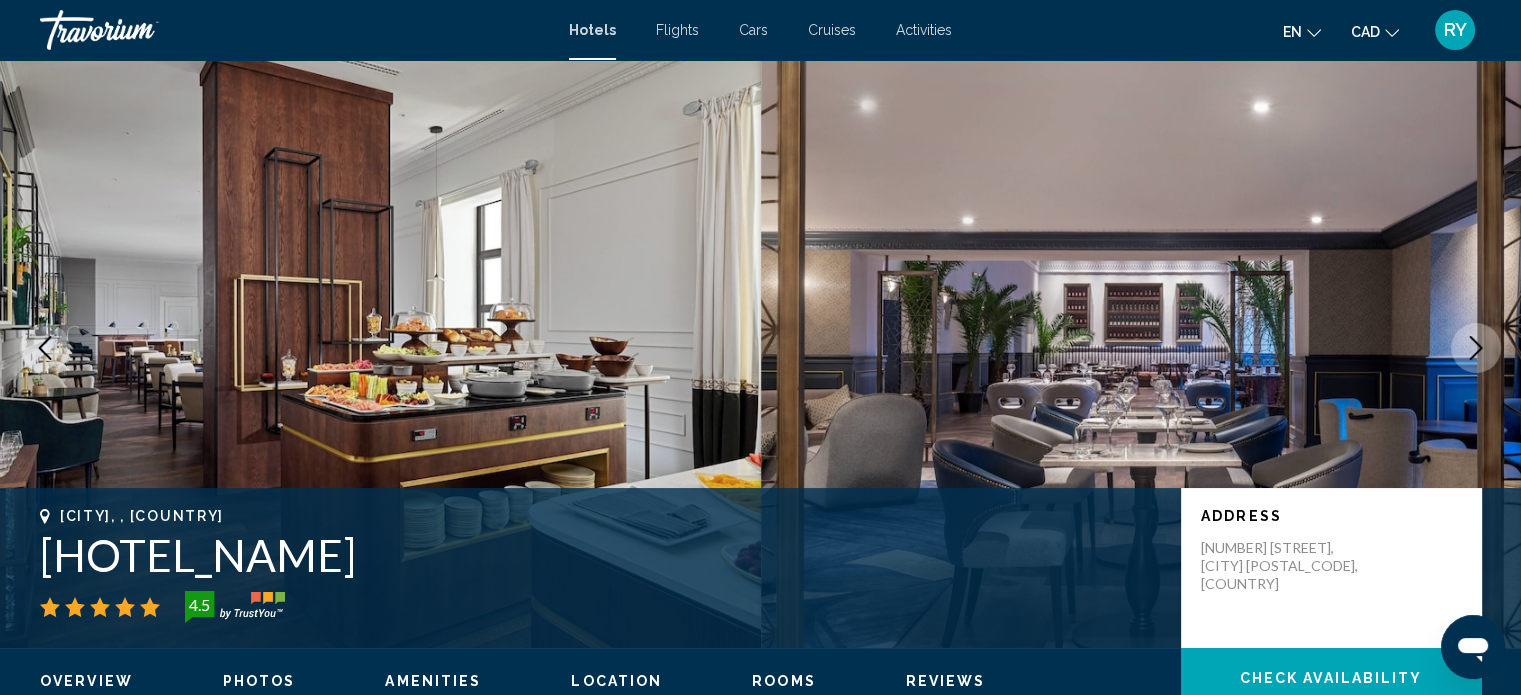 click 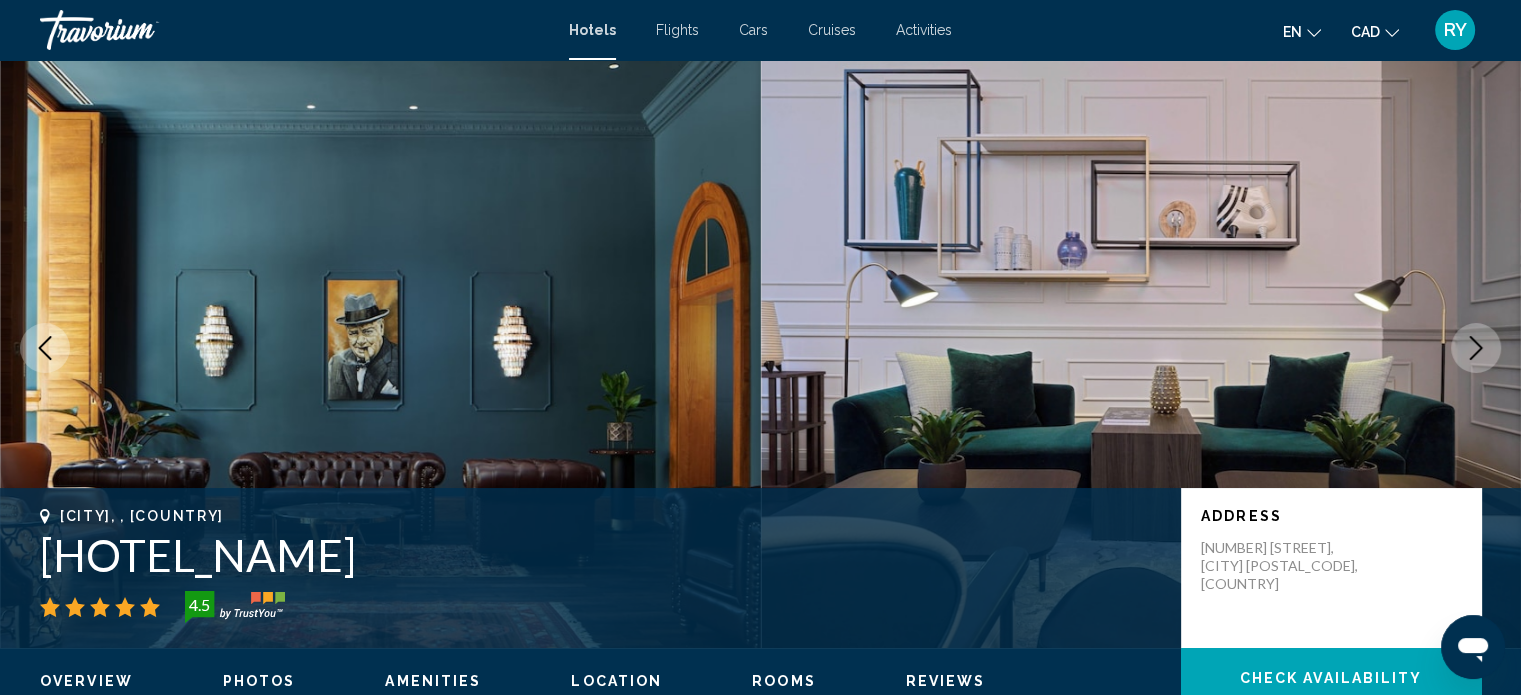 click 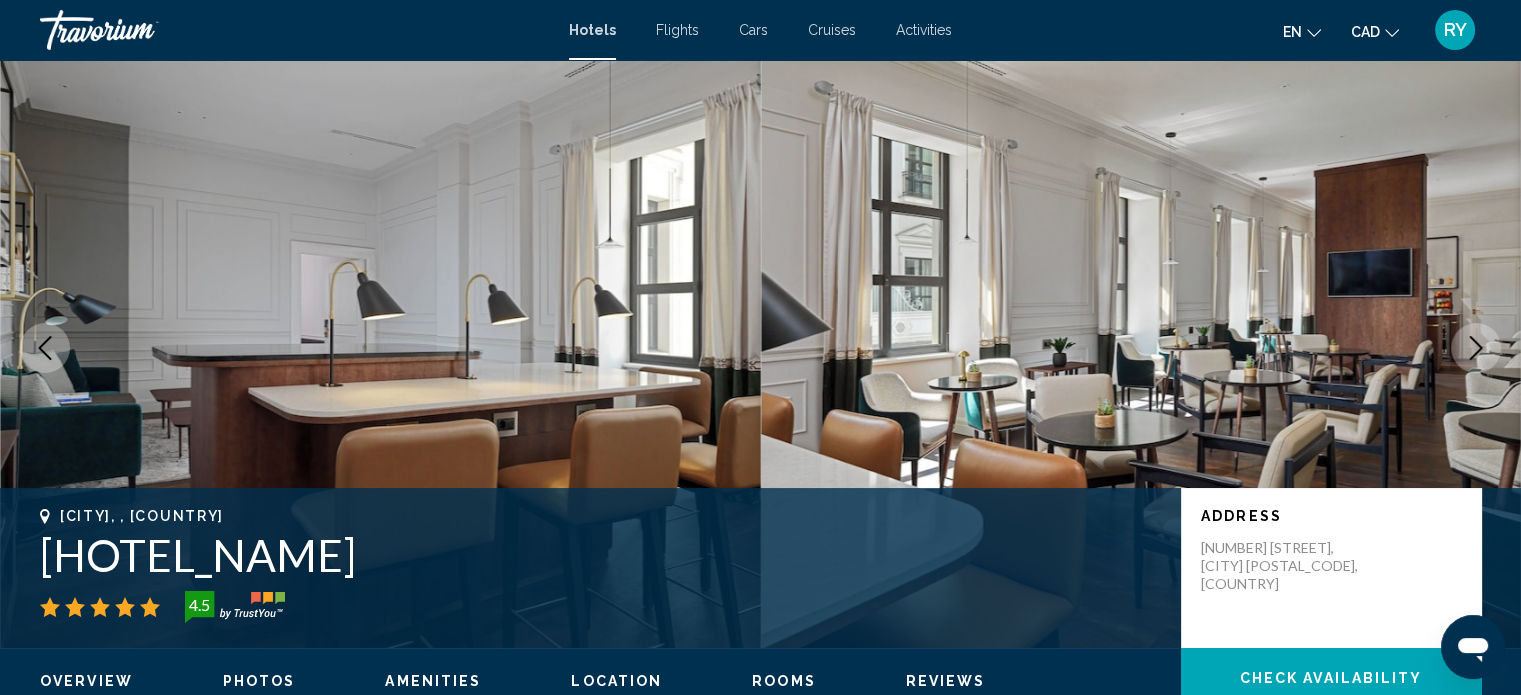 click 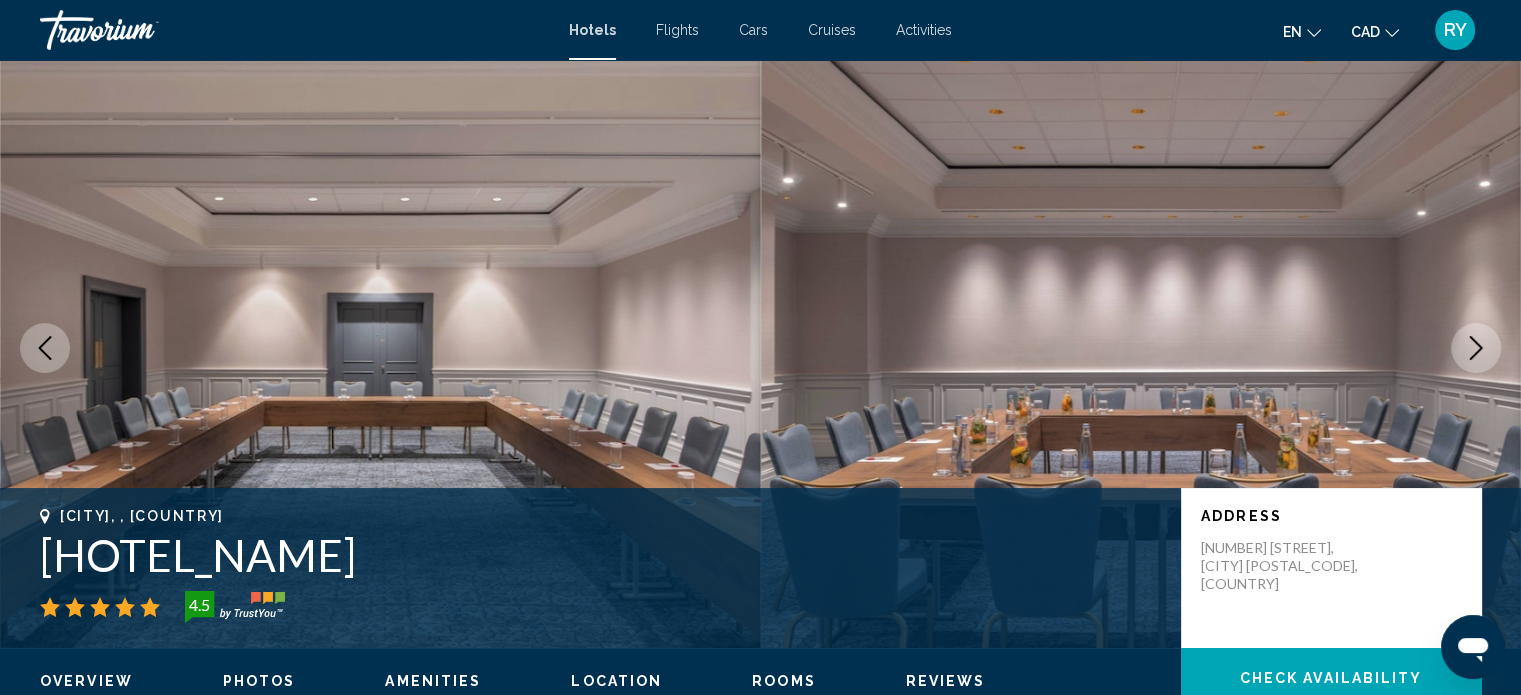 click 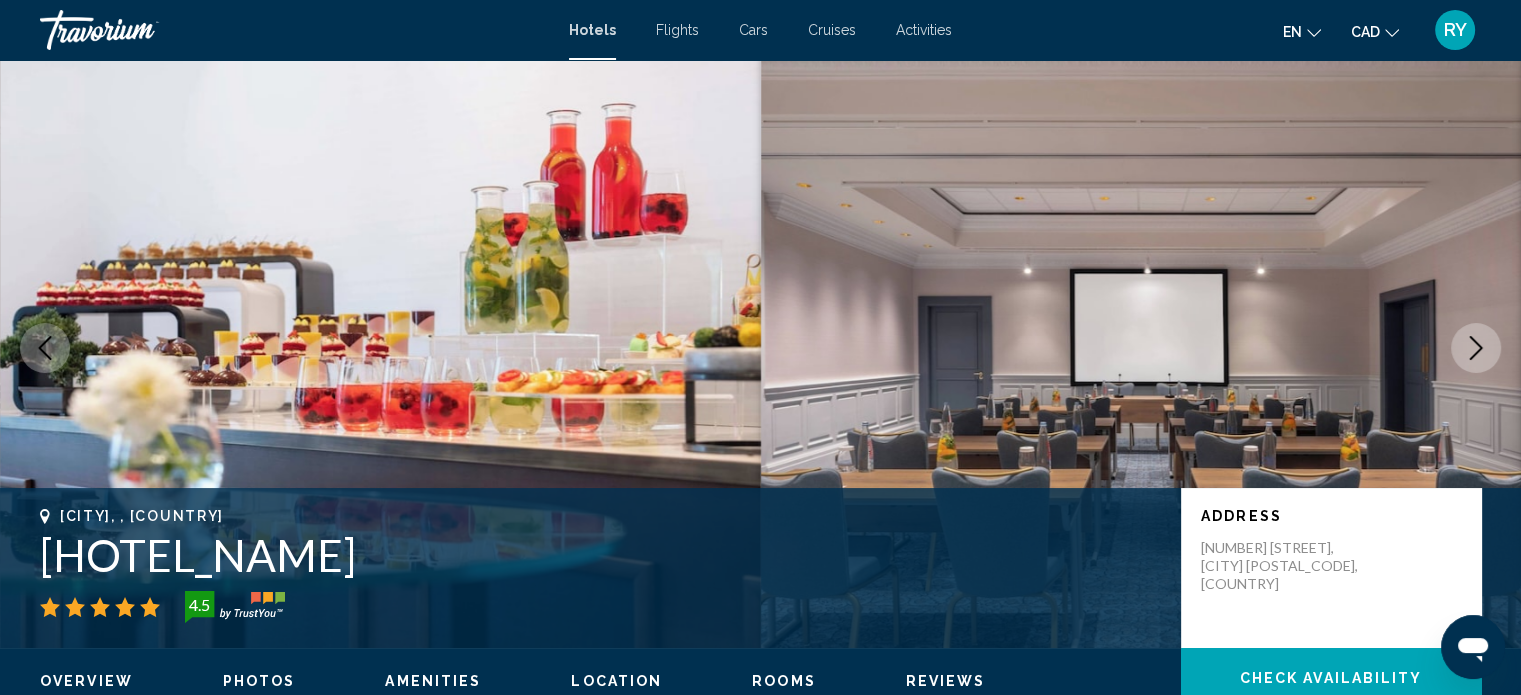 click 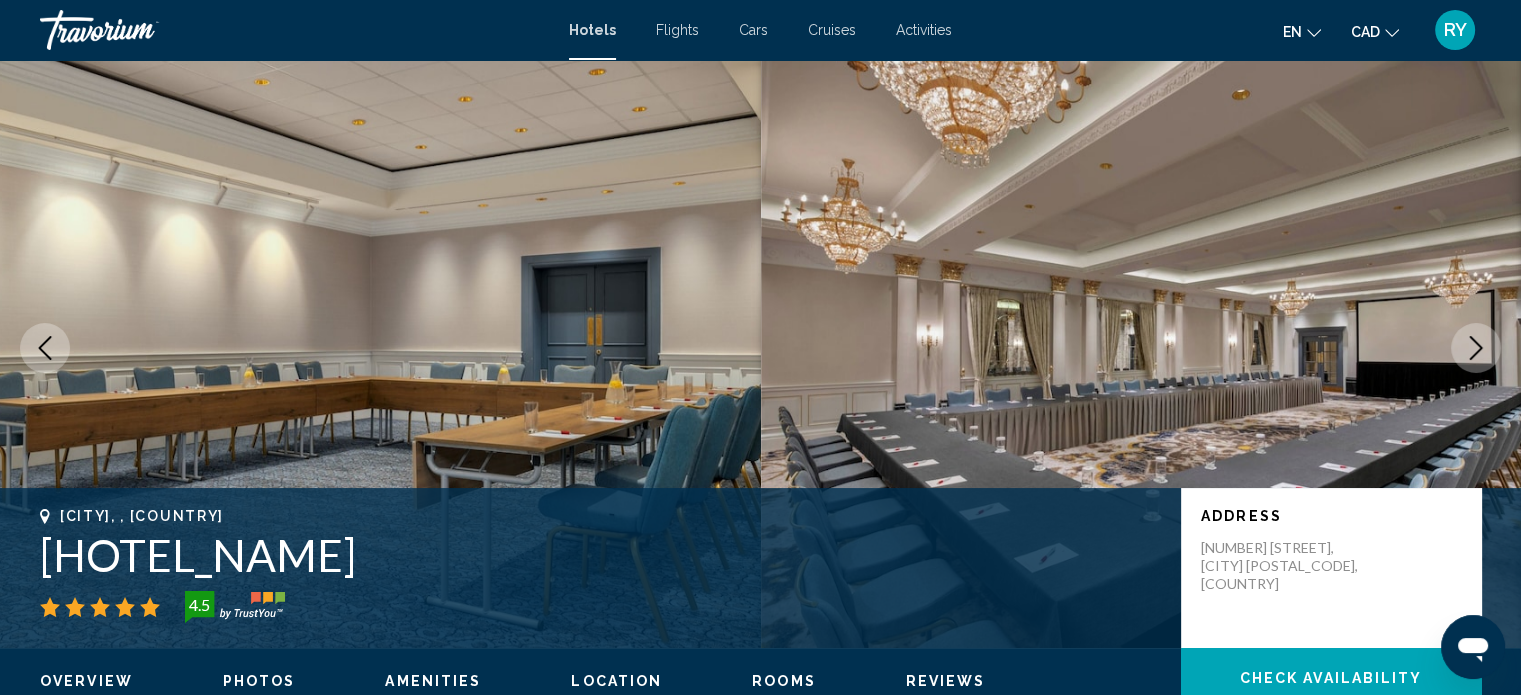 click 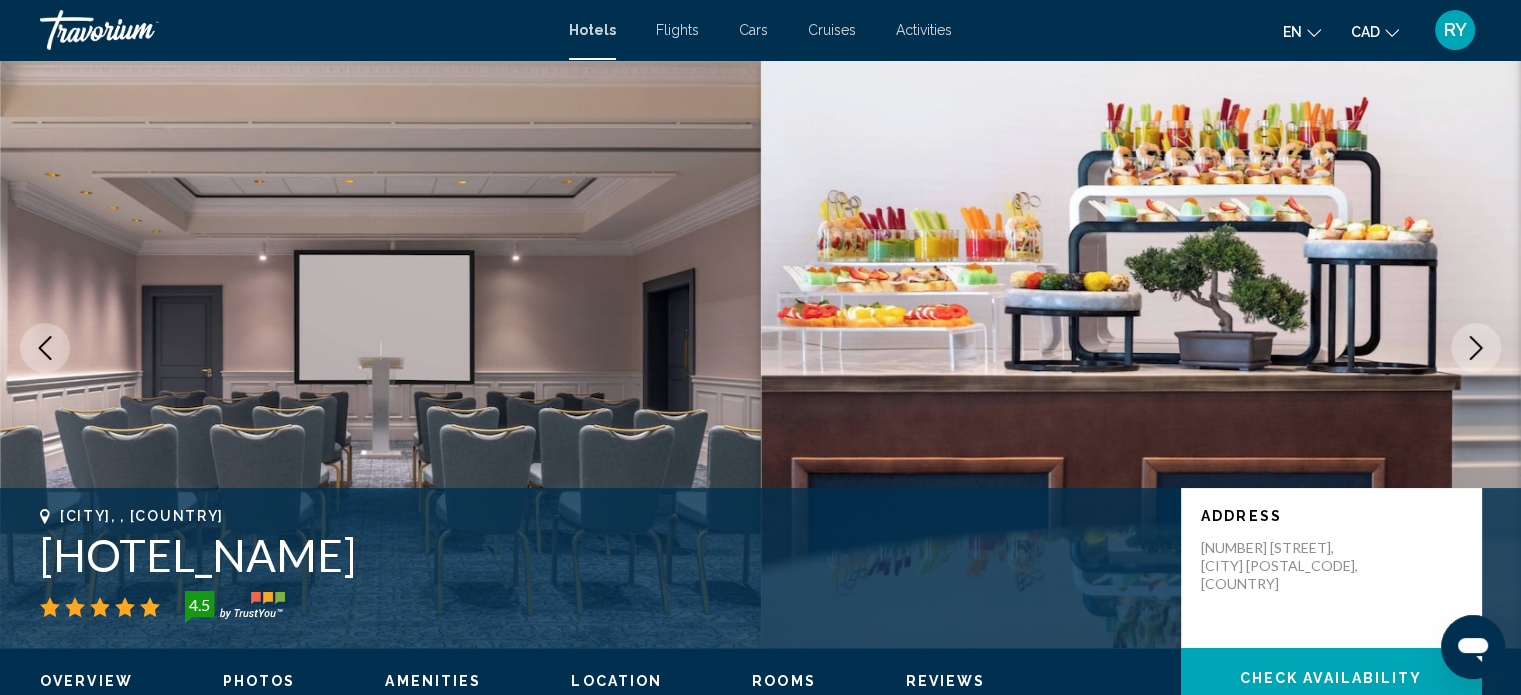 click 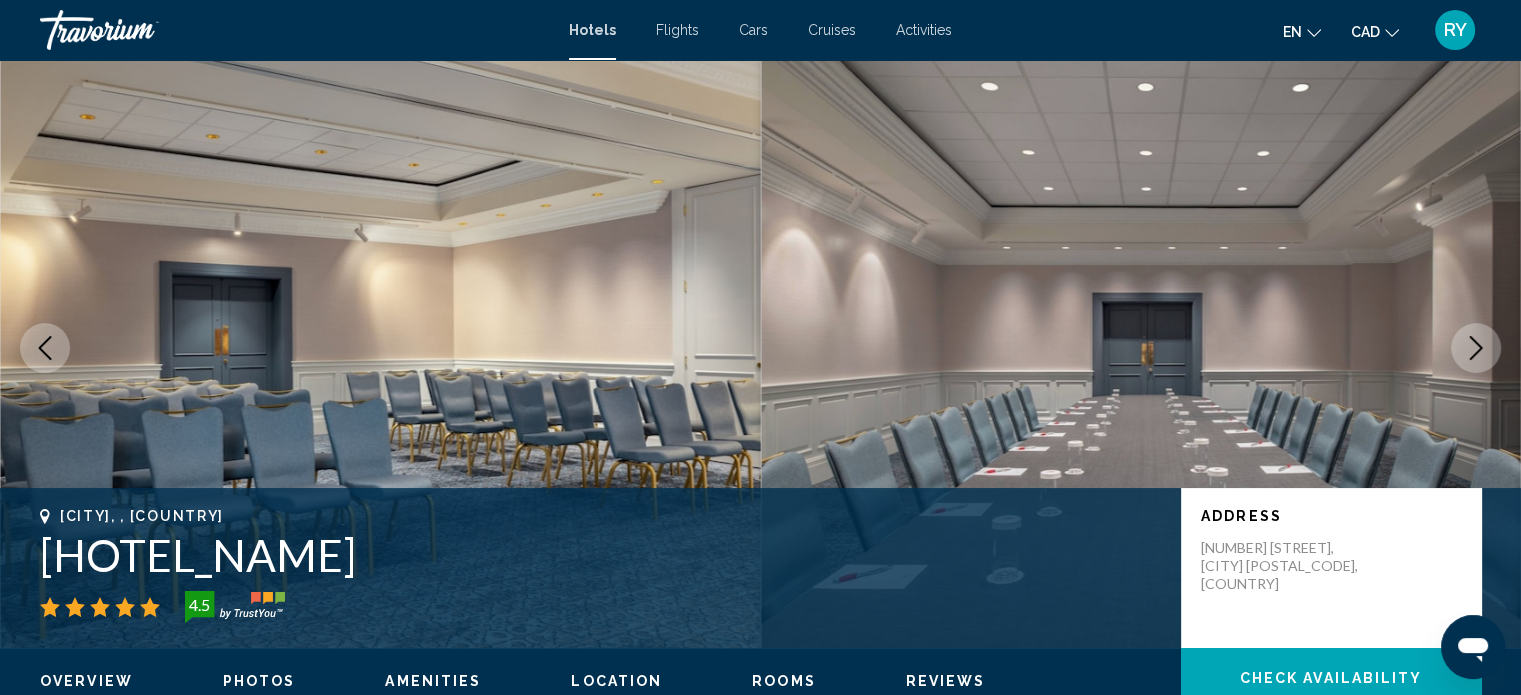 click 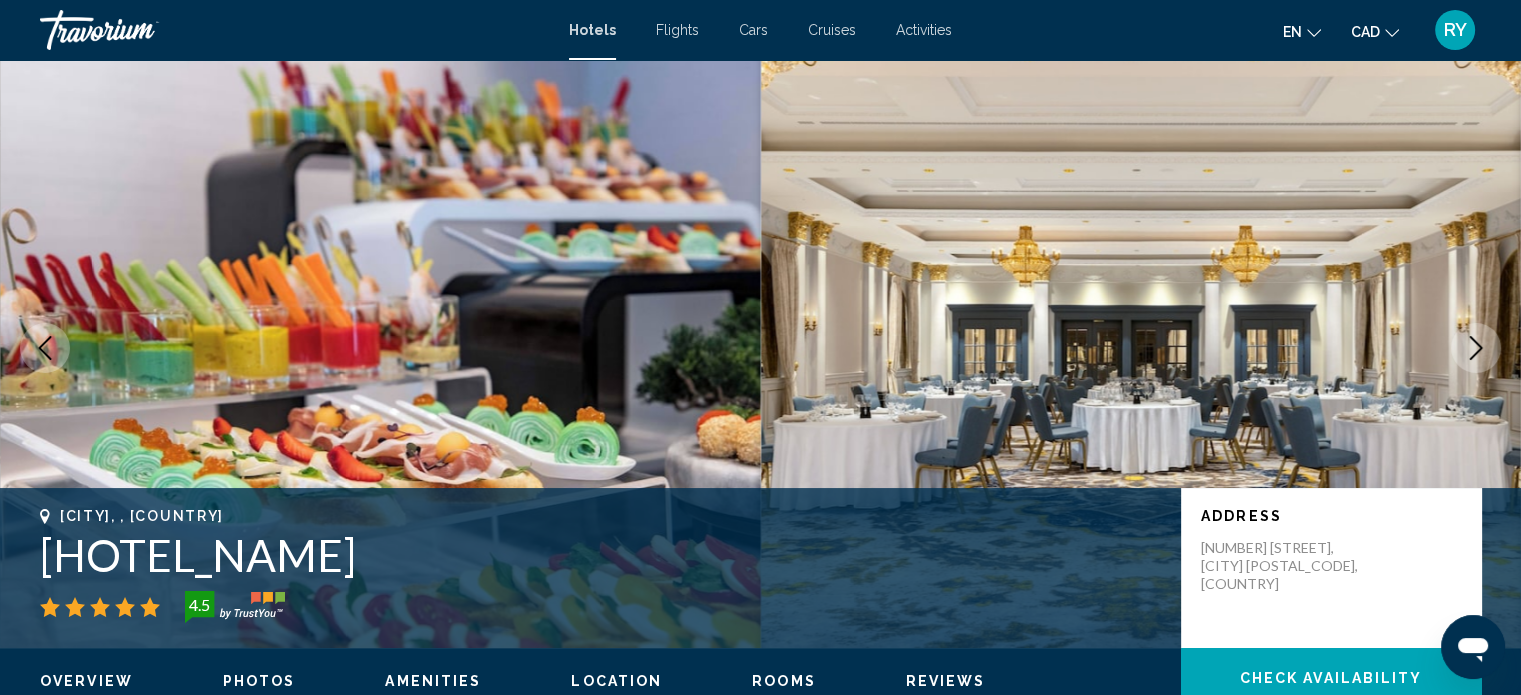 click 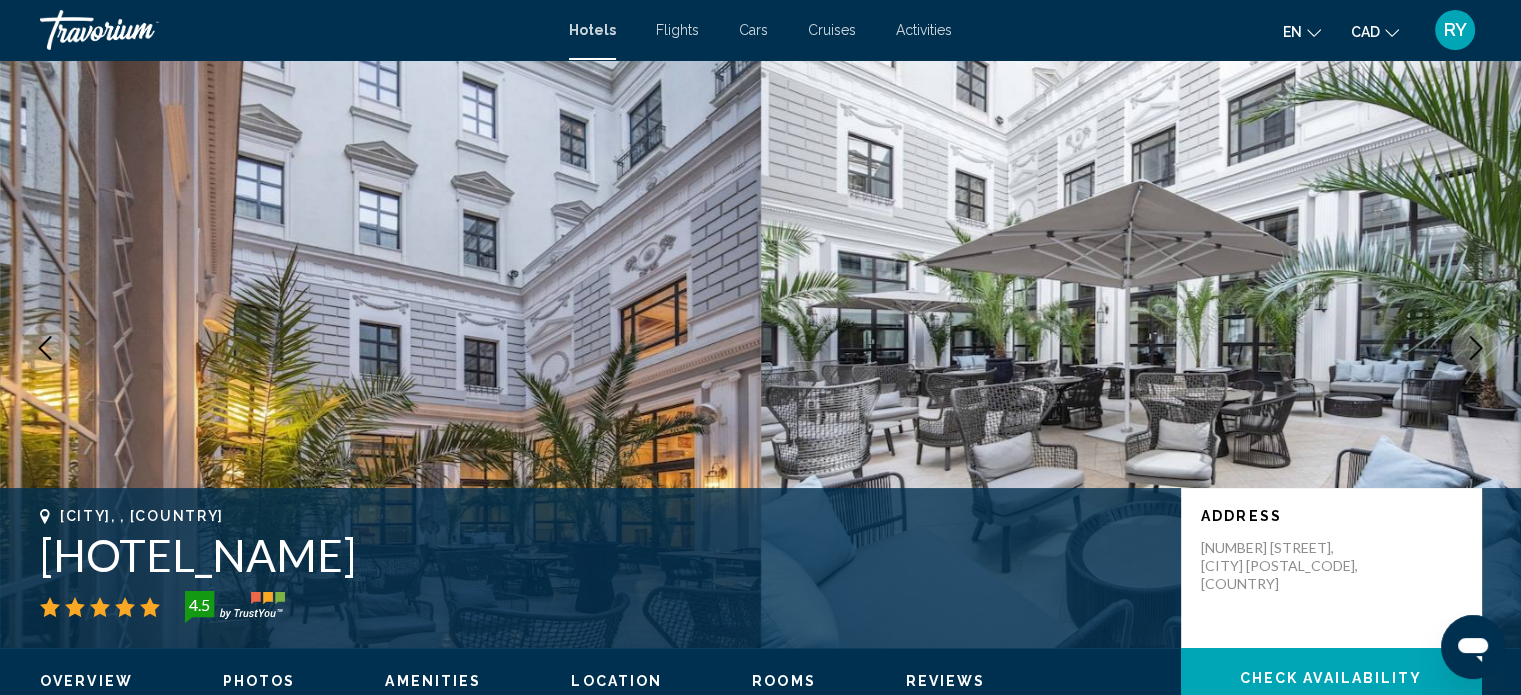 click 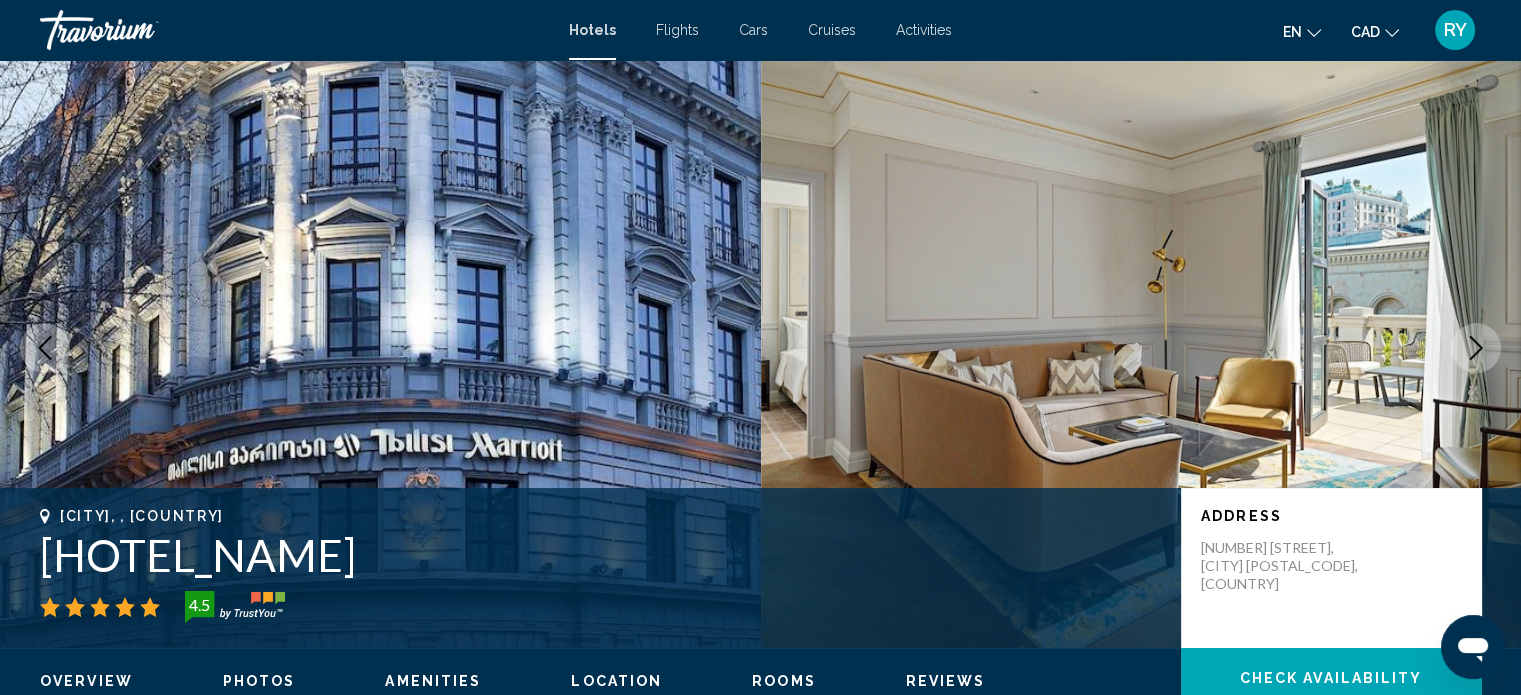 click 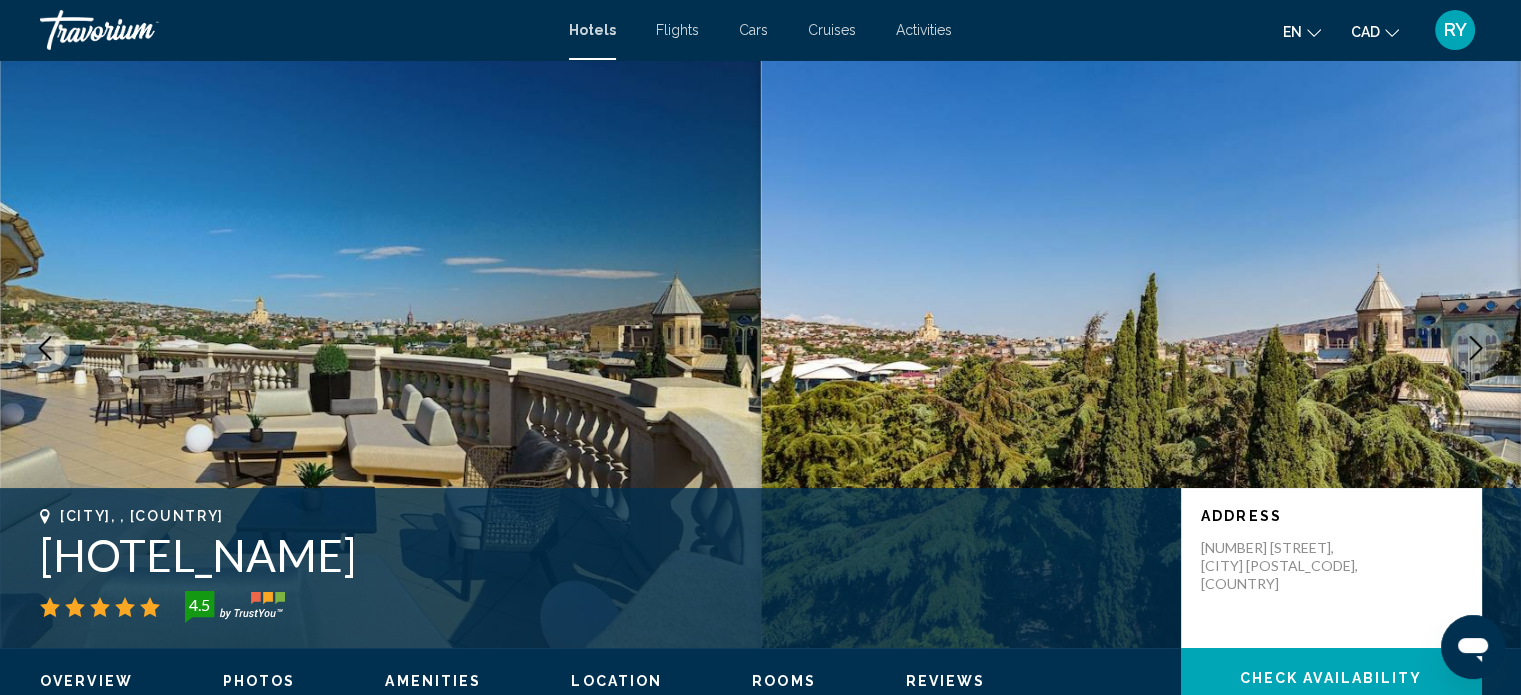 click 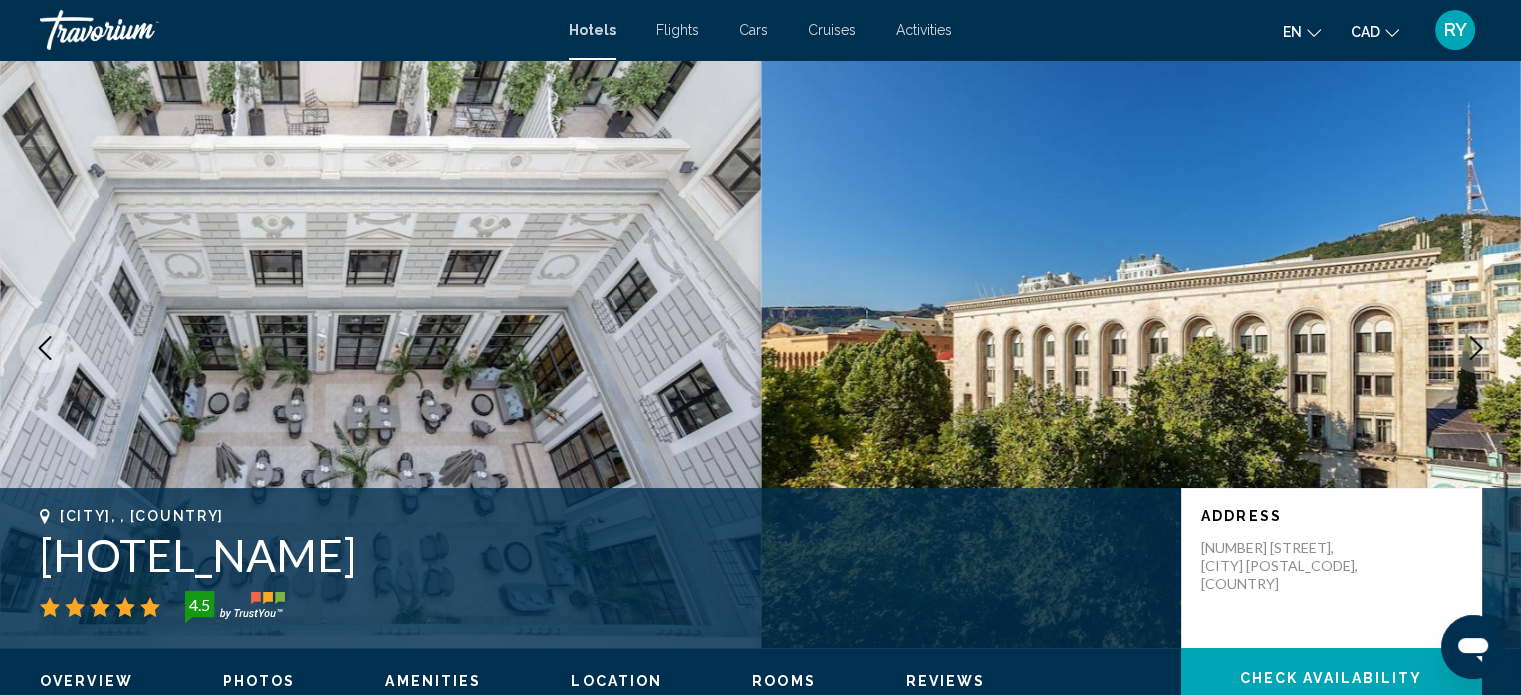 click 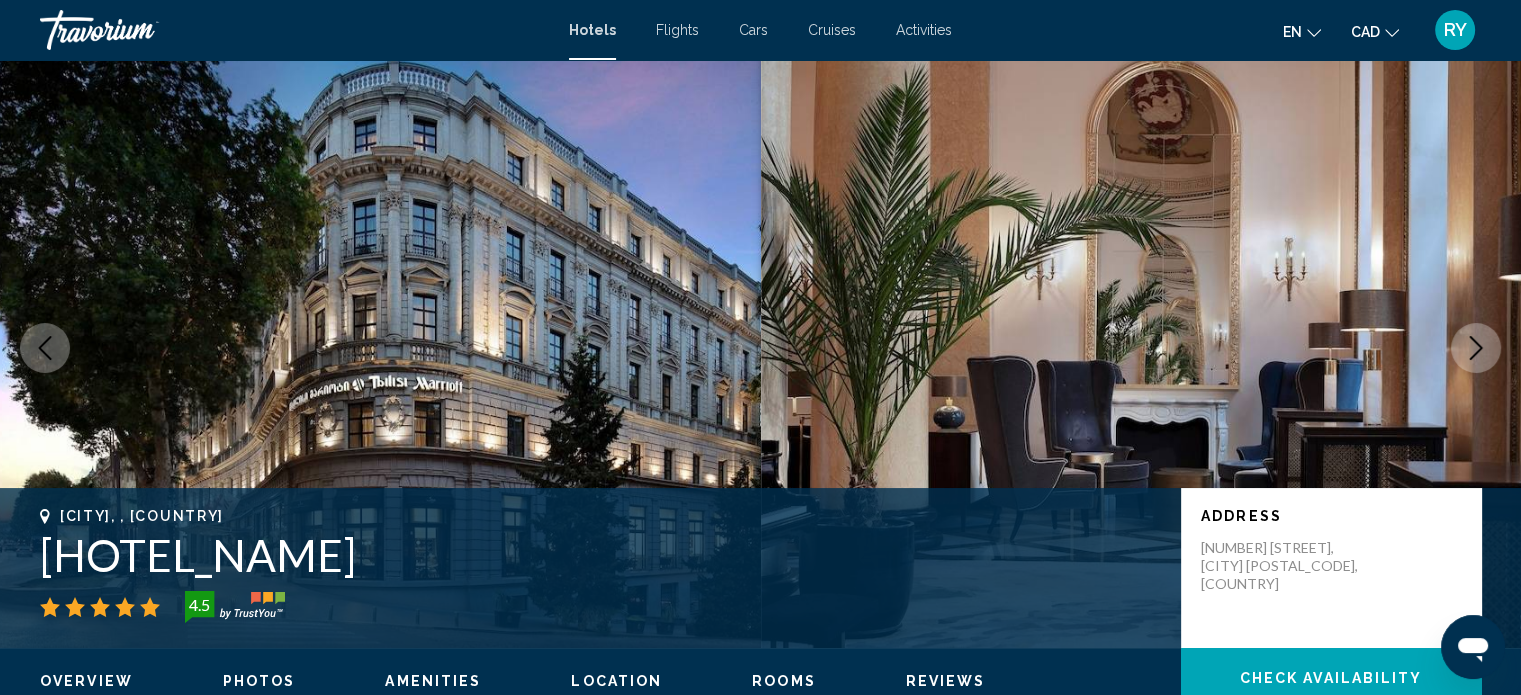 click 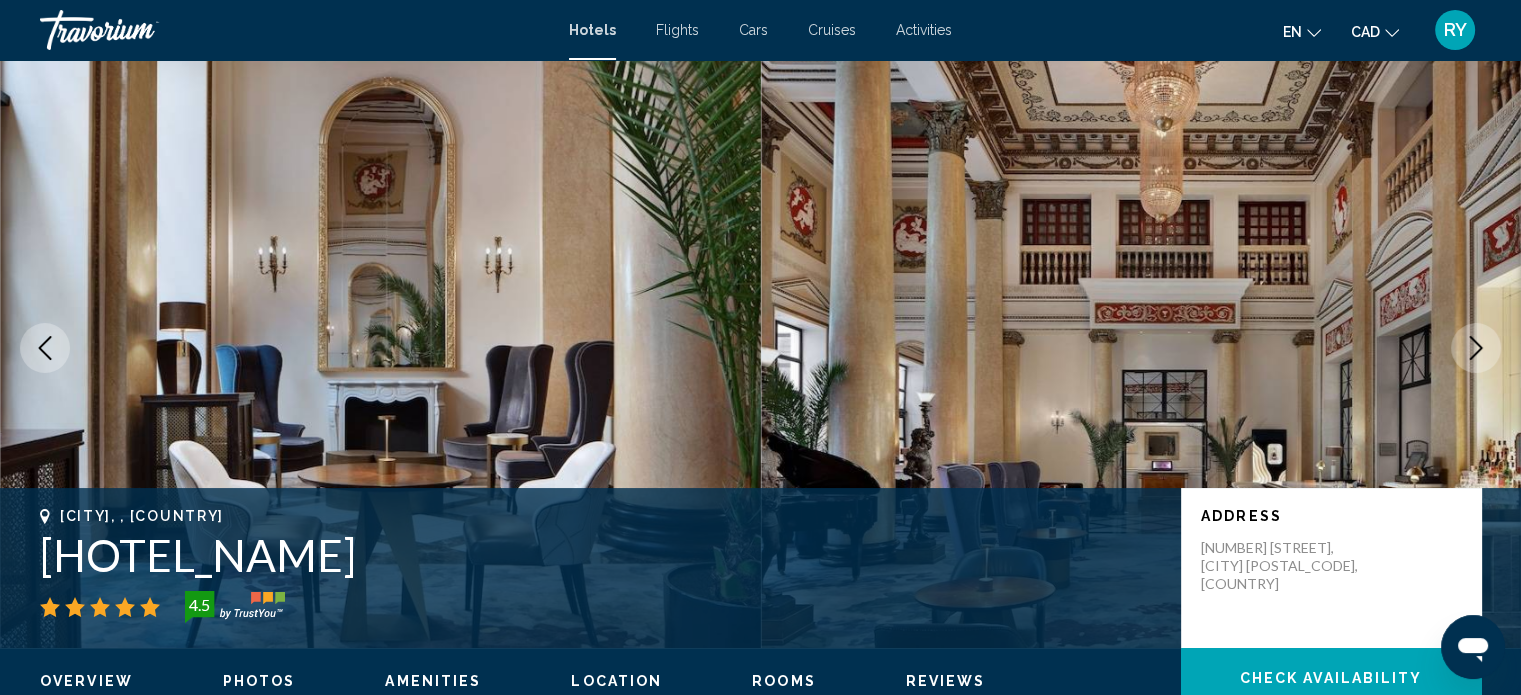 click 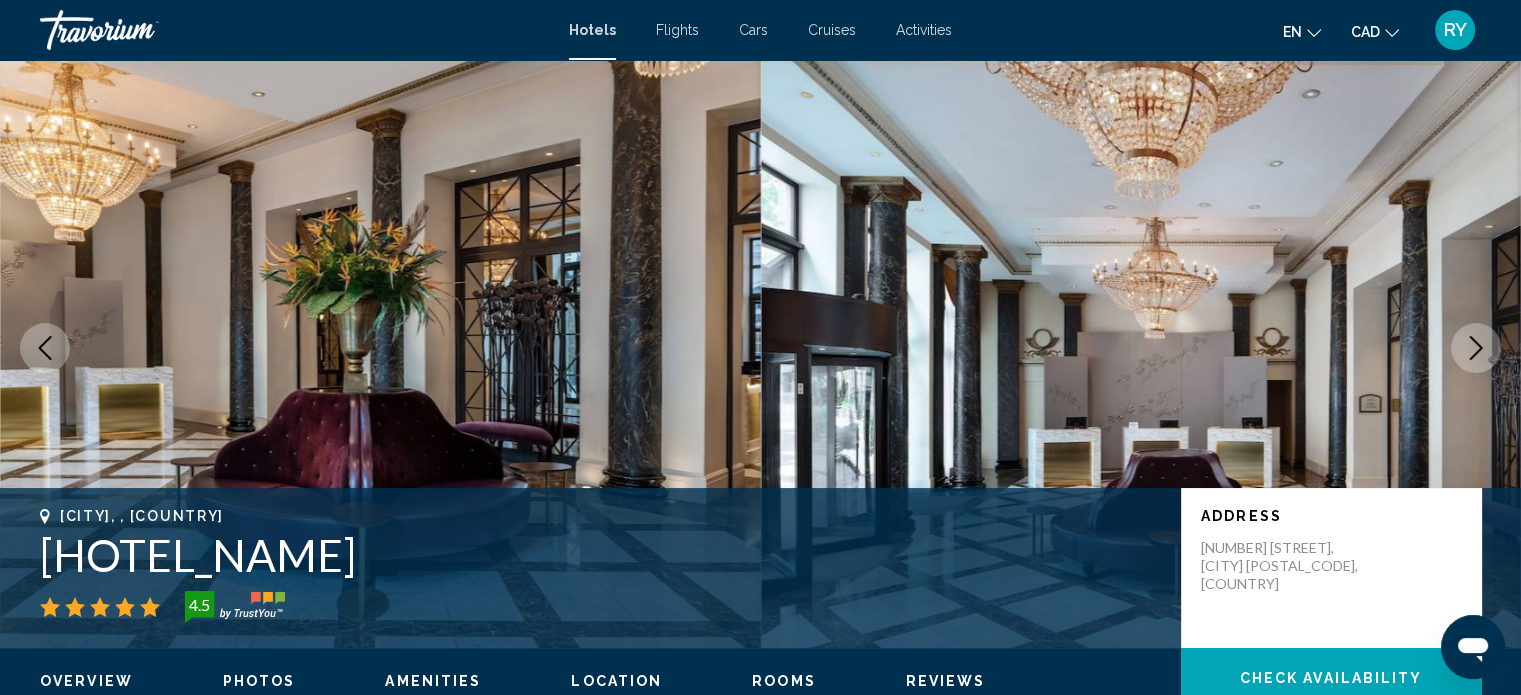 click 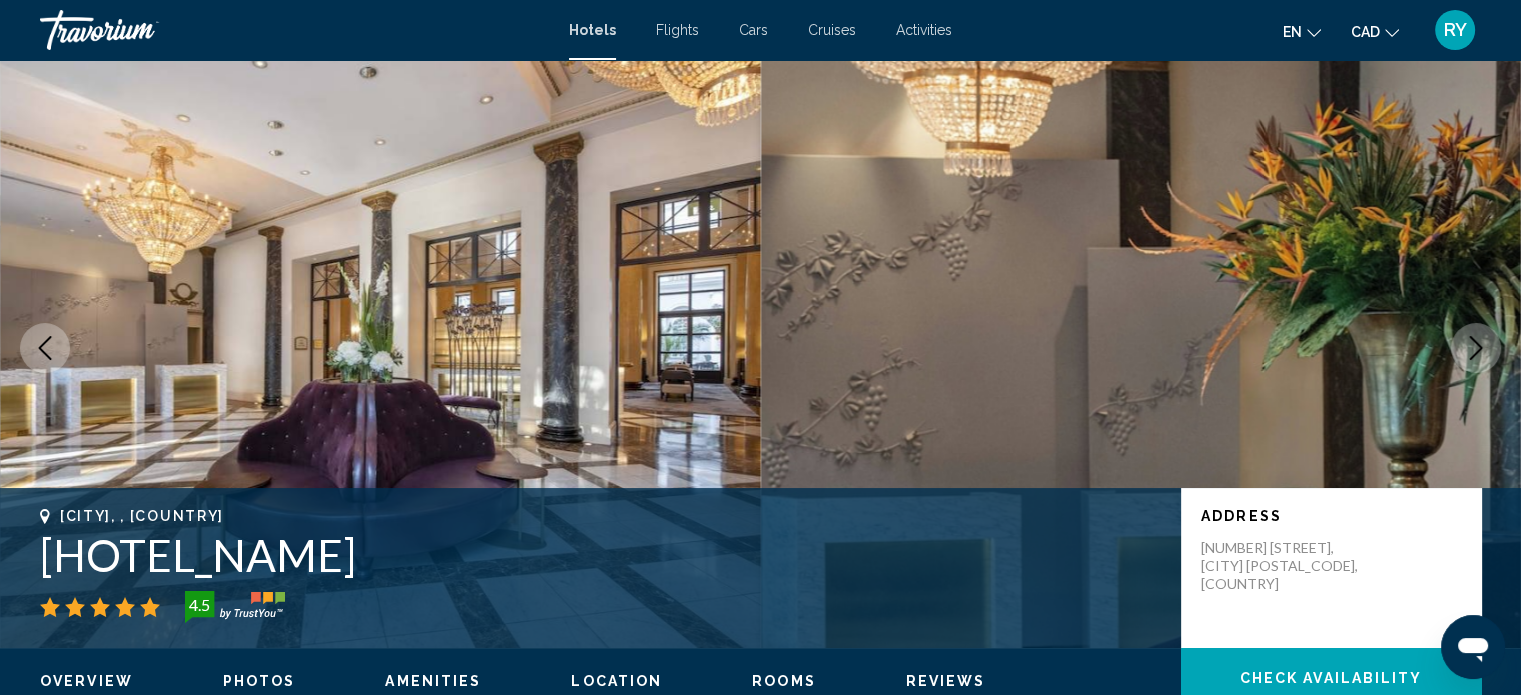 click 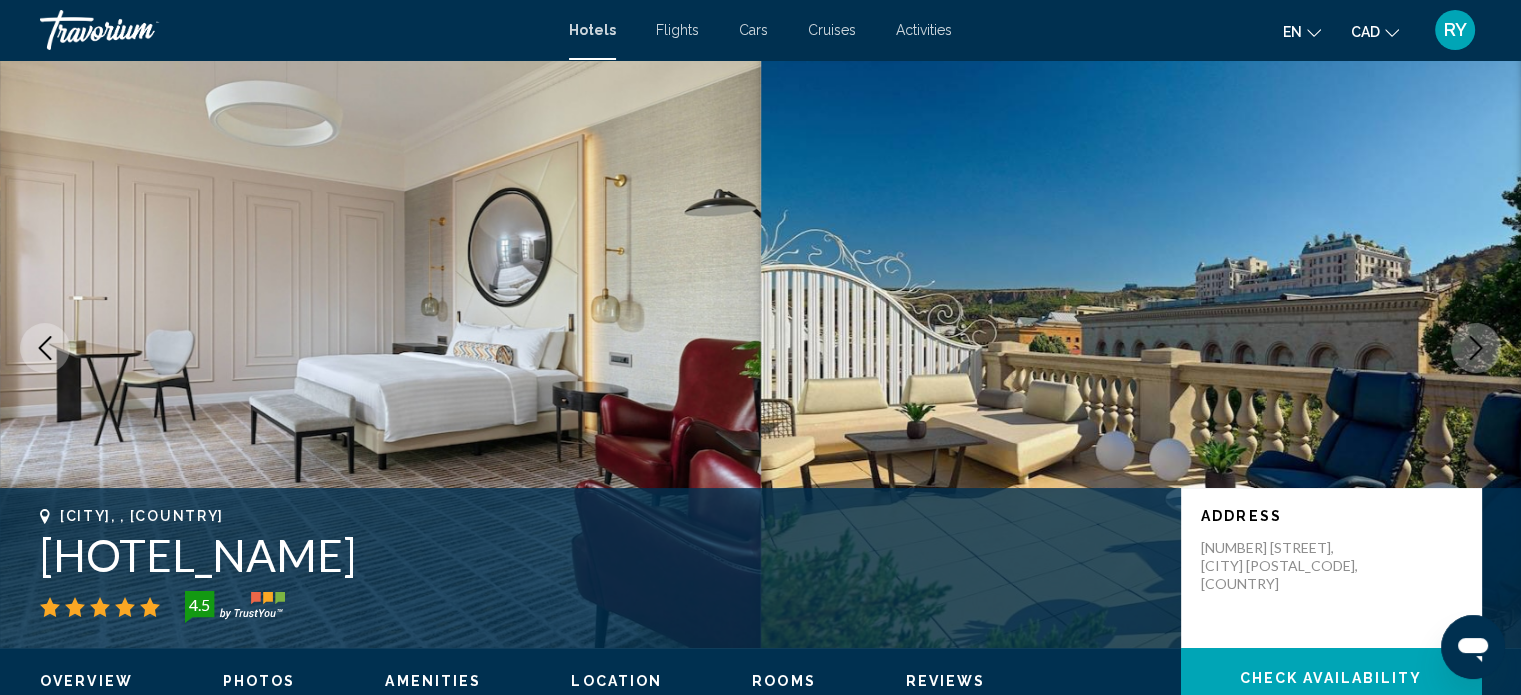 click 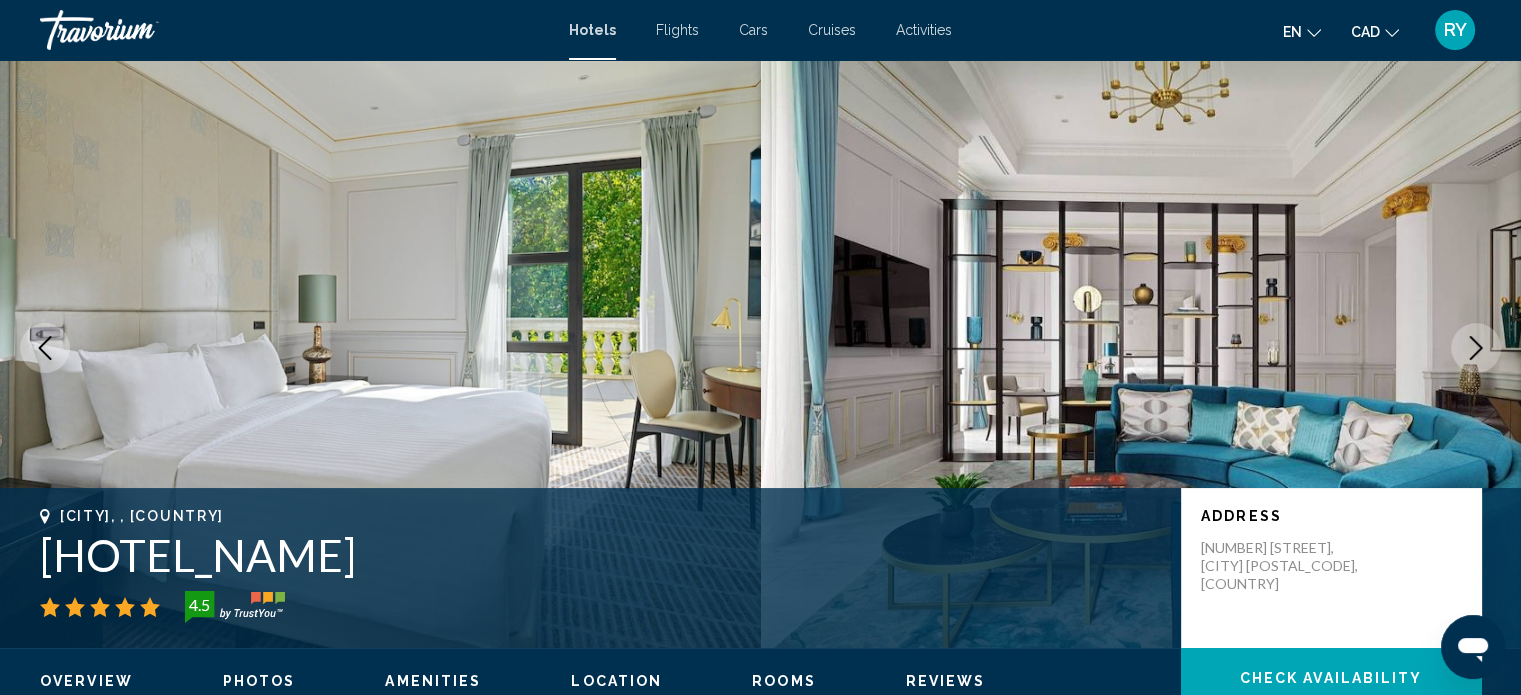 click 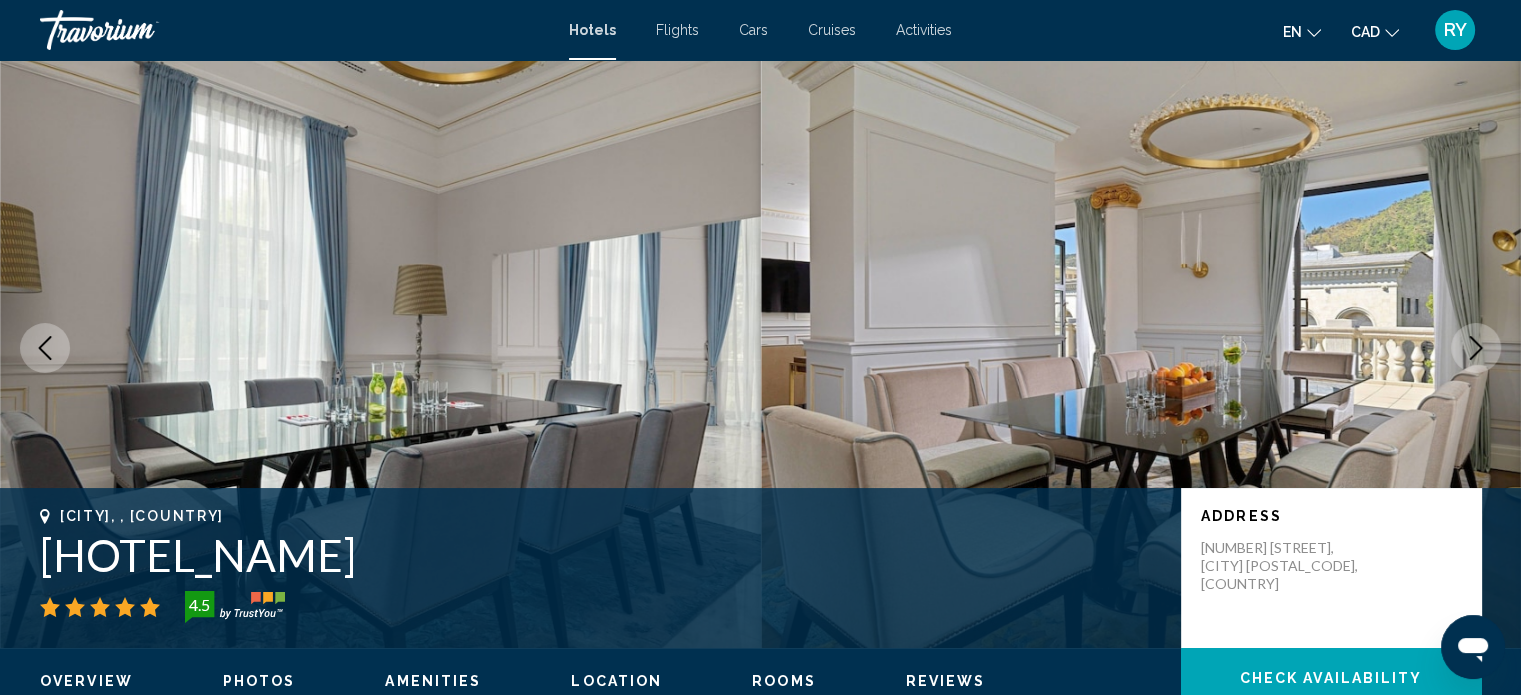 click 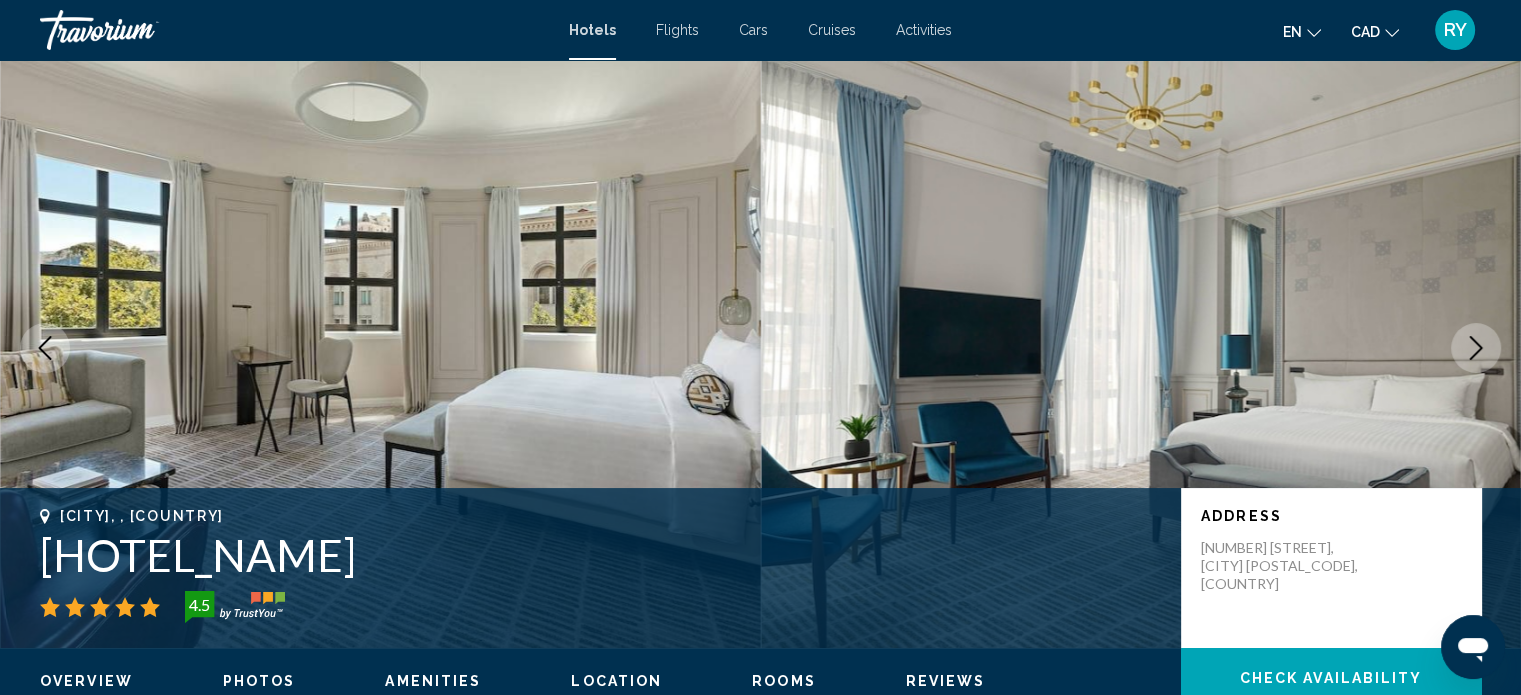 click 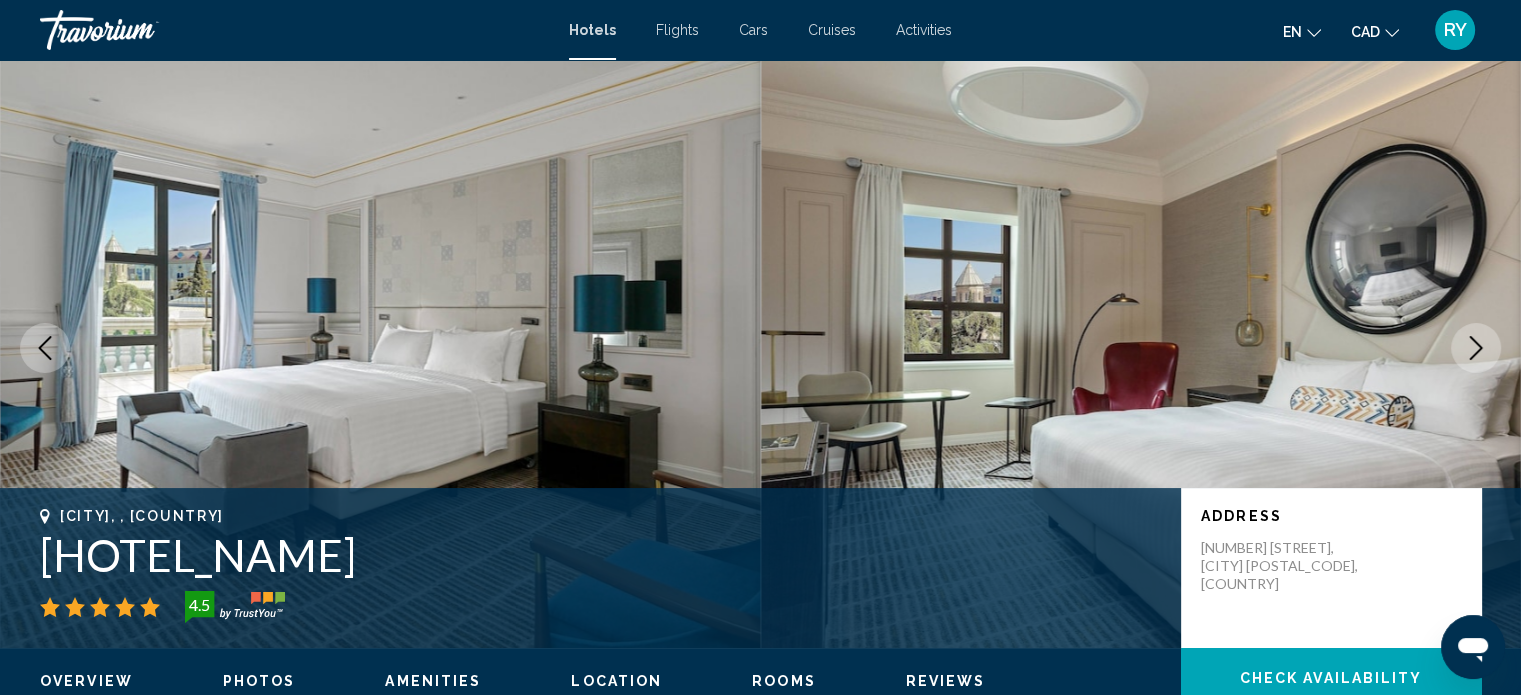 click 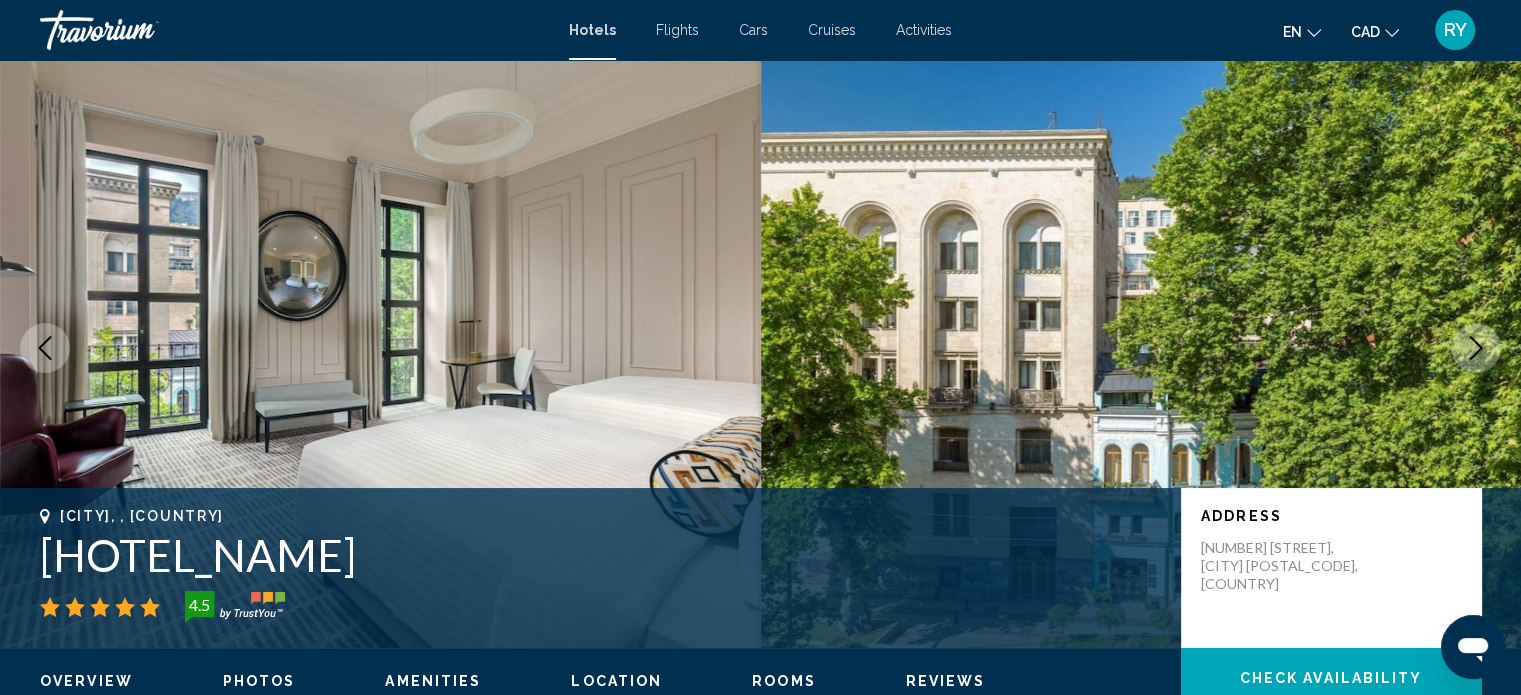 click 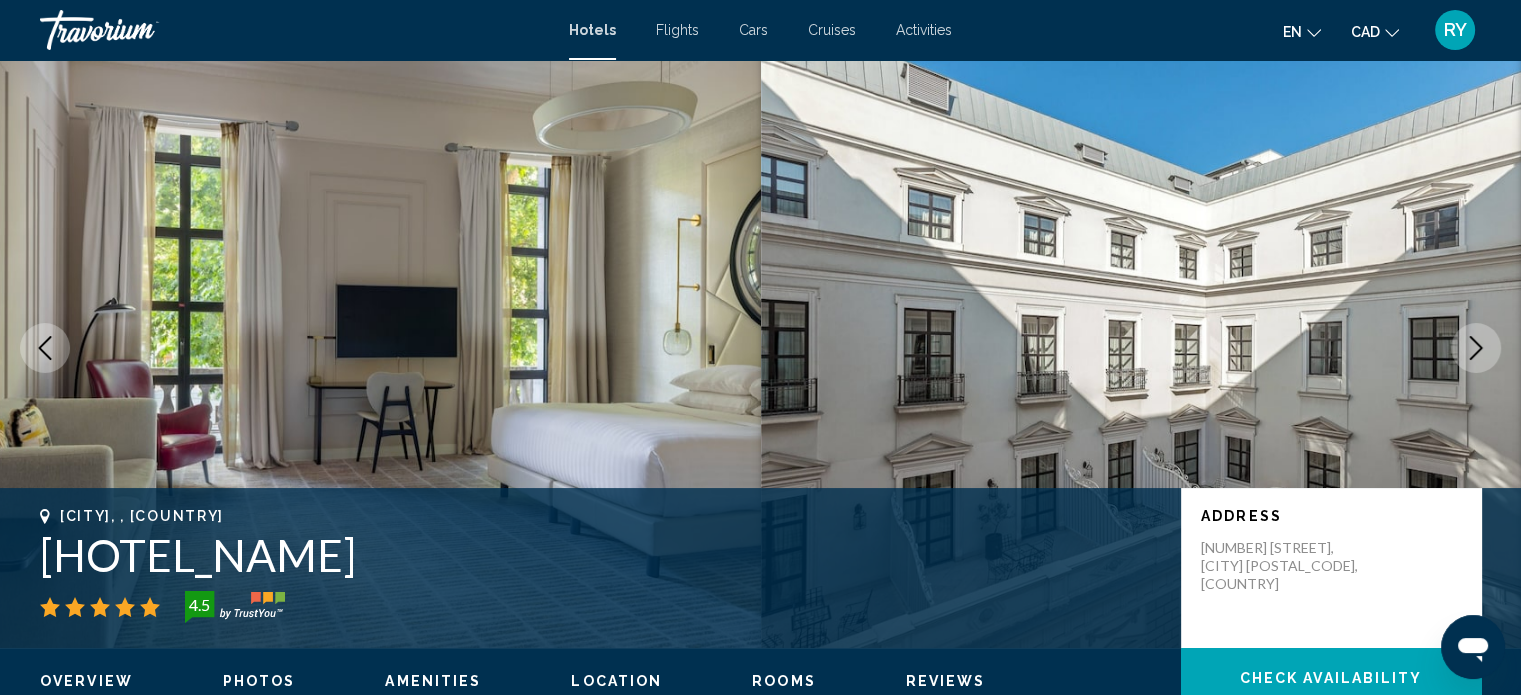 click 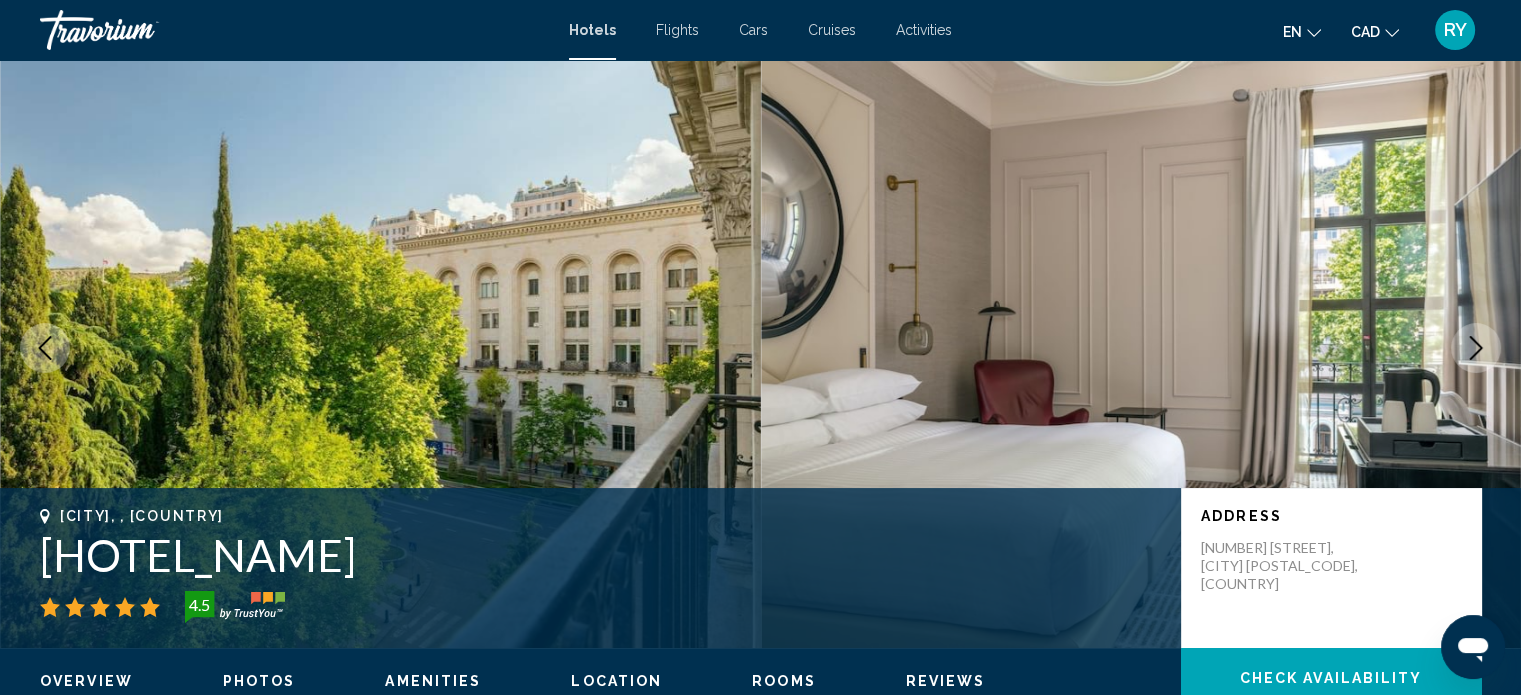 click 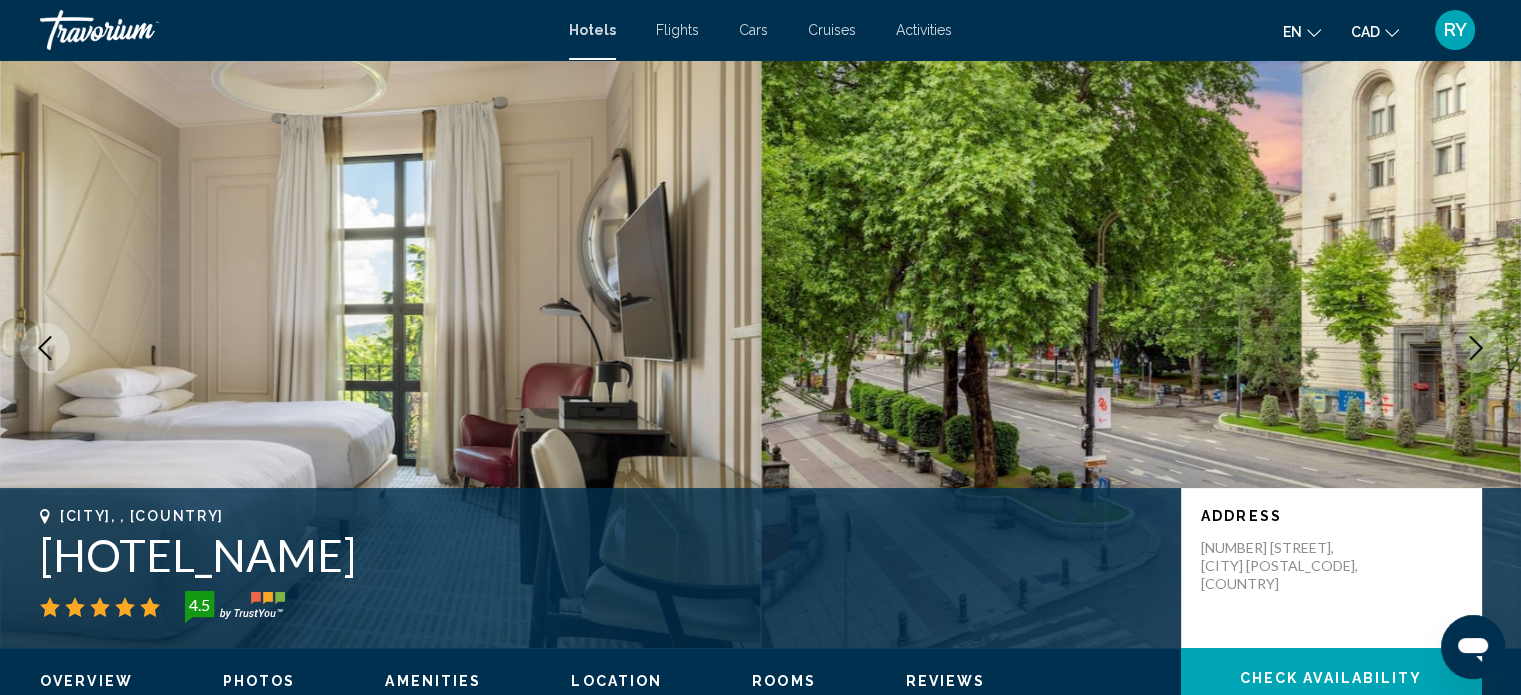 click 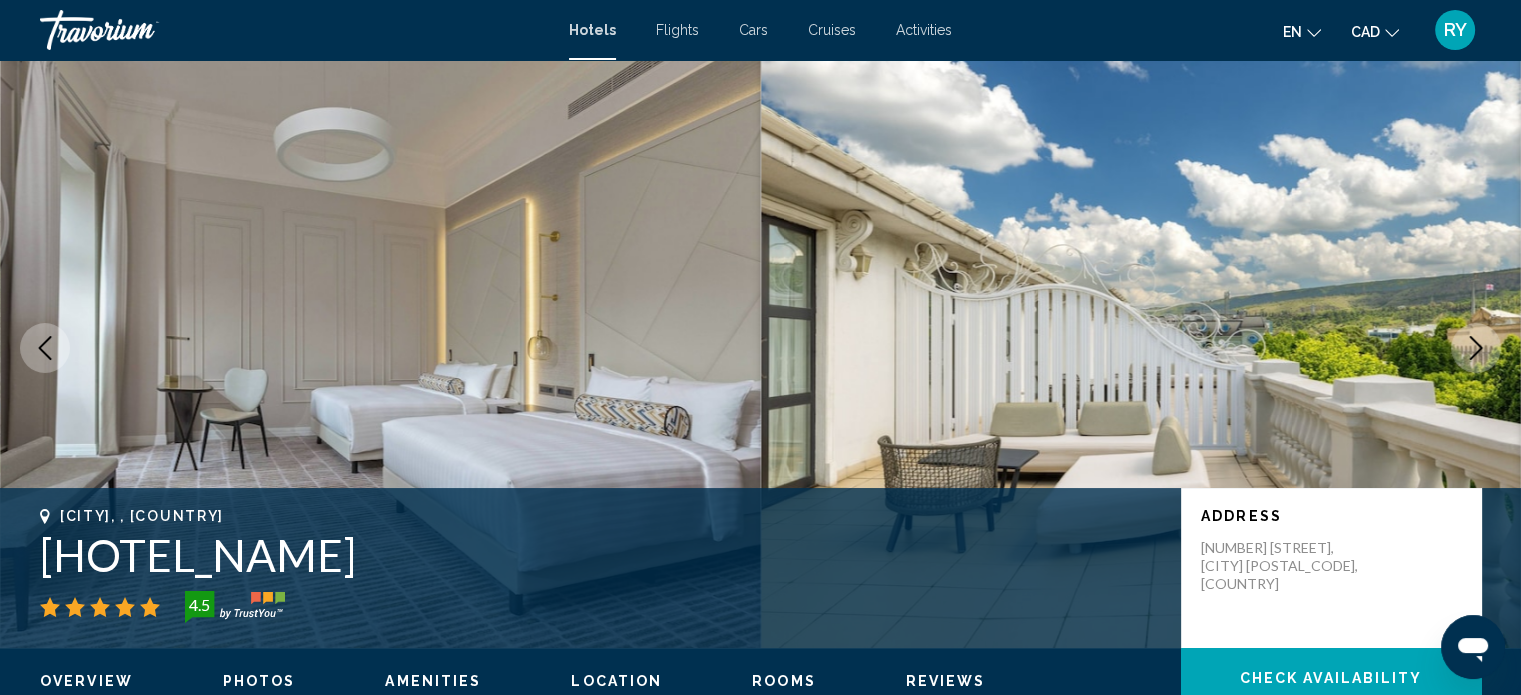 click 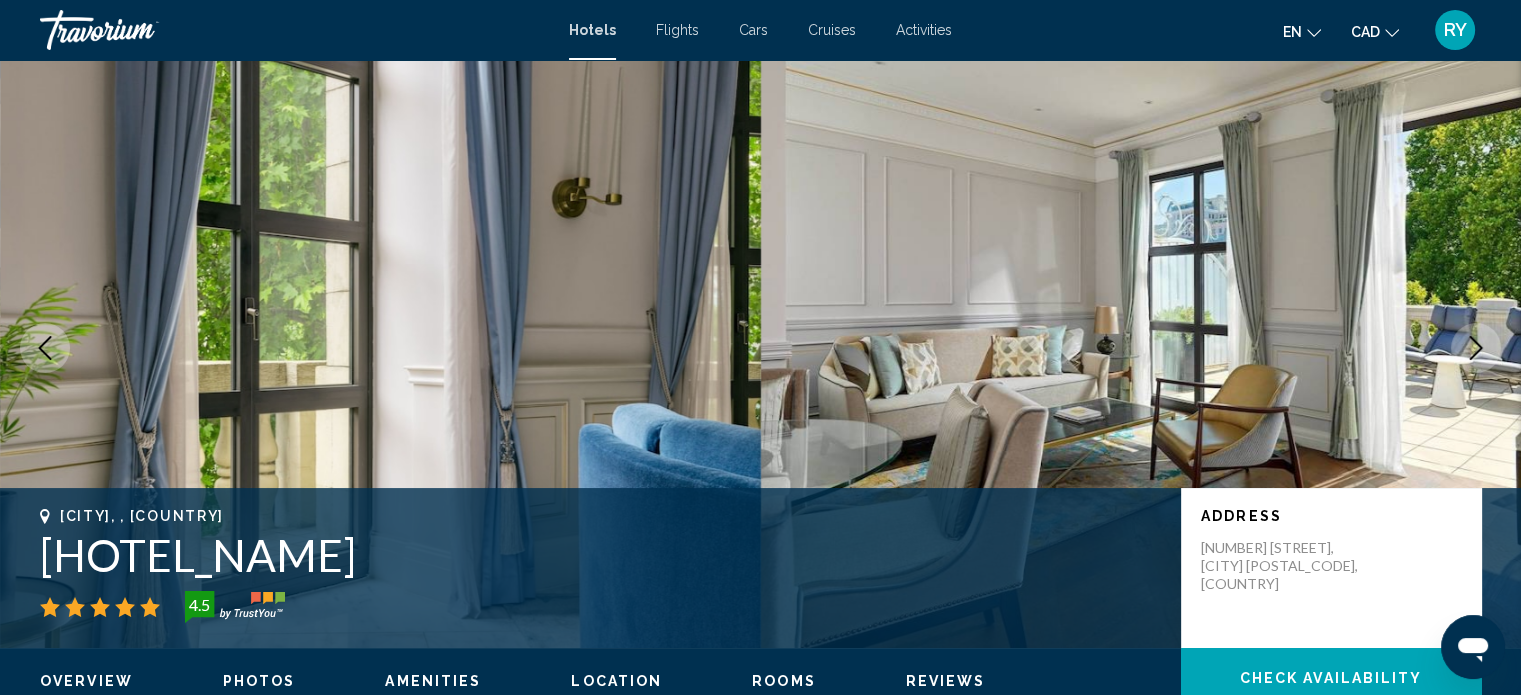 click 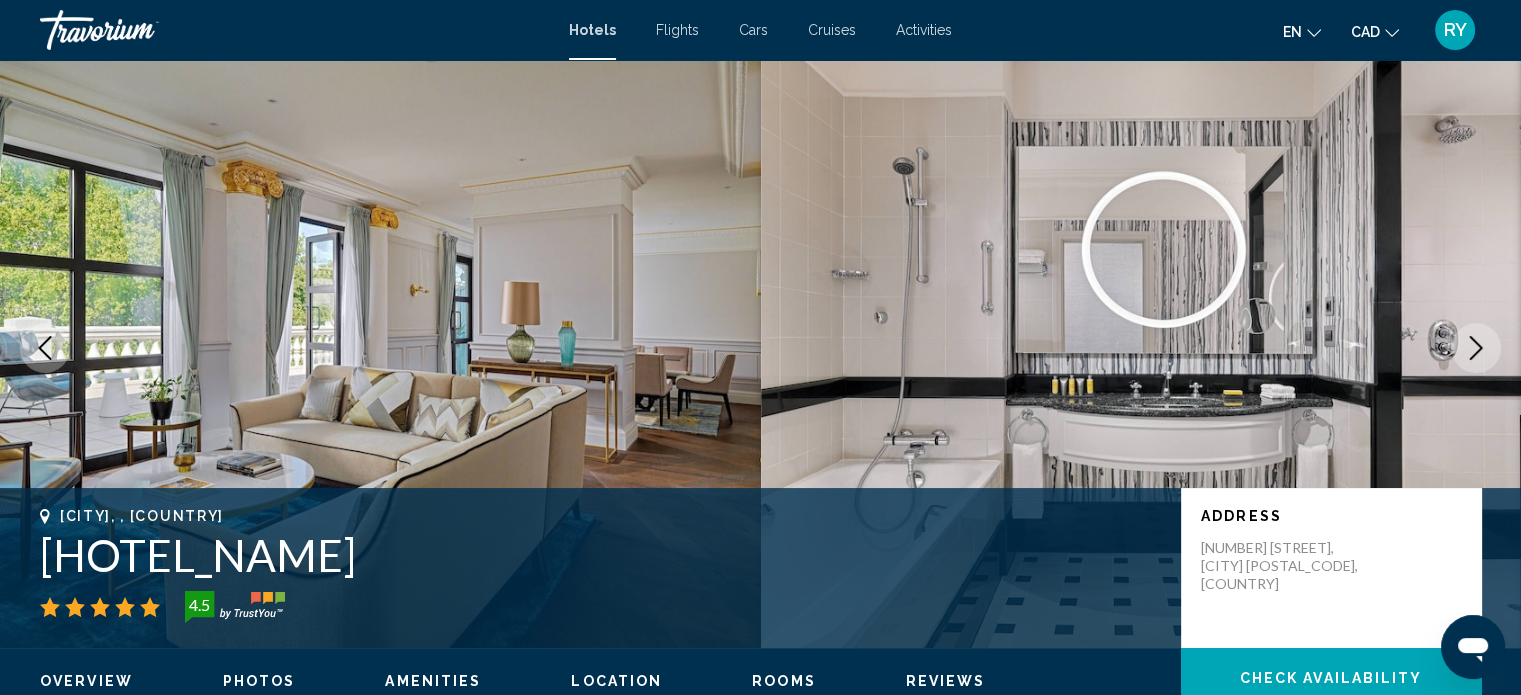 click 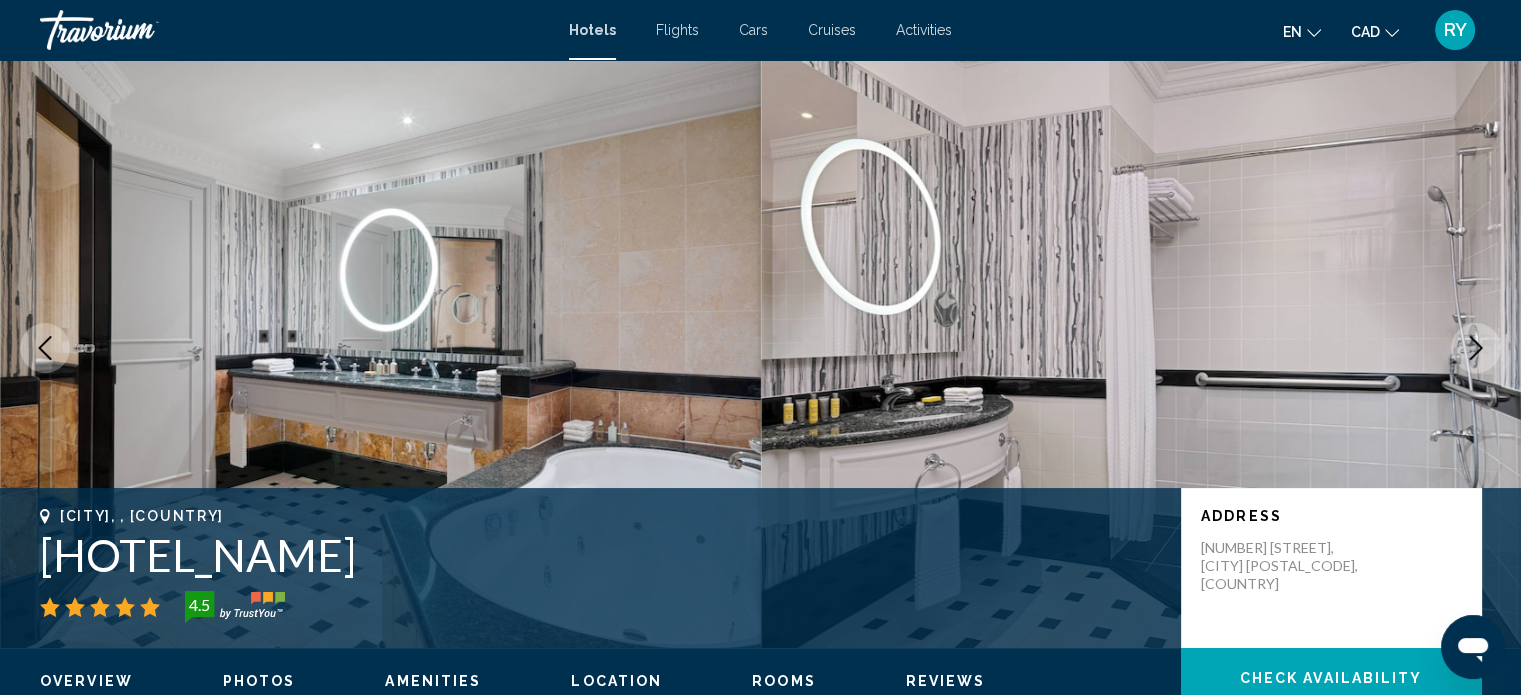 click 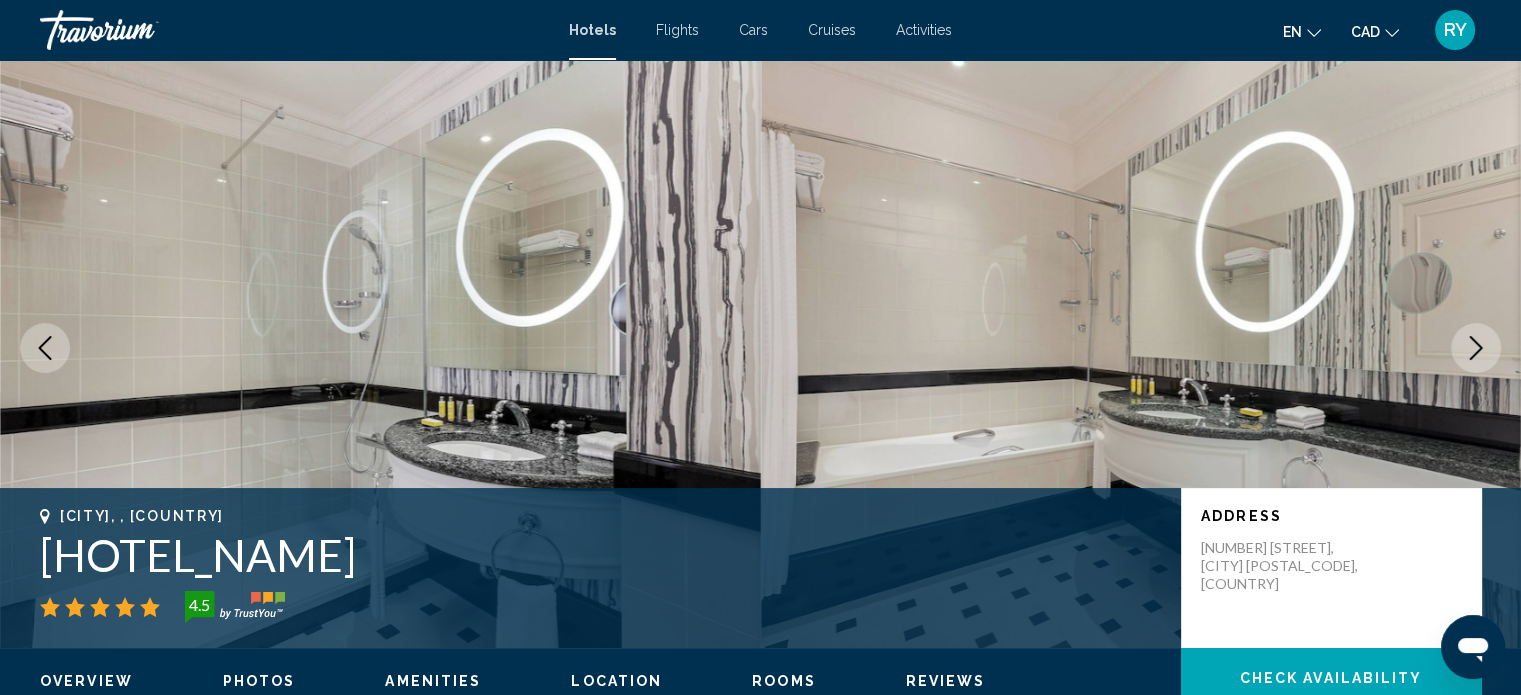click 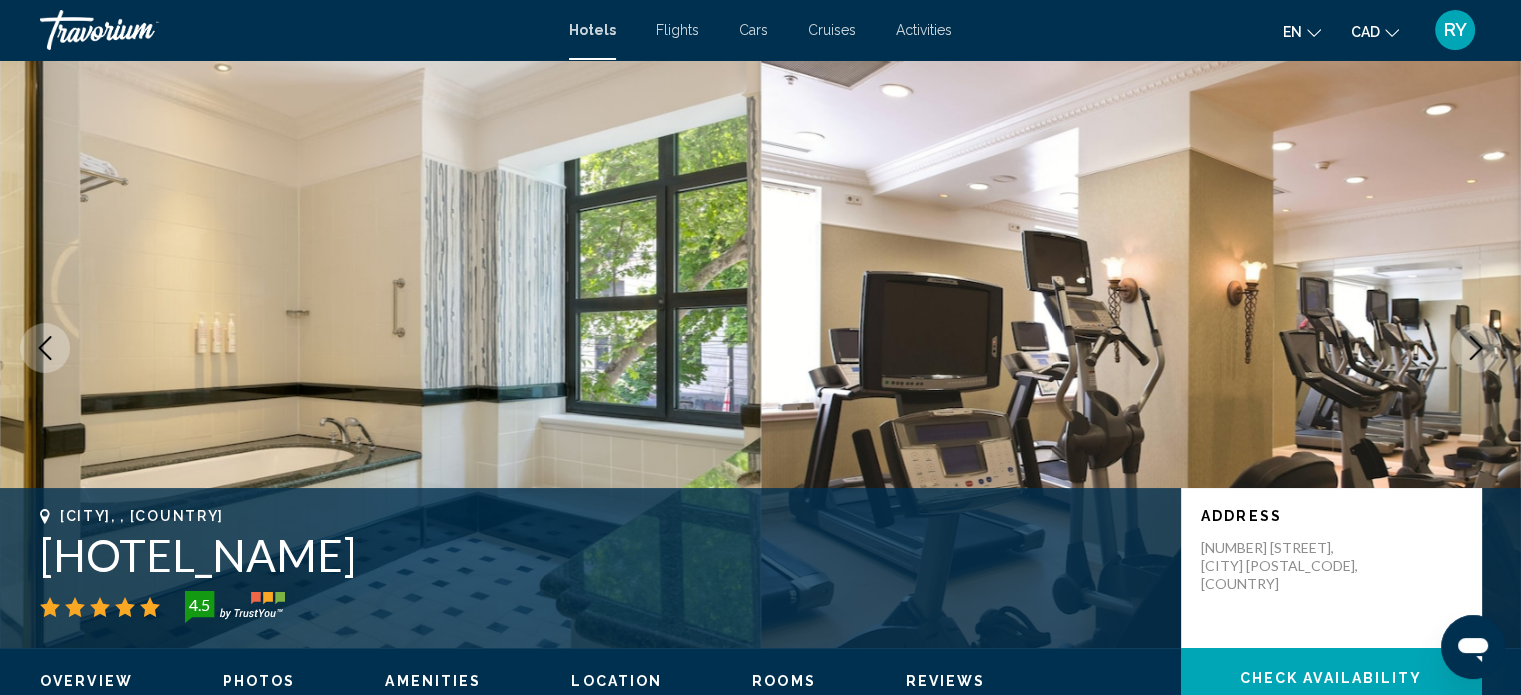 click 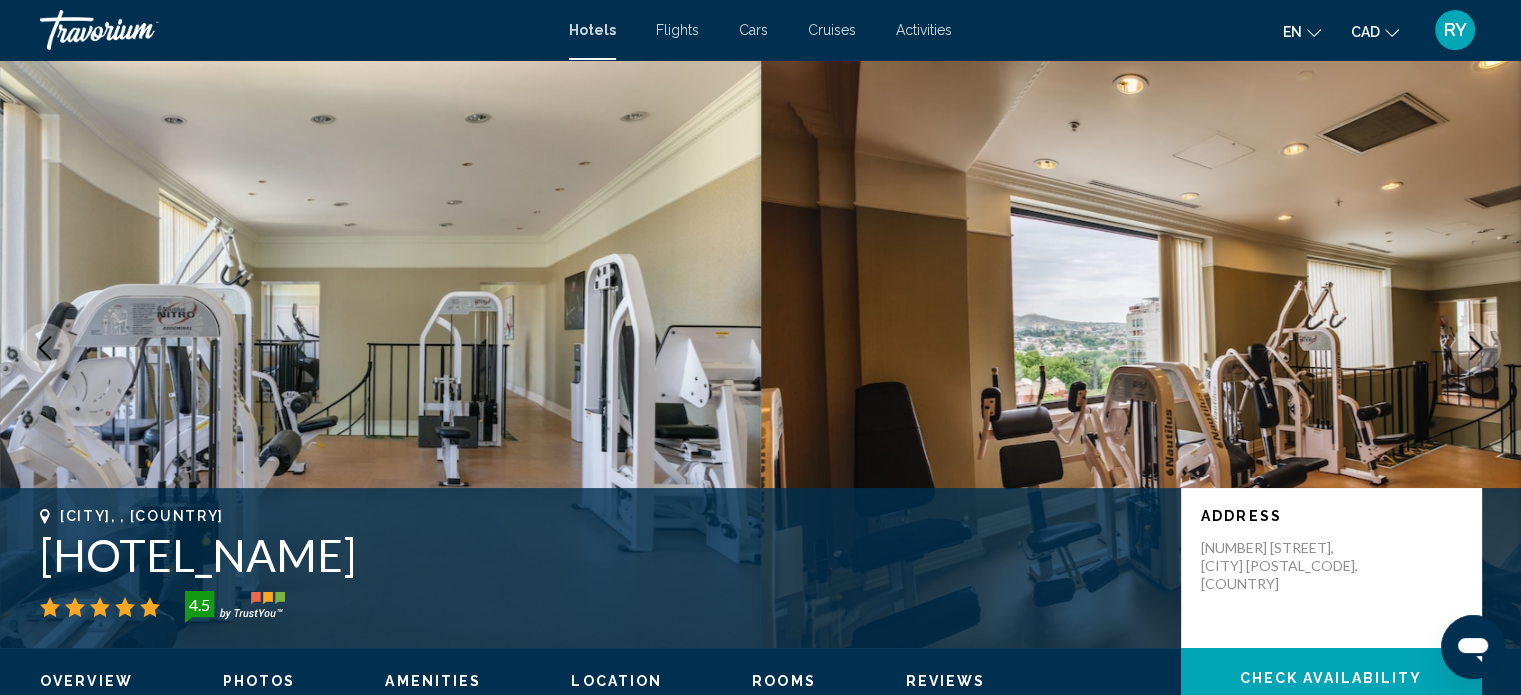 click 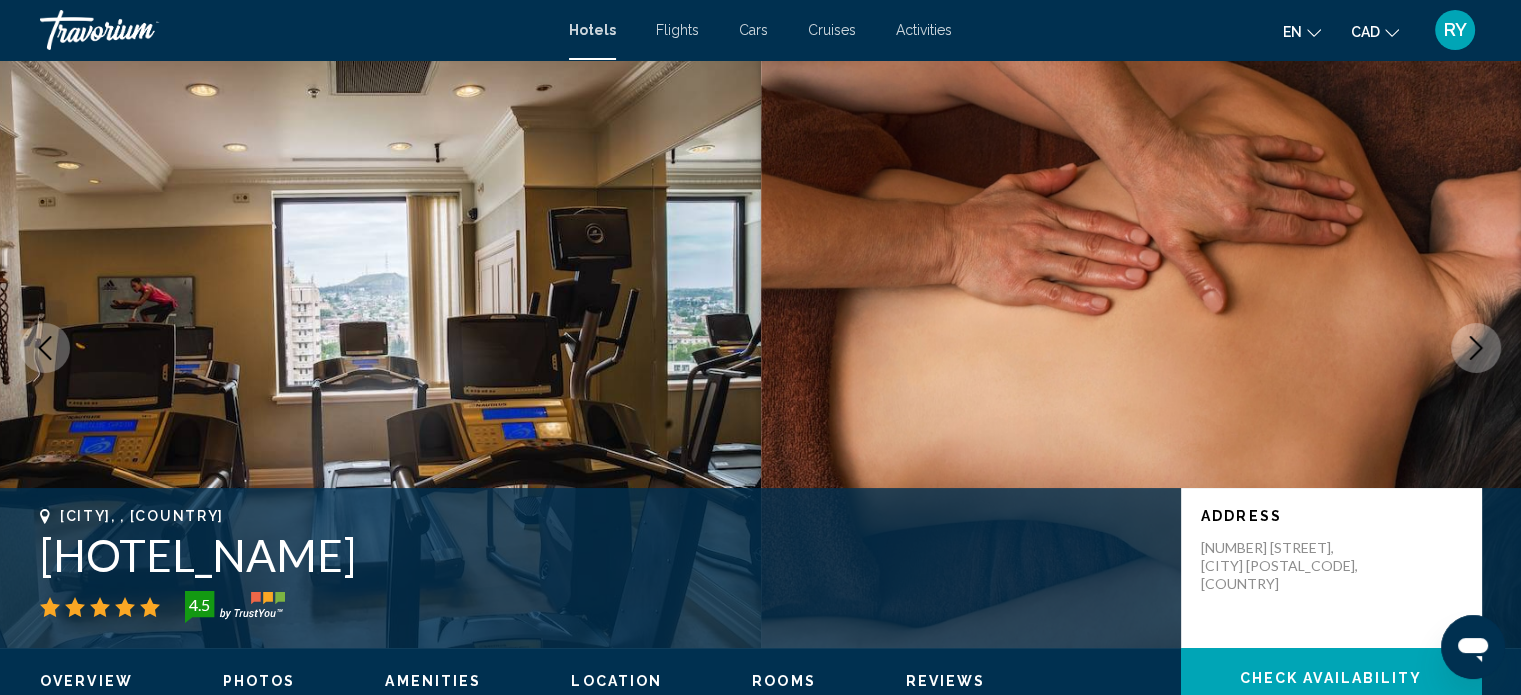 click 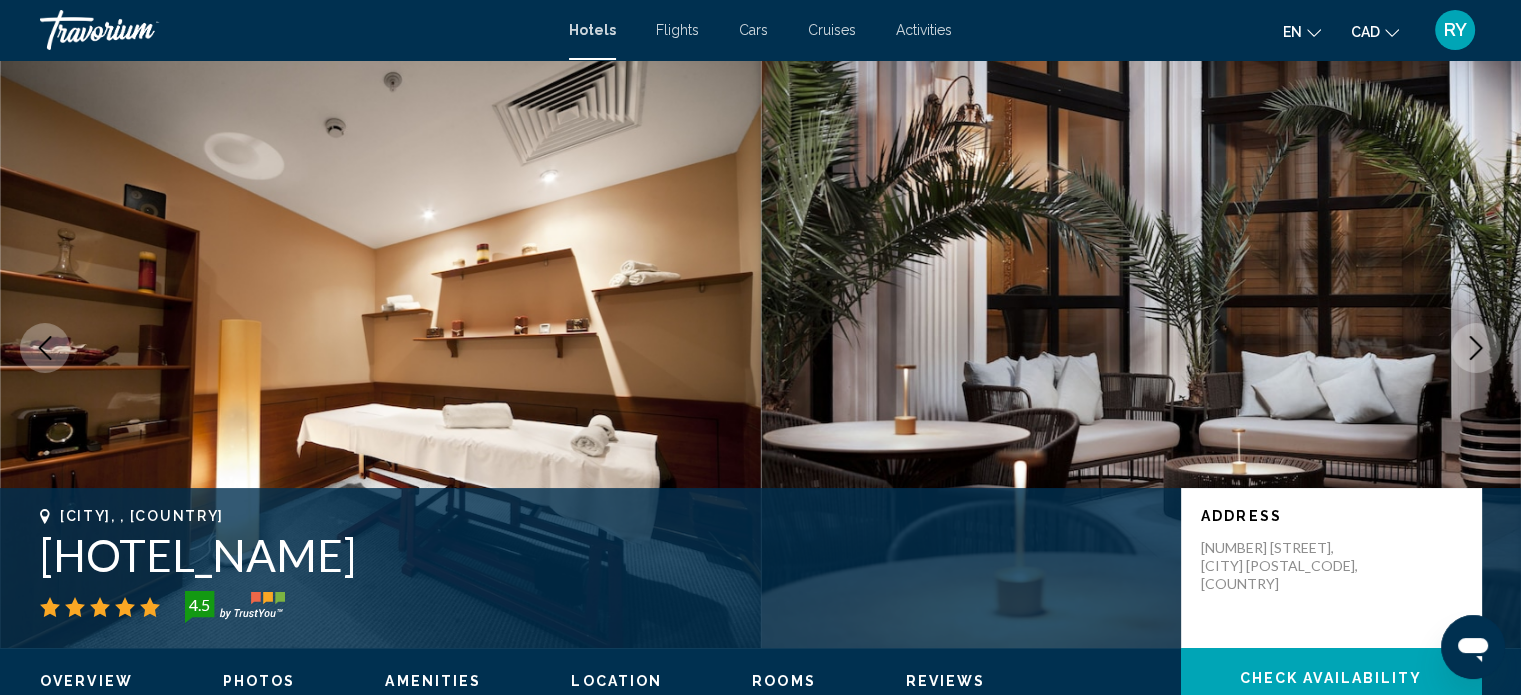 click 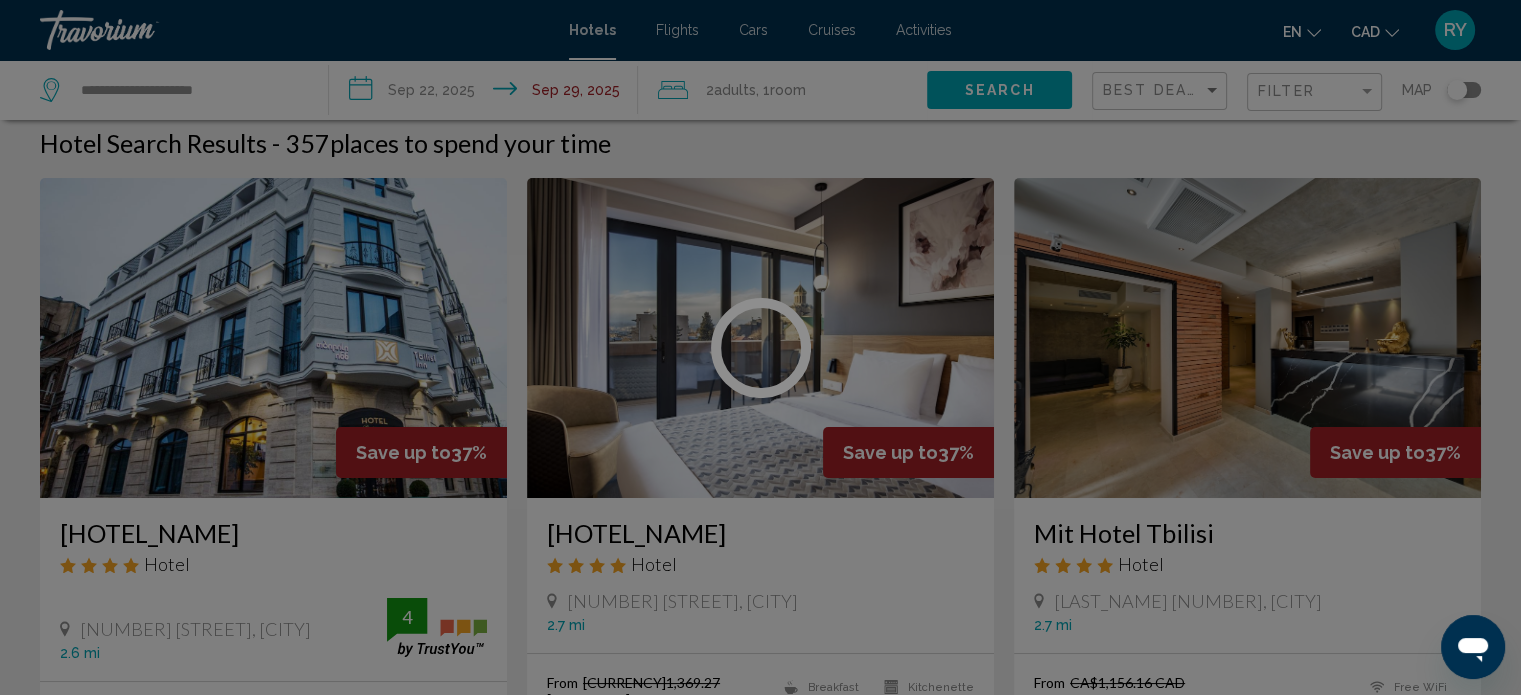 scroll, scrollTop: 0, scrollLeft: 0, axis: both 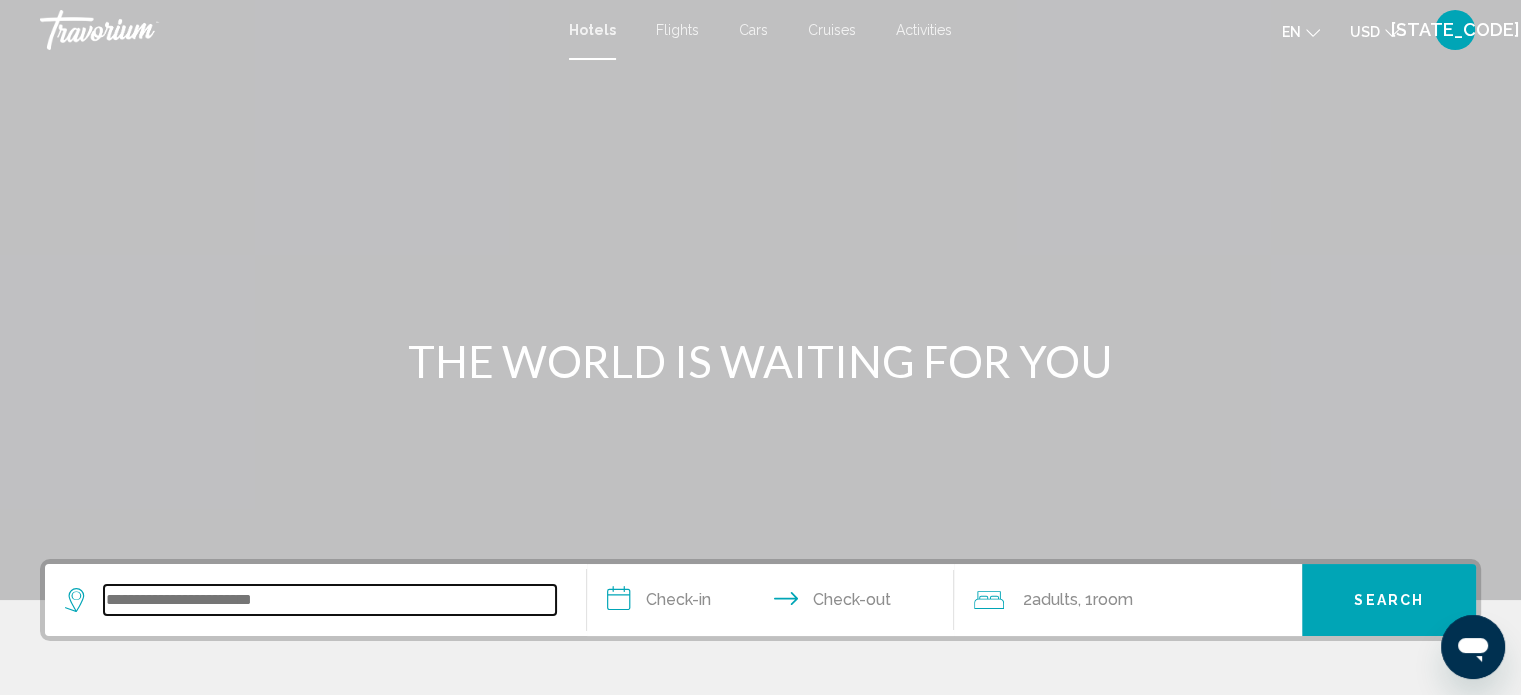 click at bounding box center [330, 600] 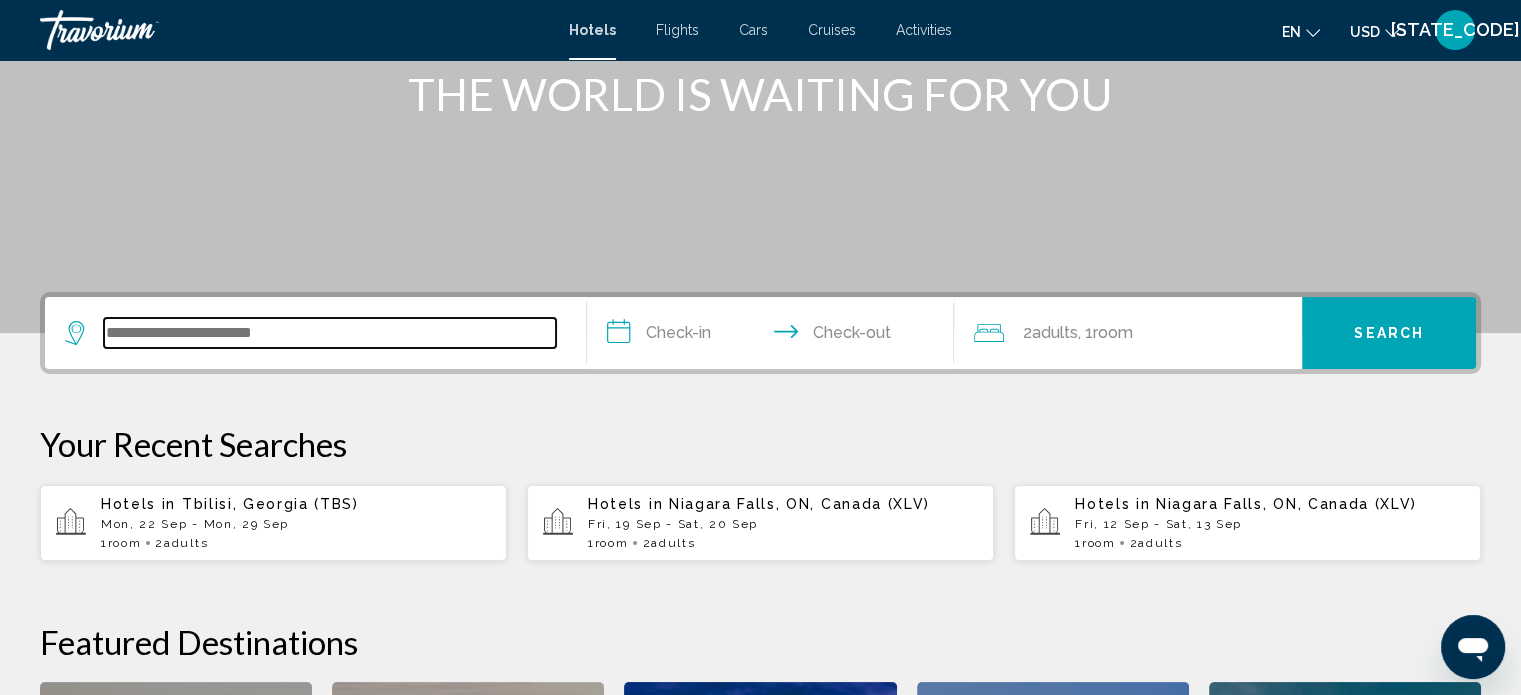 scroll, scrollTop: 493, scrollLeft: 0, axis: vertical 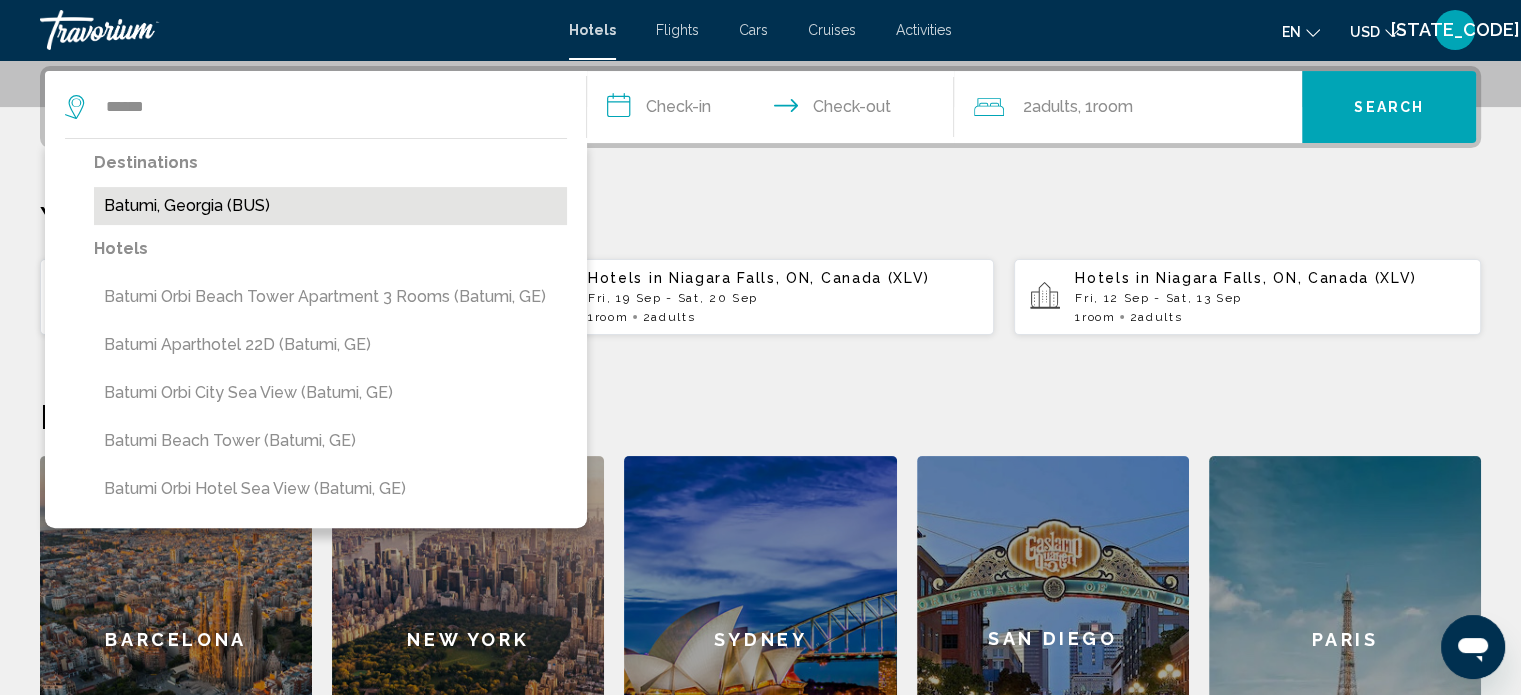 click on "Batumi, Georgia (BUS)" at bounding box center (330, 206) 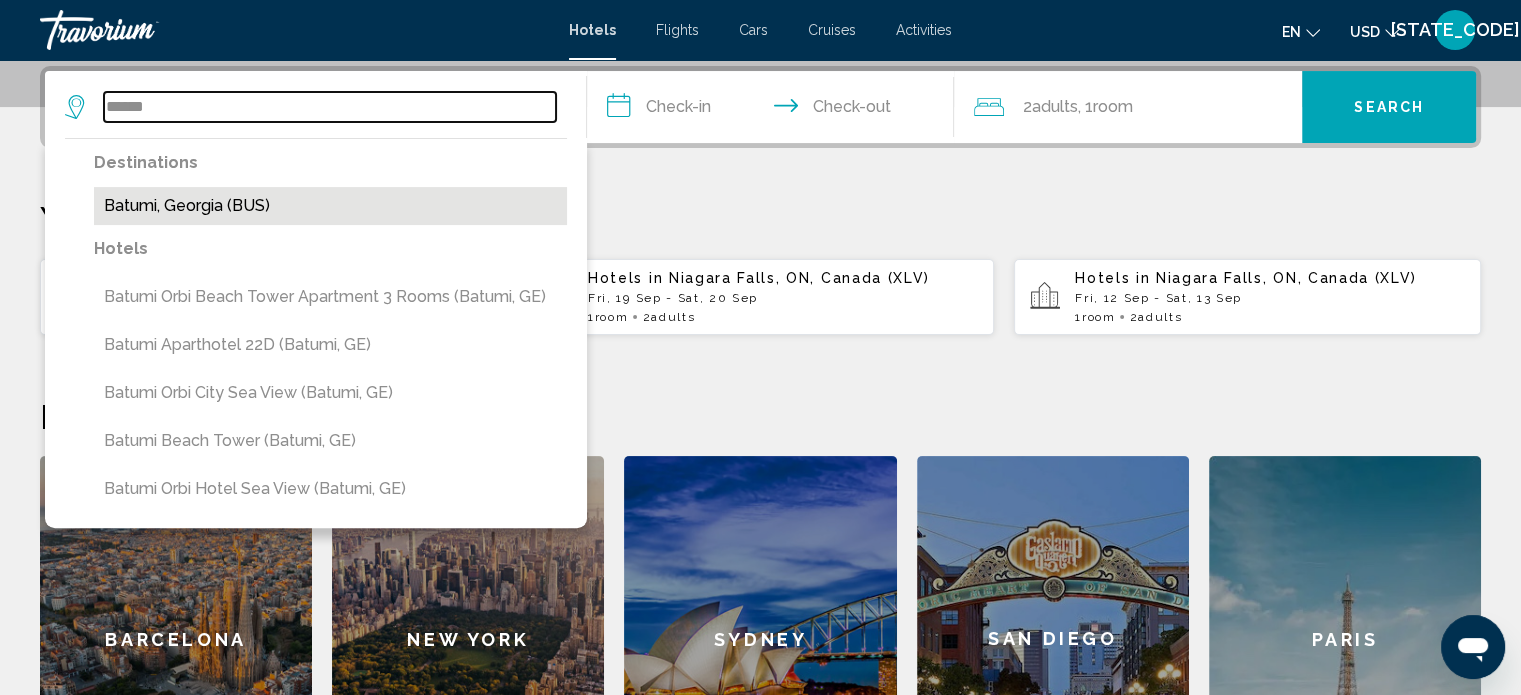 type on "**********" 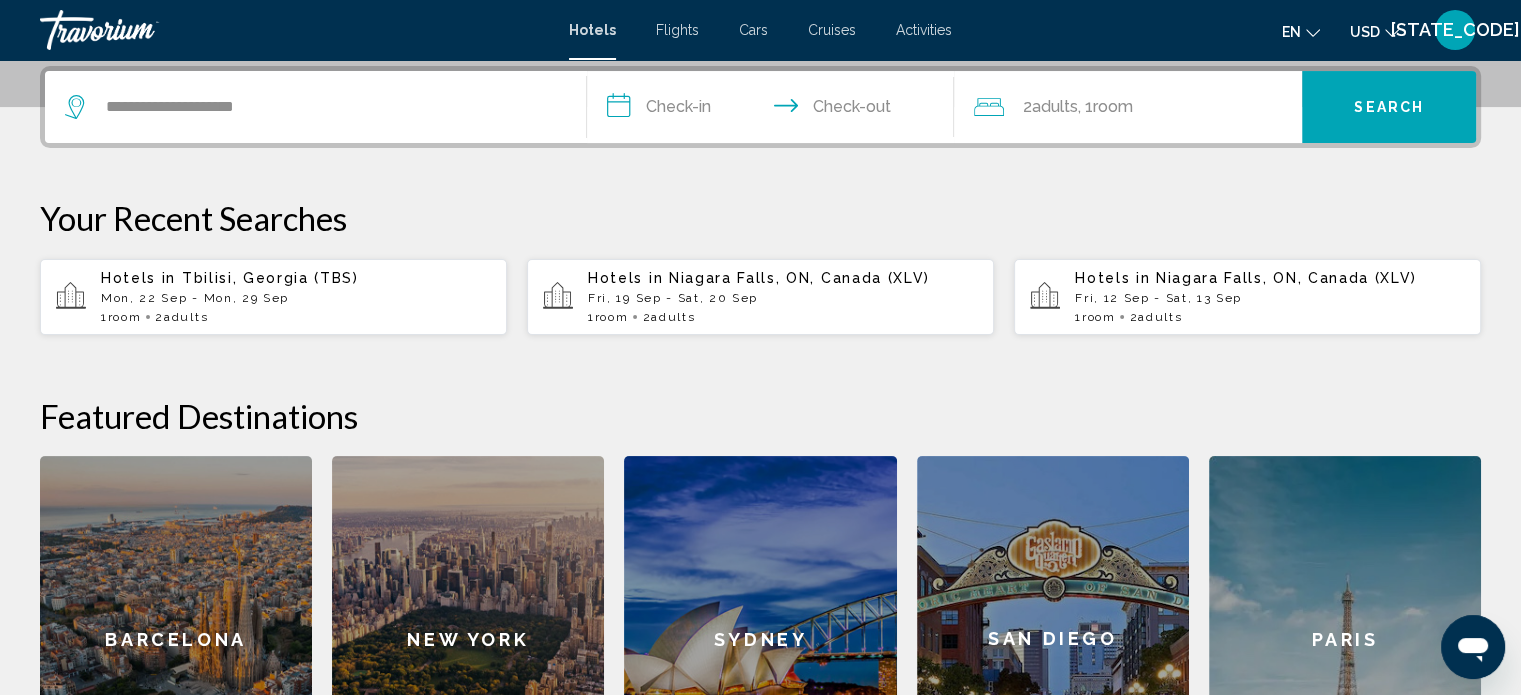 click on "**********" at bounding box center [775, 110] 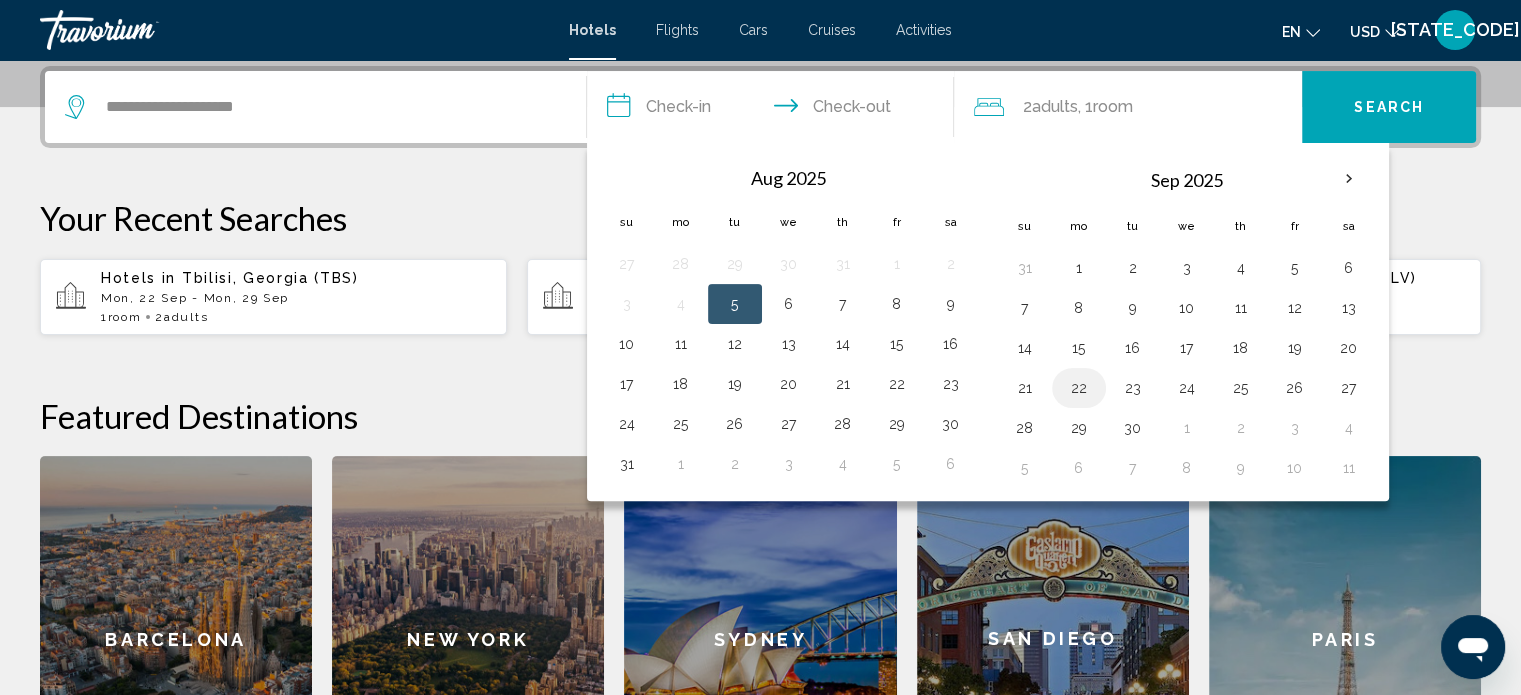 click on "22" at bounding box center (1079, 388) 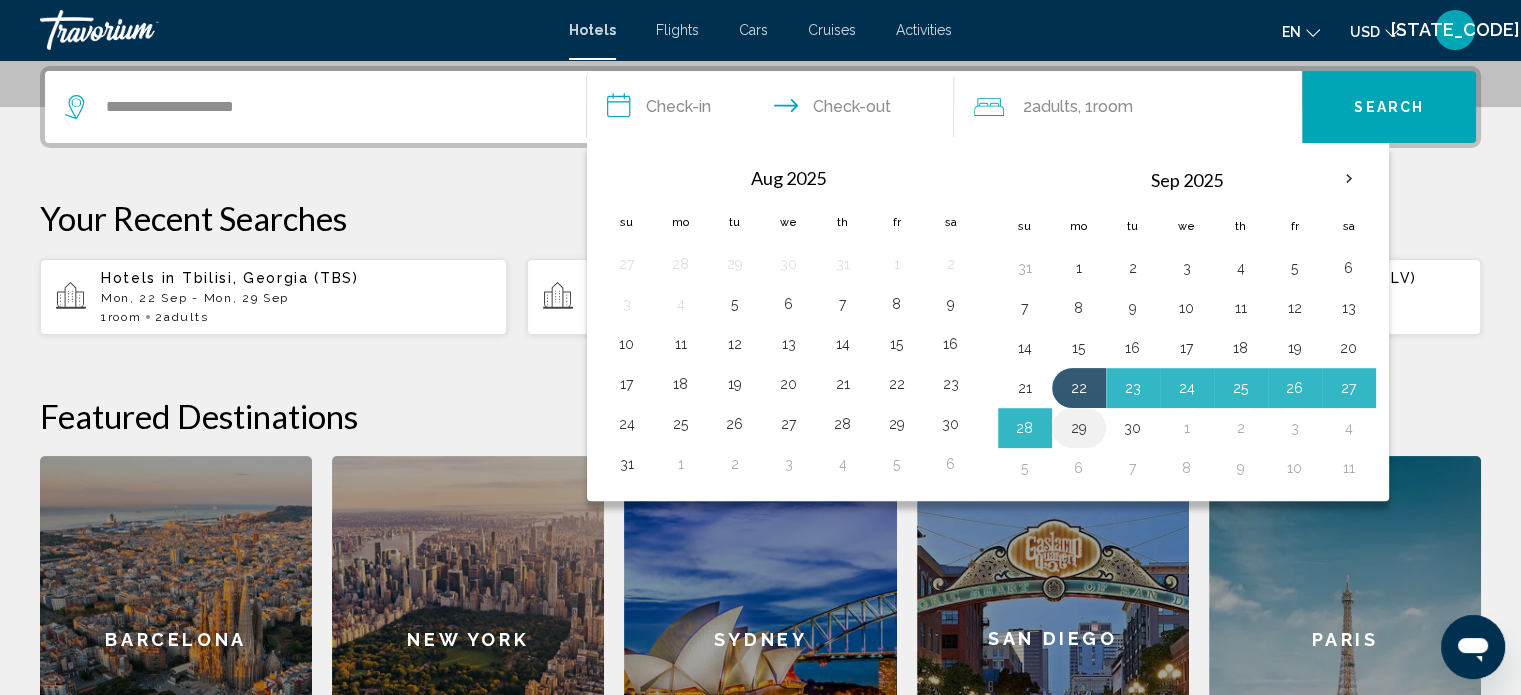 click on "29" at bounding box center (1079, 428) 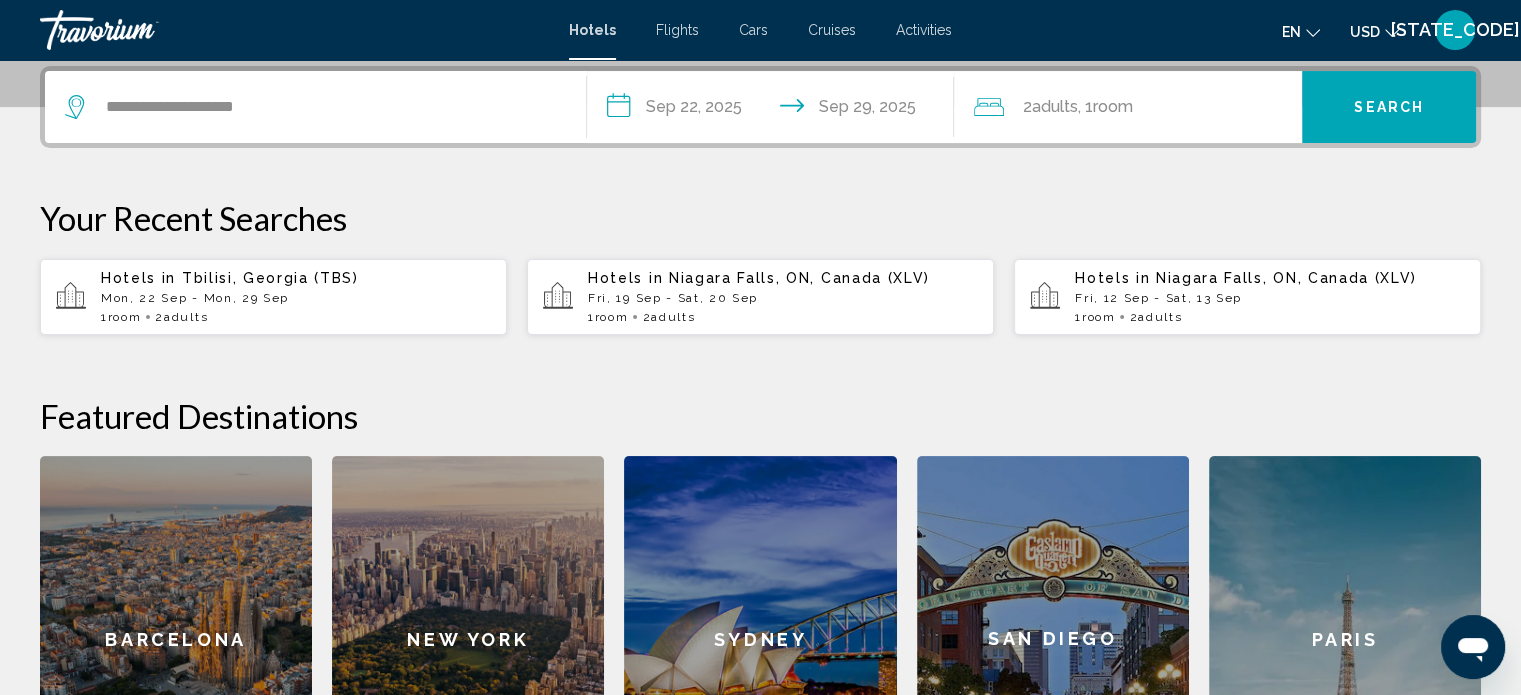 click 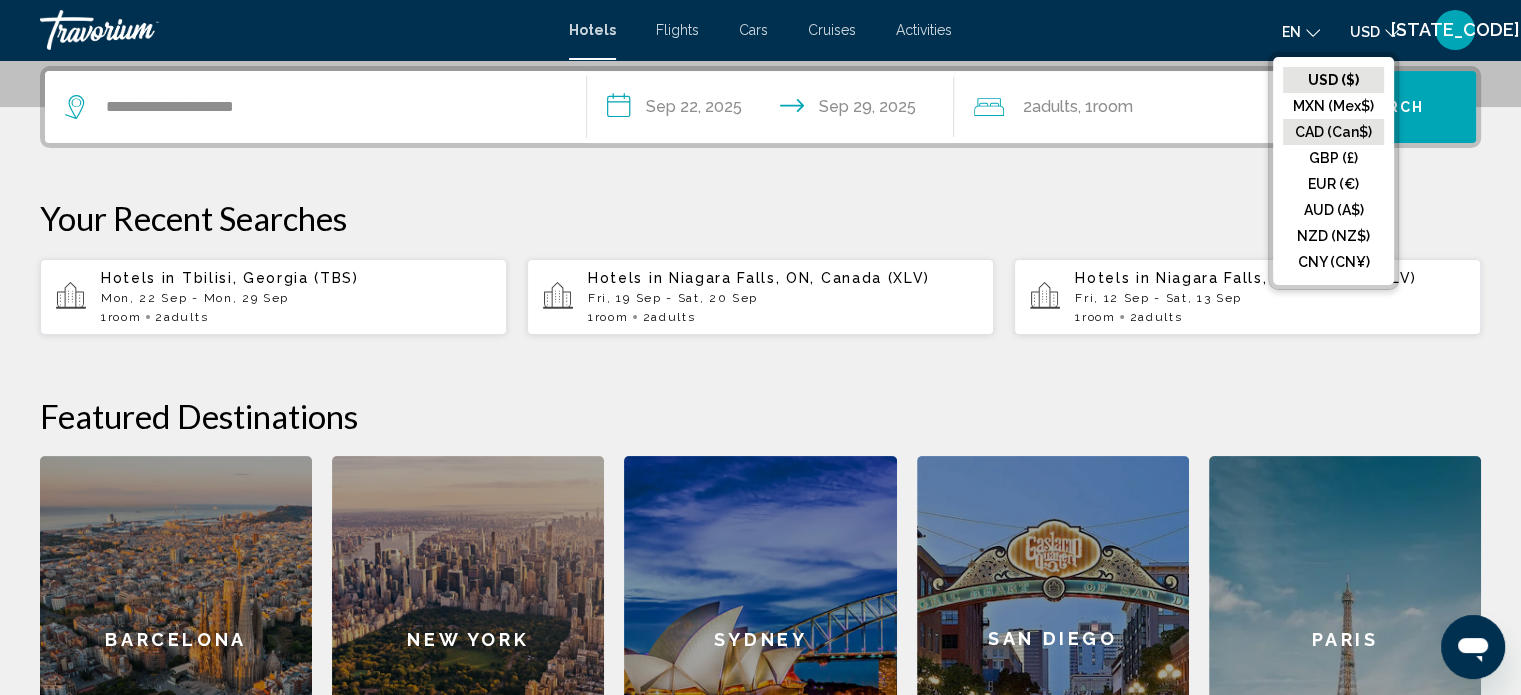 click on "CAD (Can$)" 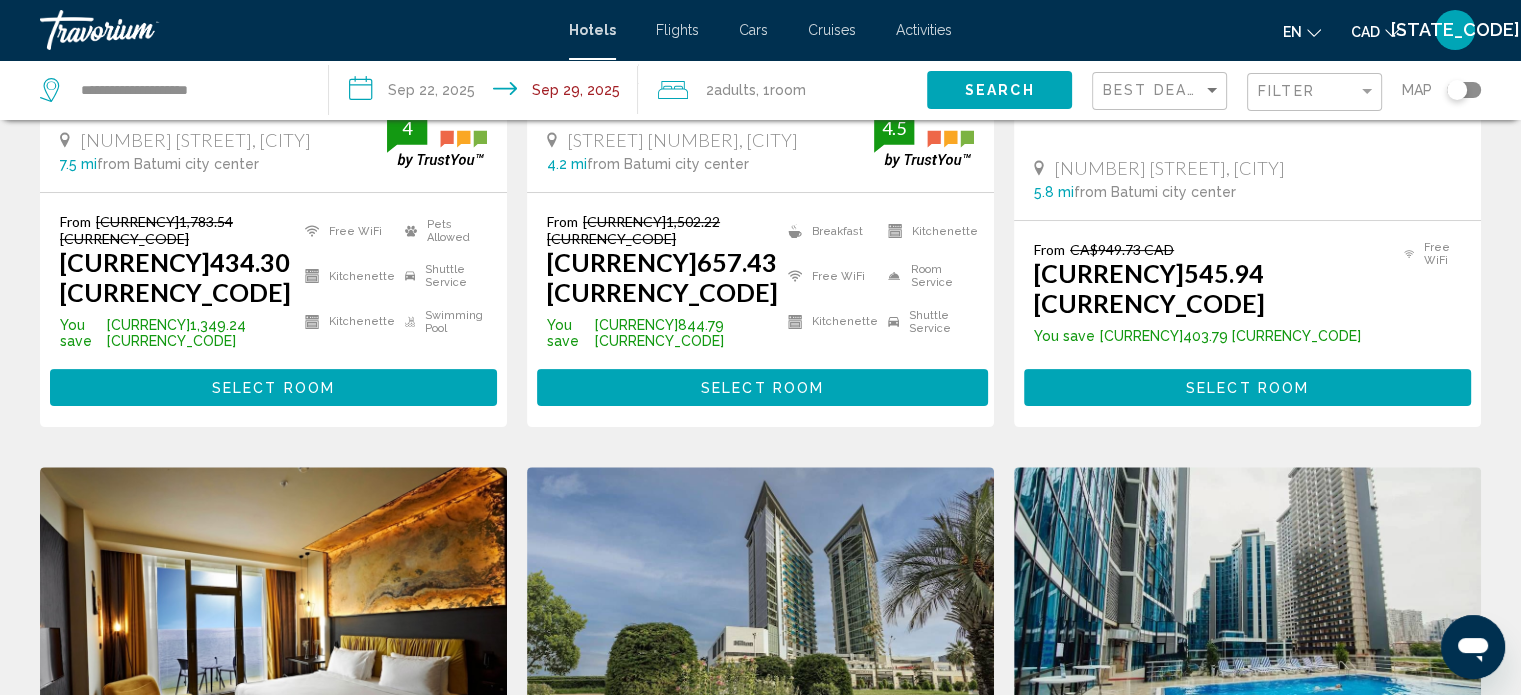 scroll, scrollTop: 0, scrollLeft: 0, axis: both 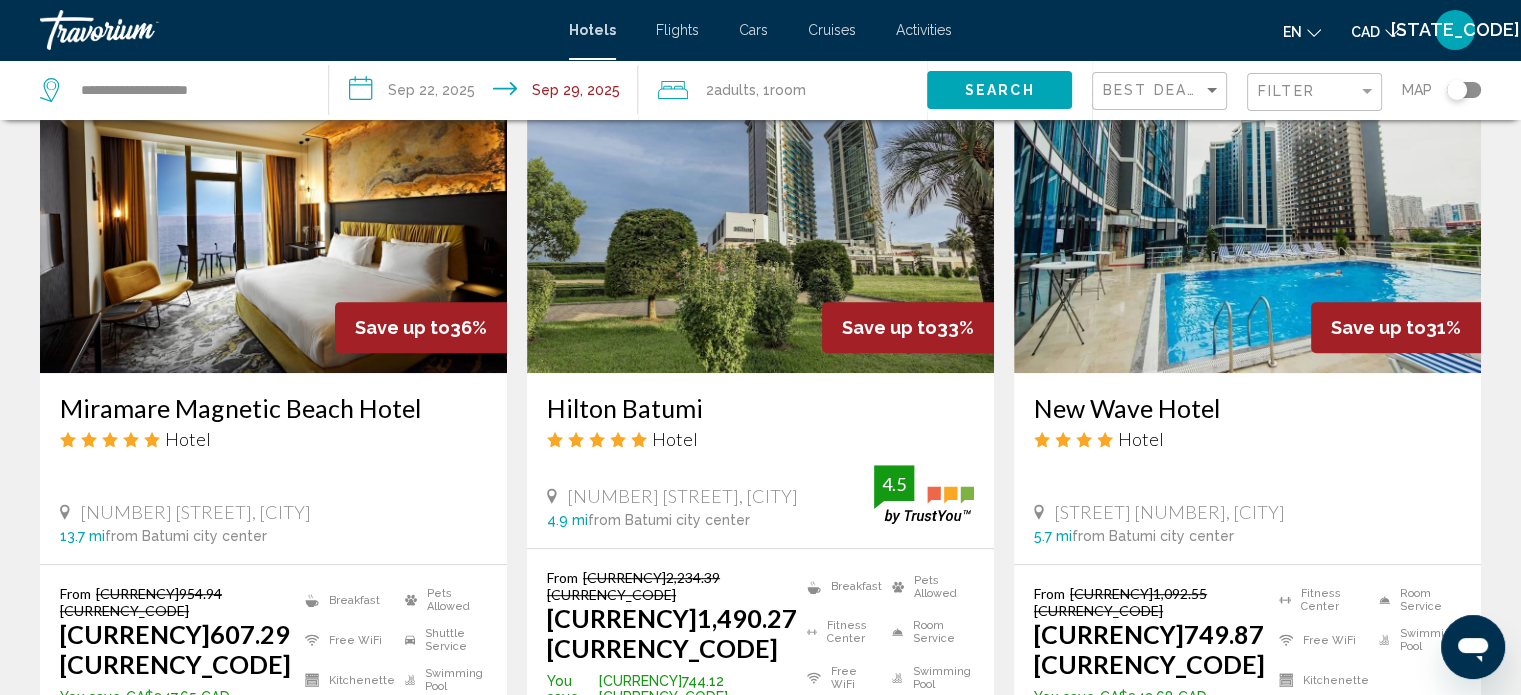 click at bounding box center [1247, 213] 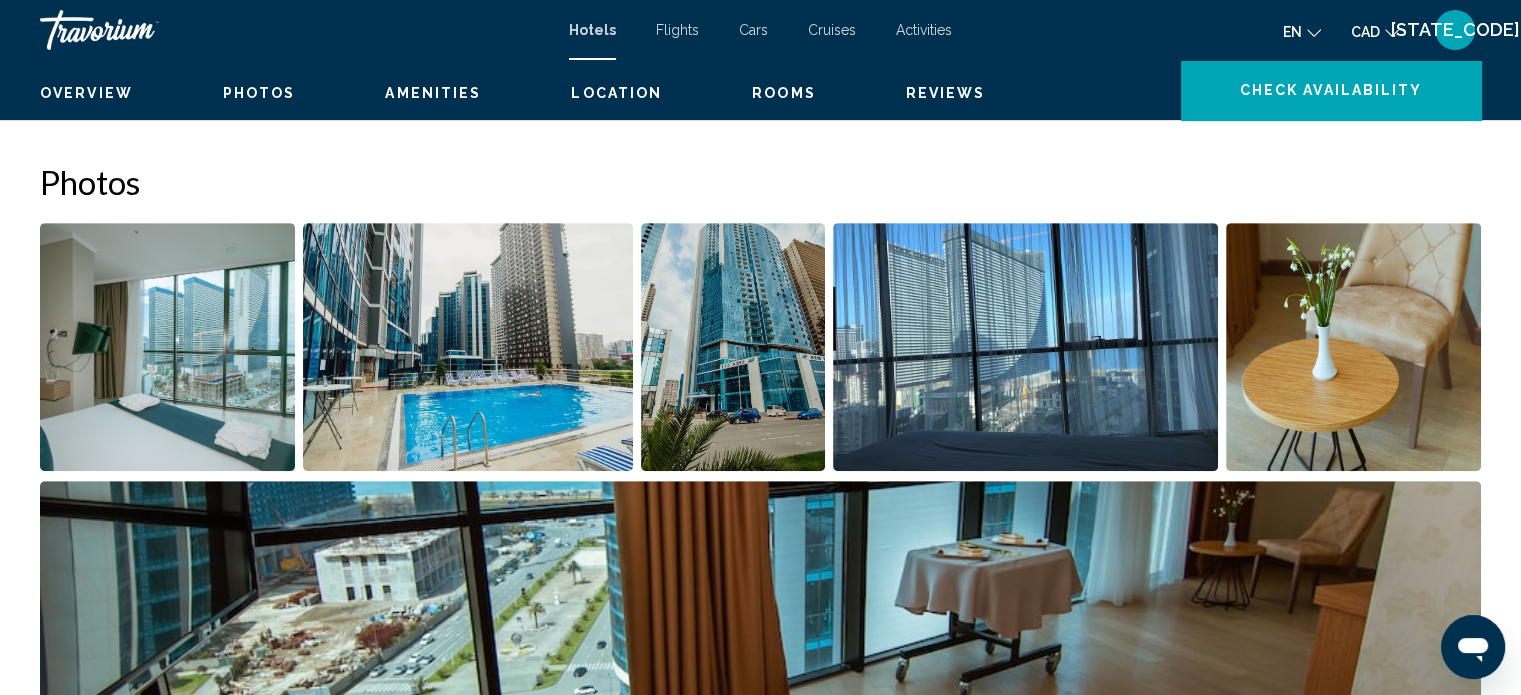 scroll, scrollTop: 12, scrollLeft: 0, axis: vertical 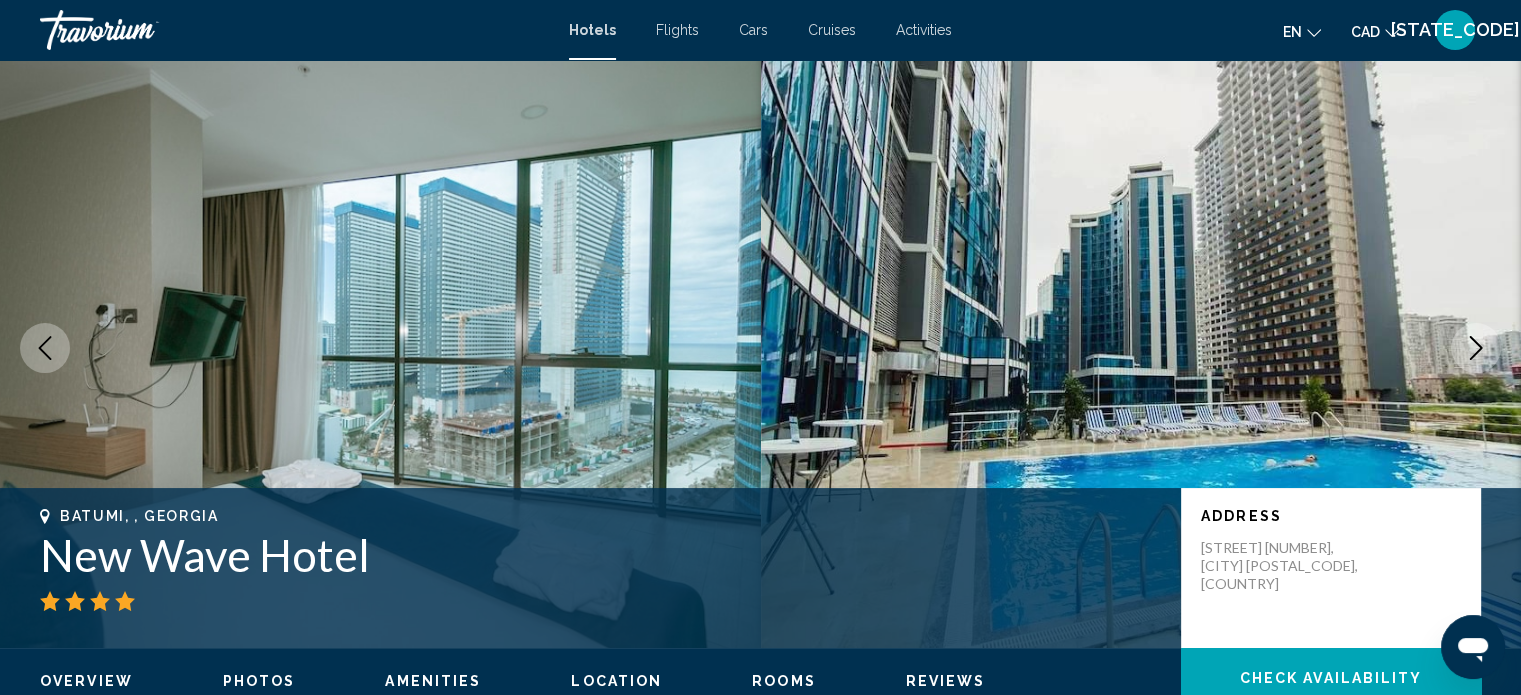 click 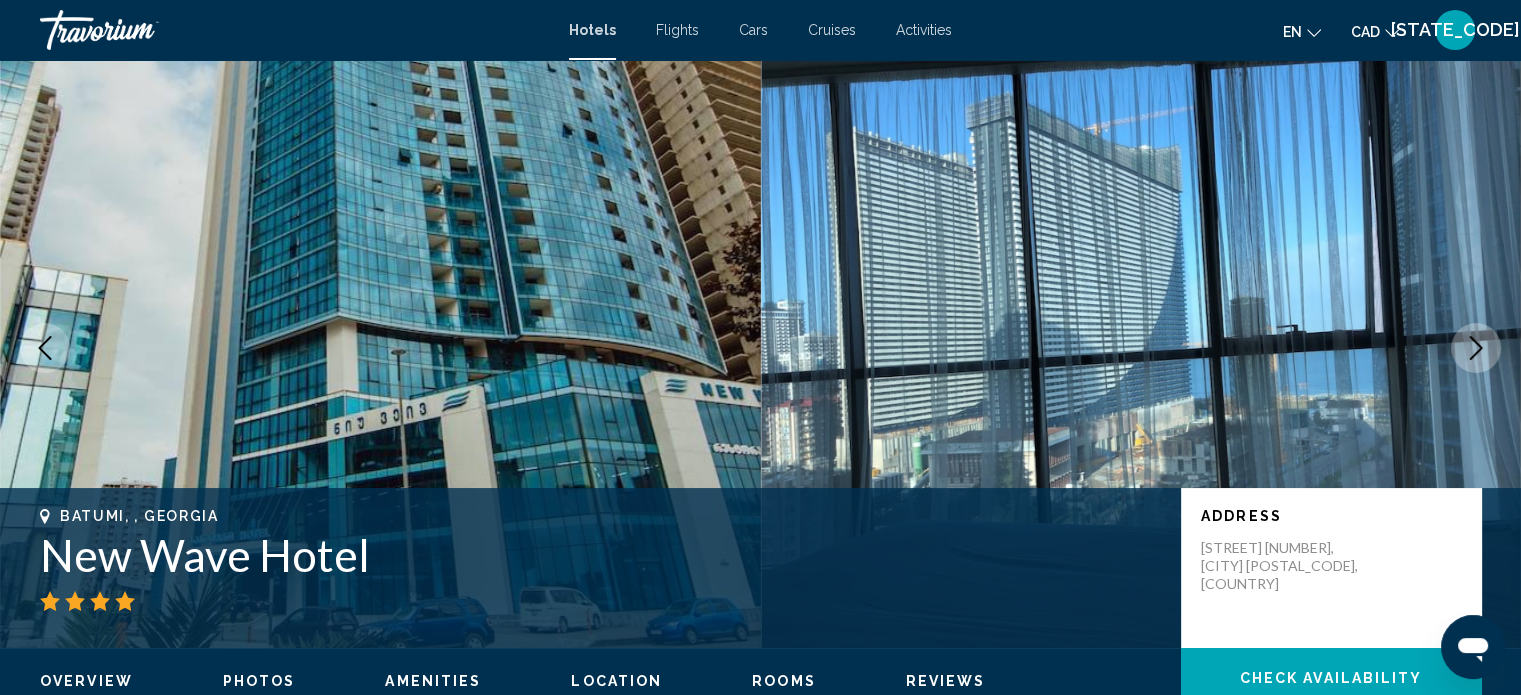 click 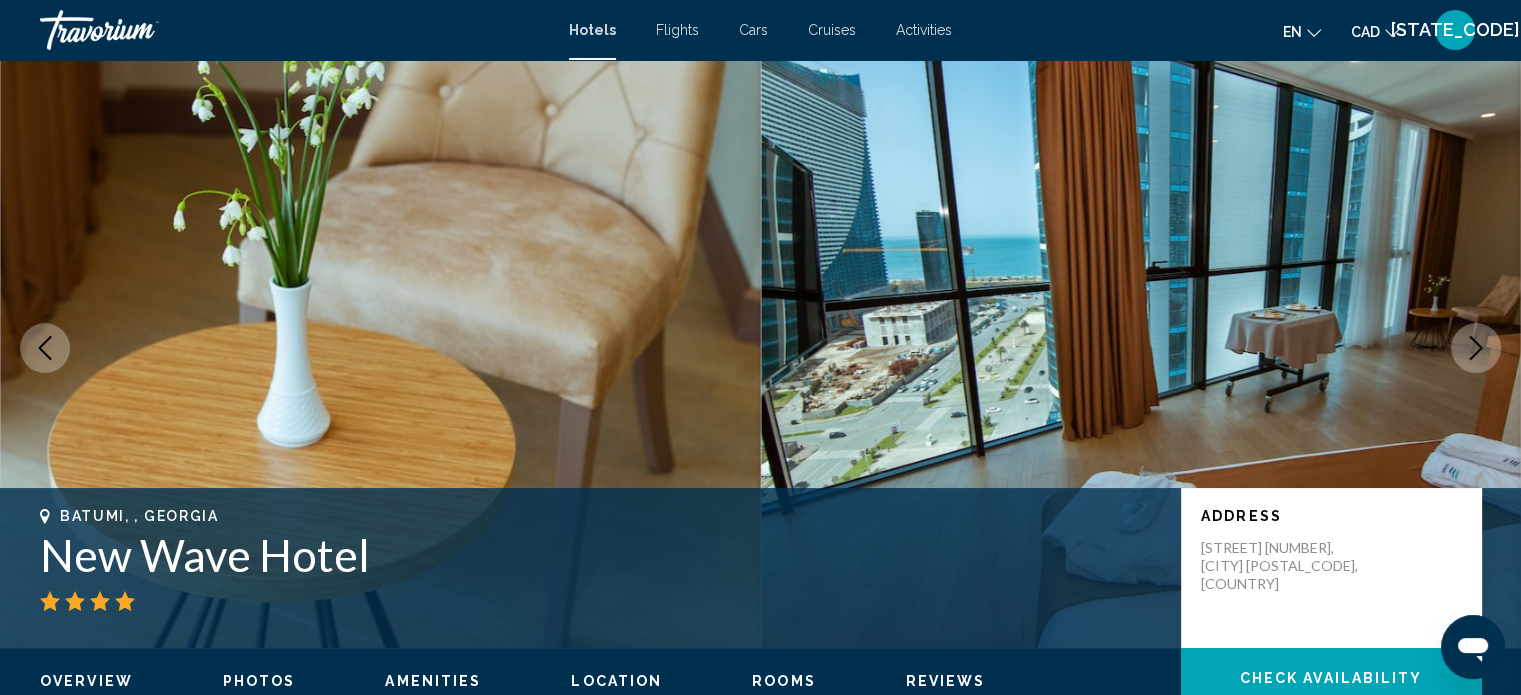 click 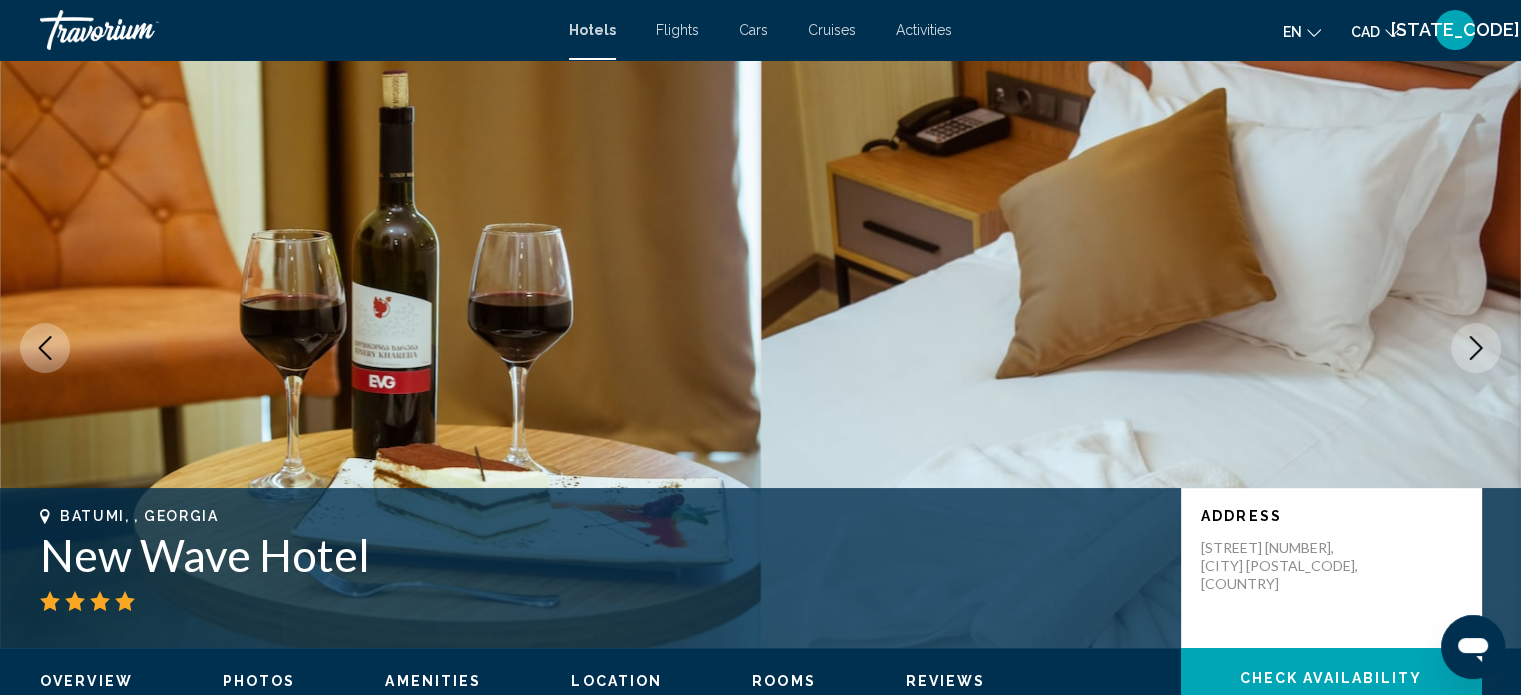 click 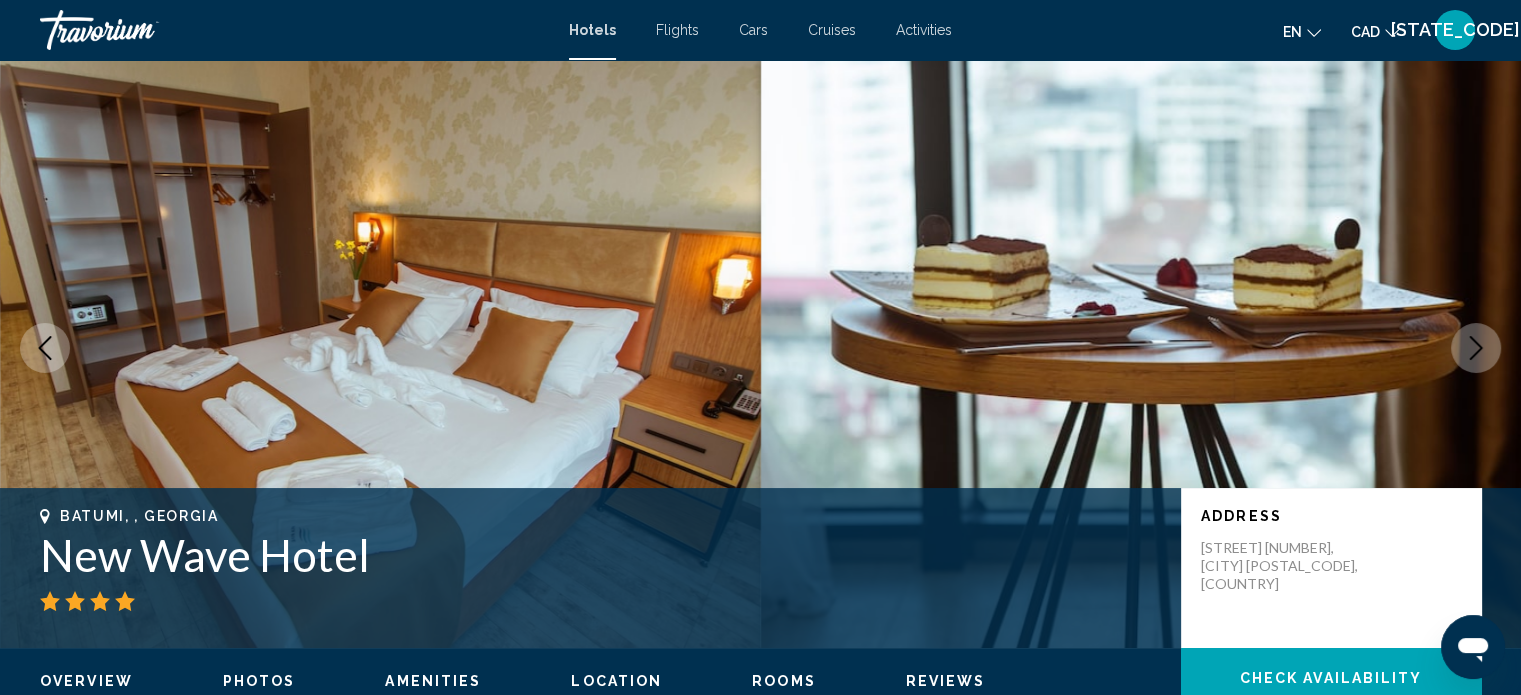click 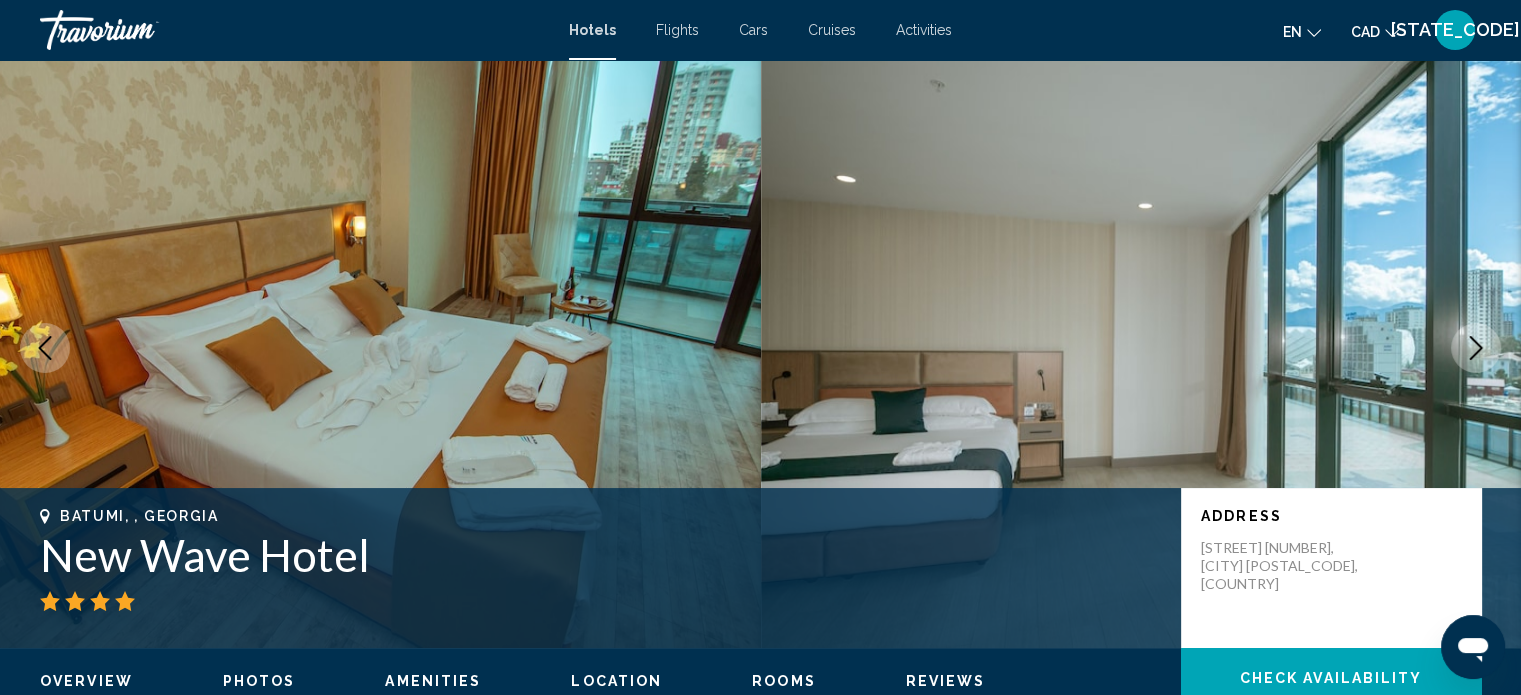 click 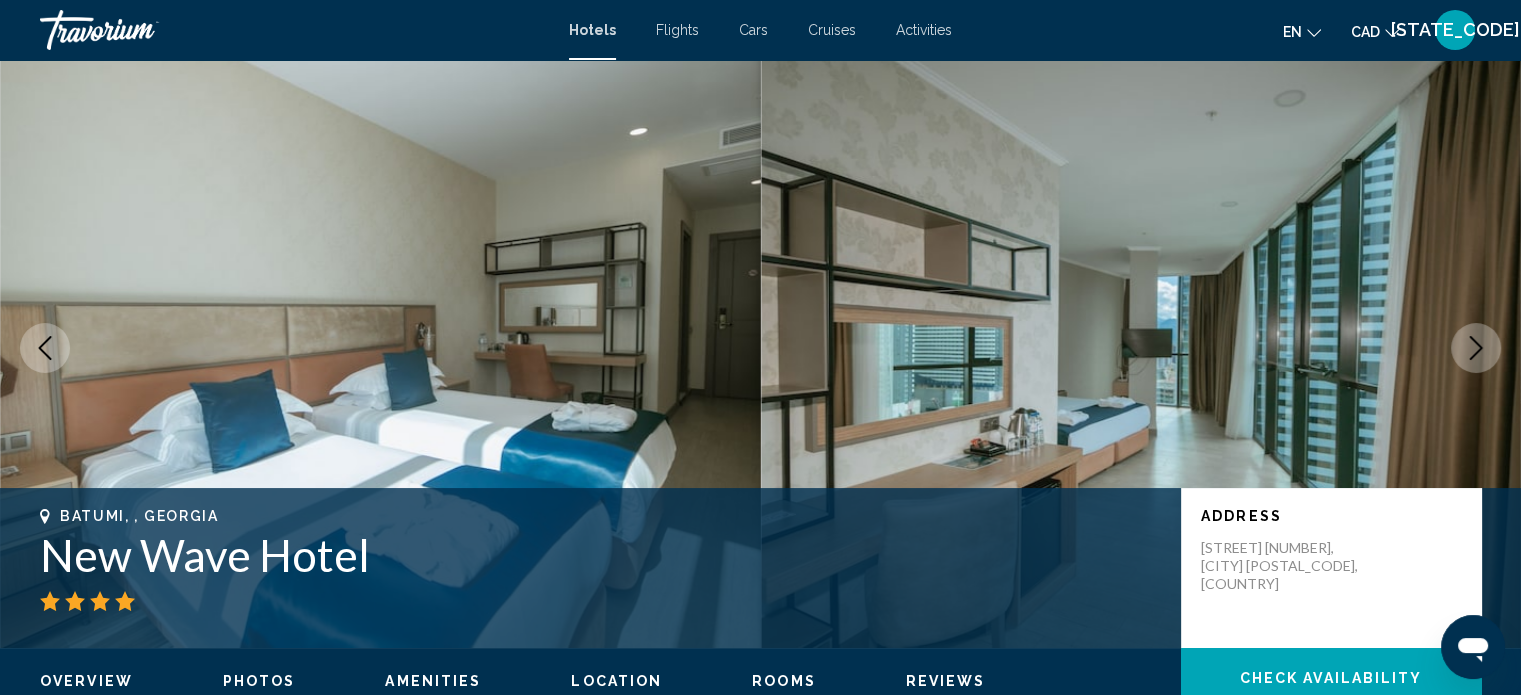 click 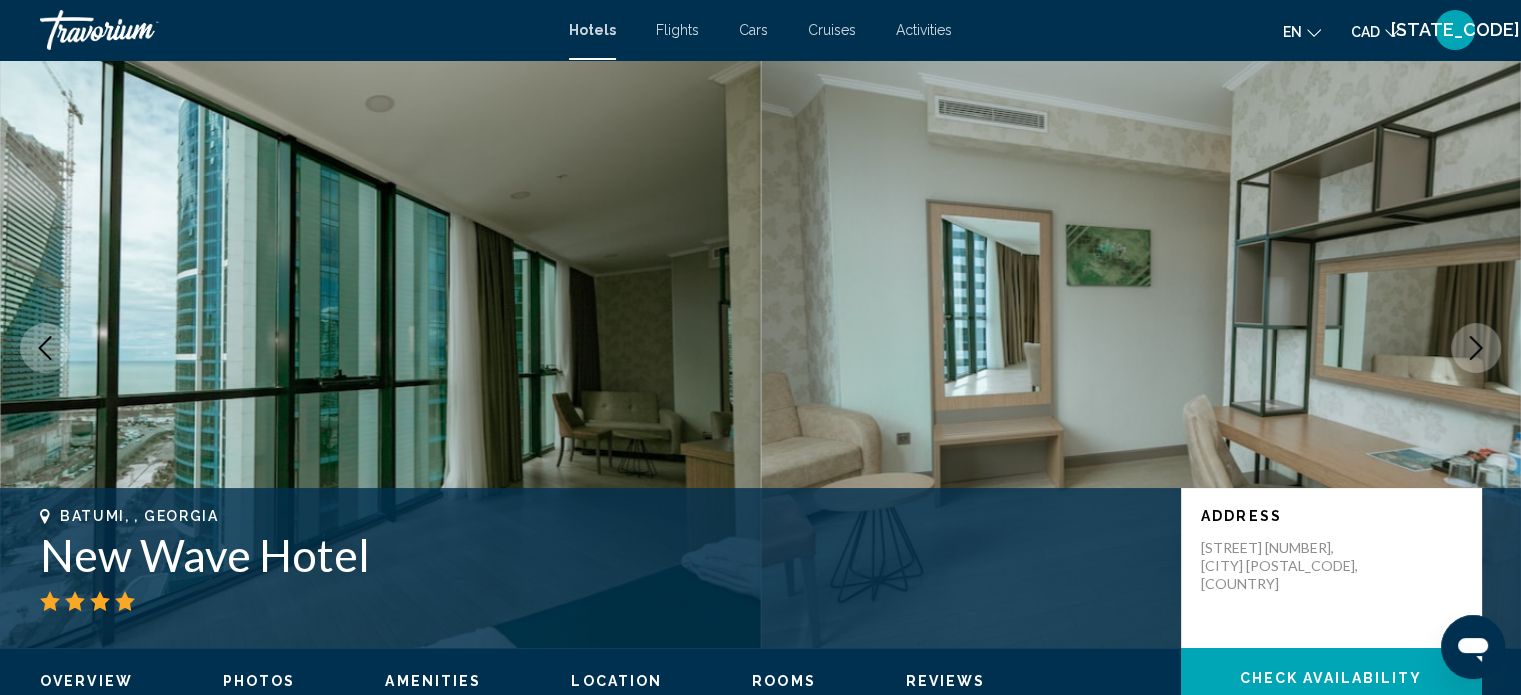 click 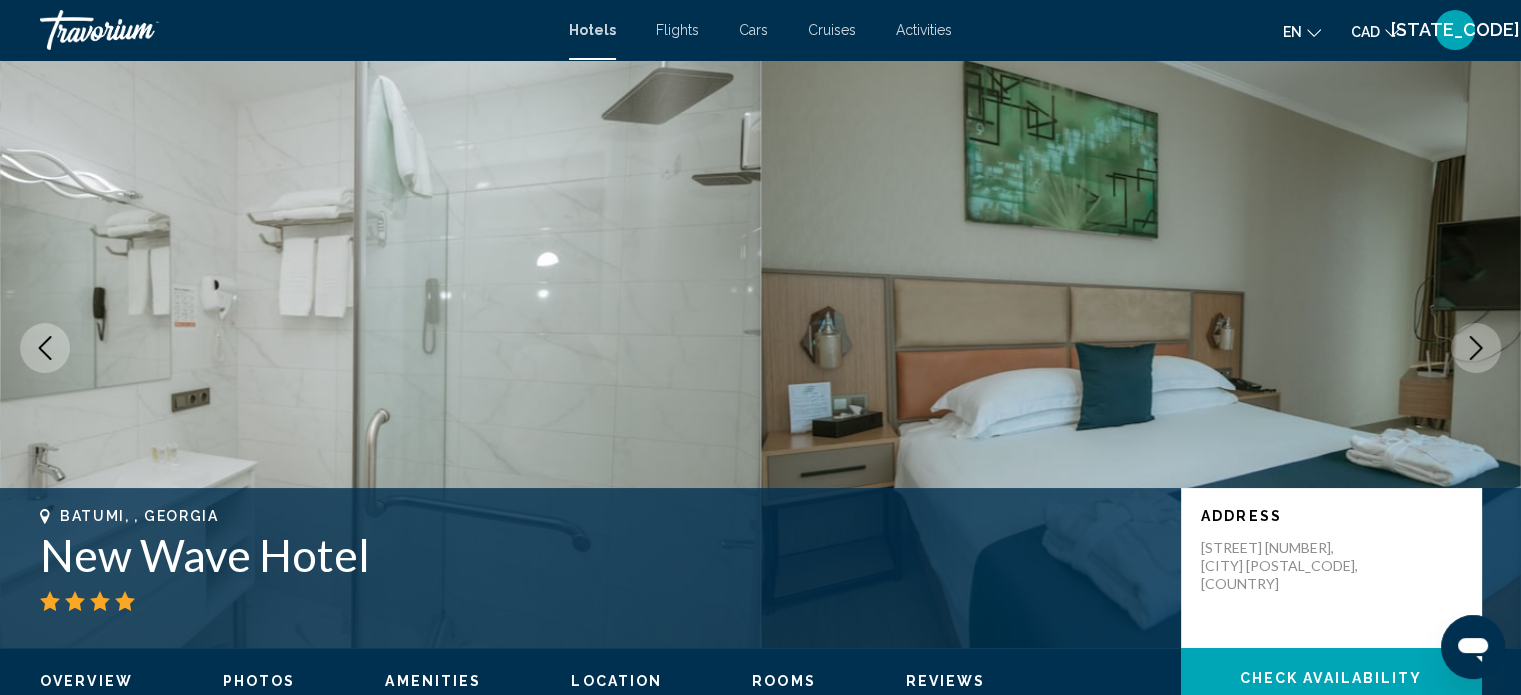 click 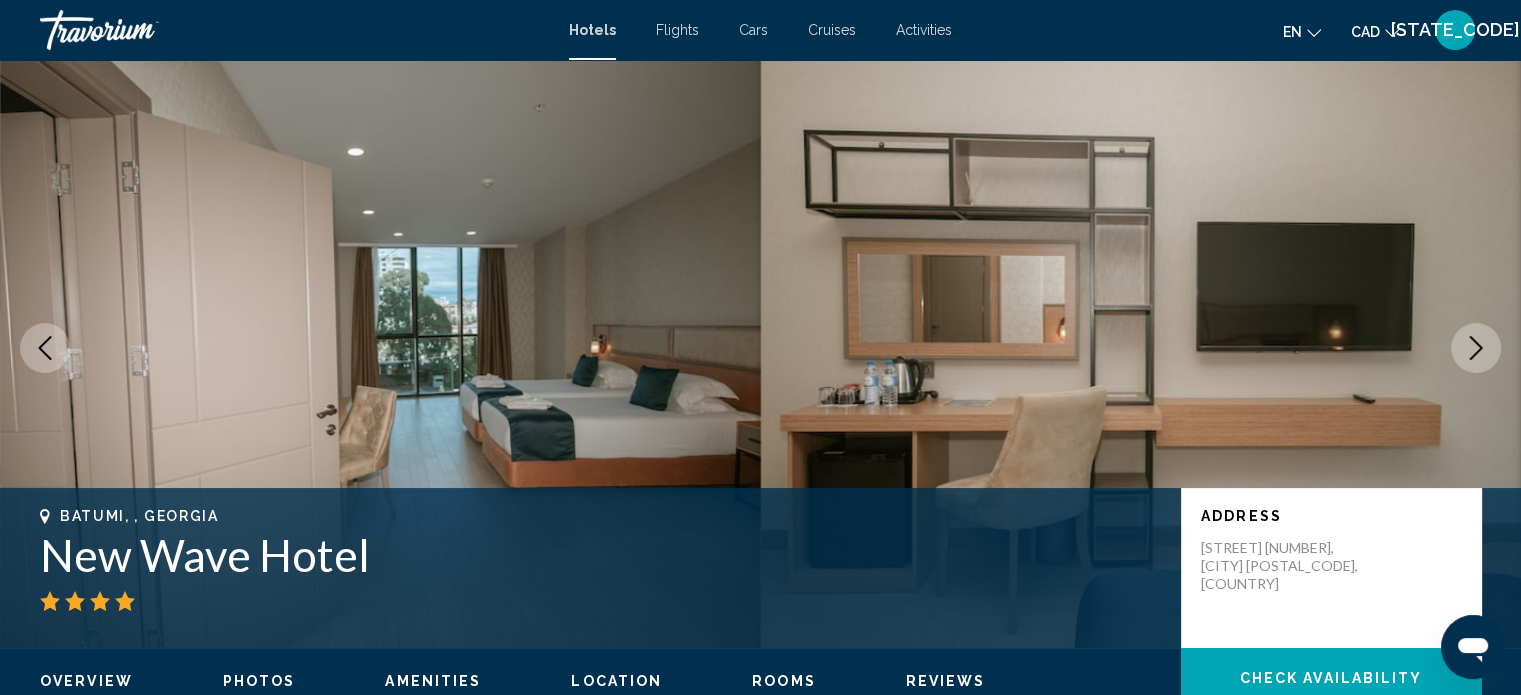 click 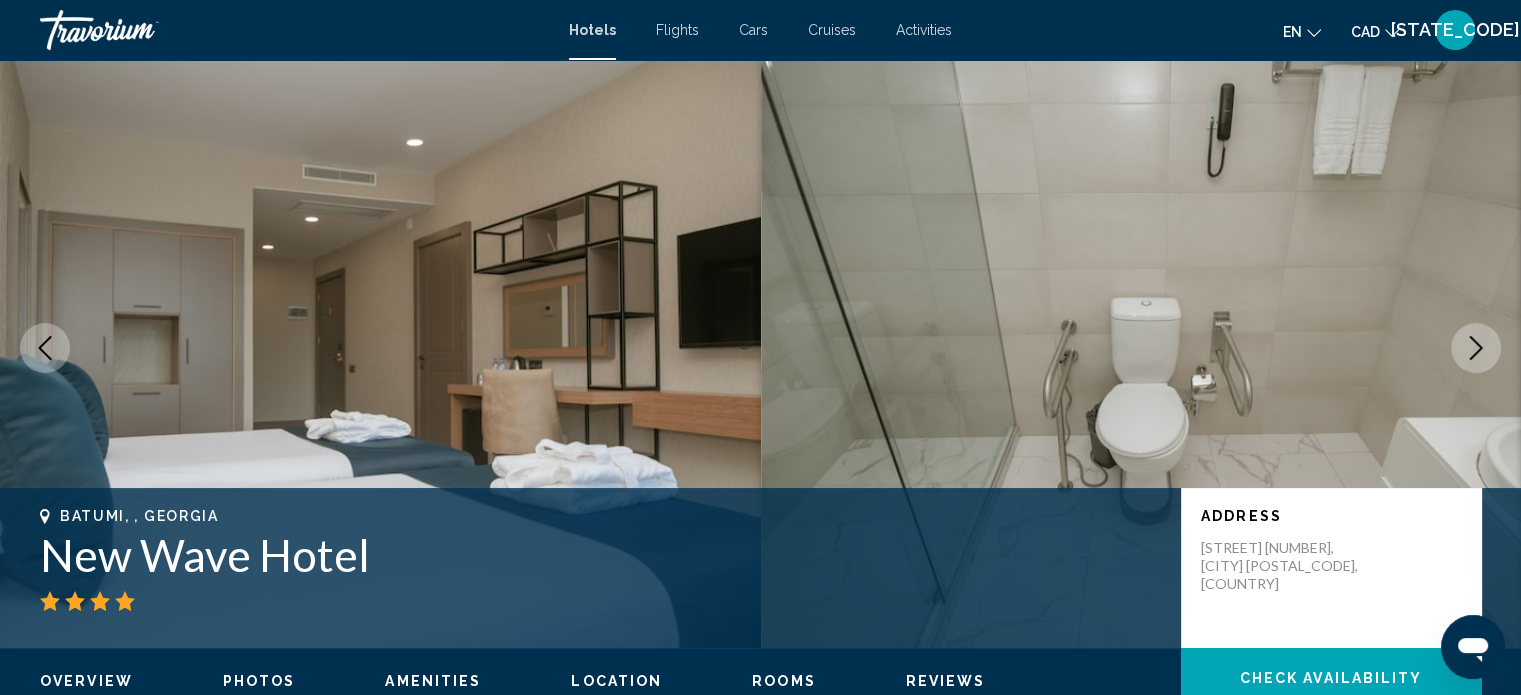 click 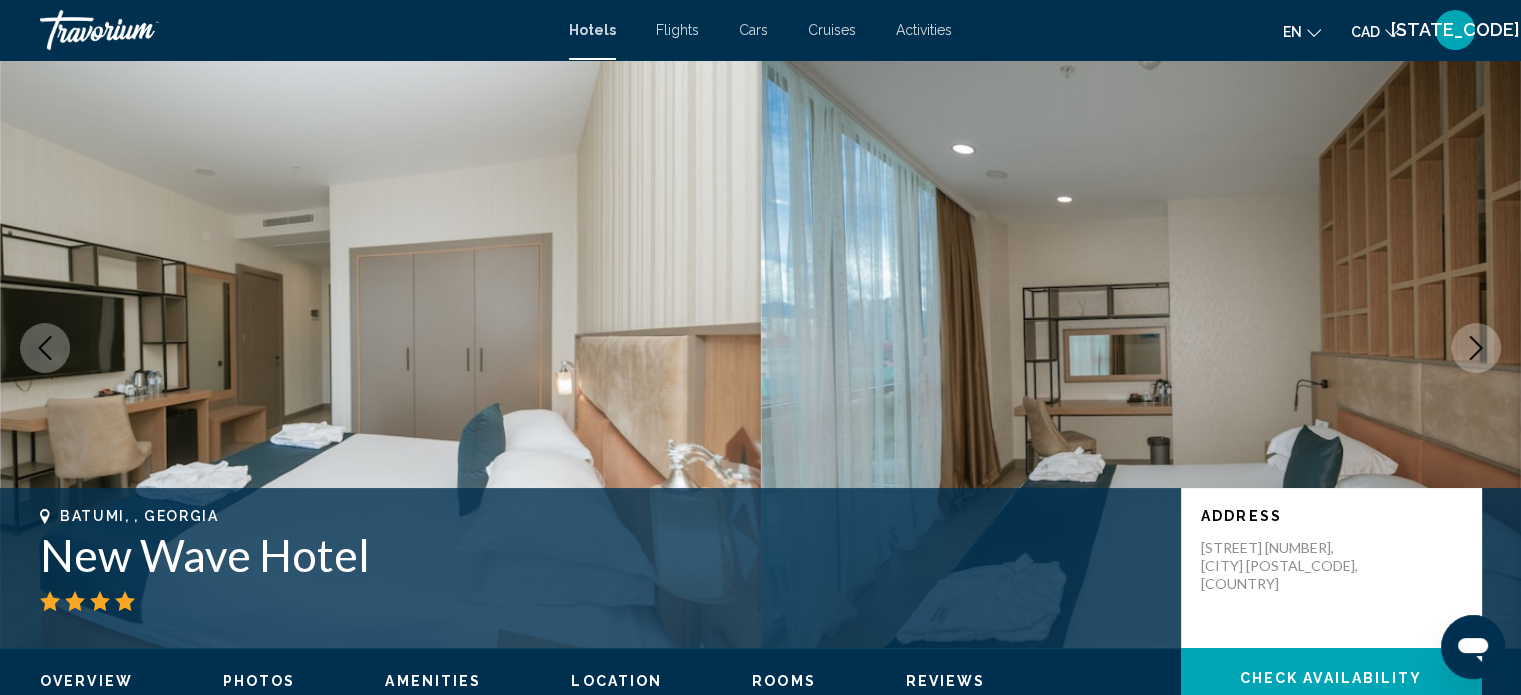click 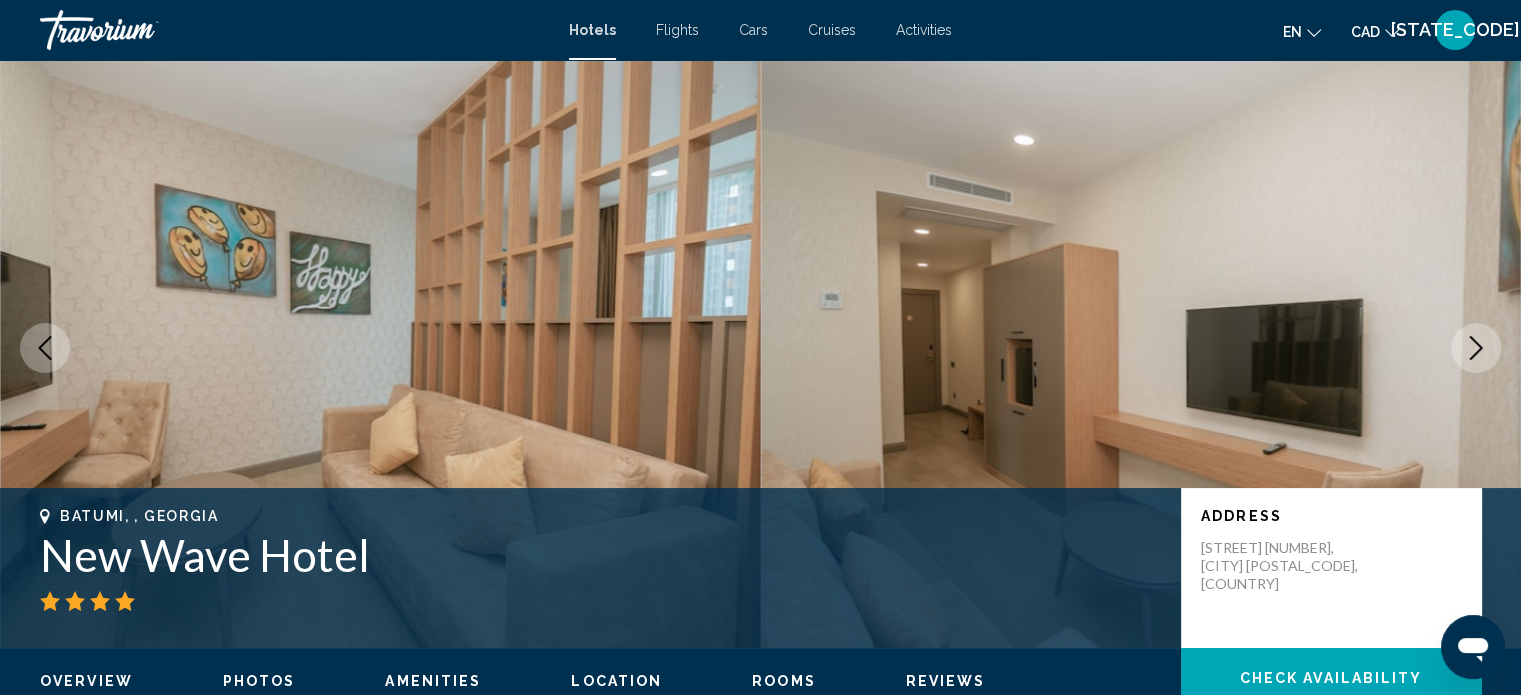 click 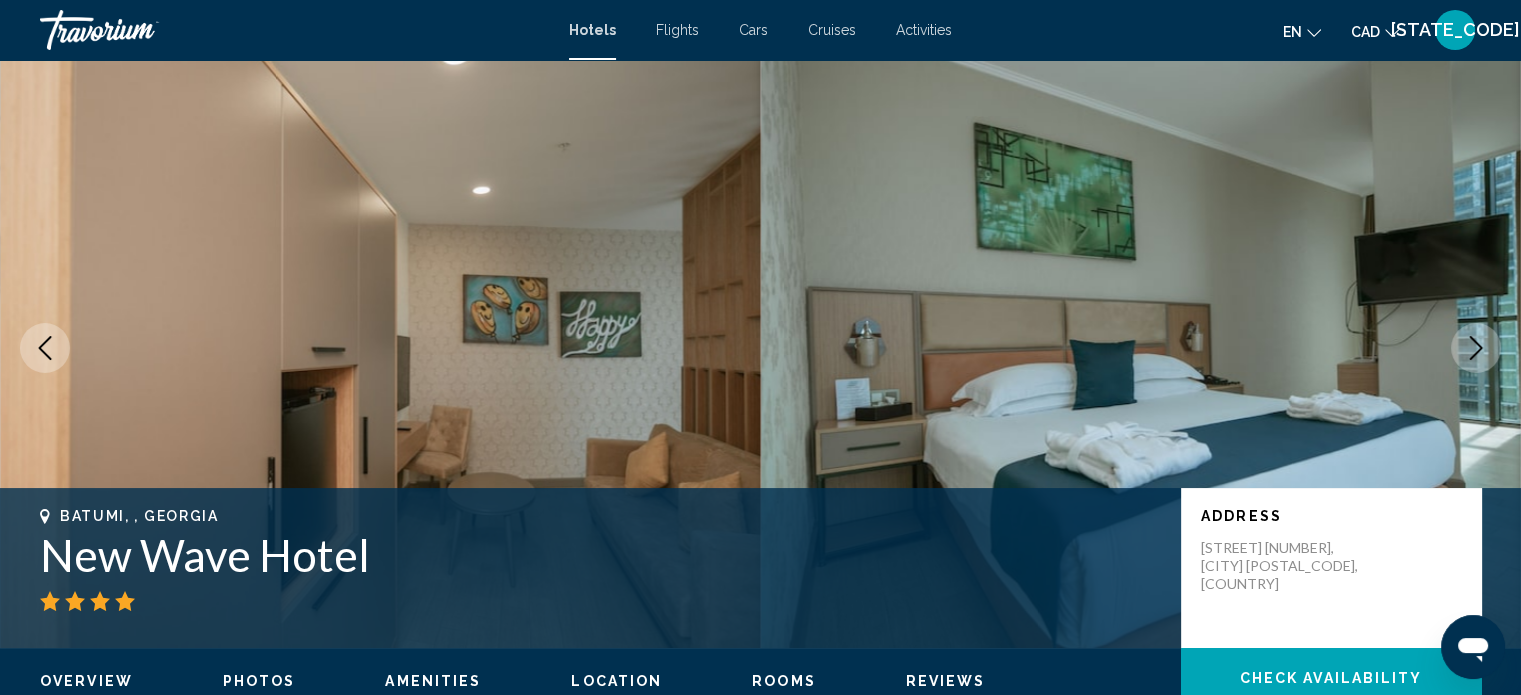 click 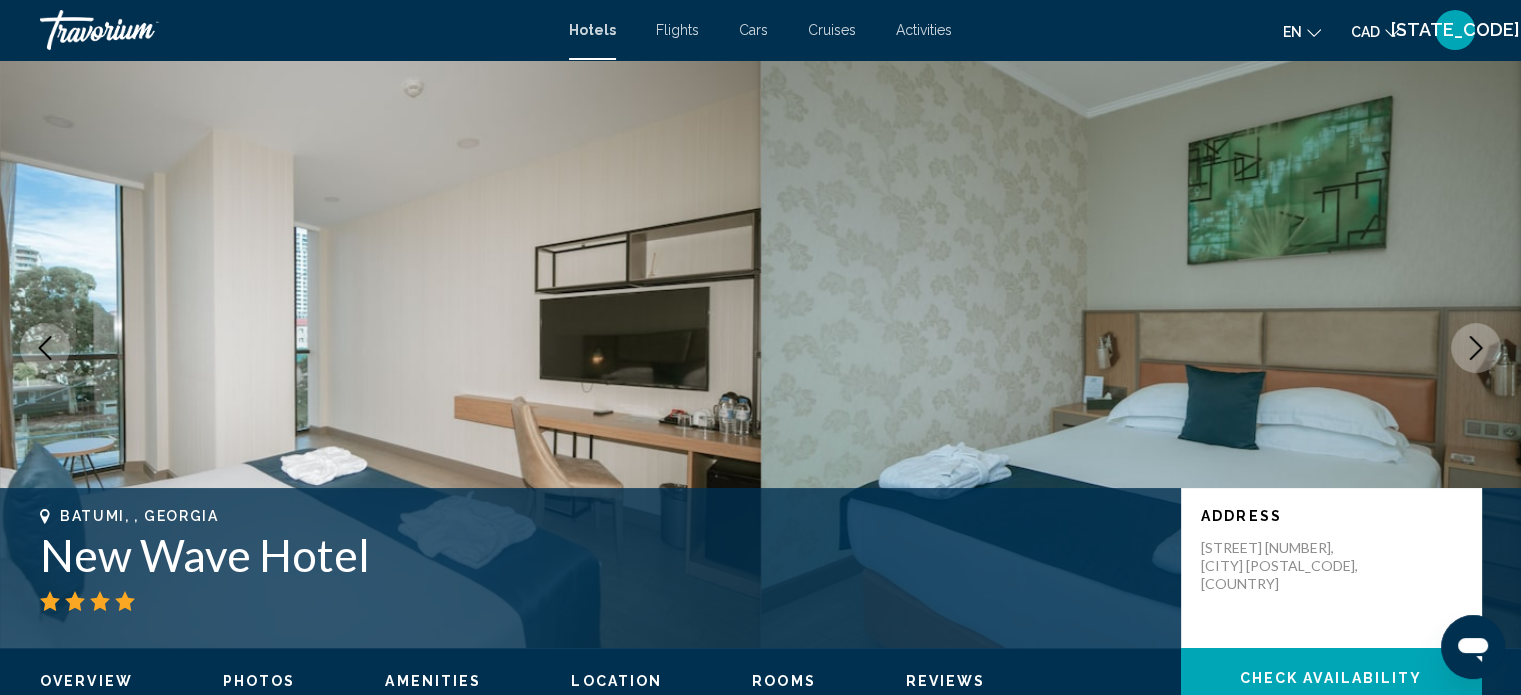click 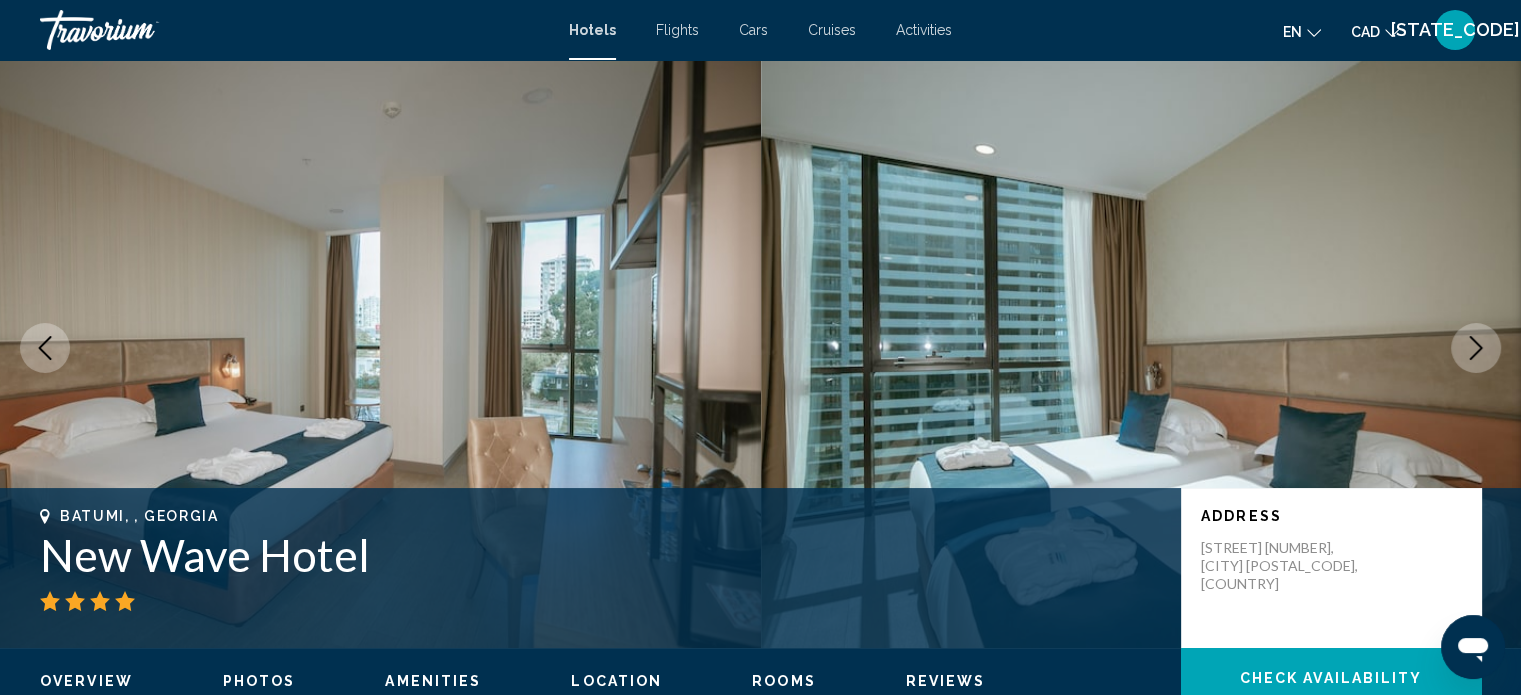 click 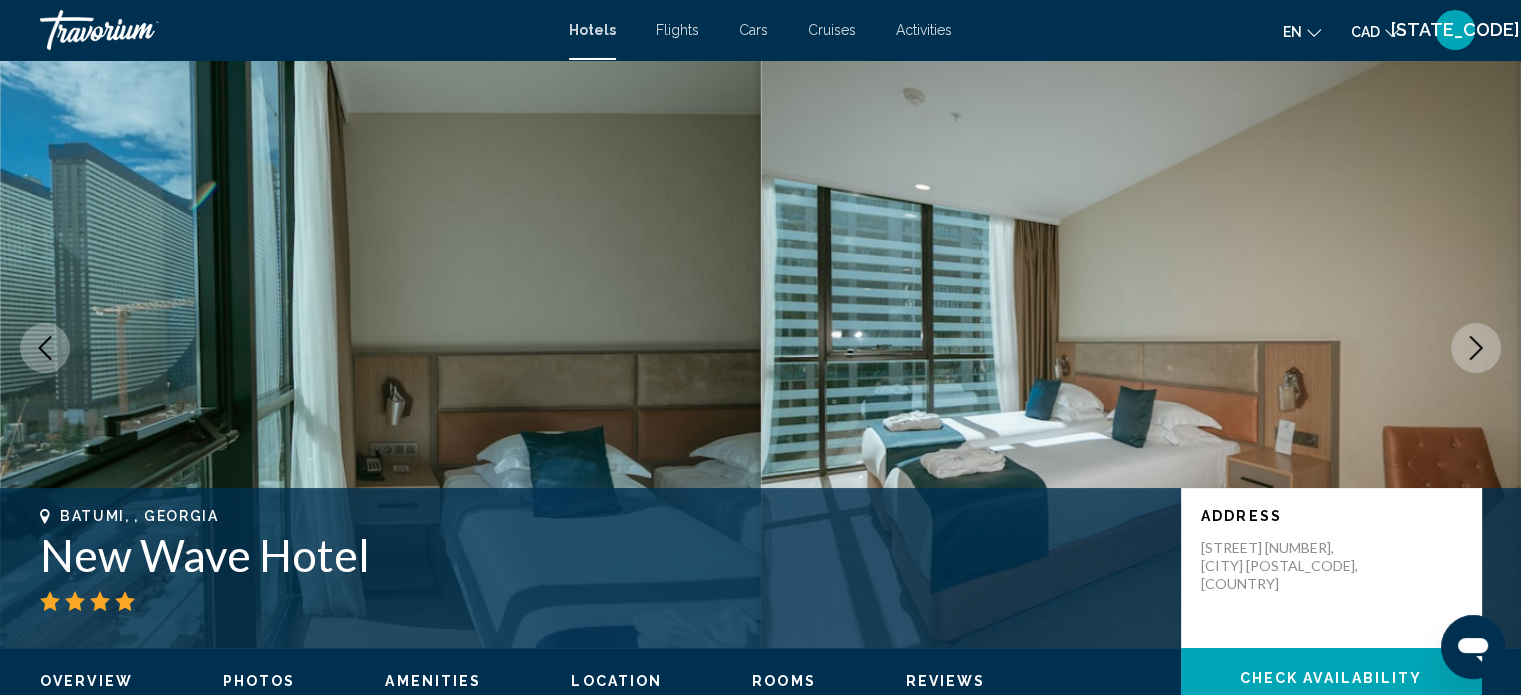 click 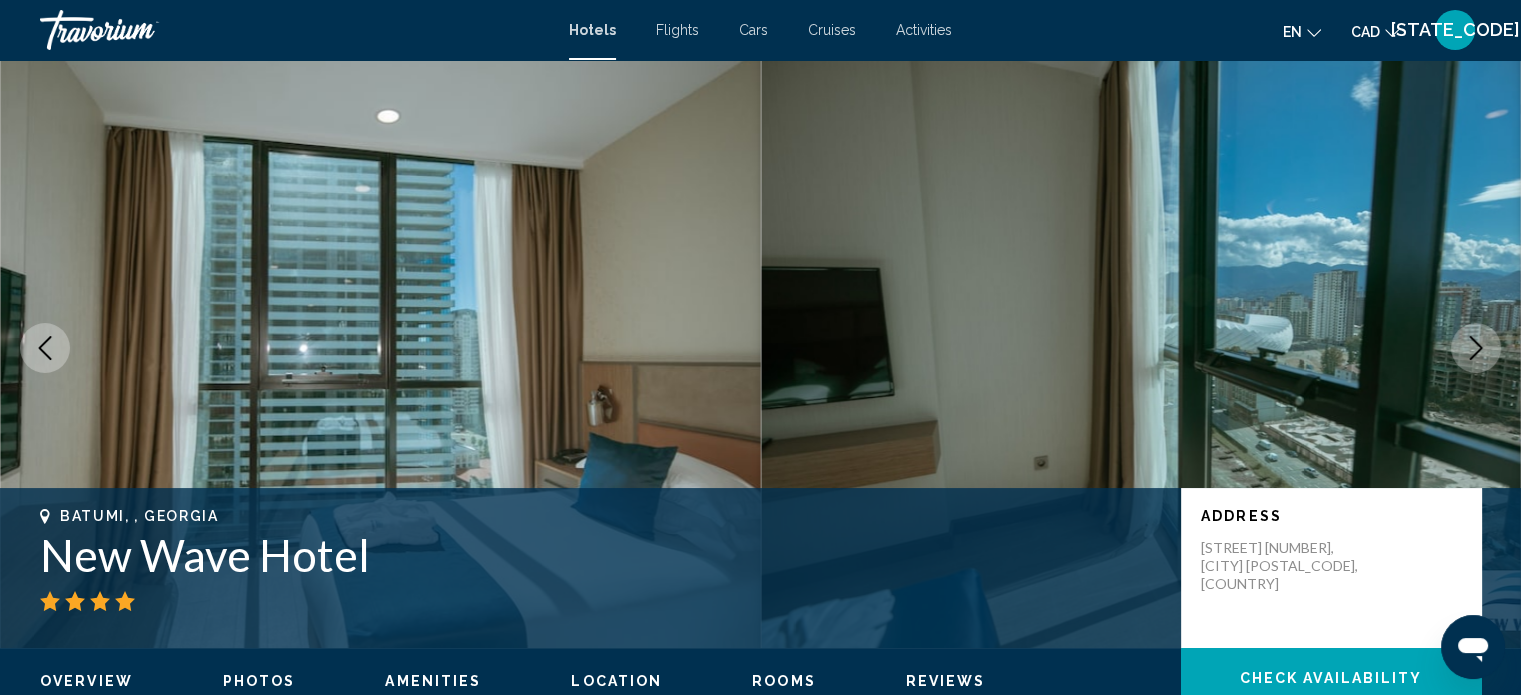 click 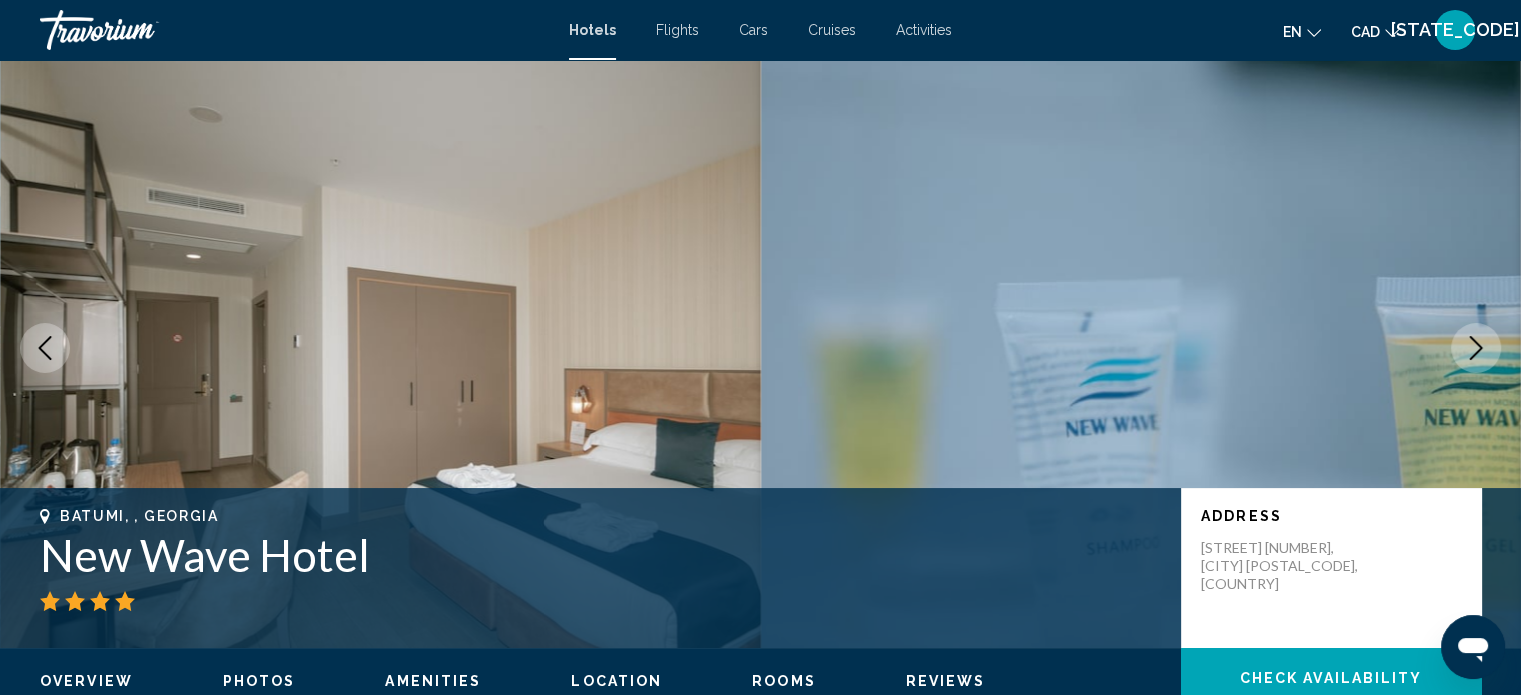 click 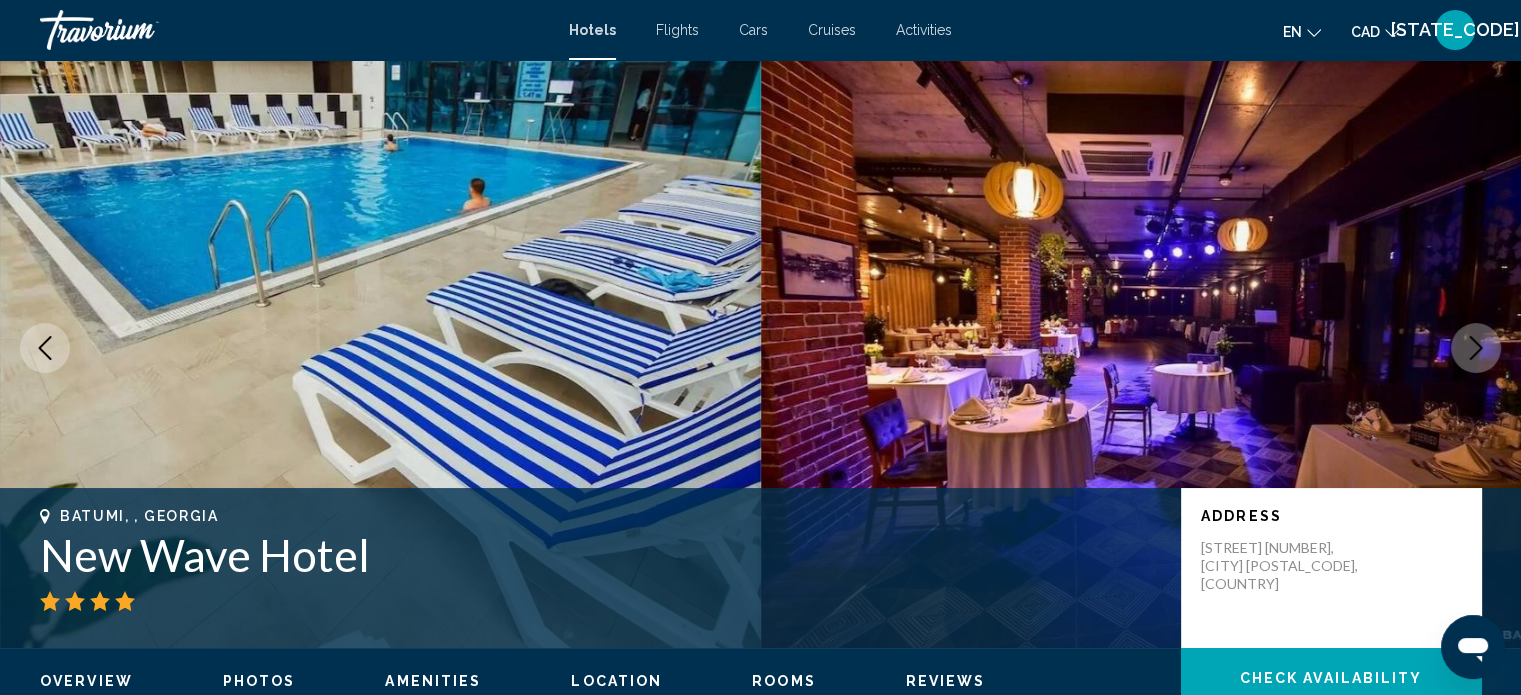 click 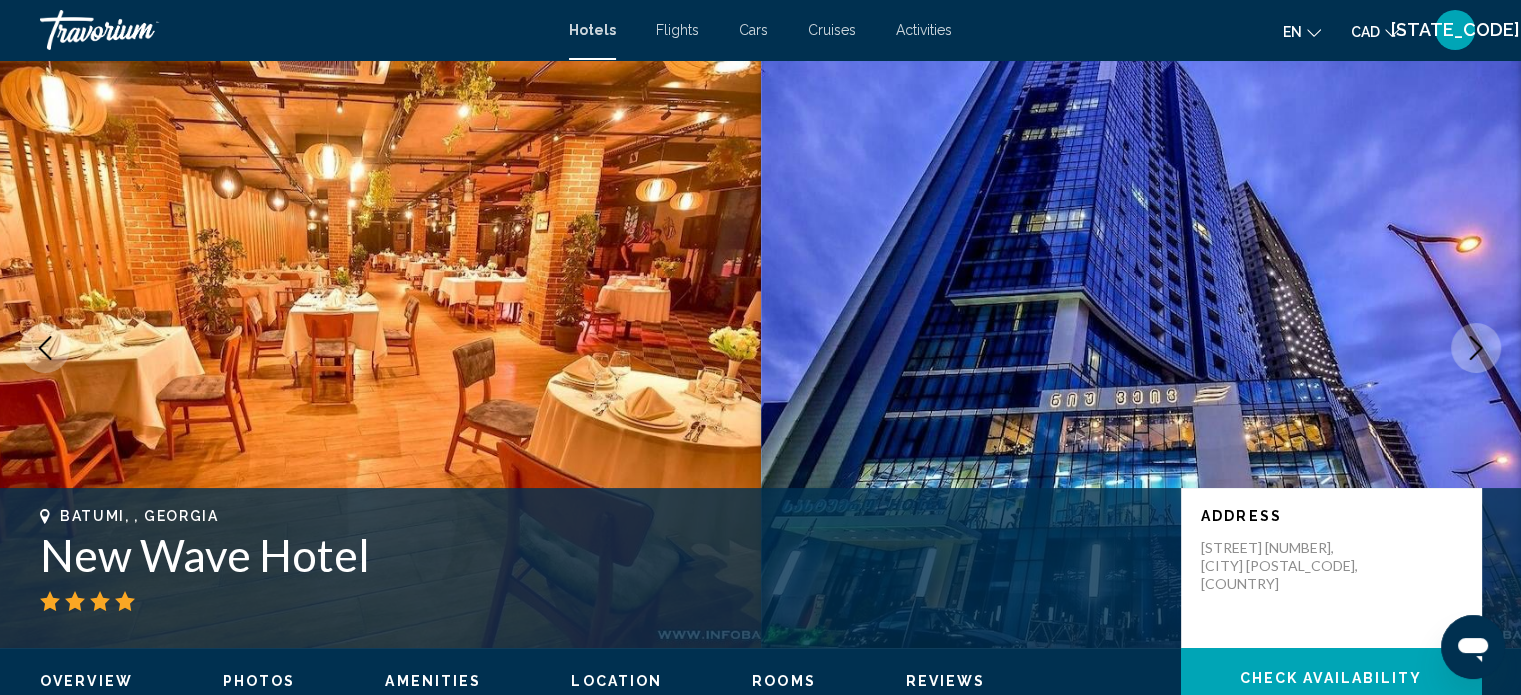 click 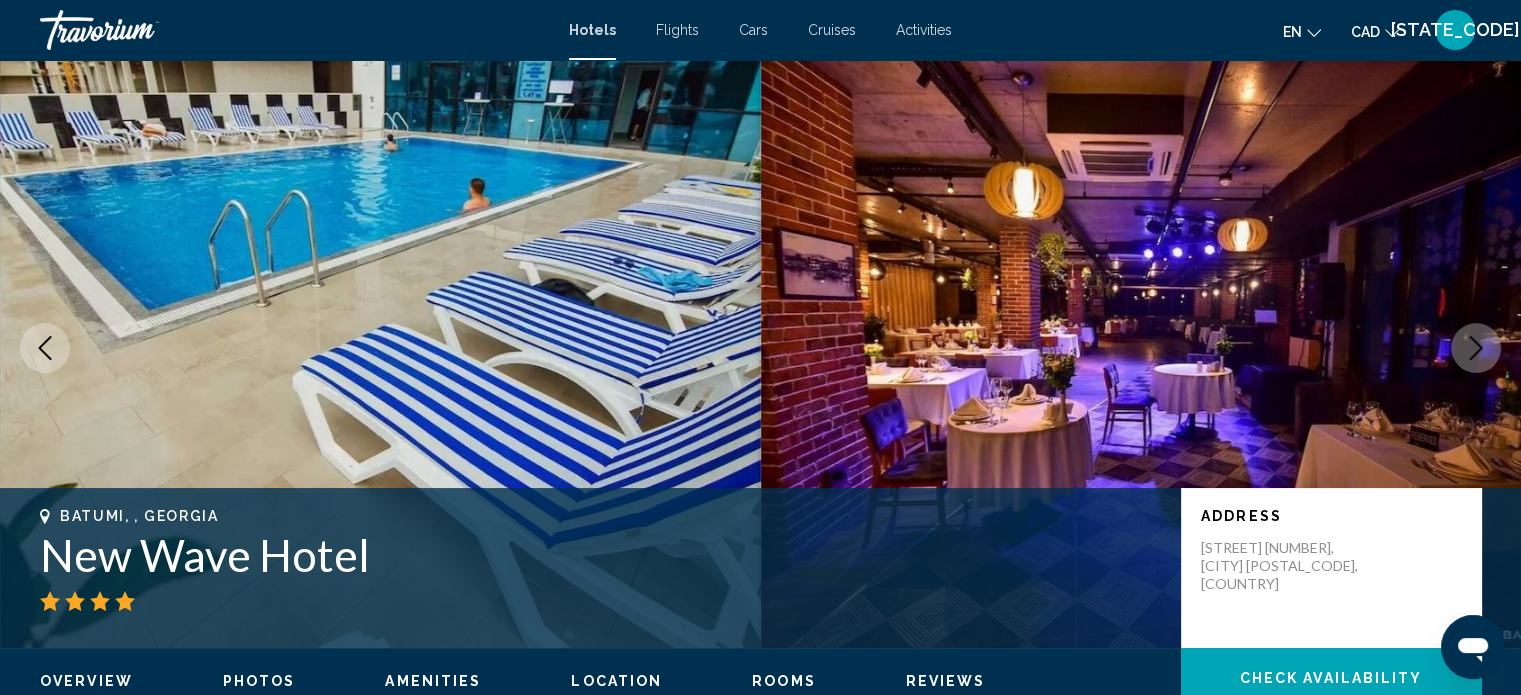 click 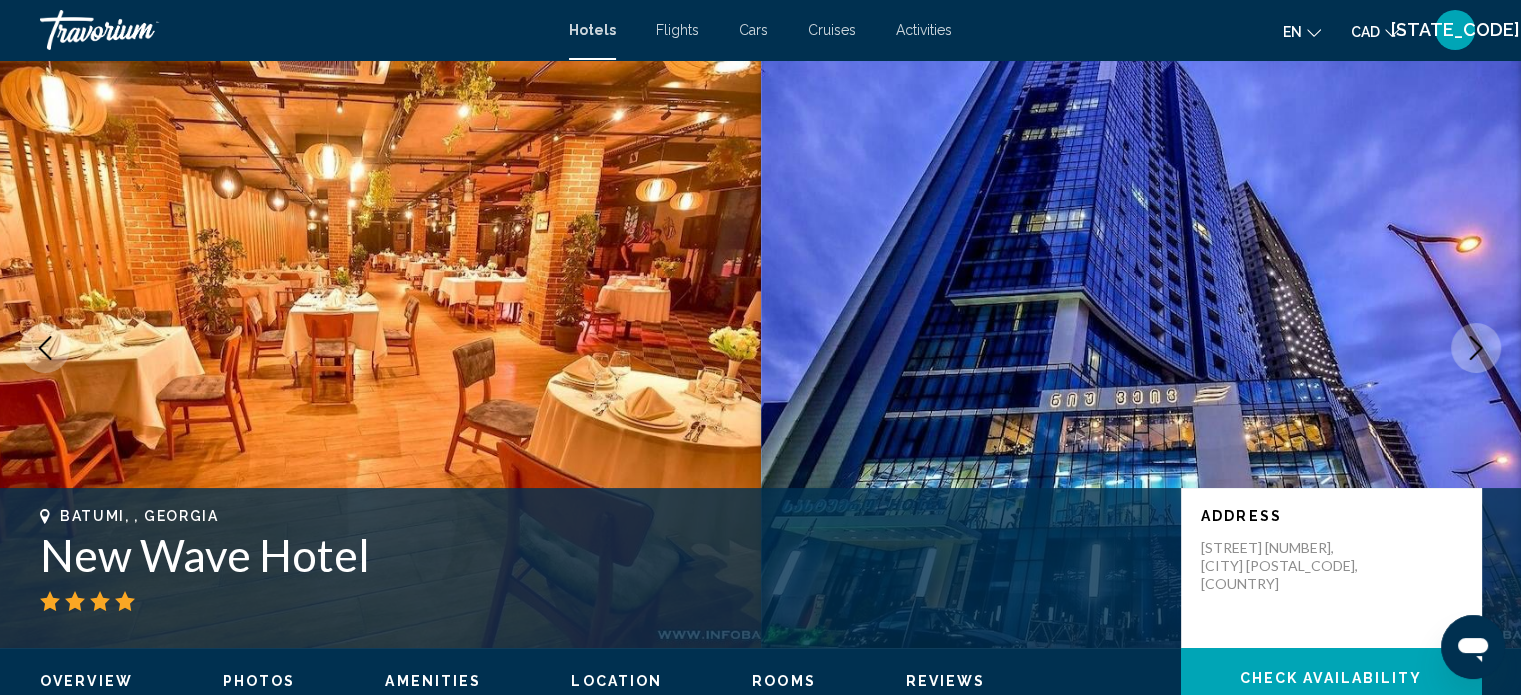 click 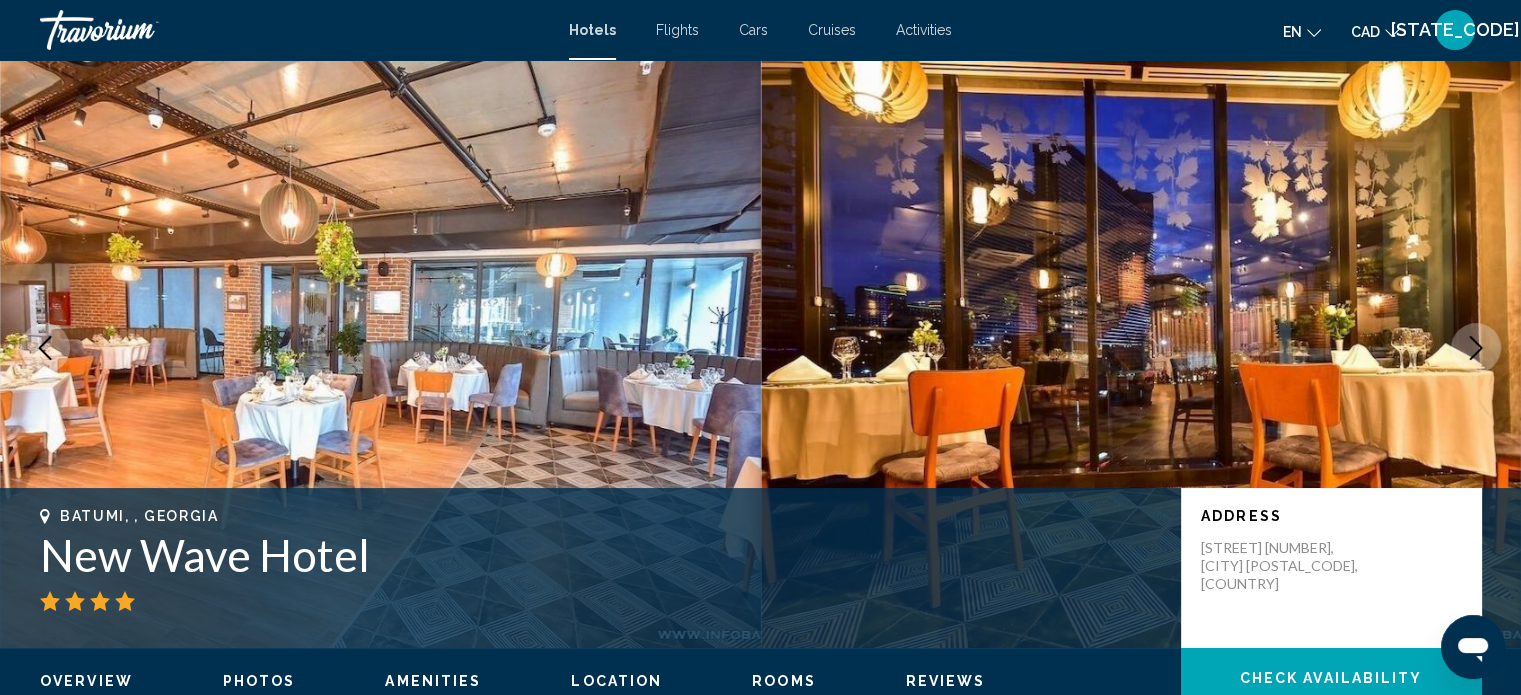 click 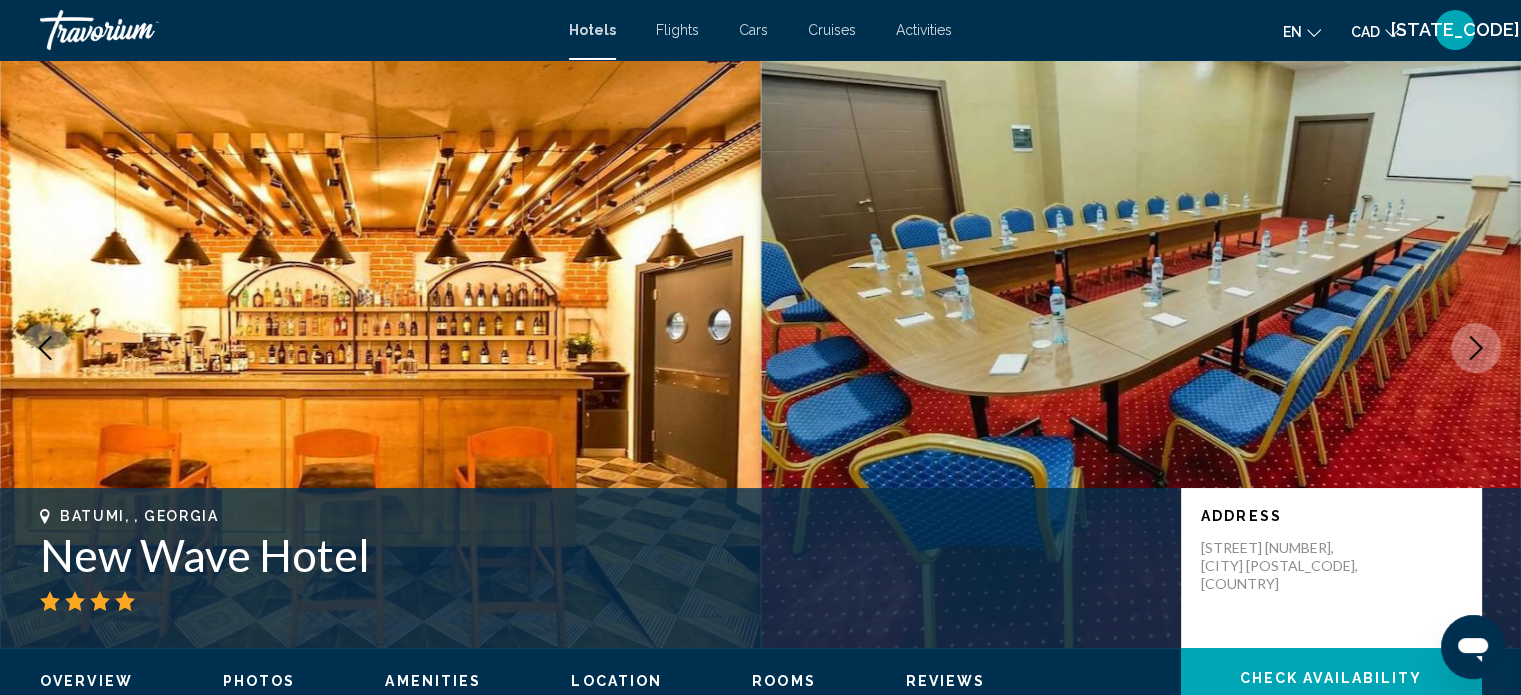 click 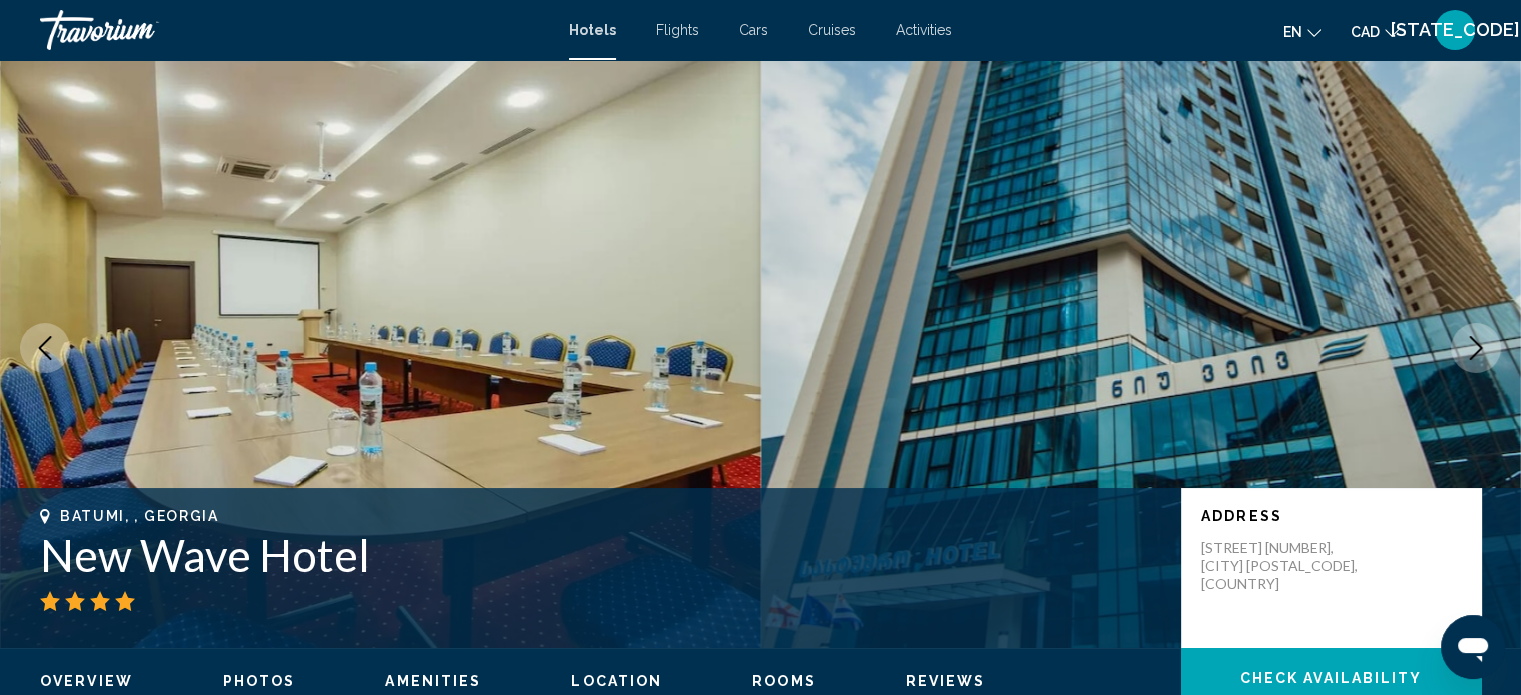 click 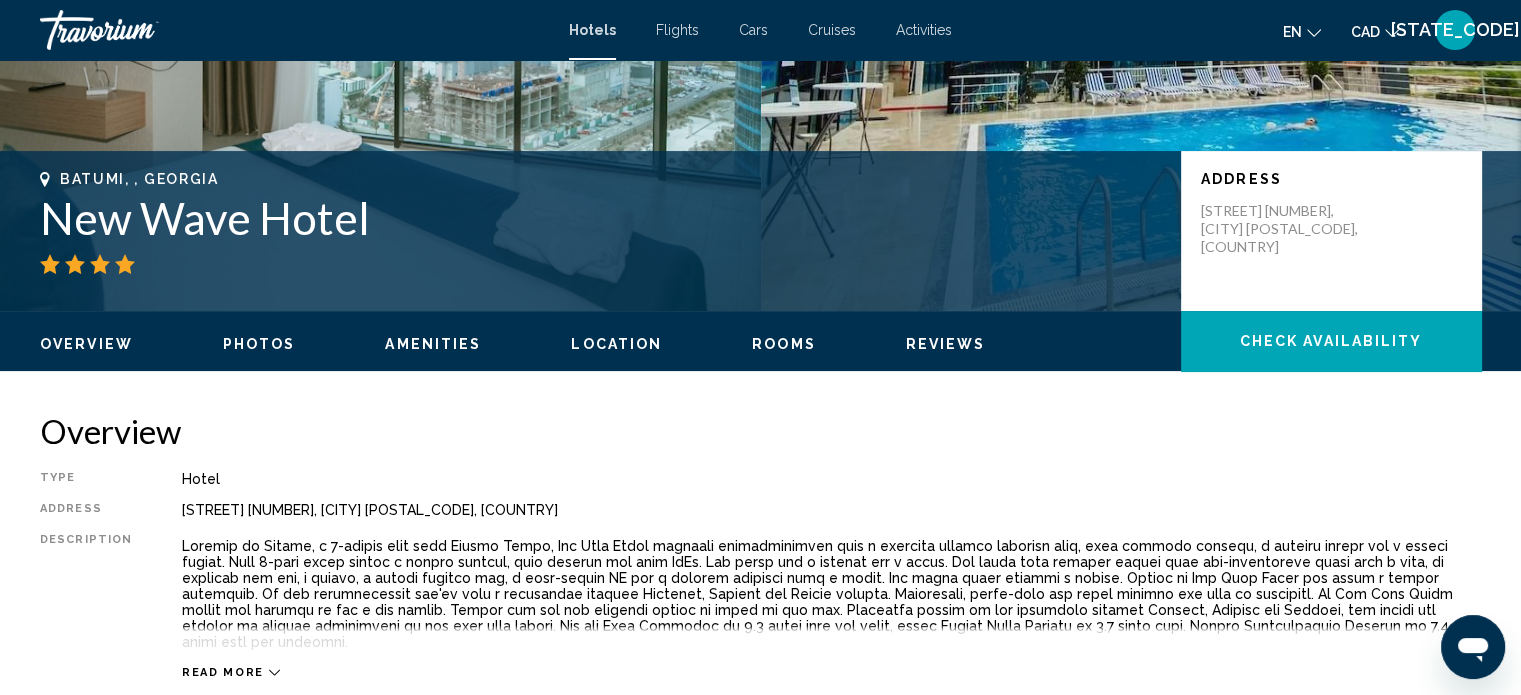 scroll, scrollTop: 389, scrollLeft: 0, axis: vertical 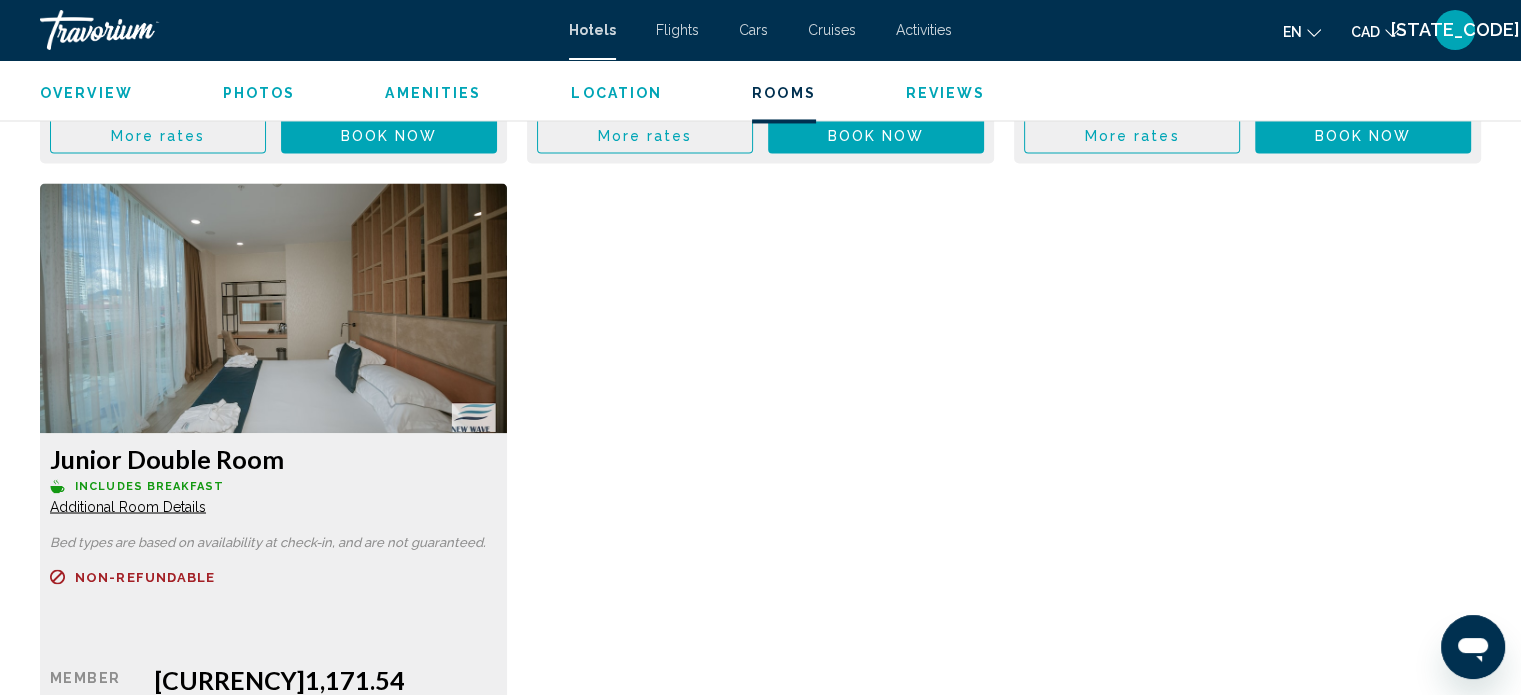 click on "Additional Room Details" at bounding box center [128, -208] 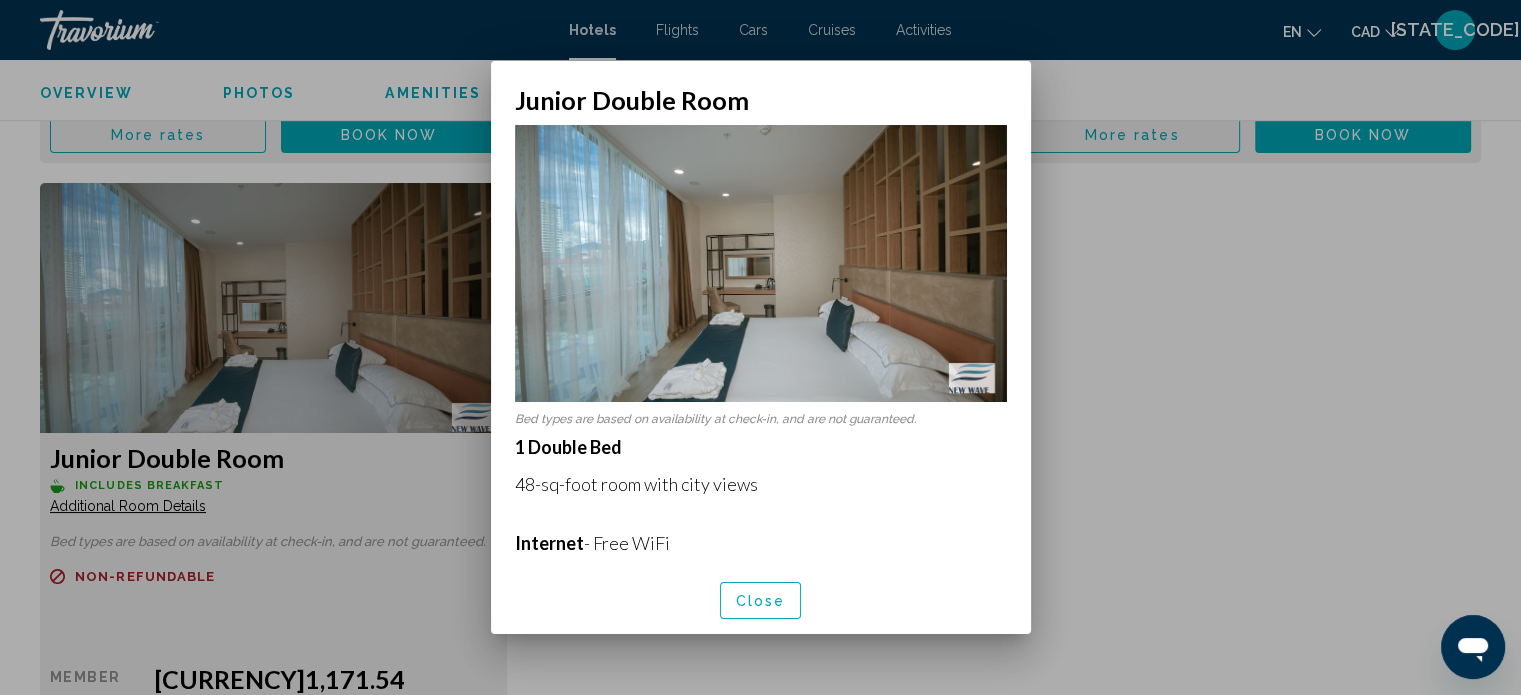 scroll, scrollTop: 0, scrollLeft: 0, axis: both 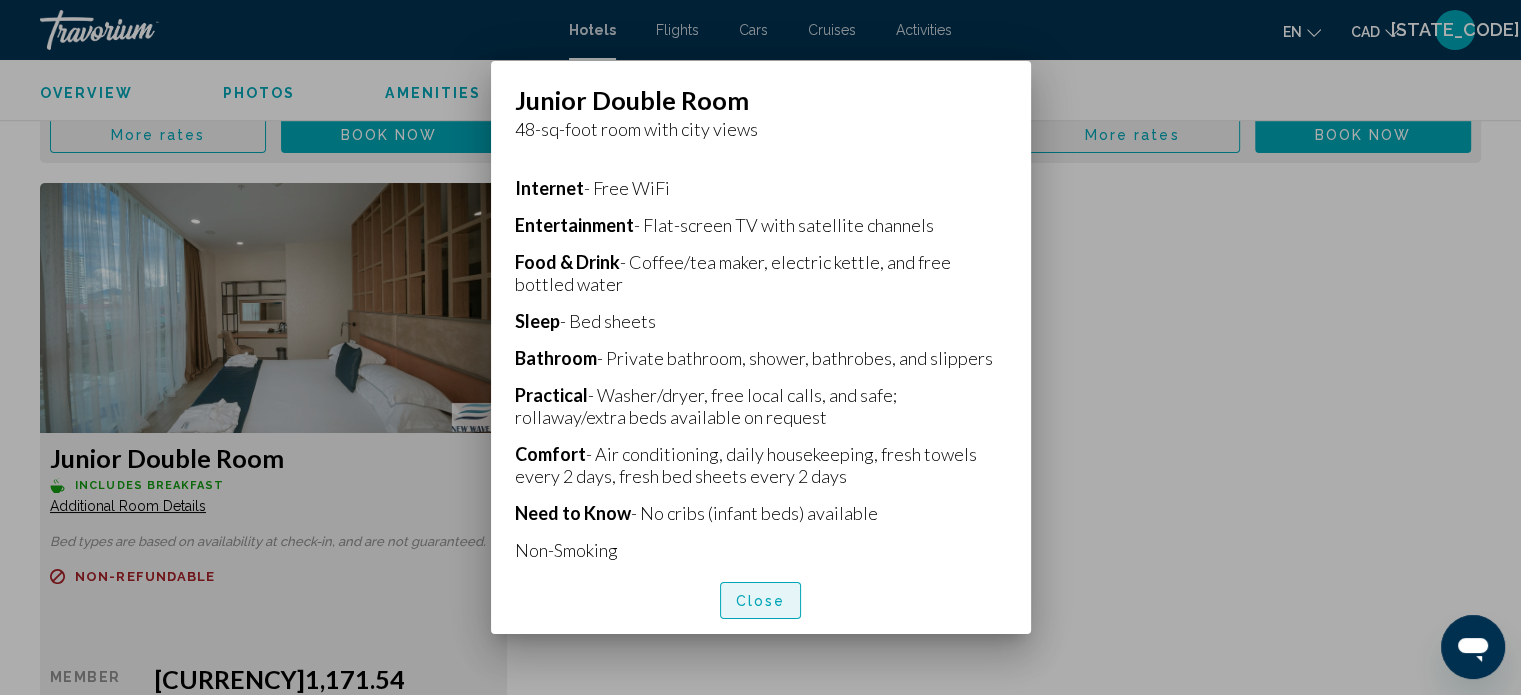 click on "Close" at bounding box center [761, 600] 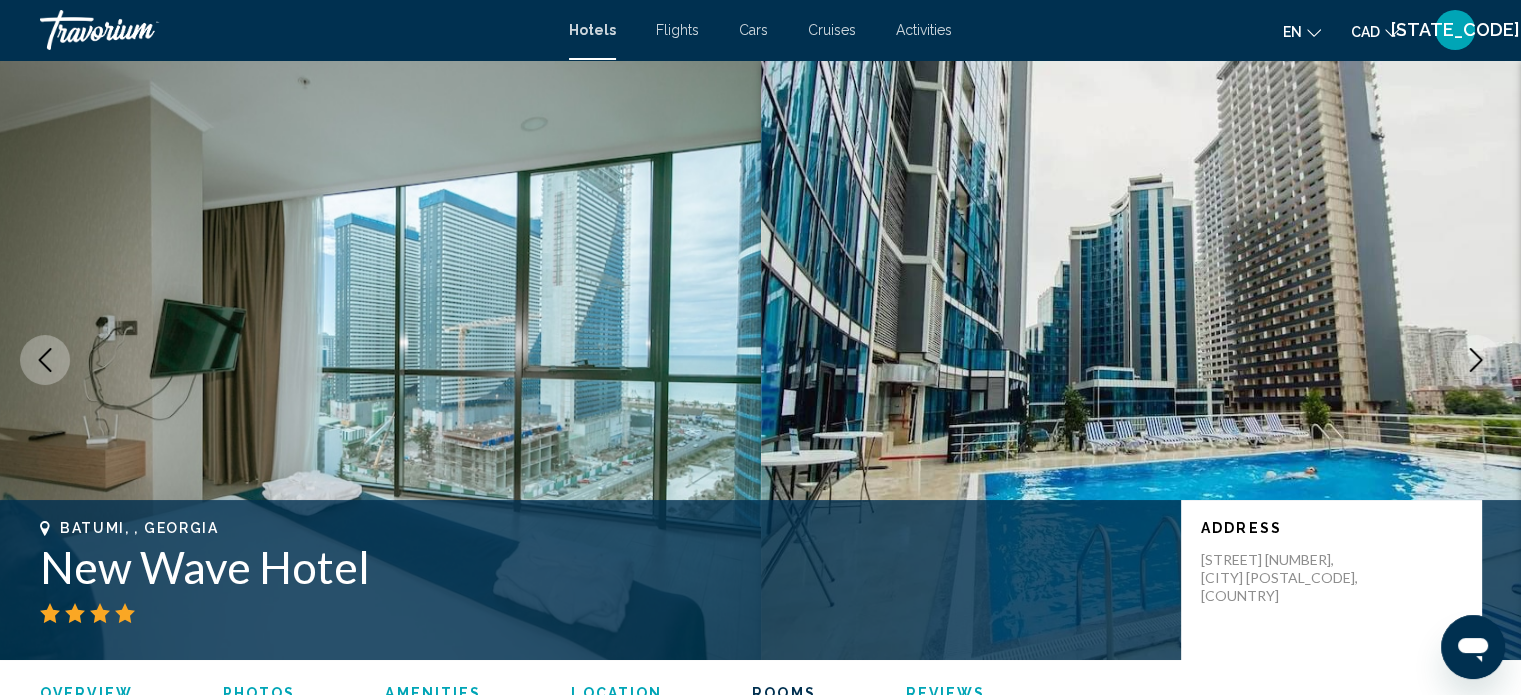 scroll, scrollTop: 3335, scrollLeft: 0, axis: vertical 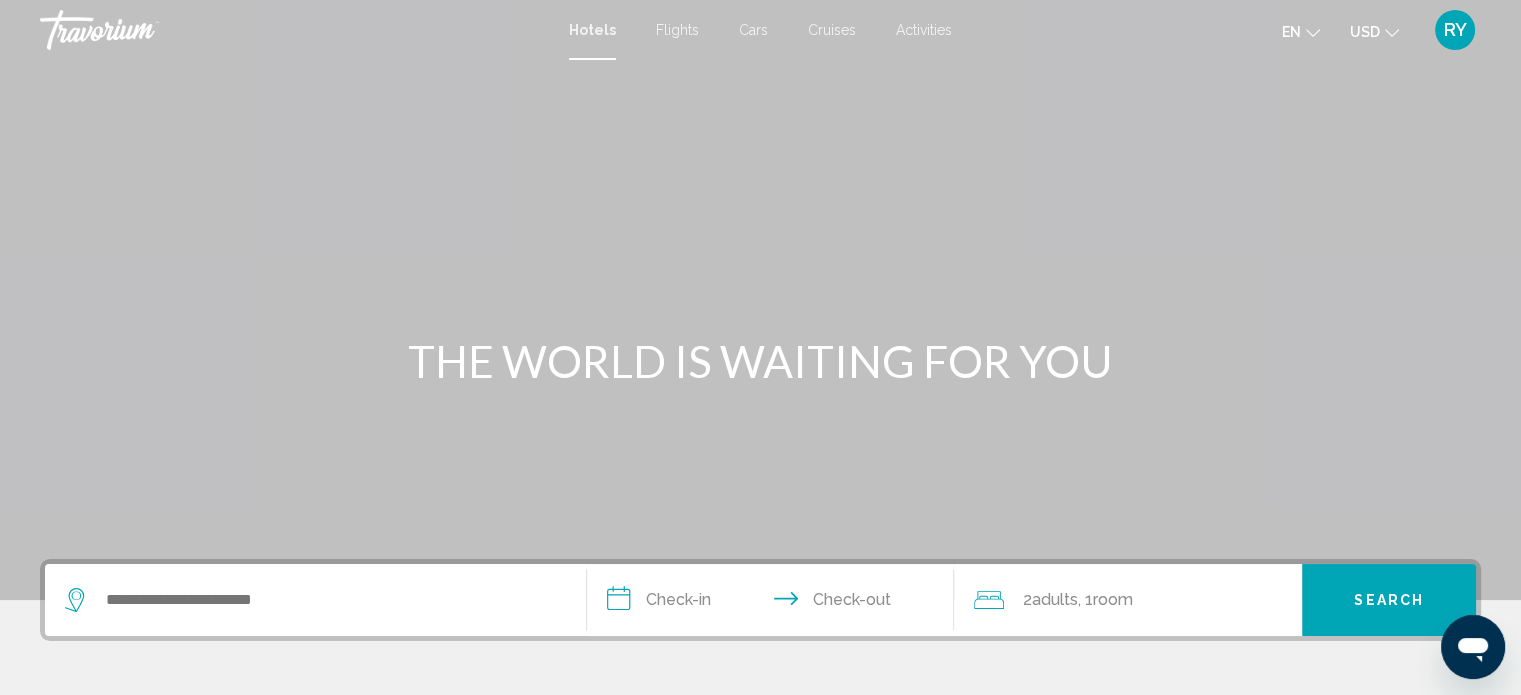 click 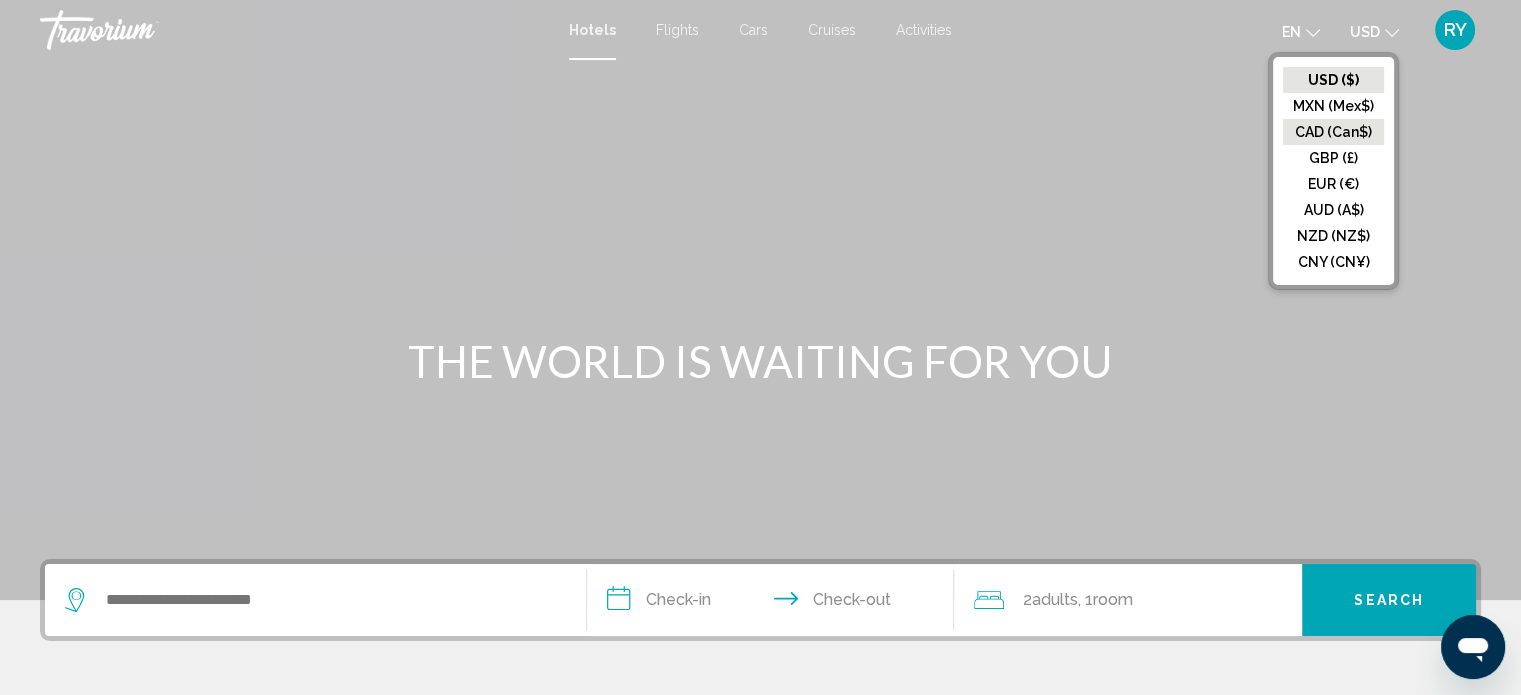 click on "CAD (Can$)" 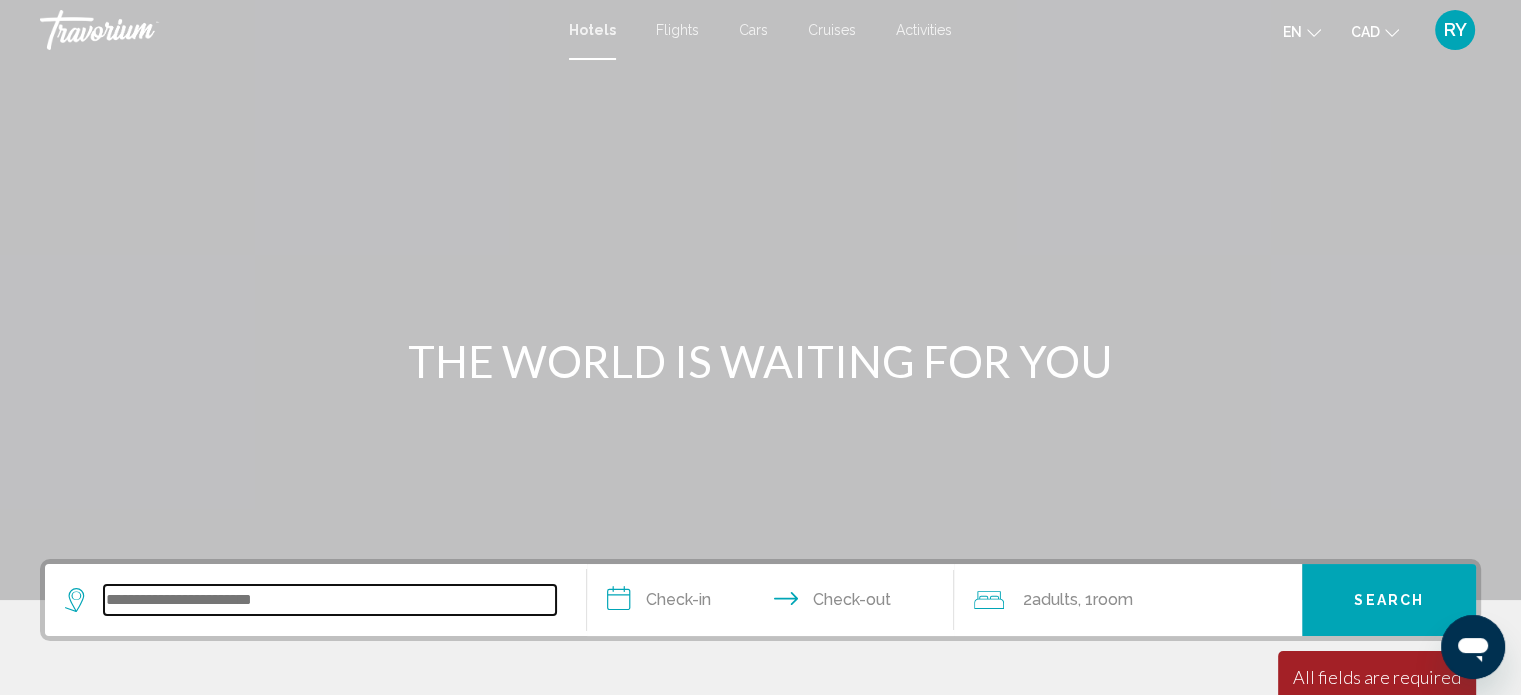 click at bounding box center [330, 600] 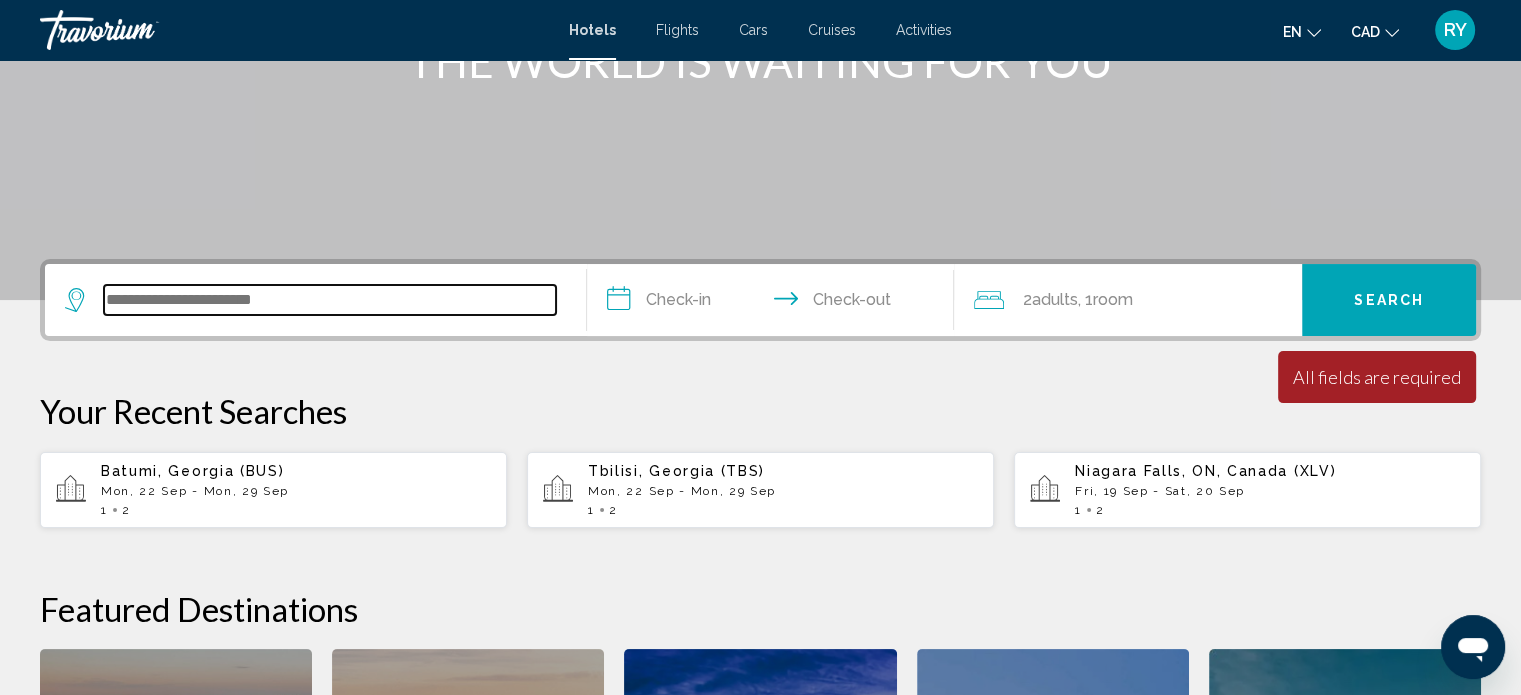 scroll, scrollTop: 493, scrollLeft: 0, axis: vertical 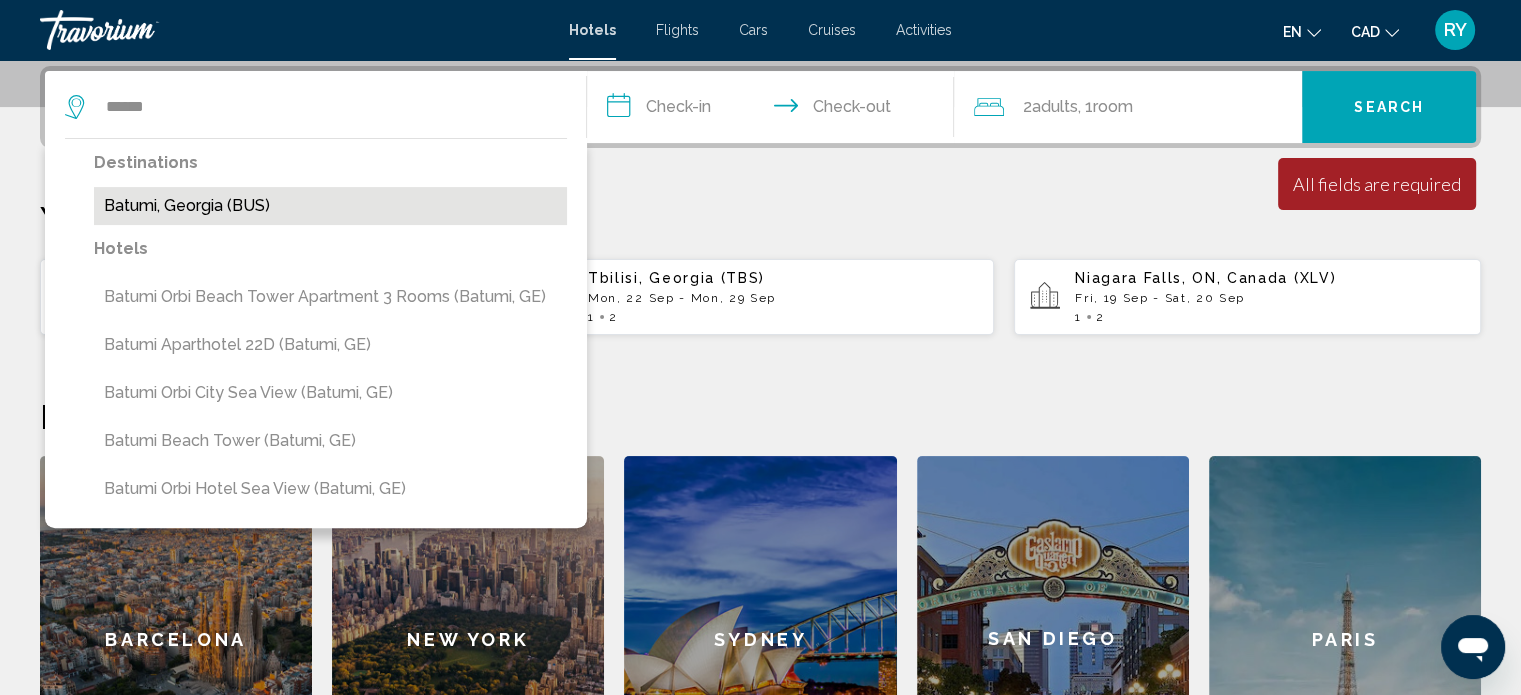 click on "Batumi, Georgia (BUS)" at bounding box center [330, 206] 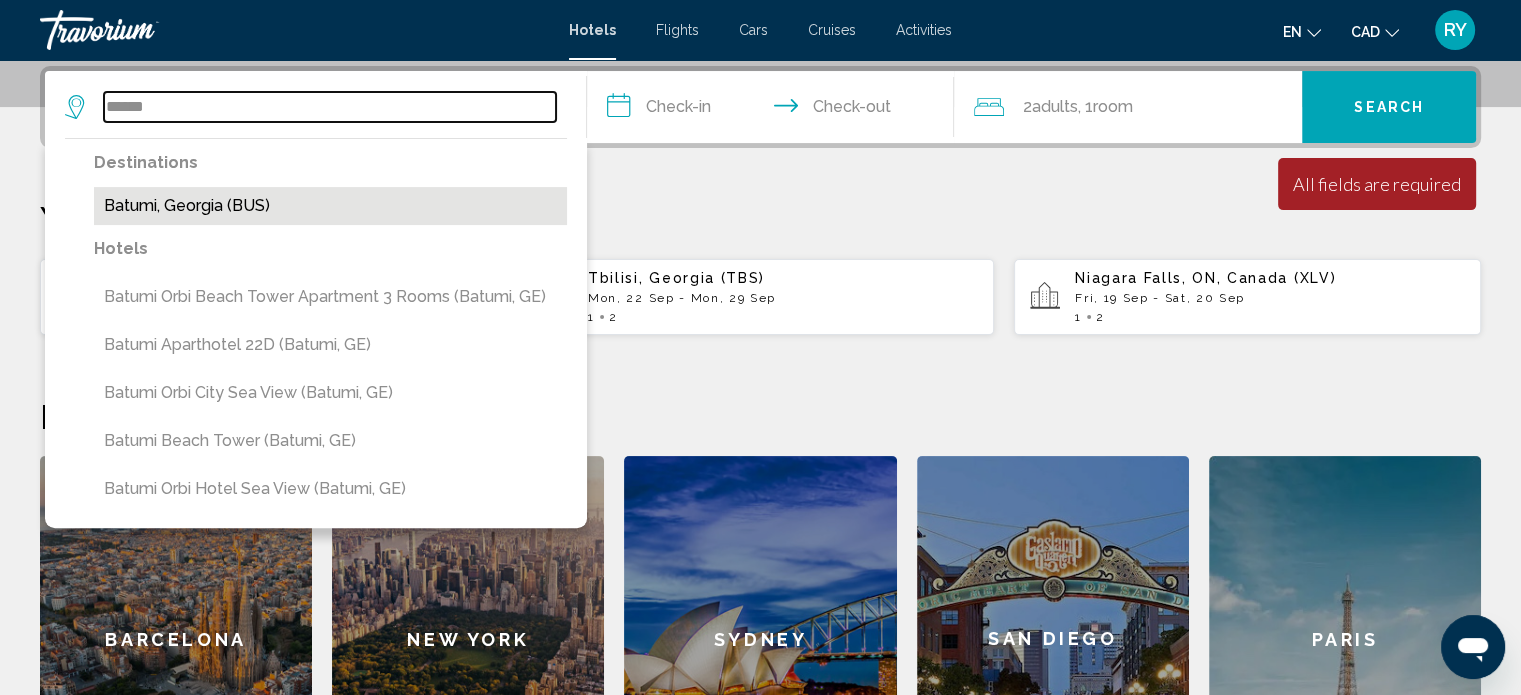 type on "**********" 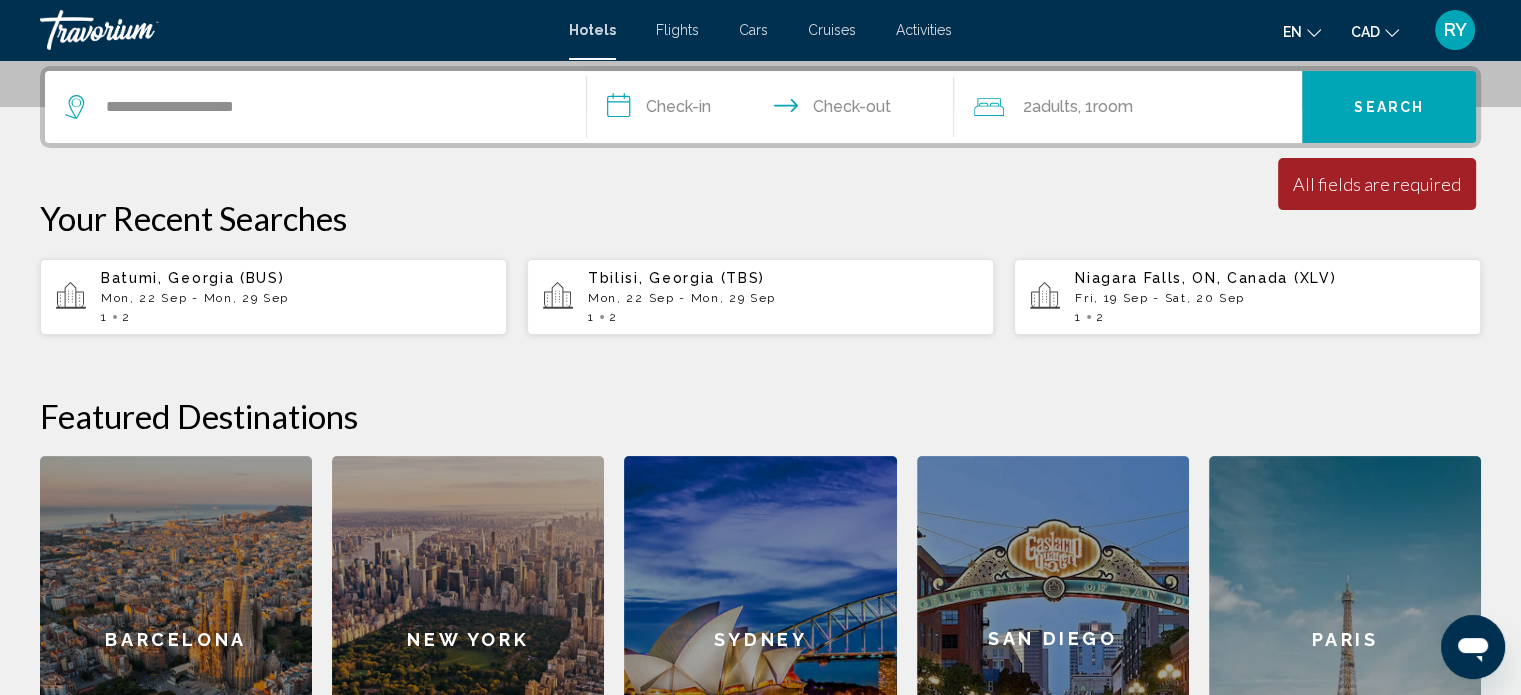 click on "**********" at bounding box center [775, 110] 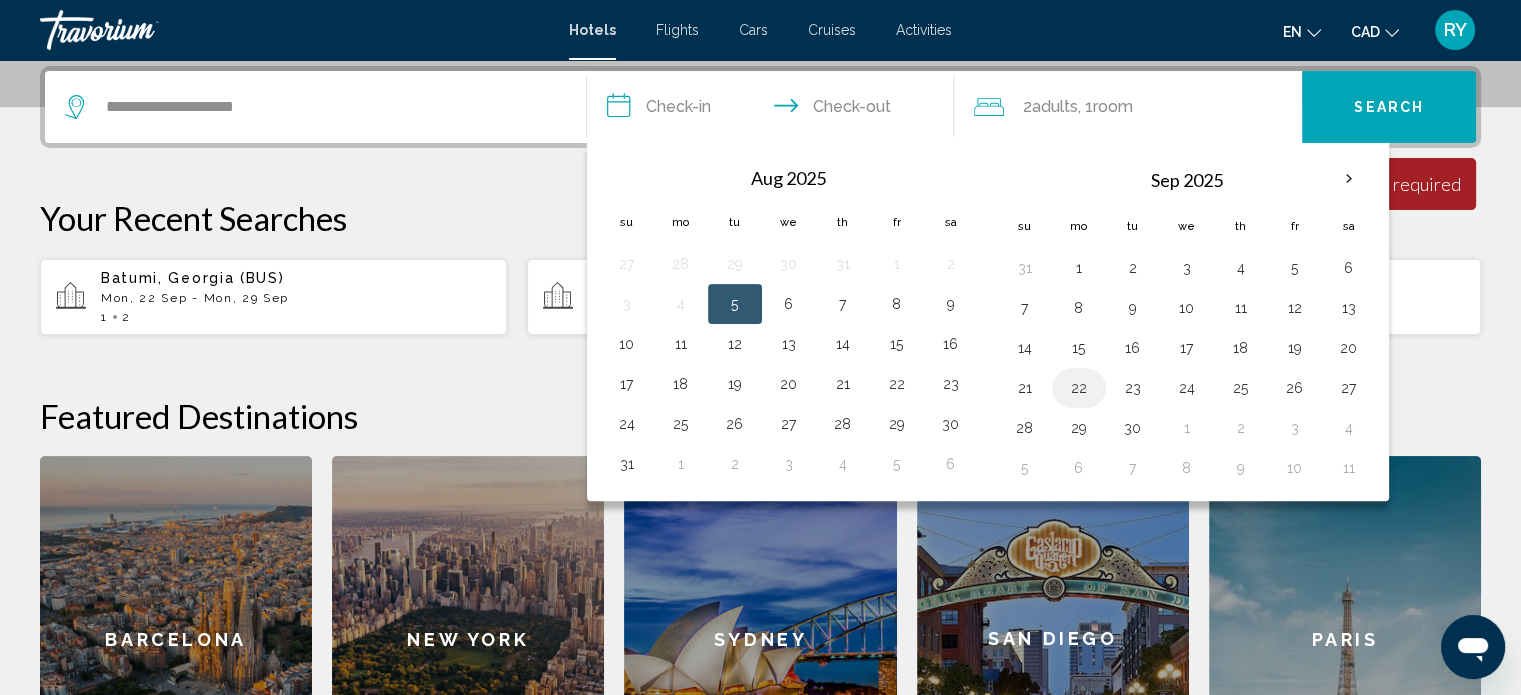 click on "22" at bounding box center (1079, 388) 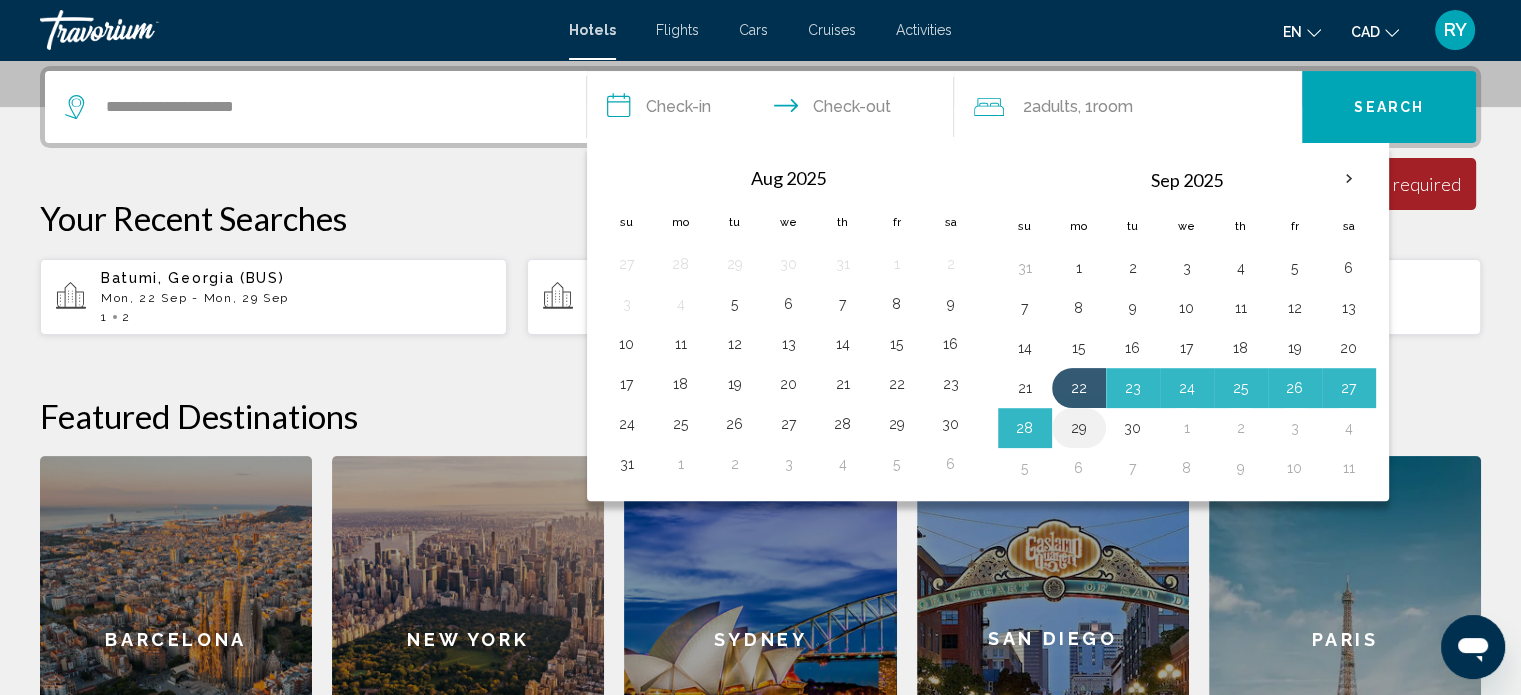 click on "29" at bounding box center [1079, 428] 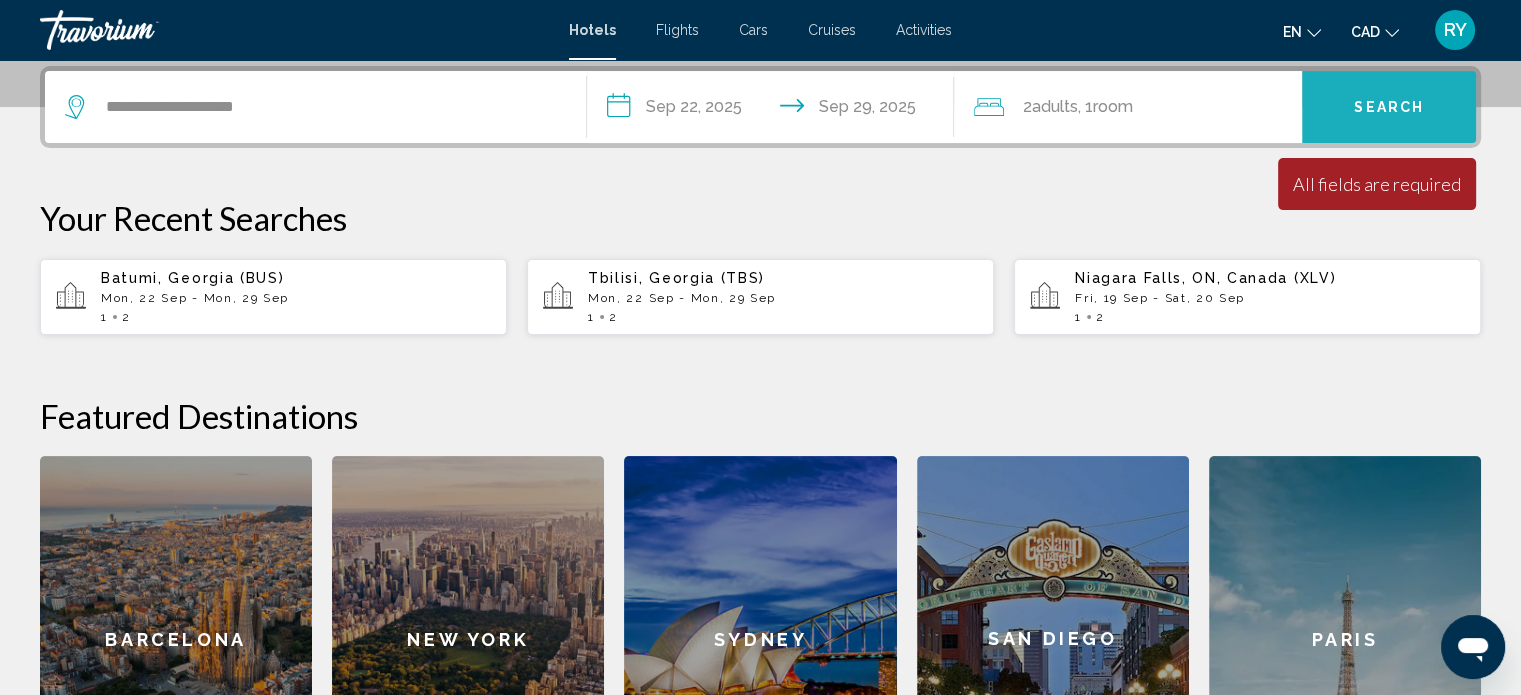 click on "Search" at bounding box center [1389, 108] 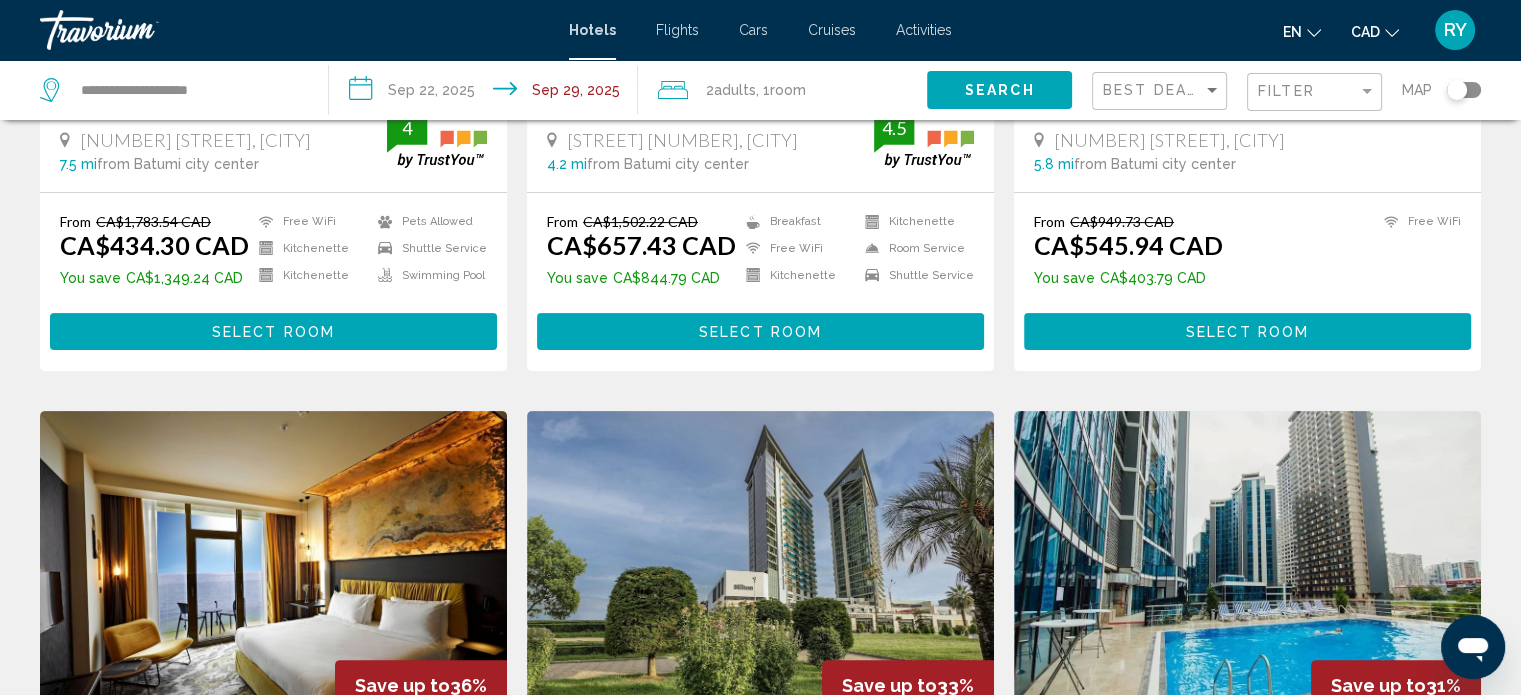 scroll, scrollTop: 0, scrollLeft: 0, axis: both 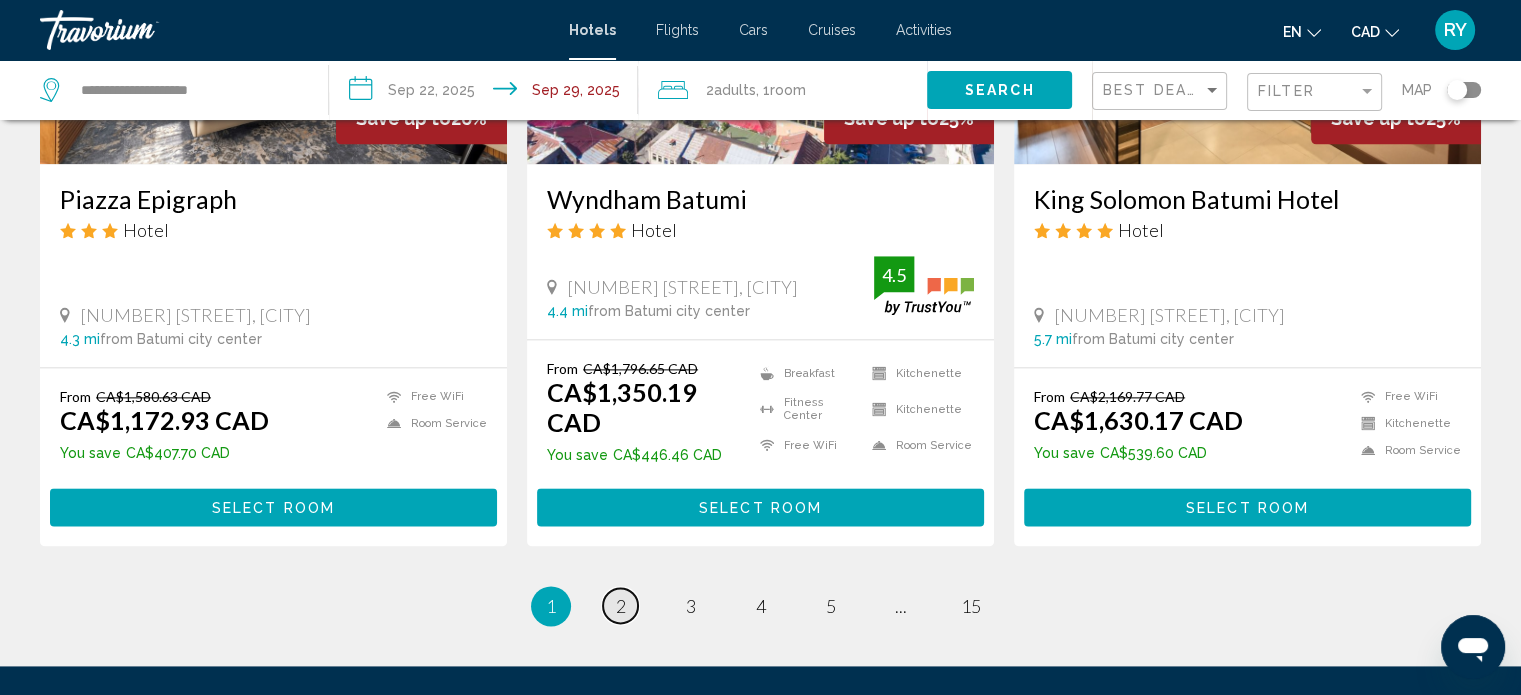 click on "2" at bounding box center [621, 606] 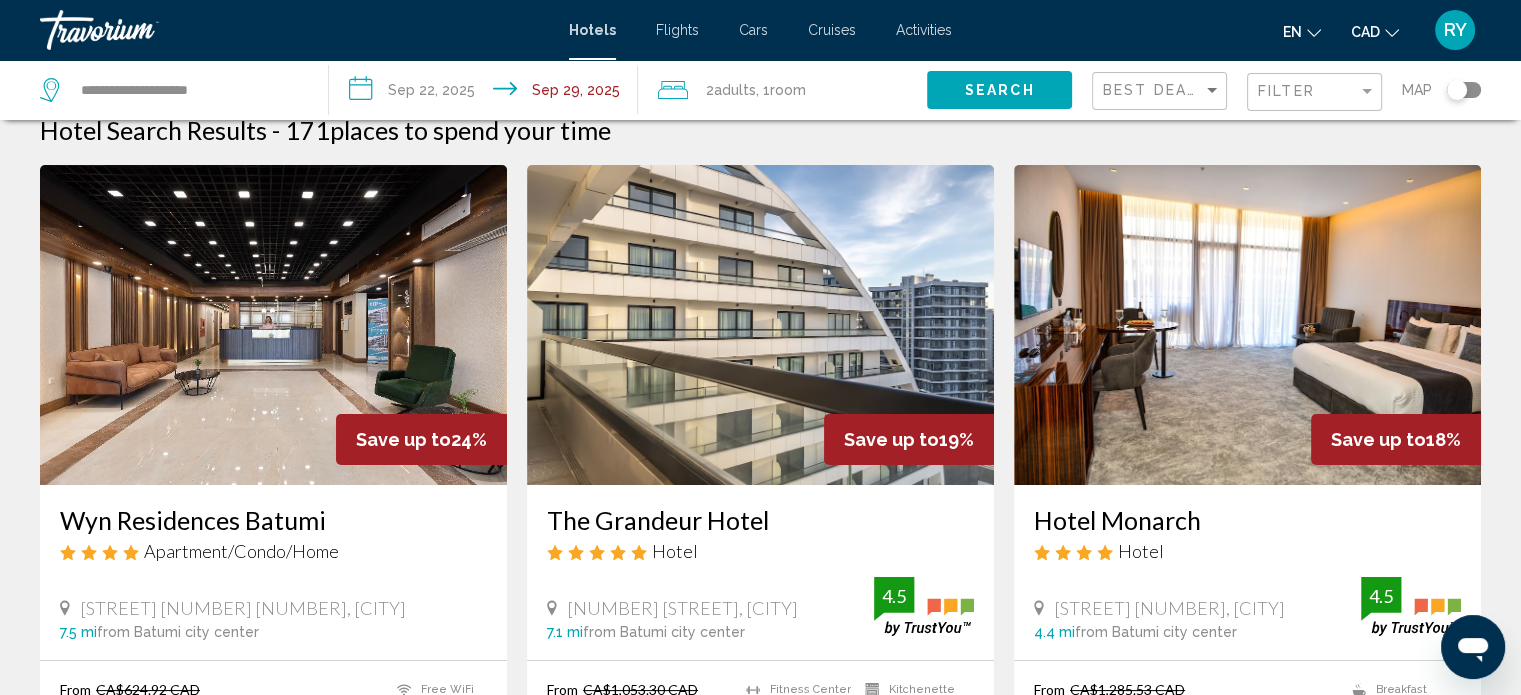 scroll, scrollTop: 0, scrollLeft: 0, axis: both 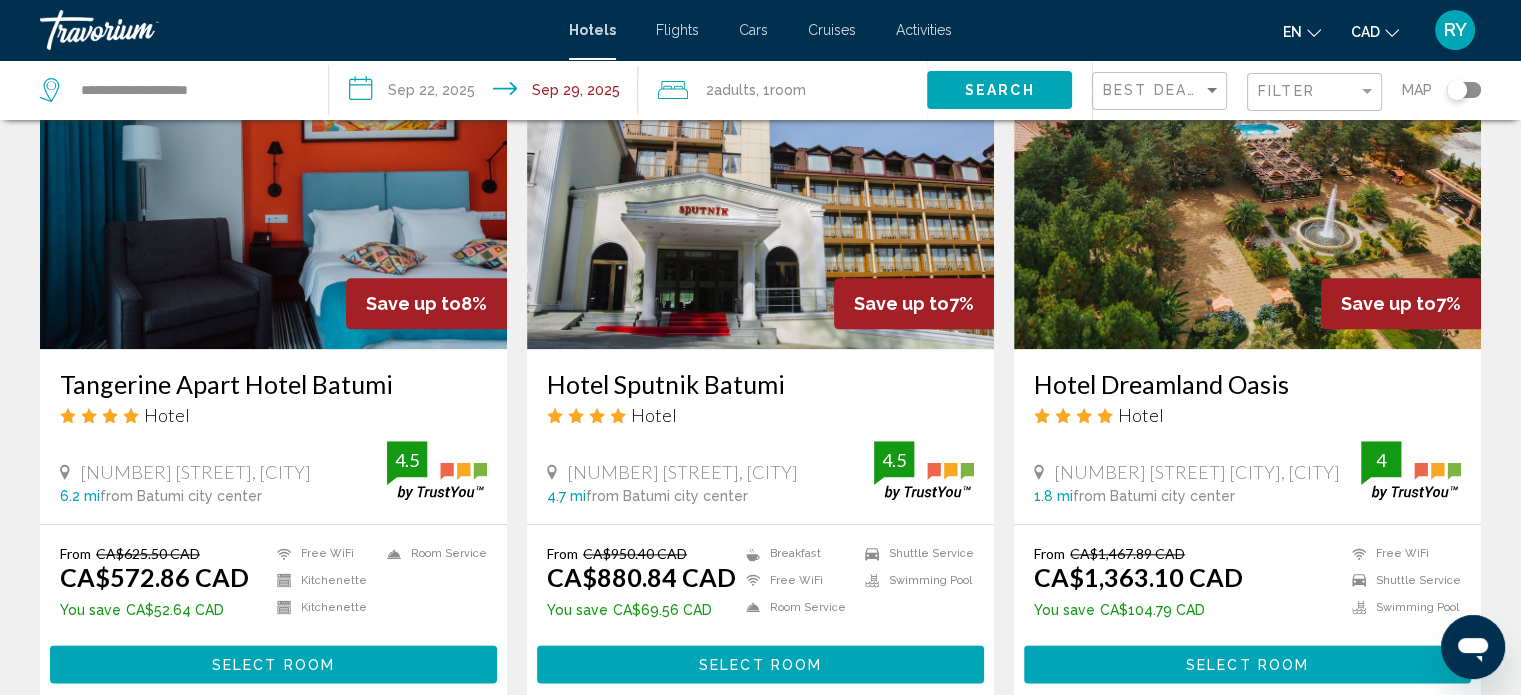 click at bounding box center (1247, 189) 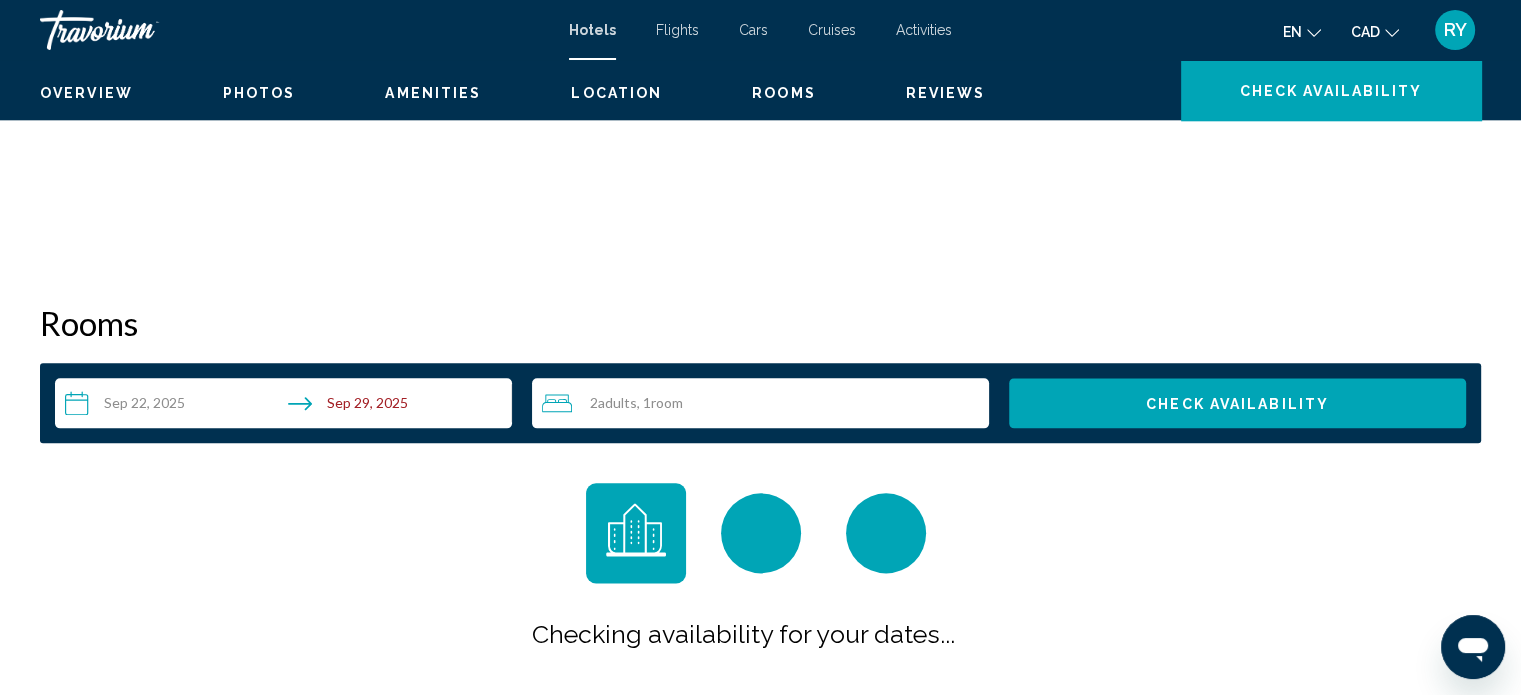 scroll, scrollTop: 12, scrollLeft: 0, axis: vertical 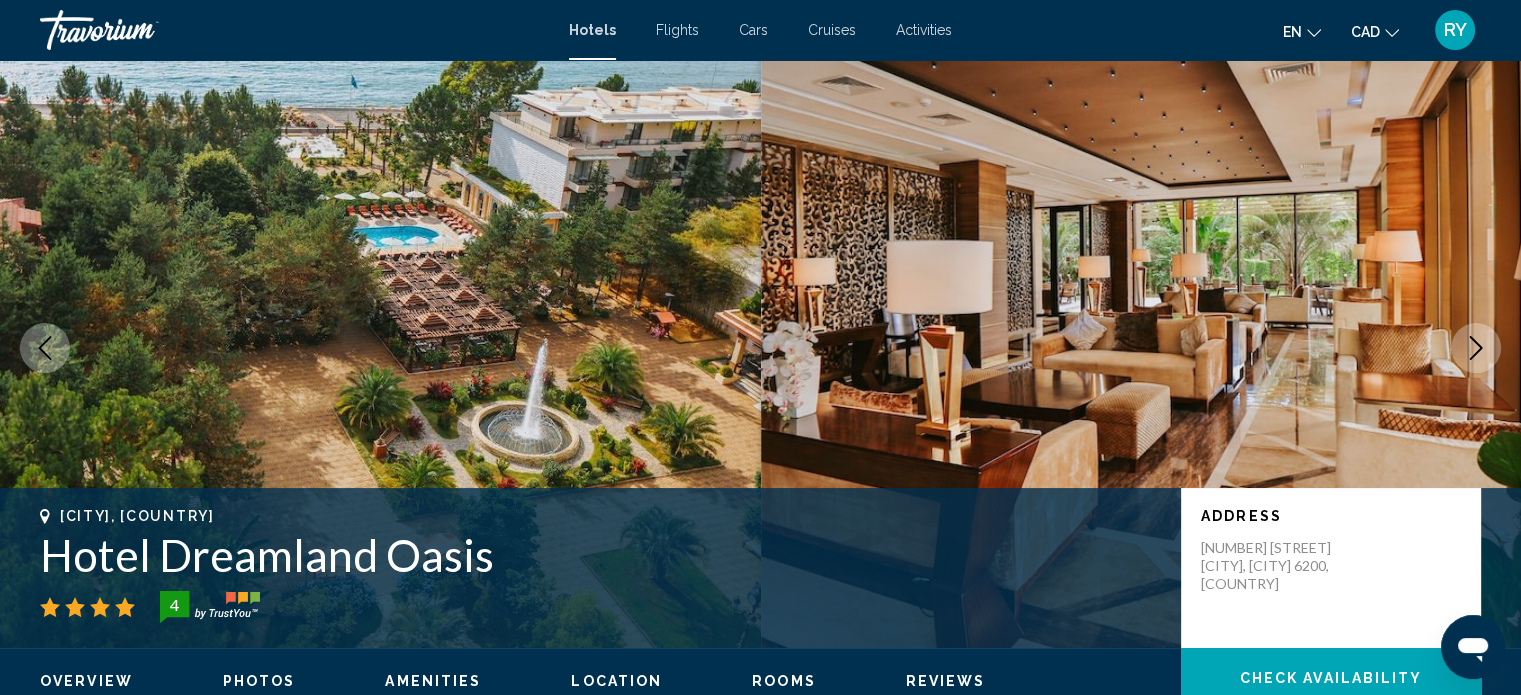click 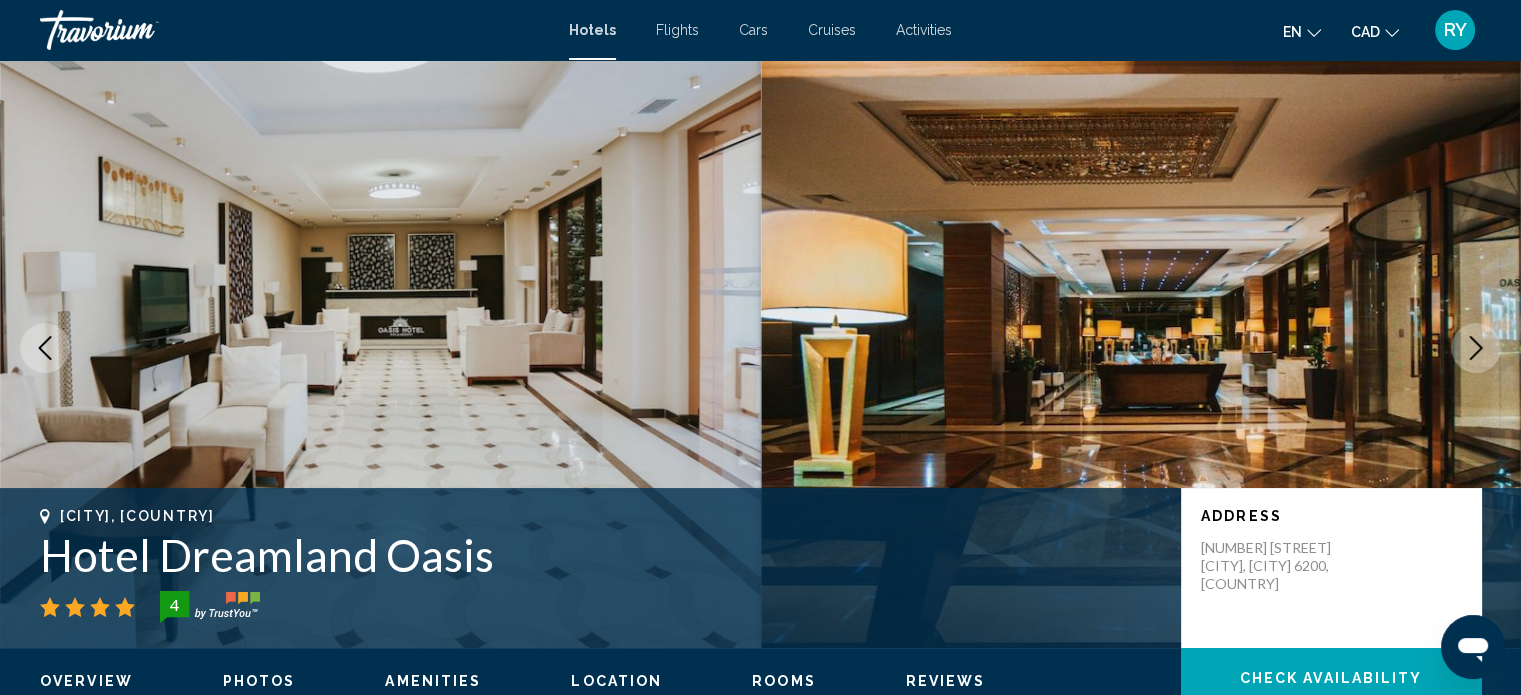 click 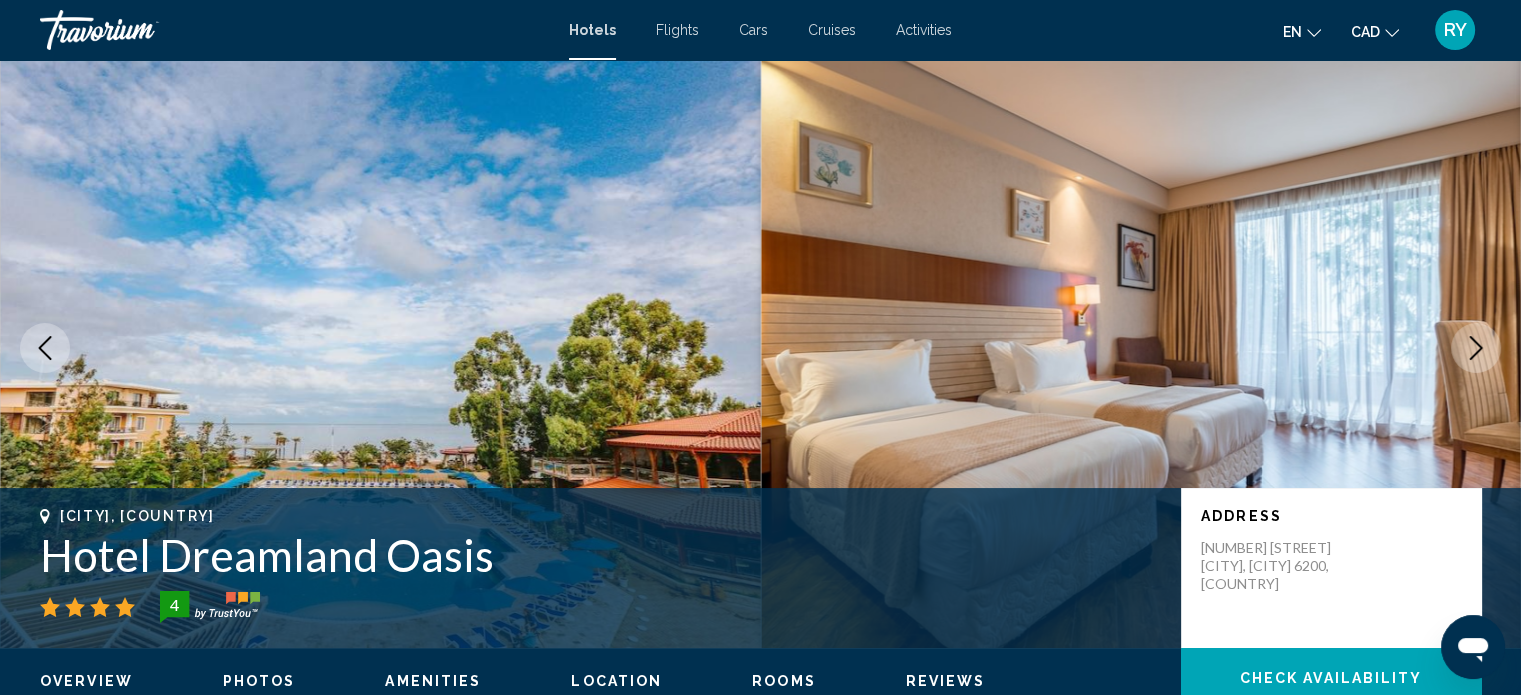 click 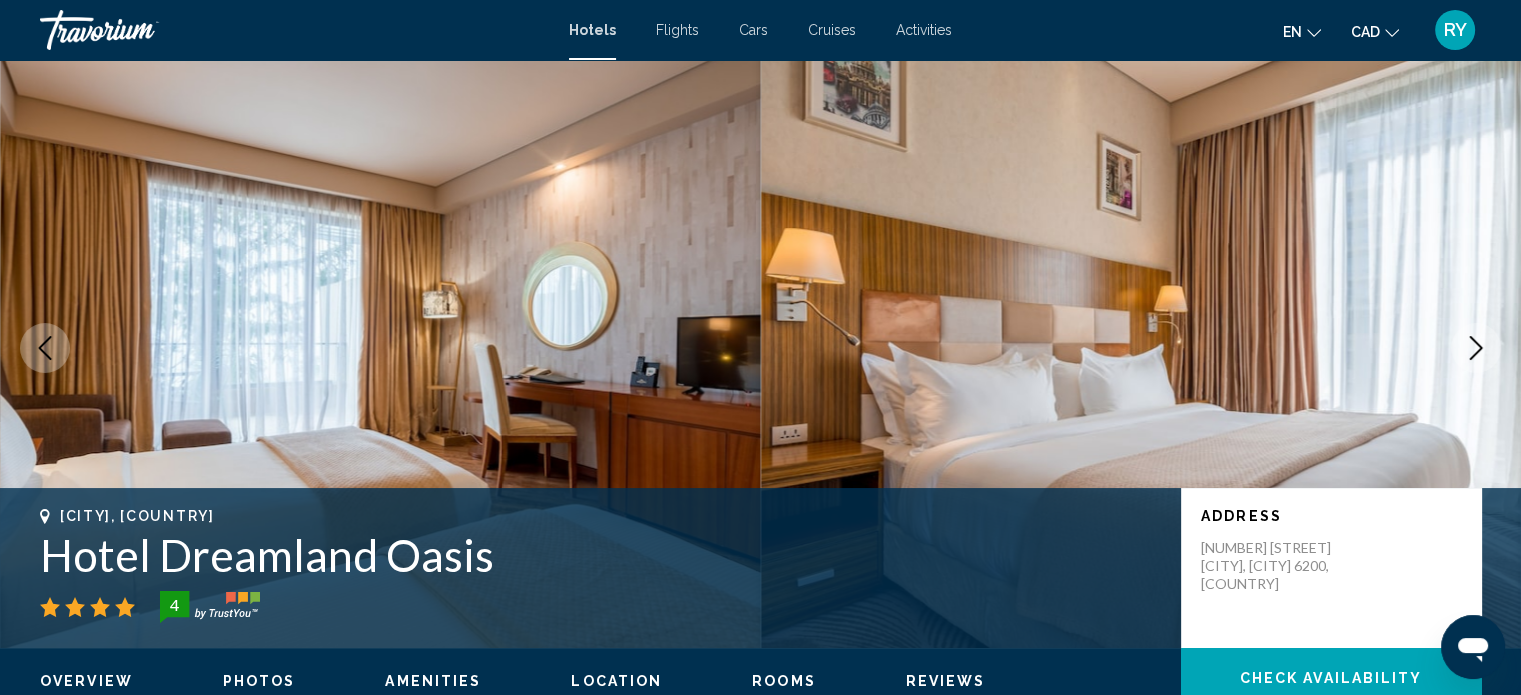 click 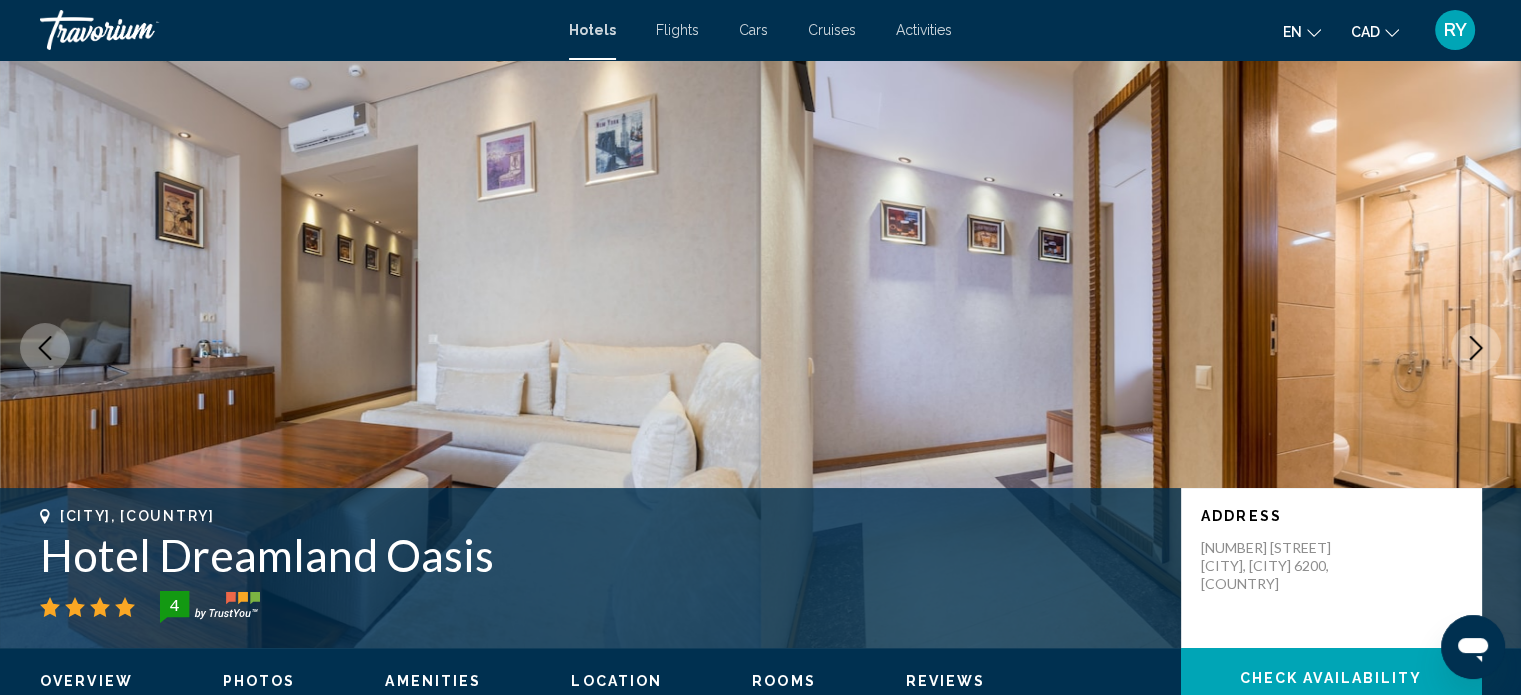 click 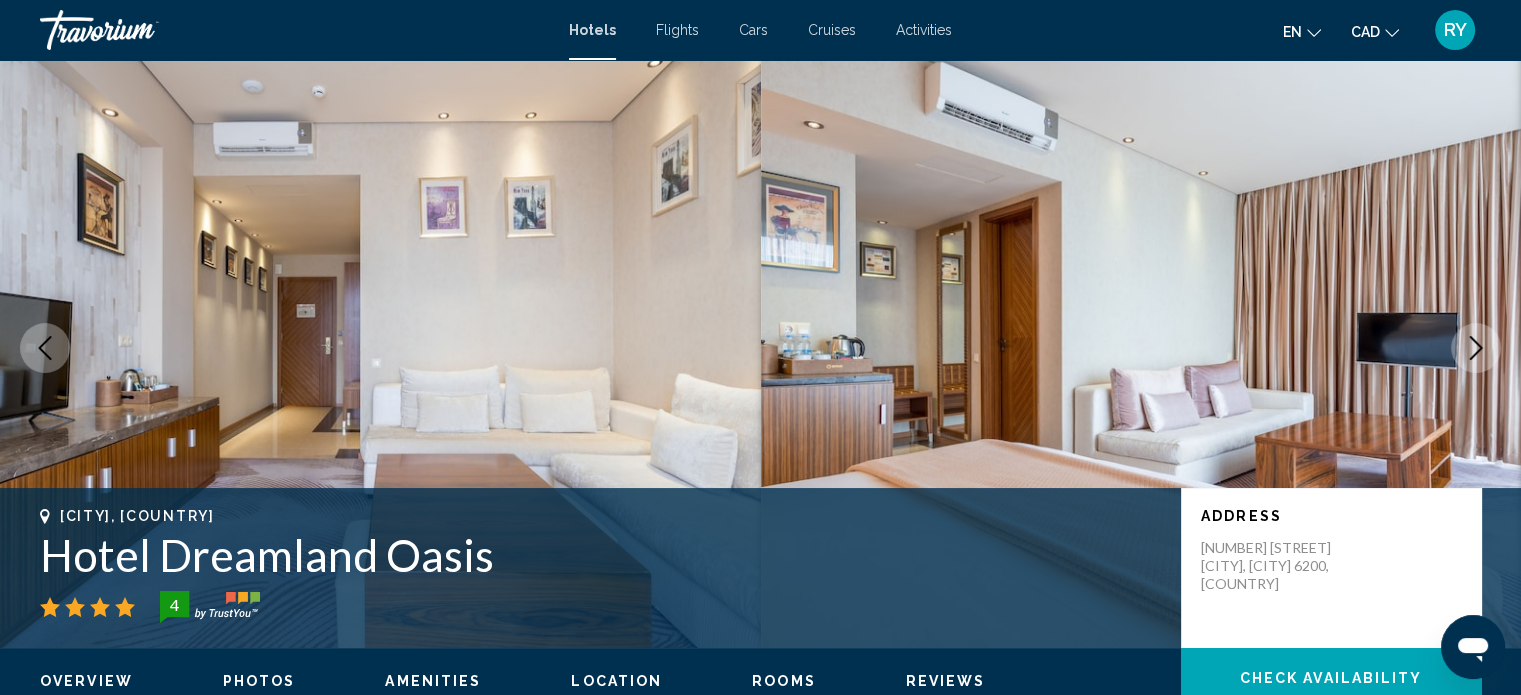 click 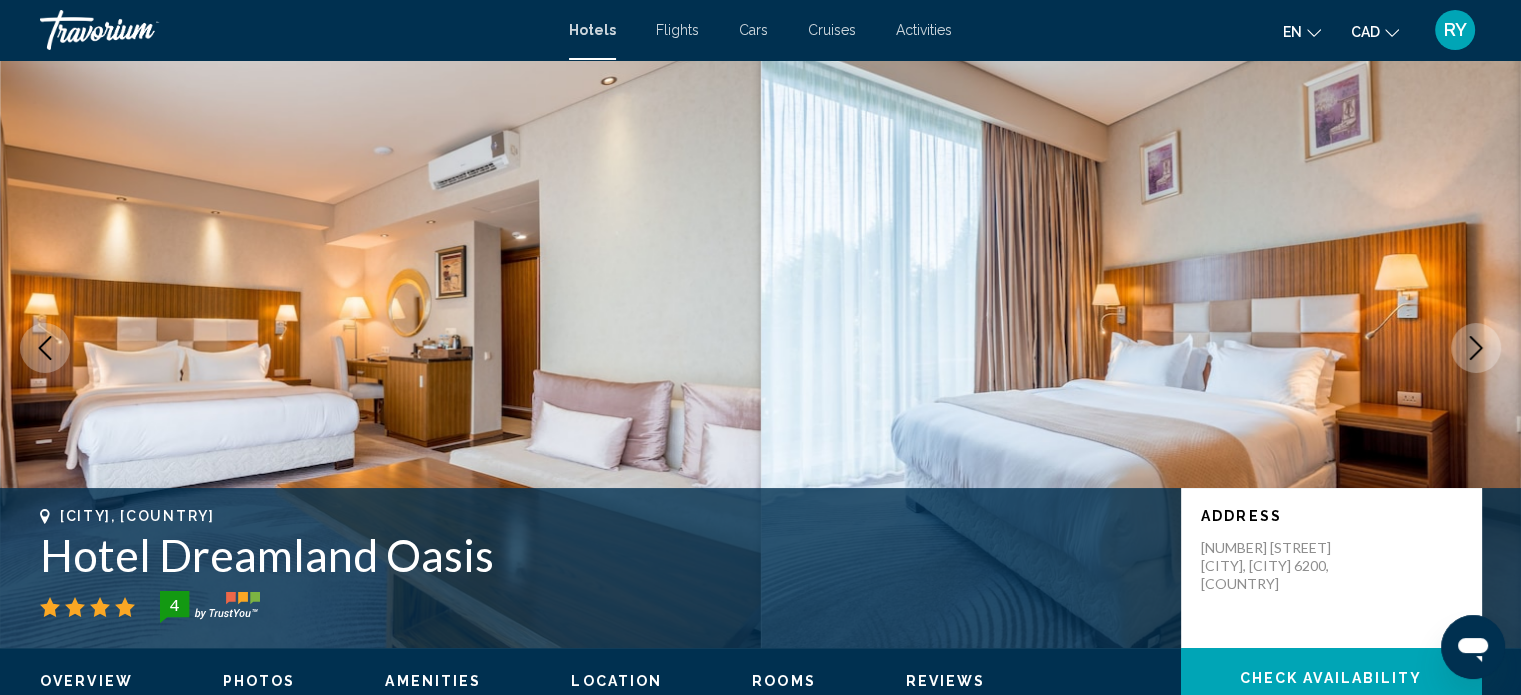 click 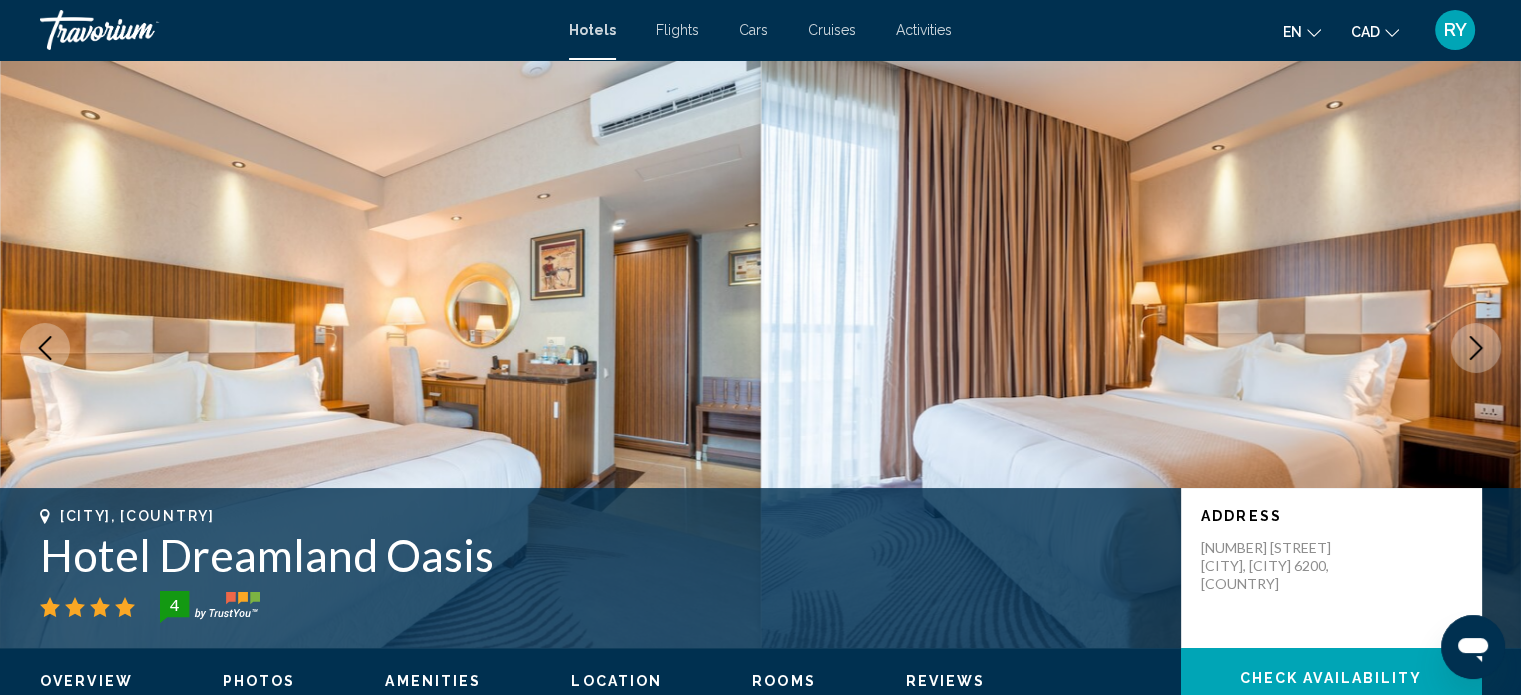click 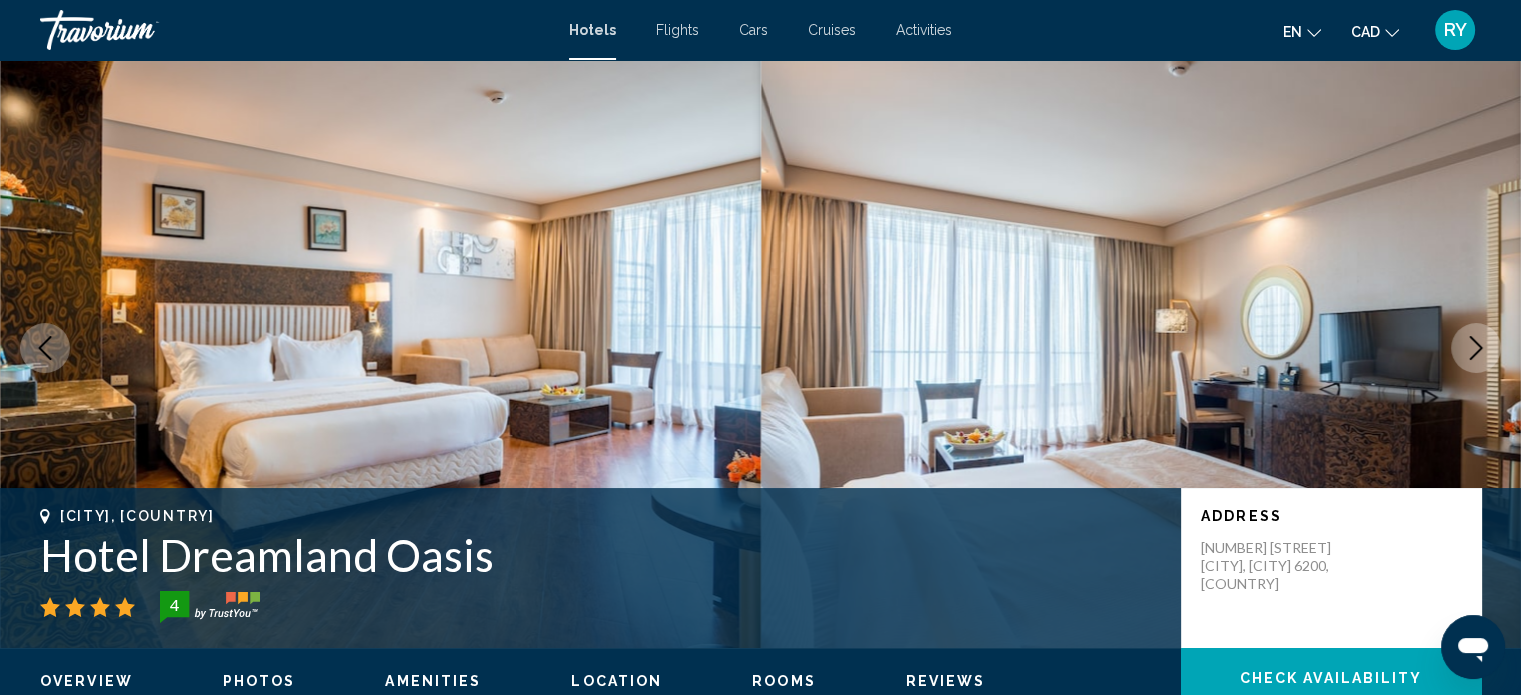 click 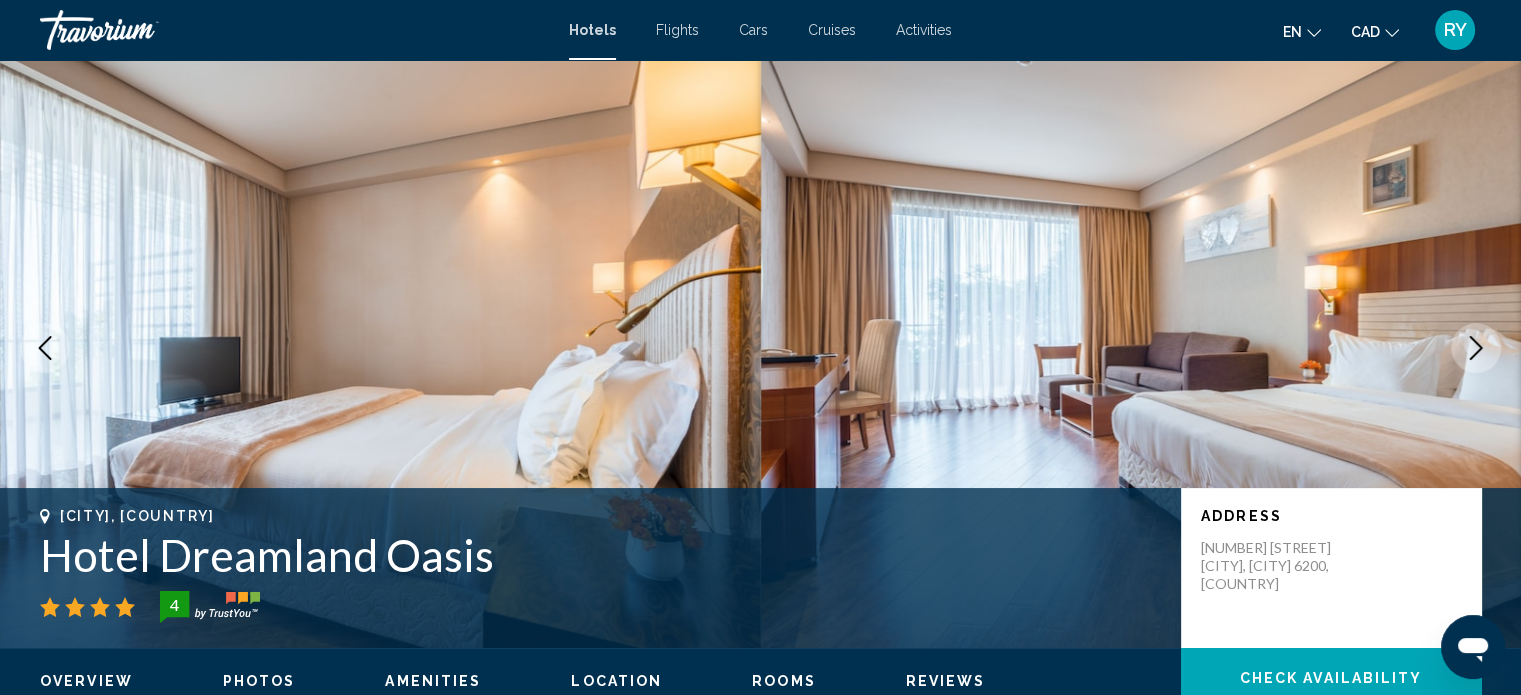 click 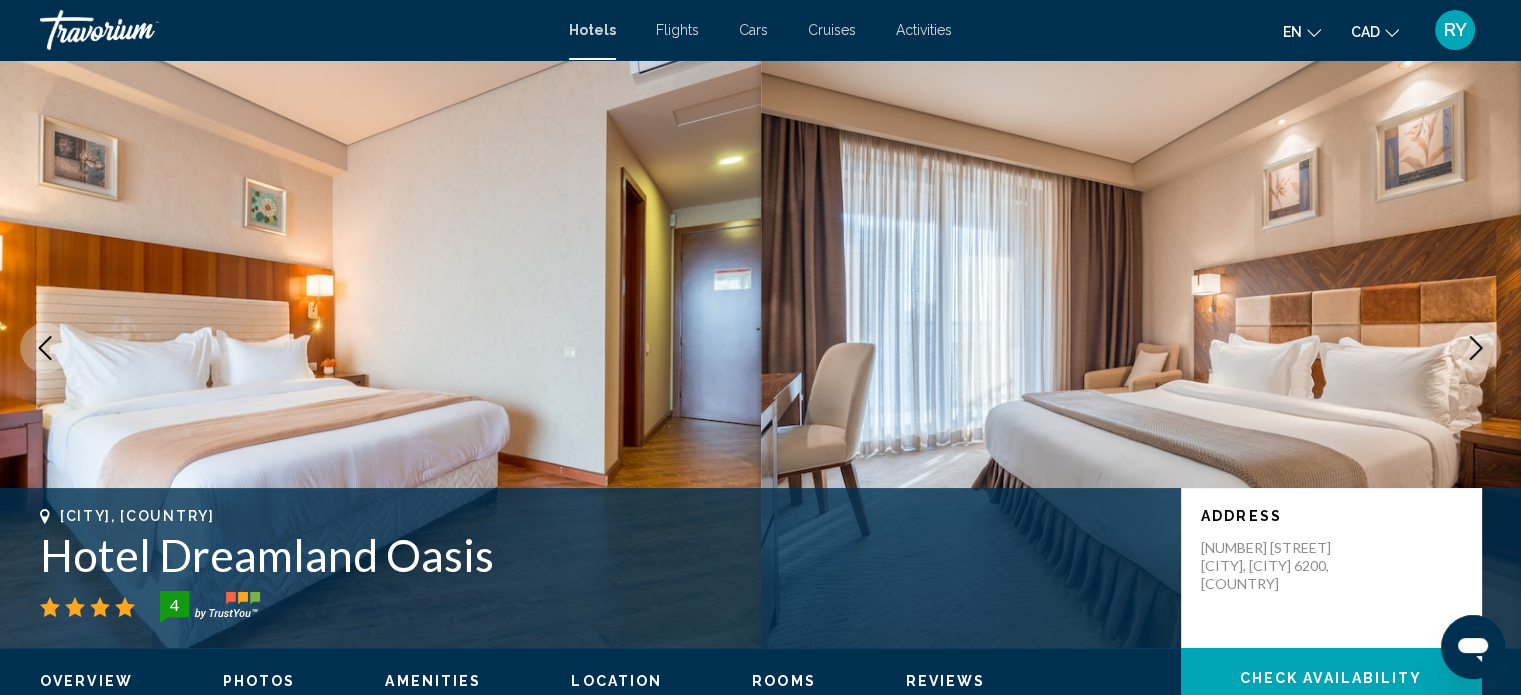 click 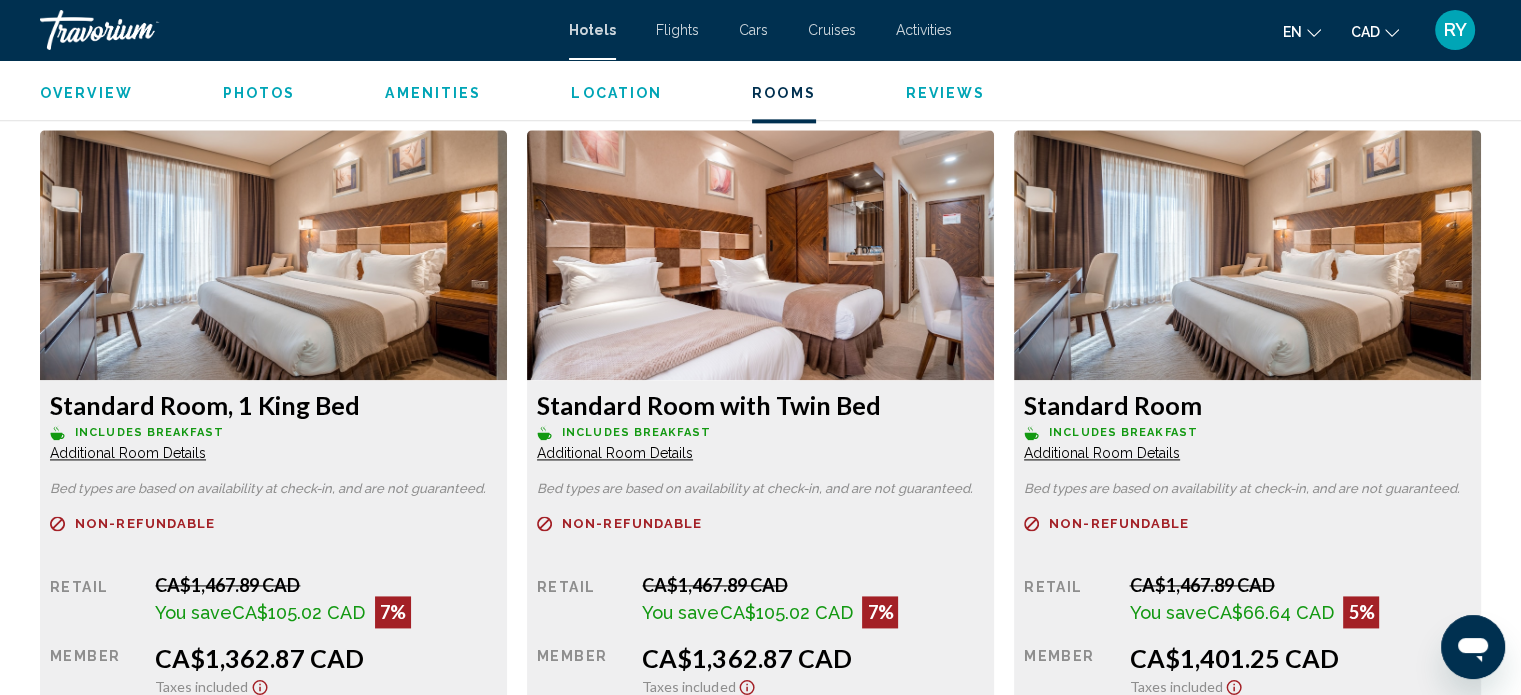 scroll, scrollTop: 2676, scrollLeft: 0, axis: vertical 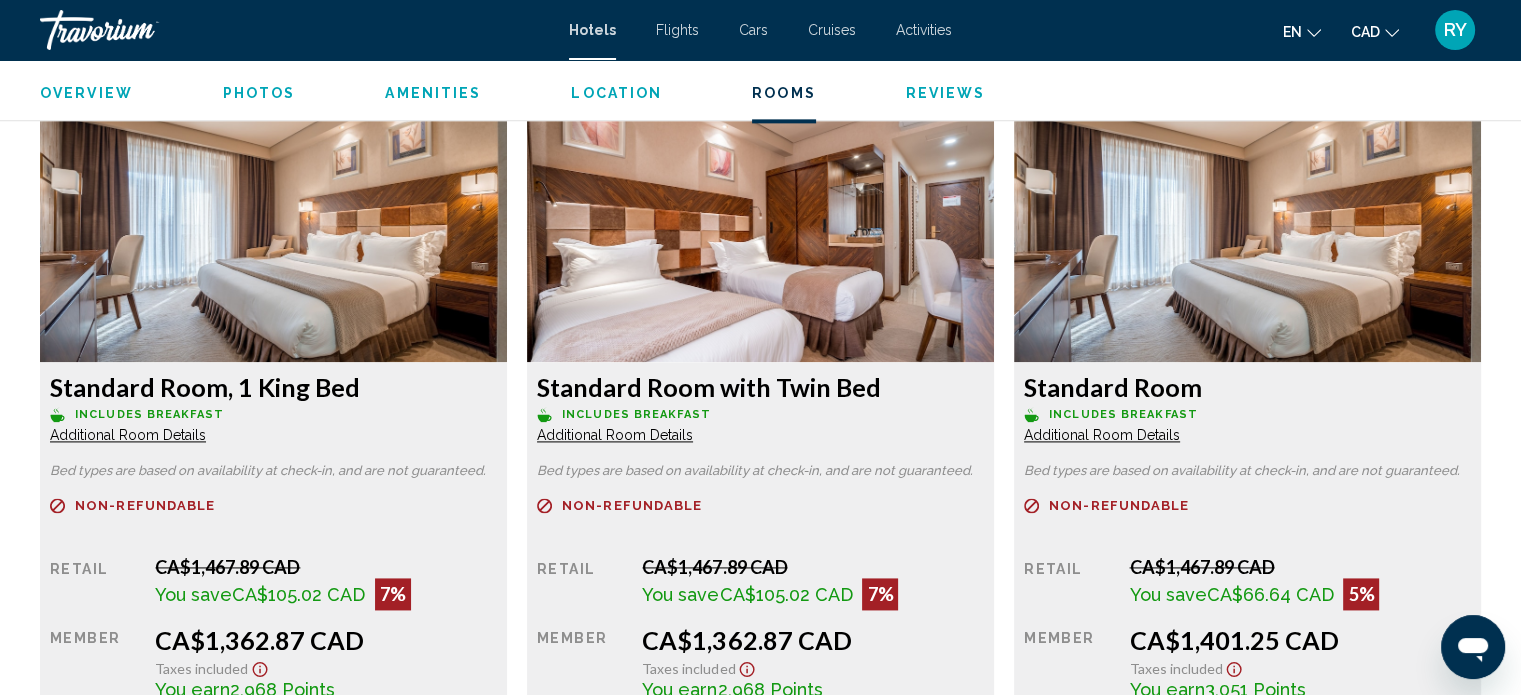 click on "Additional Room Details" at bounding box center [128, 435] 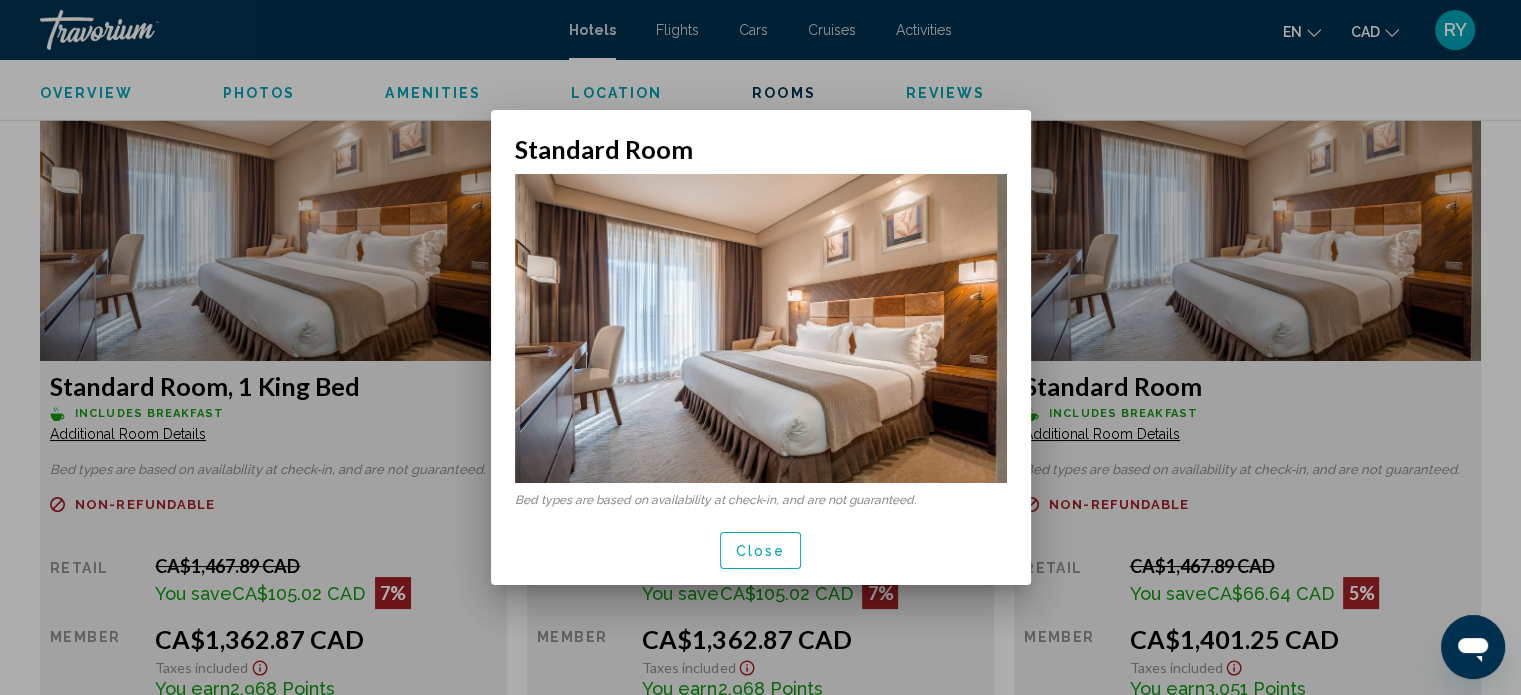 scroll, scrollTop: 0, scrollLeft: 0, axis: both 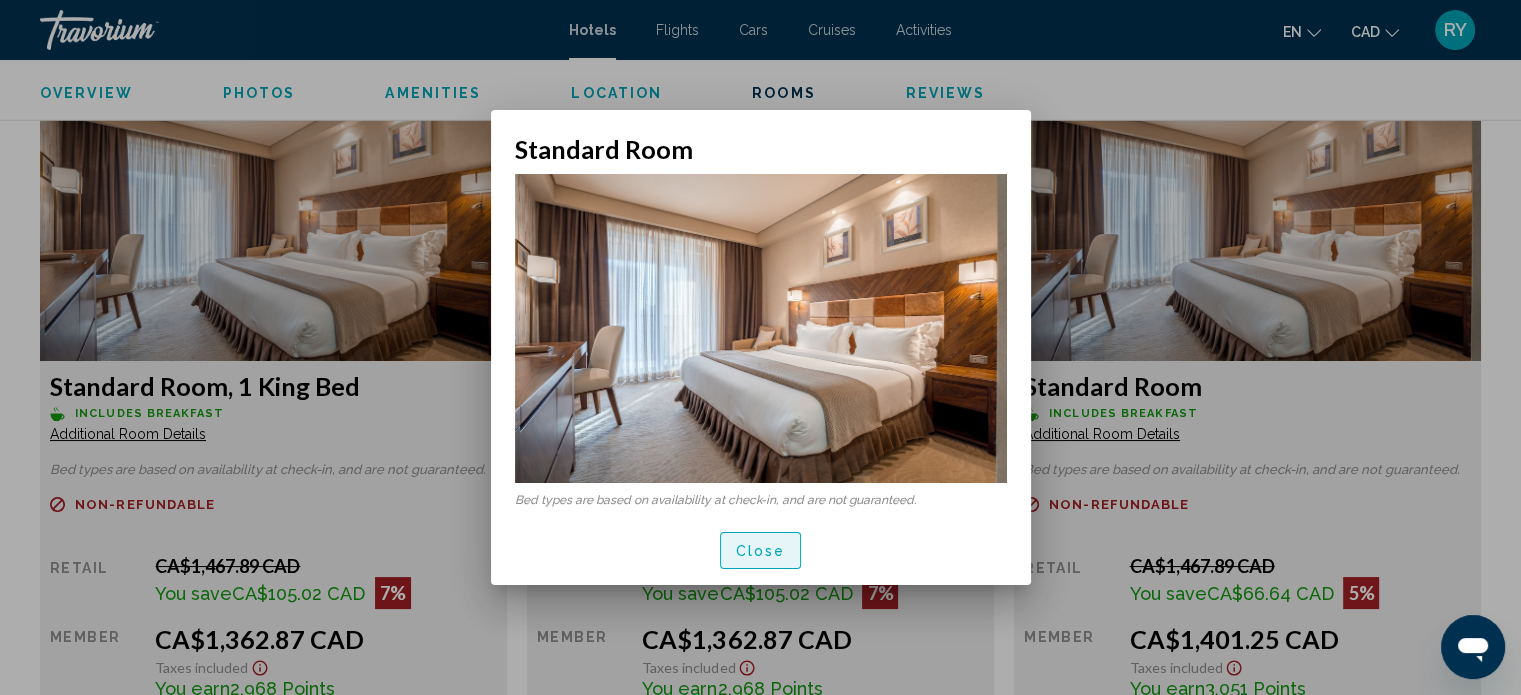 click on "Close" at bounding box center [761, 551] 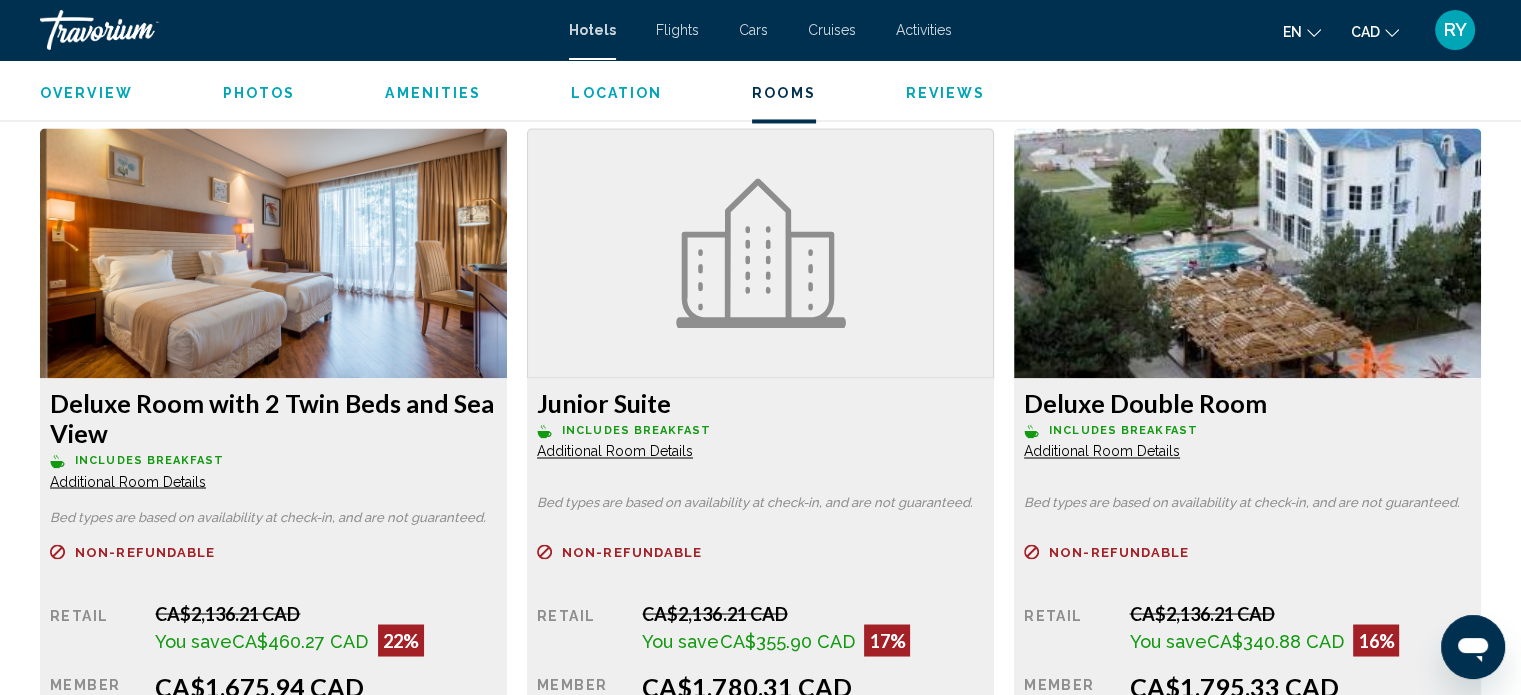 scroll, scrollTop: 3370, scrollLeft: 0, axis: vertical 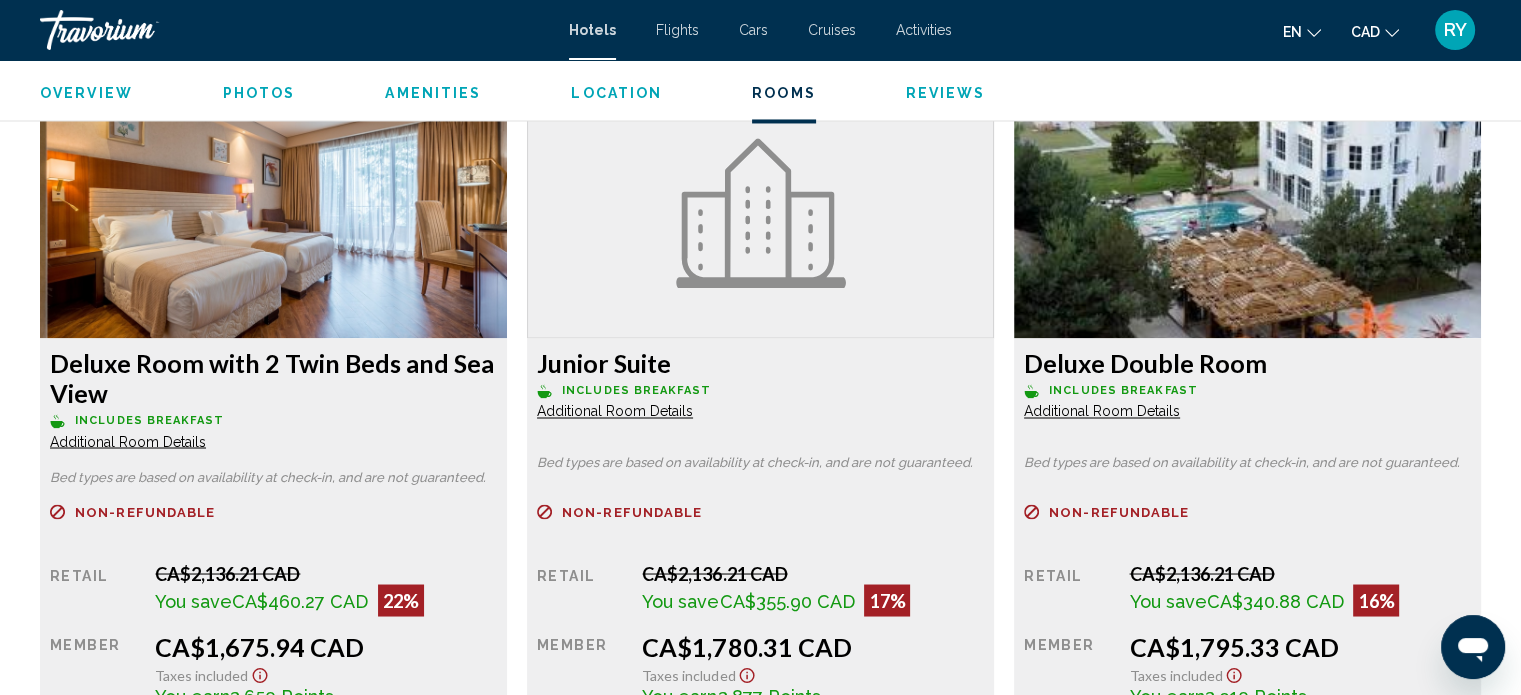 click on "Additional Room Details" at bounding box center (128, -259) 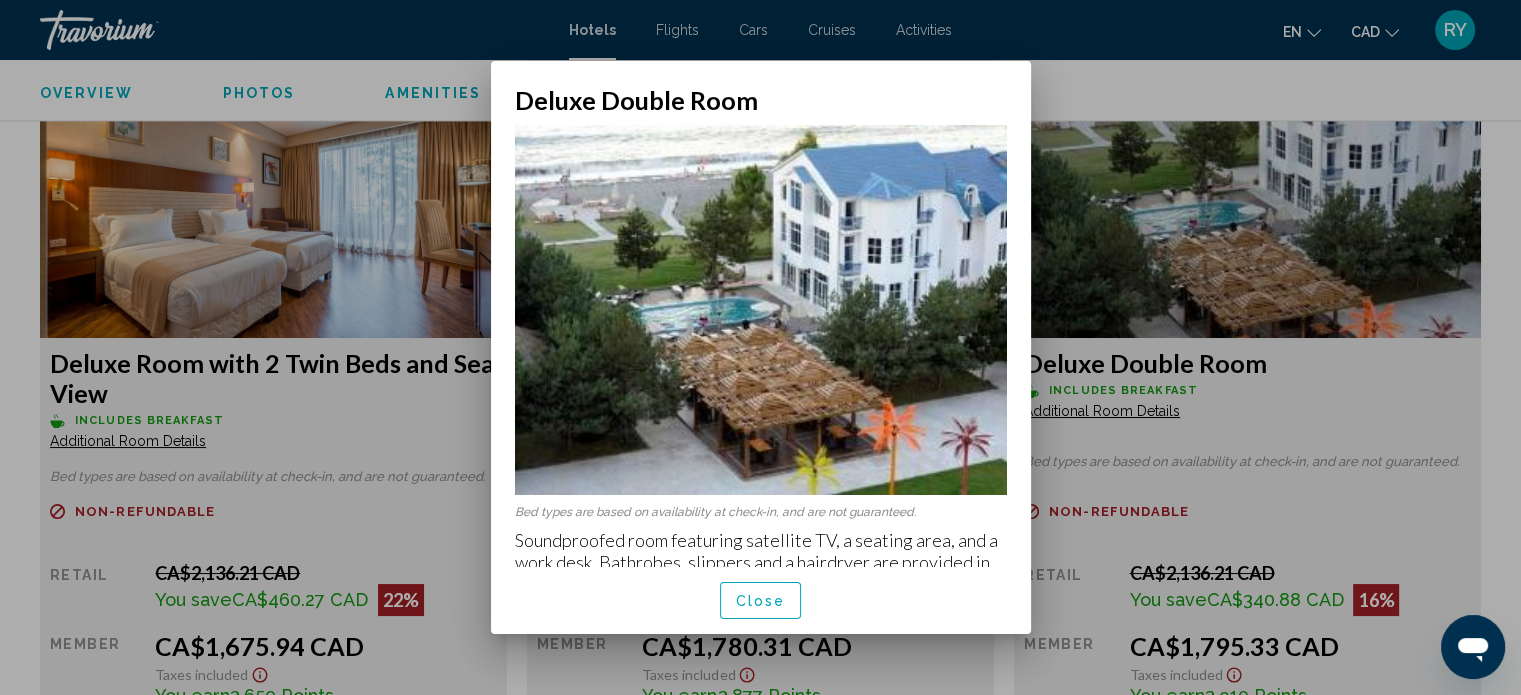 scroll, scrollTop: 39, scrollLeft: 0, axis: vertical 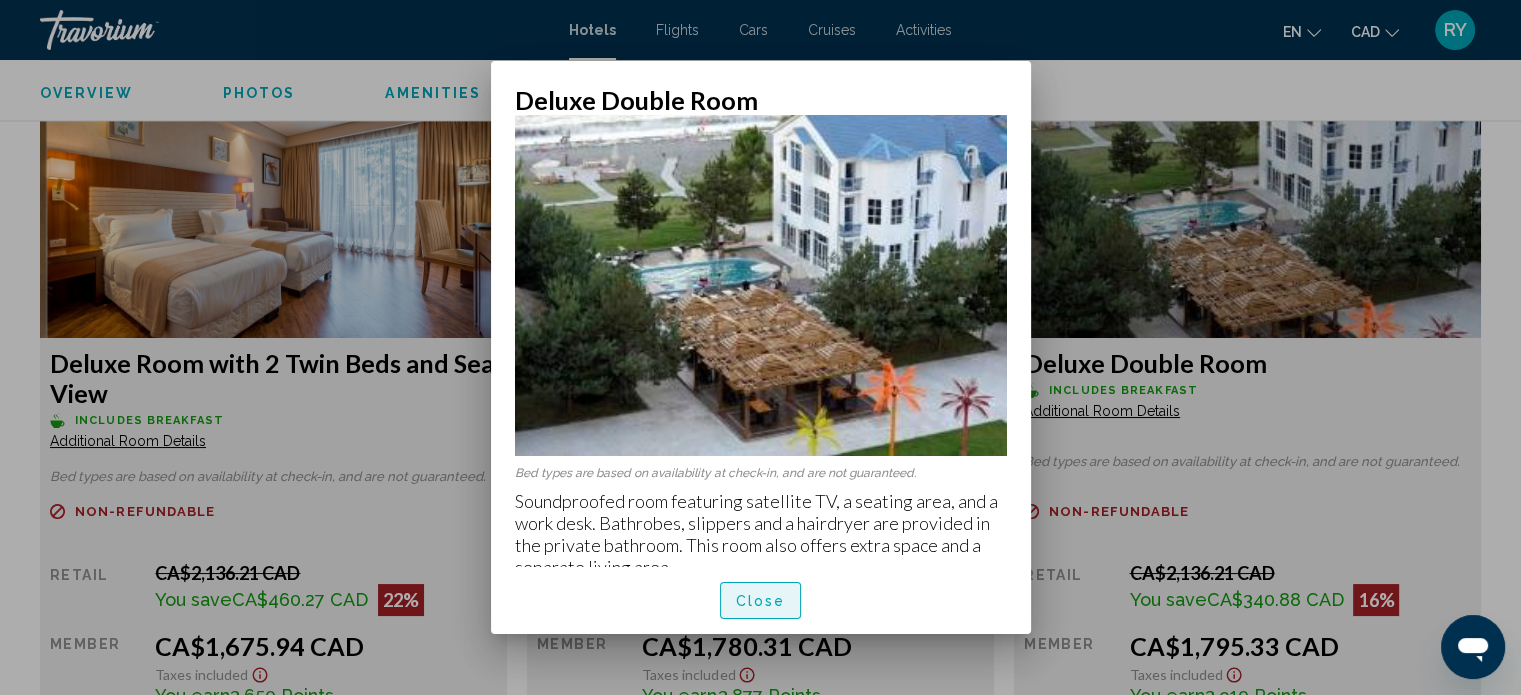 click on "Close" at bounding box center (761, 601) 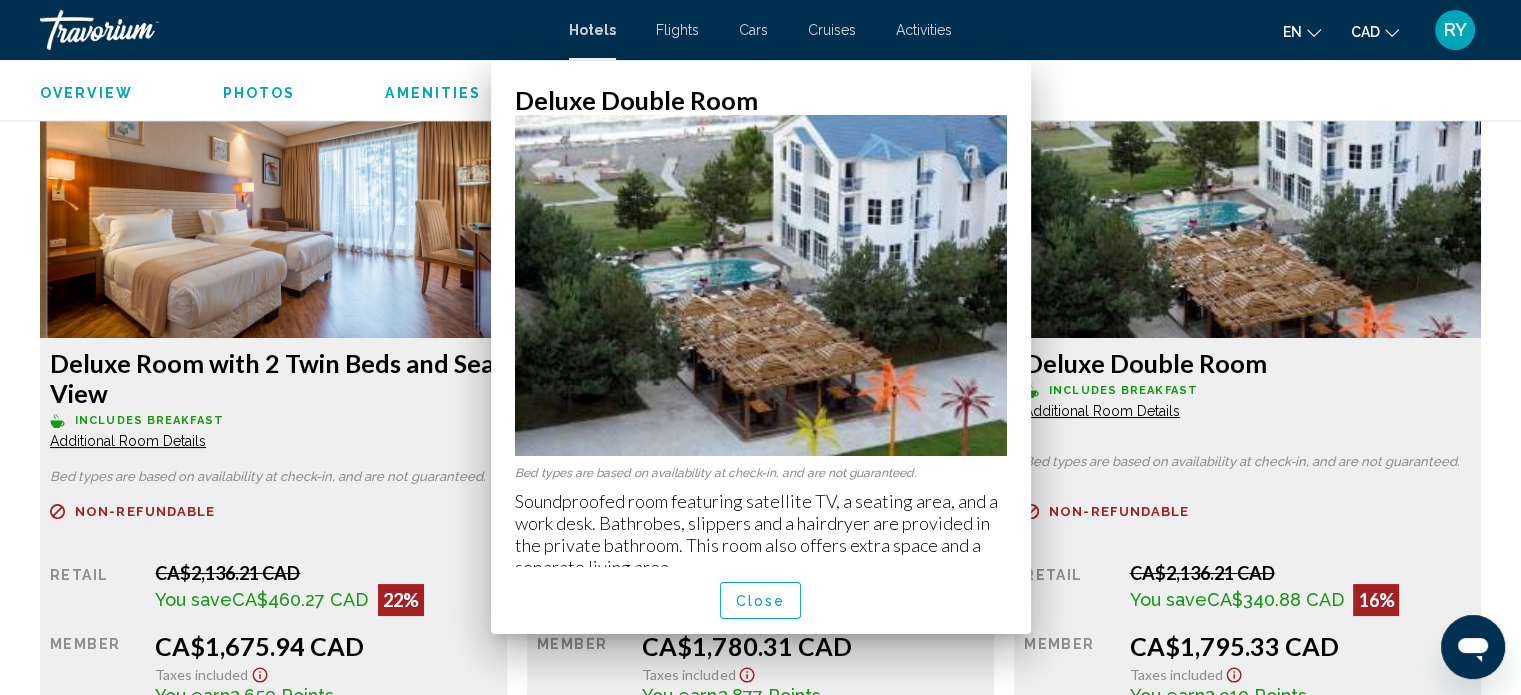 scroll, scrollTop: 3370, scrollLeft: 0, axis: vertical 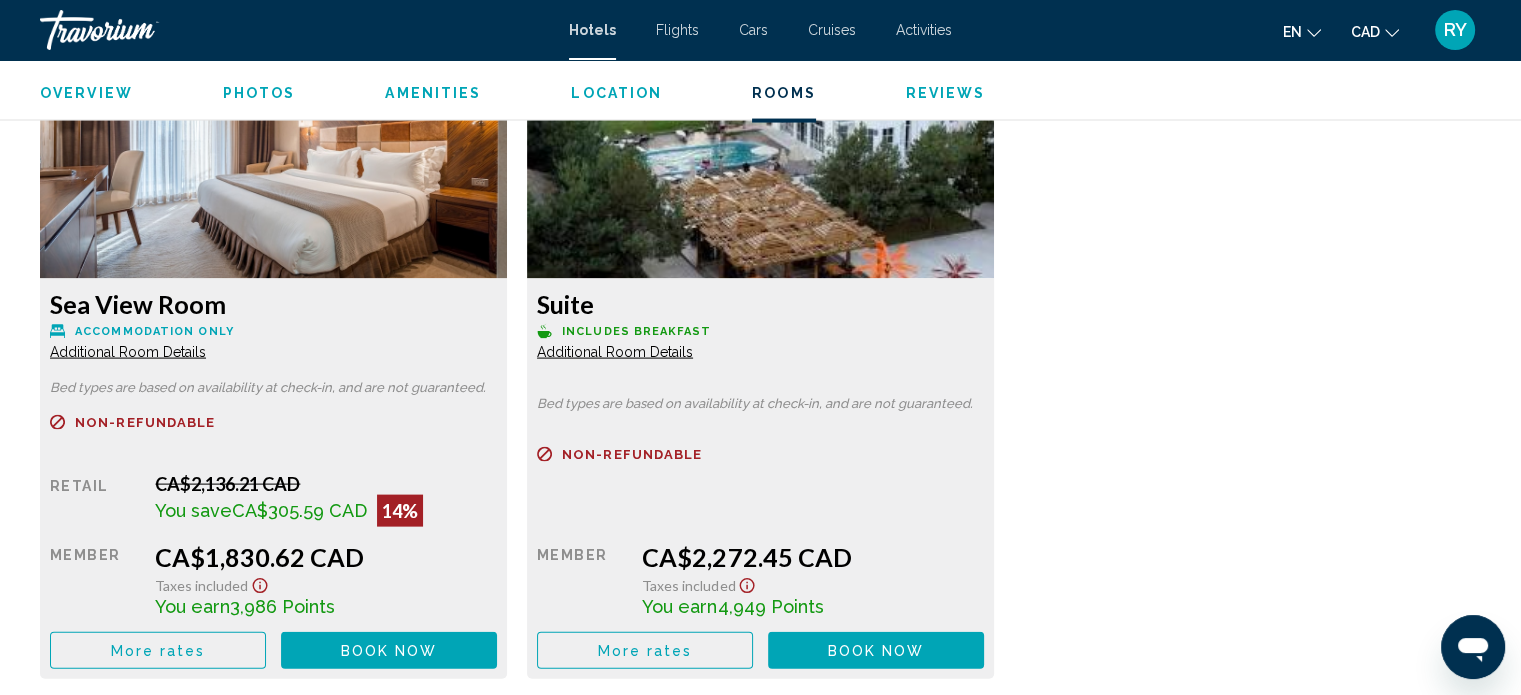 click on "Additional Room Details" at bounding box center [128, -1019] 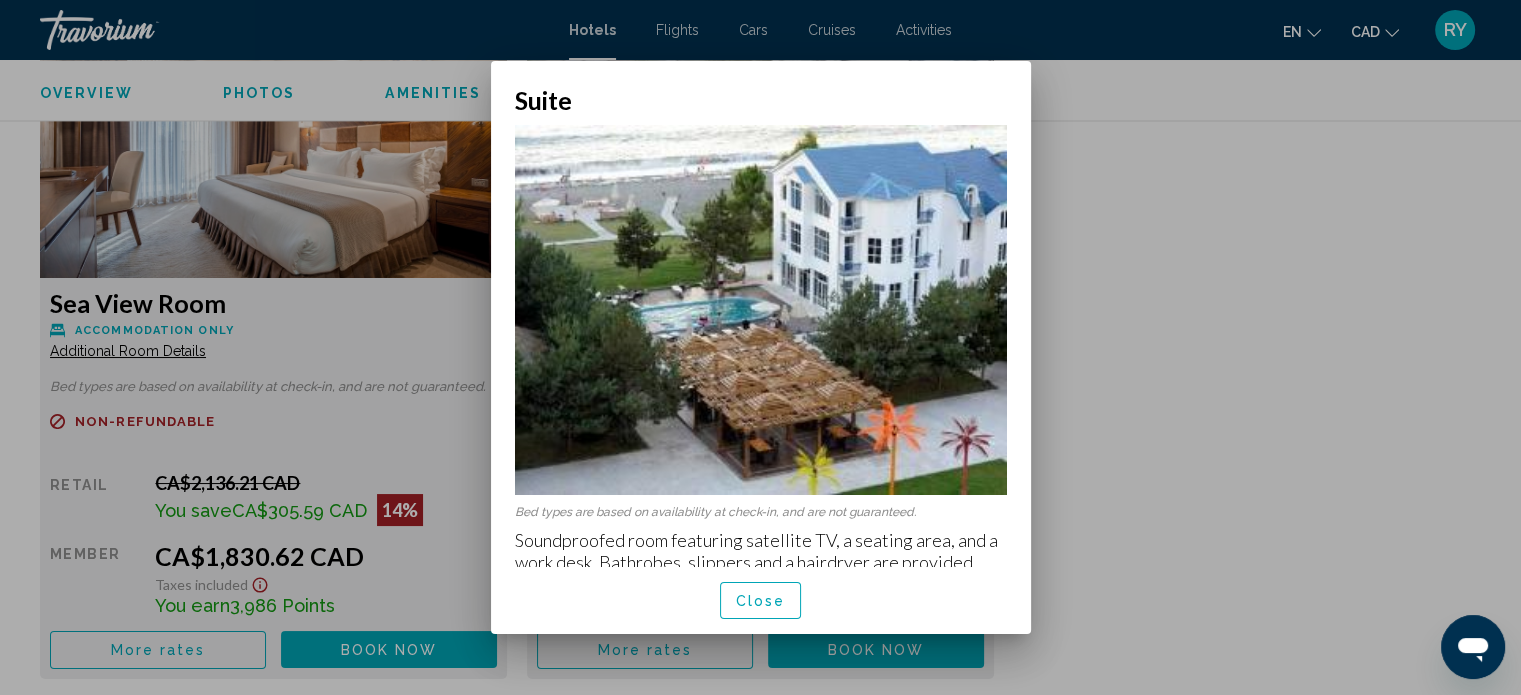 scroll, scrollTop: 0, scrollLeft: 0, axis: both 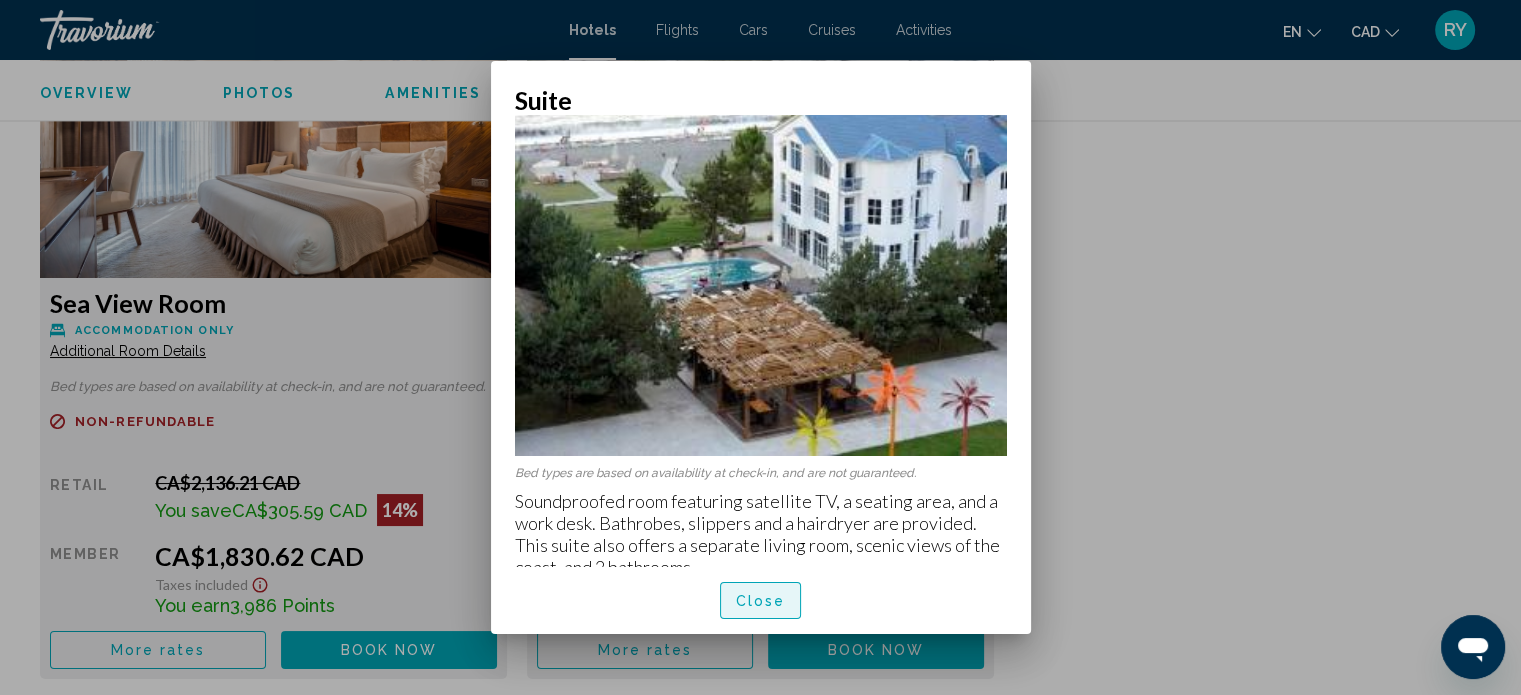 click on "Close" at bounding box center [761, 601] 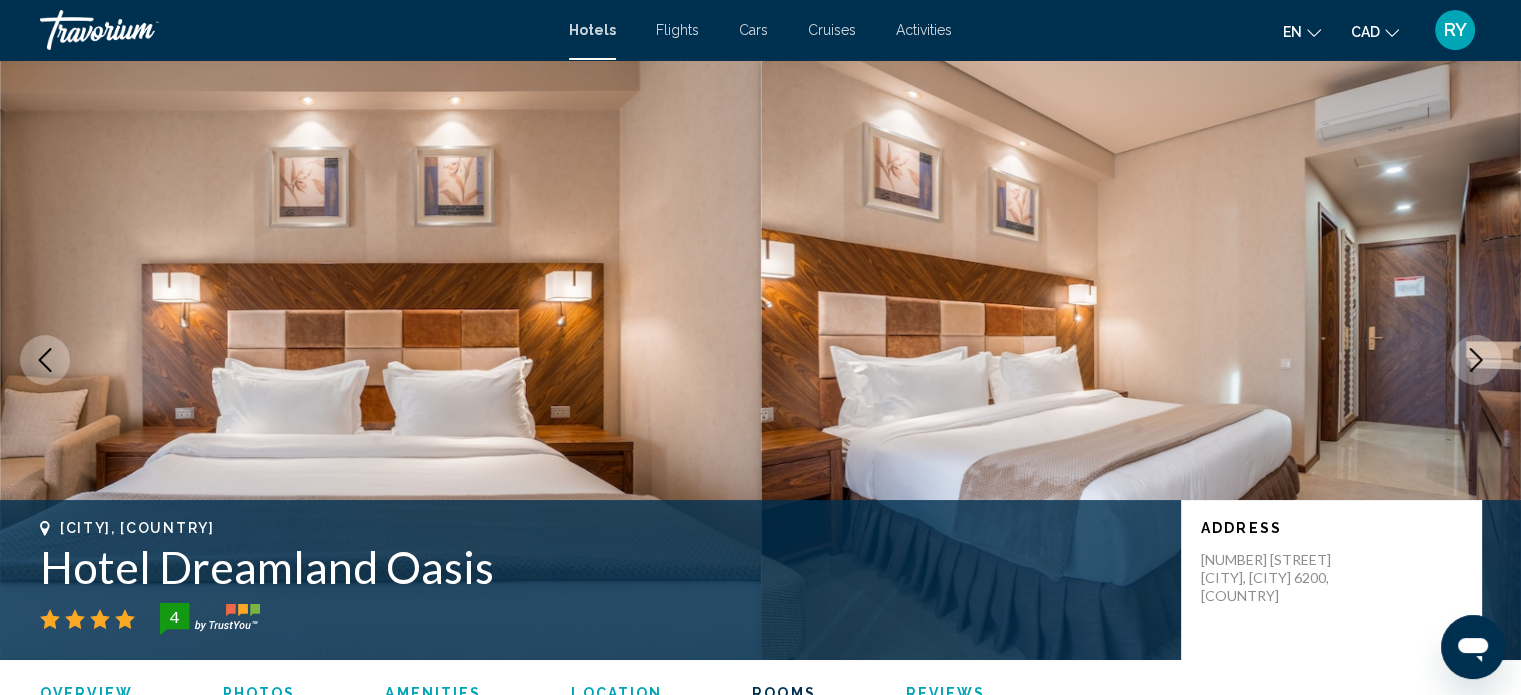 scroll, scrollTop: 4130, scrollLeft: 0, axis: vertical 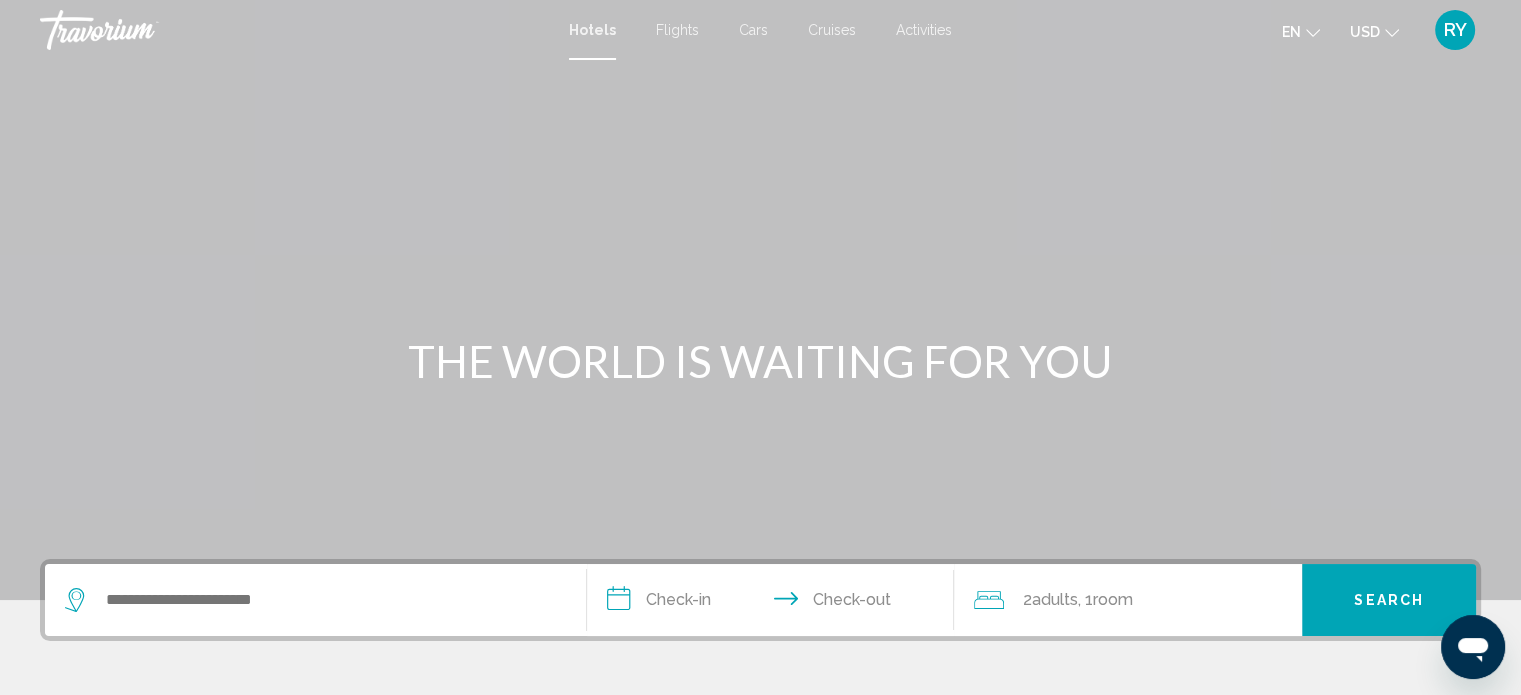 click 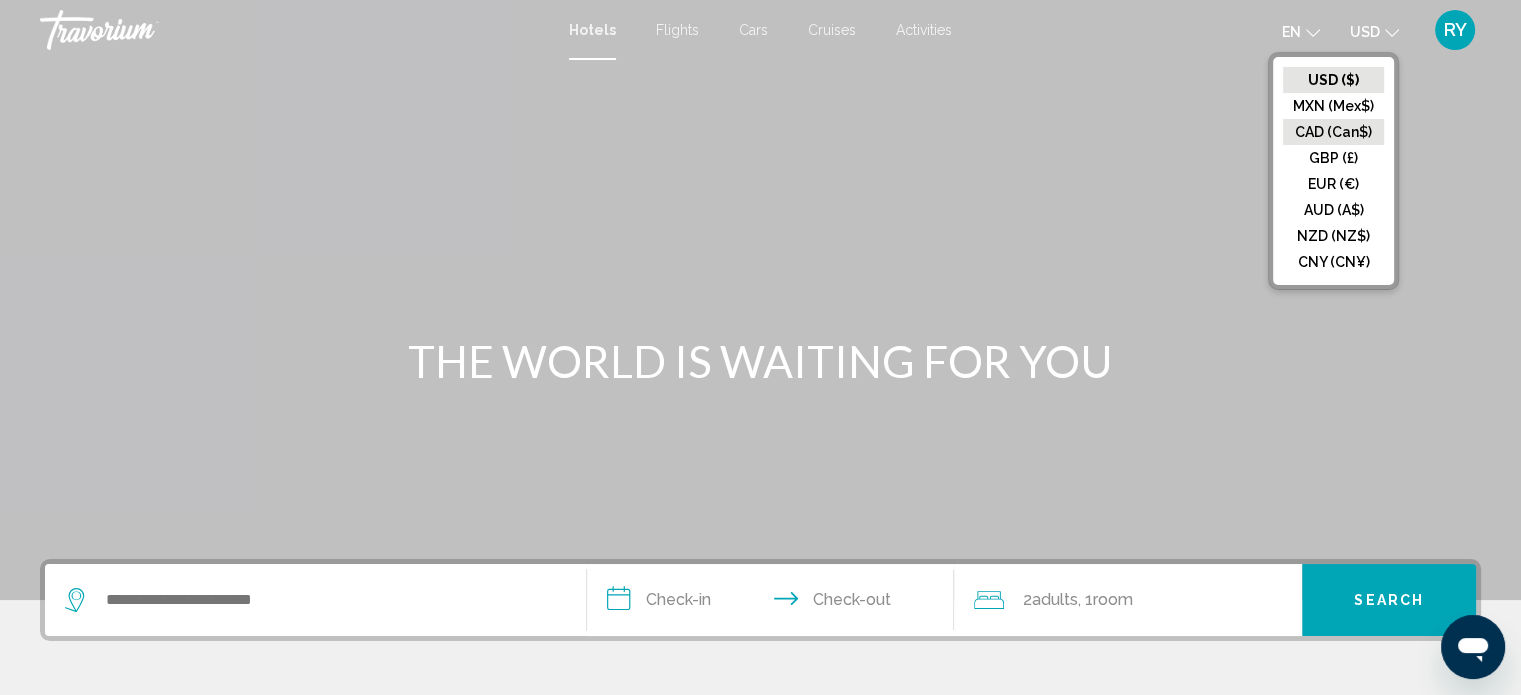 click on "CAD (Can$)" 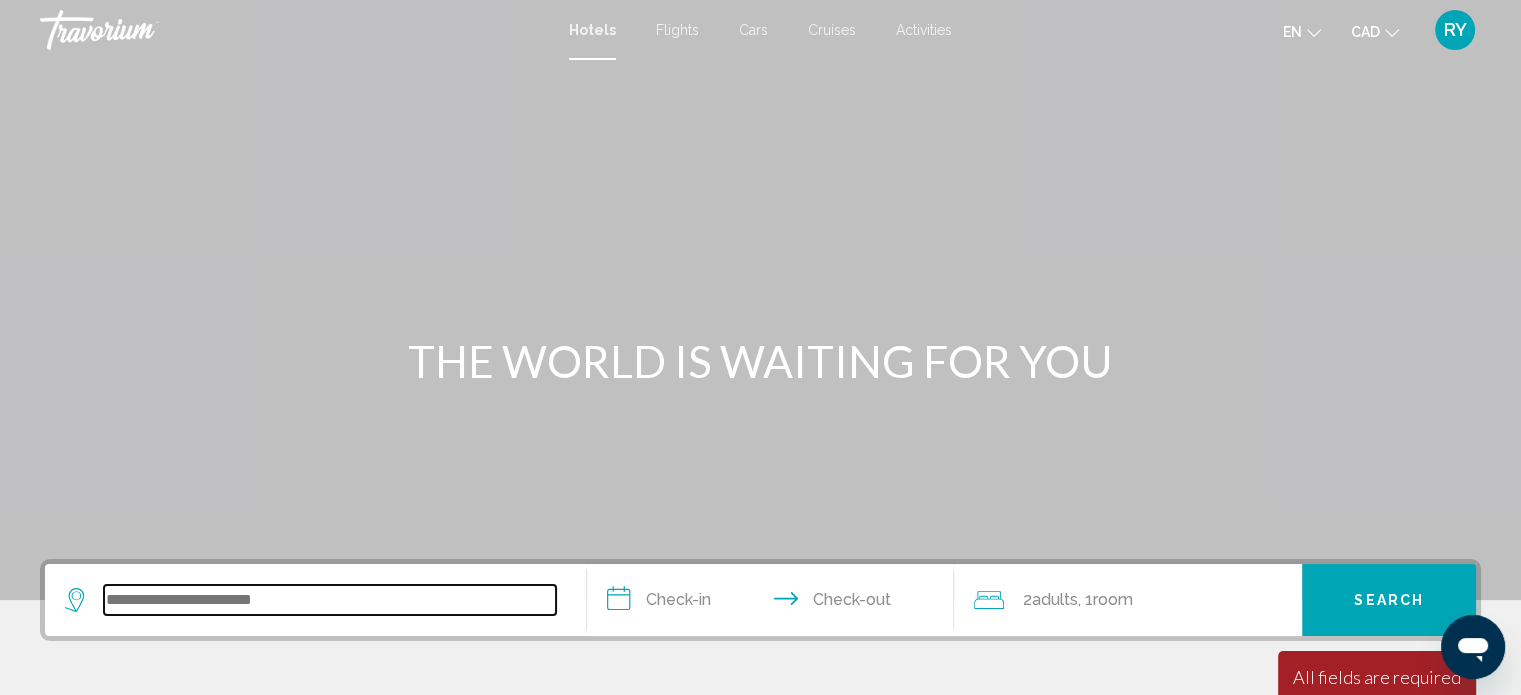 click at bounding box center (330, 600) 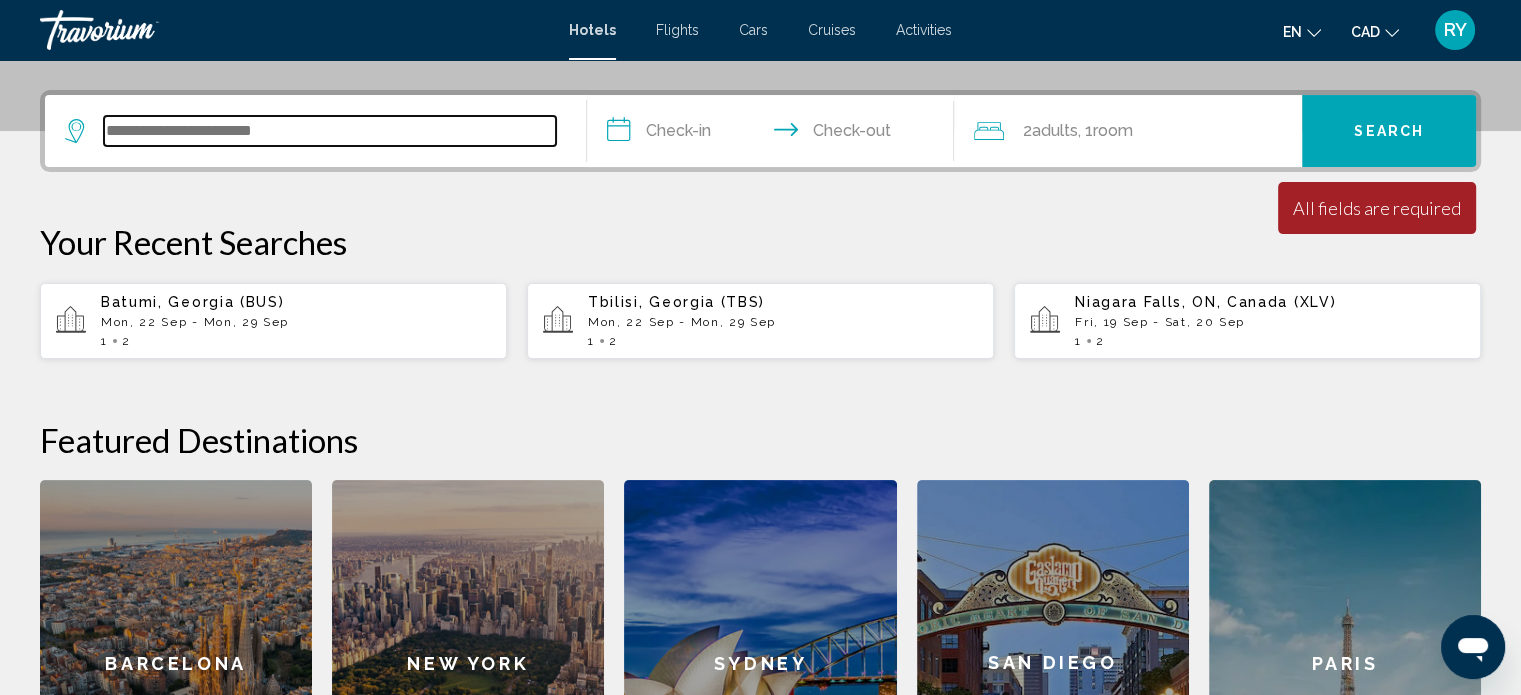 scroll, scrollTop: 493, scrollLeft: 0, axis: vertical 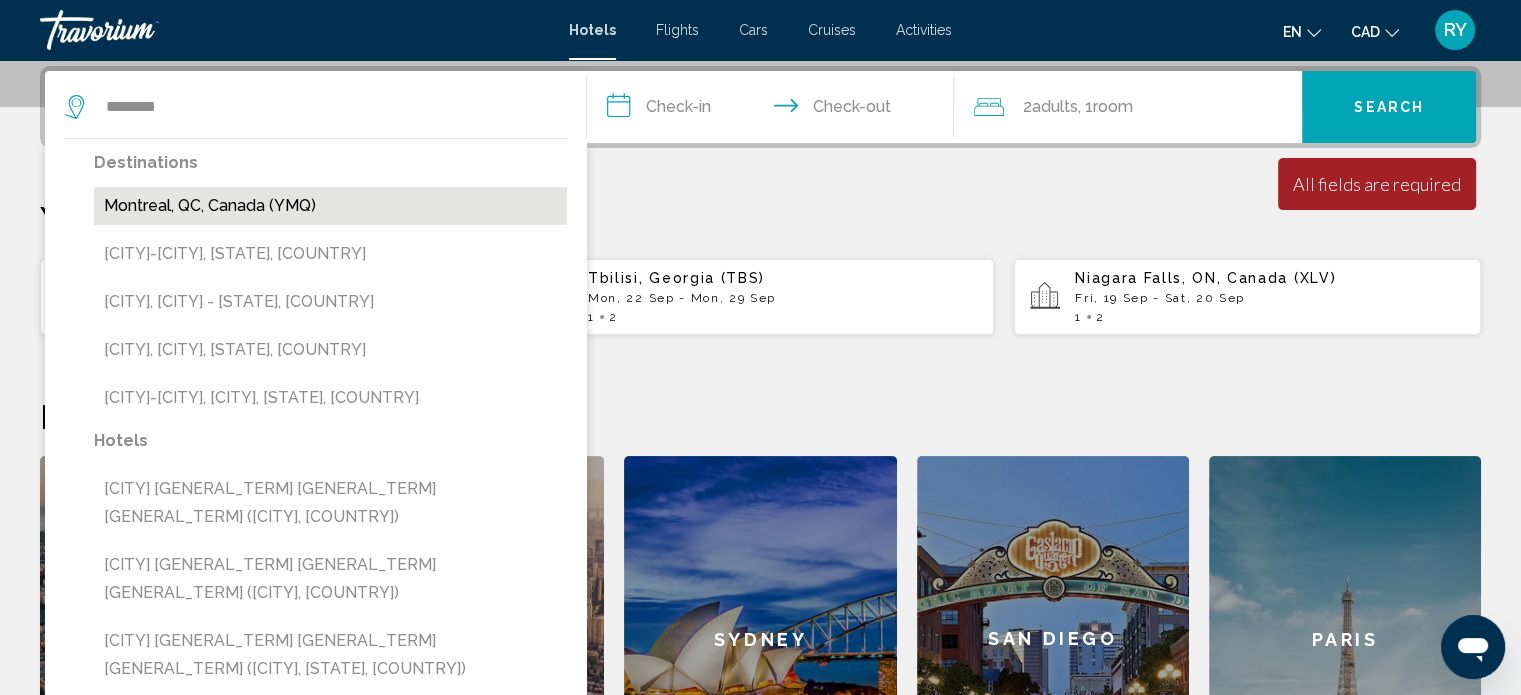 click on "Montreal, QC, Canada (YMQ)" at bounding box center [330, 206] 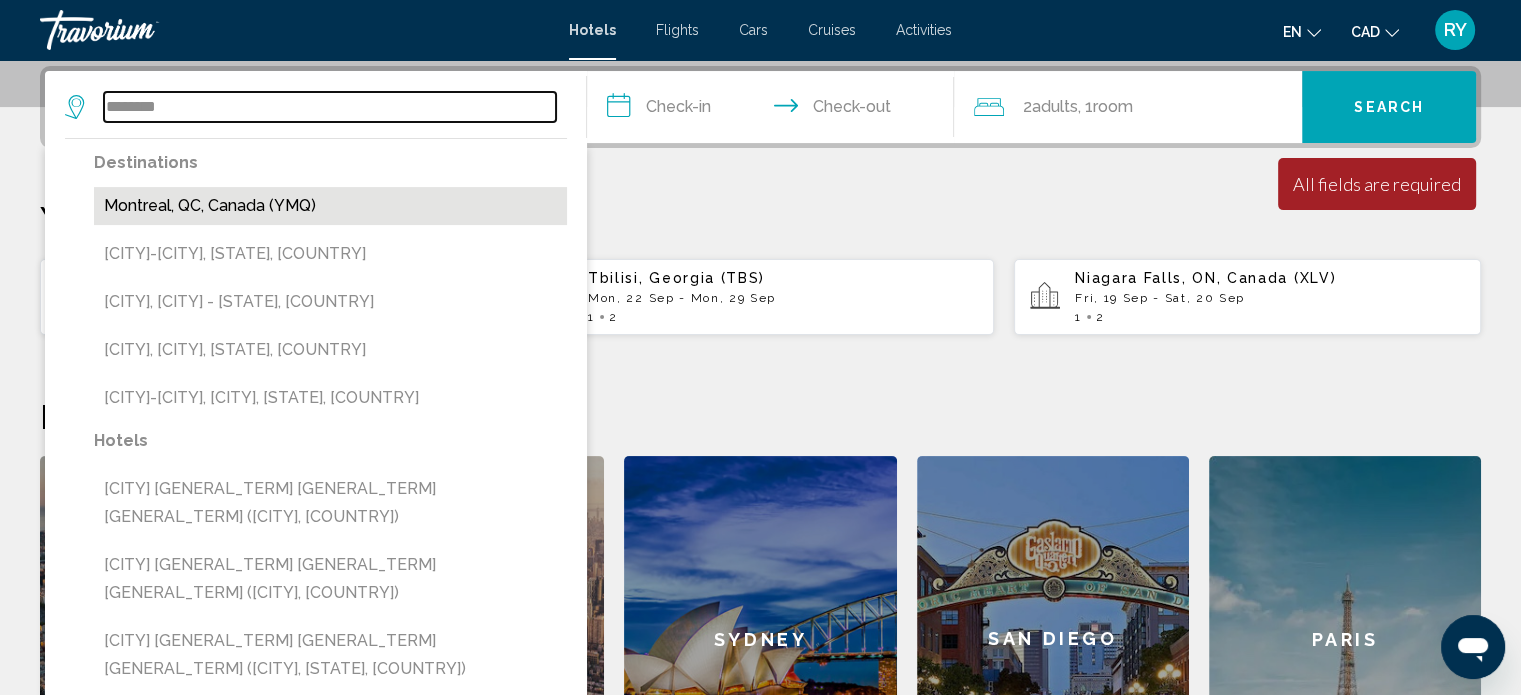 type on "**********" 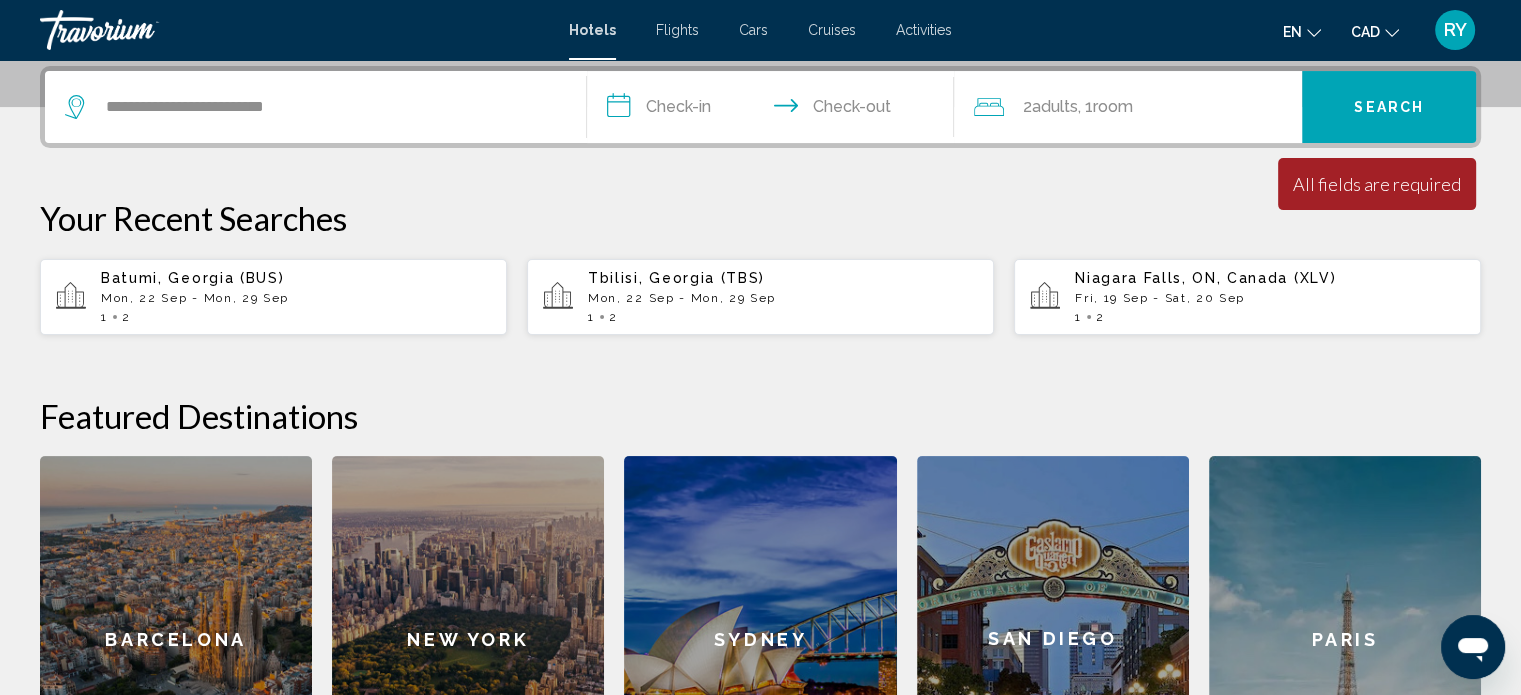 click on "**********" at bounding box center (775, 110) 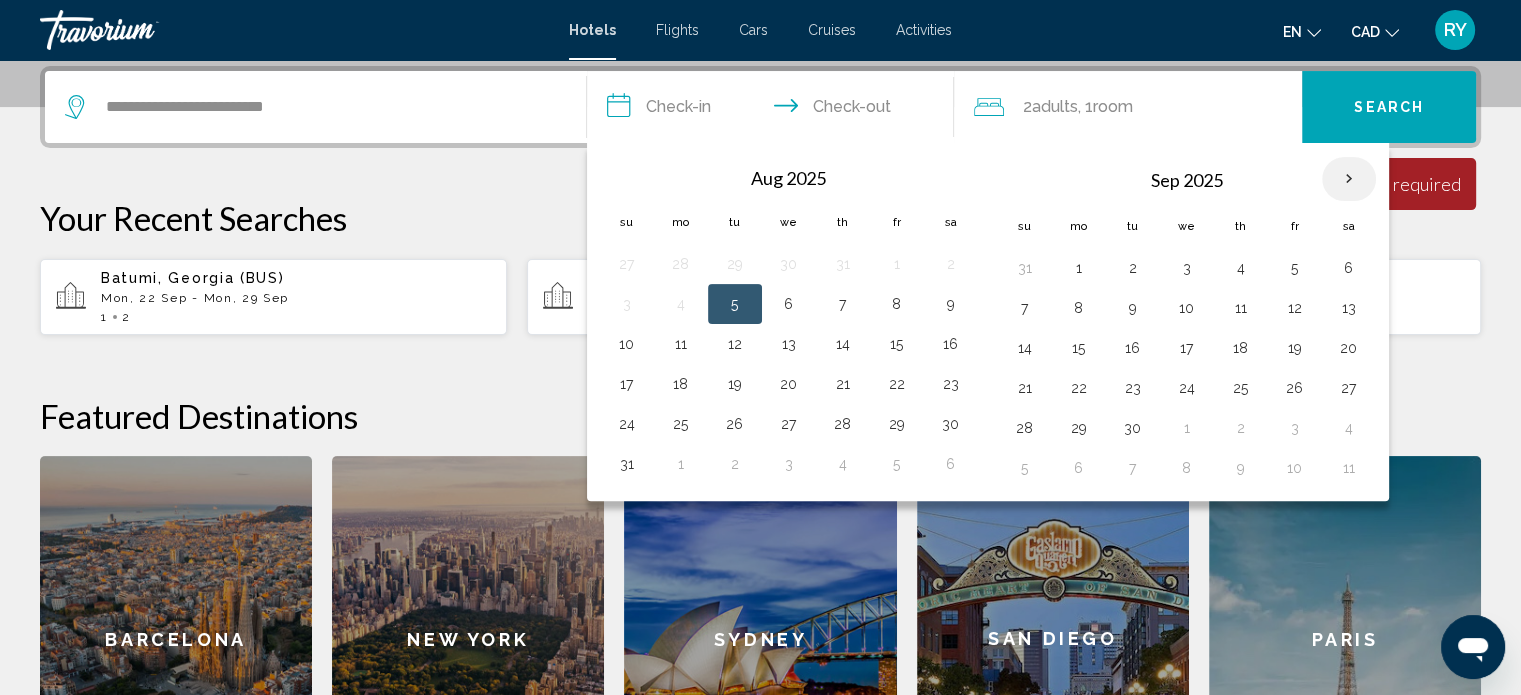 click at bounding box center (1349, 179) 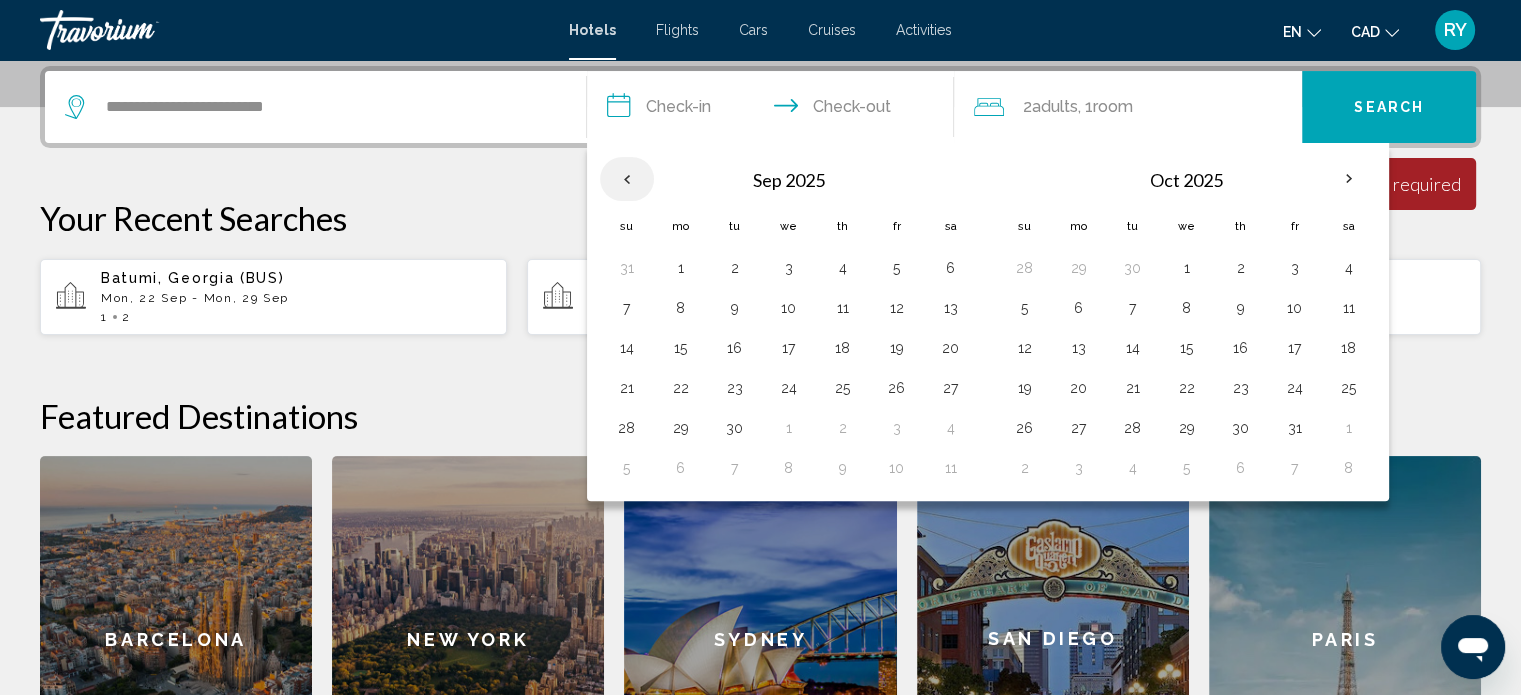 click at bounding box center [627, 179] 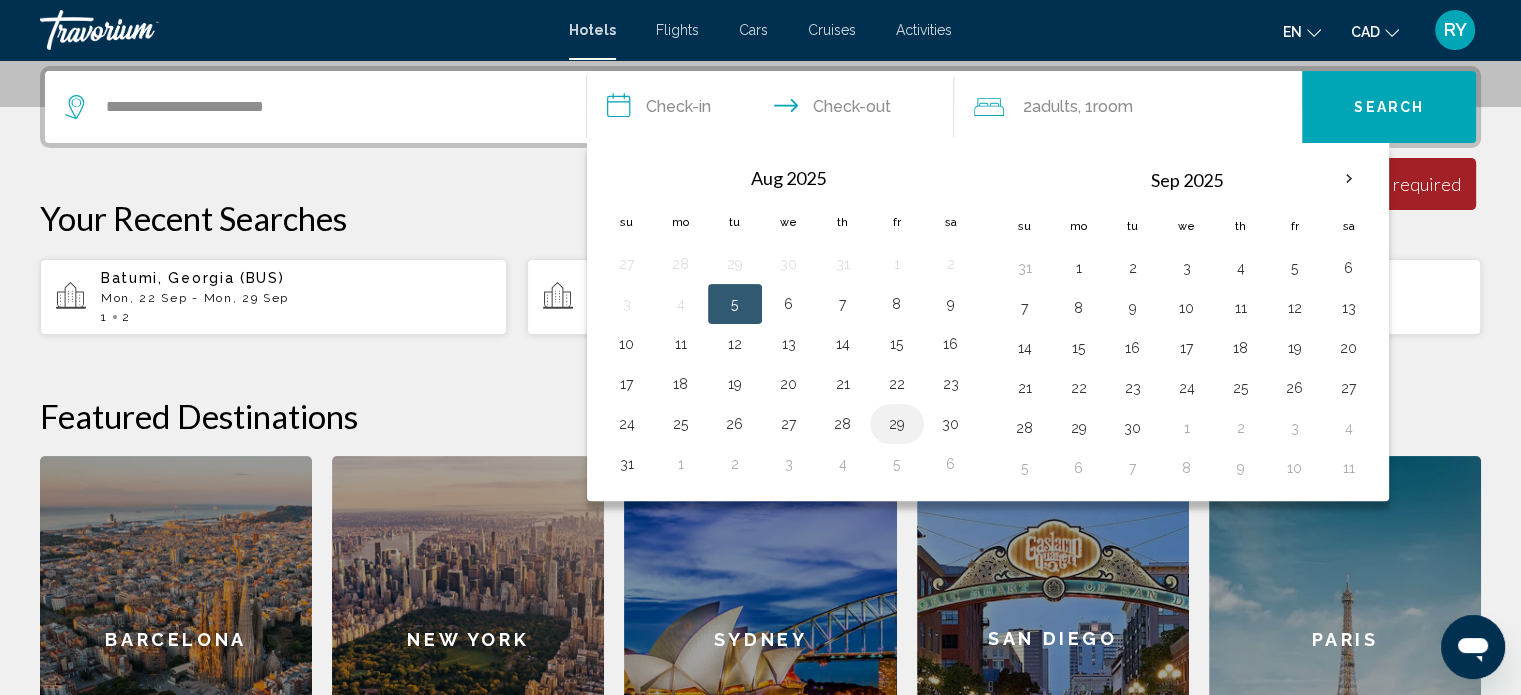 click on "29" at bounding box center [897, 424] 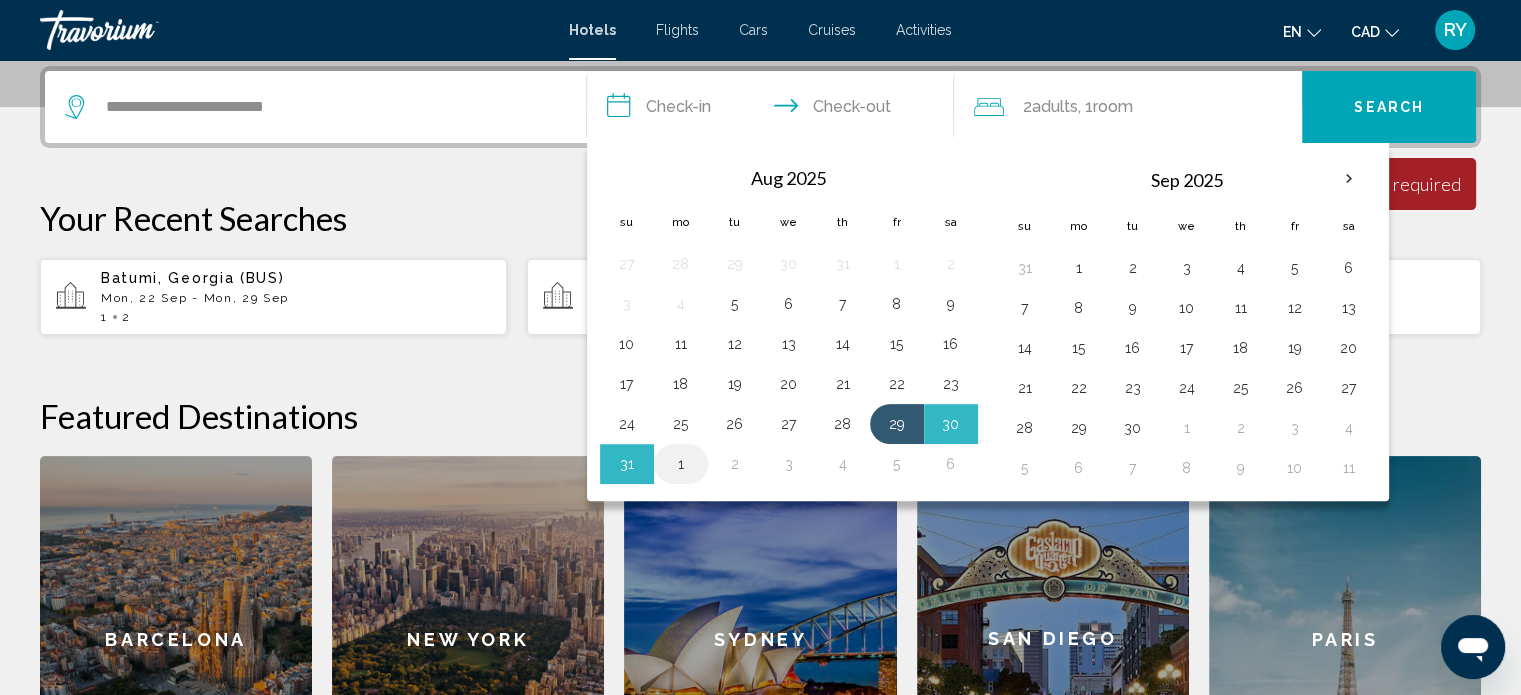 click on "1" at bounding box center [681, 464] 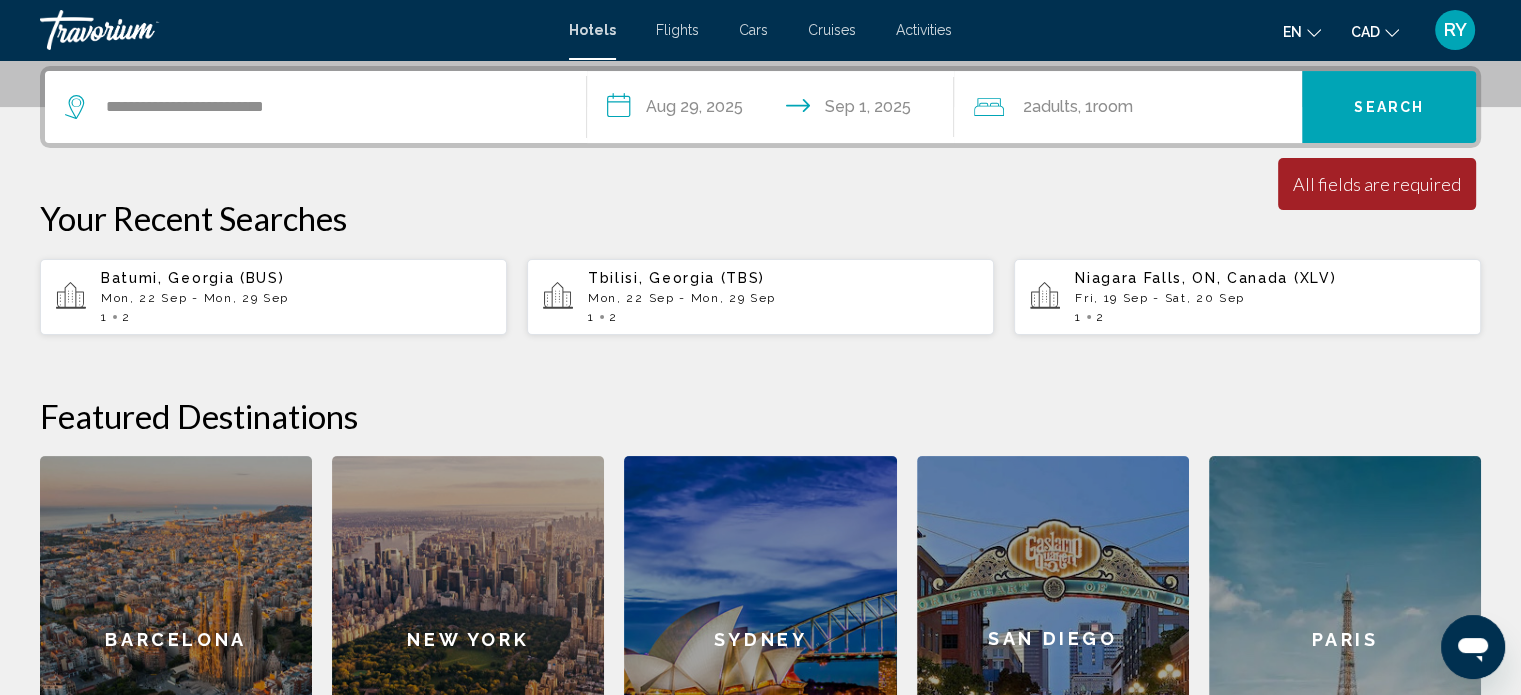 click on ", 1  Room rooms" 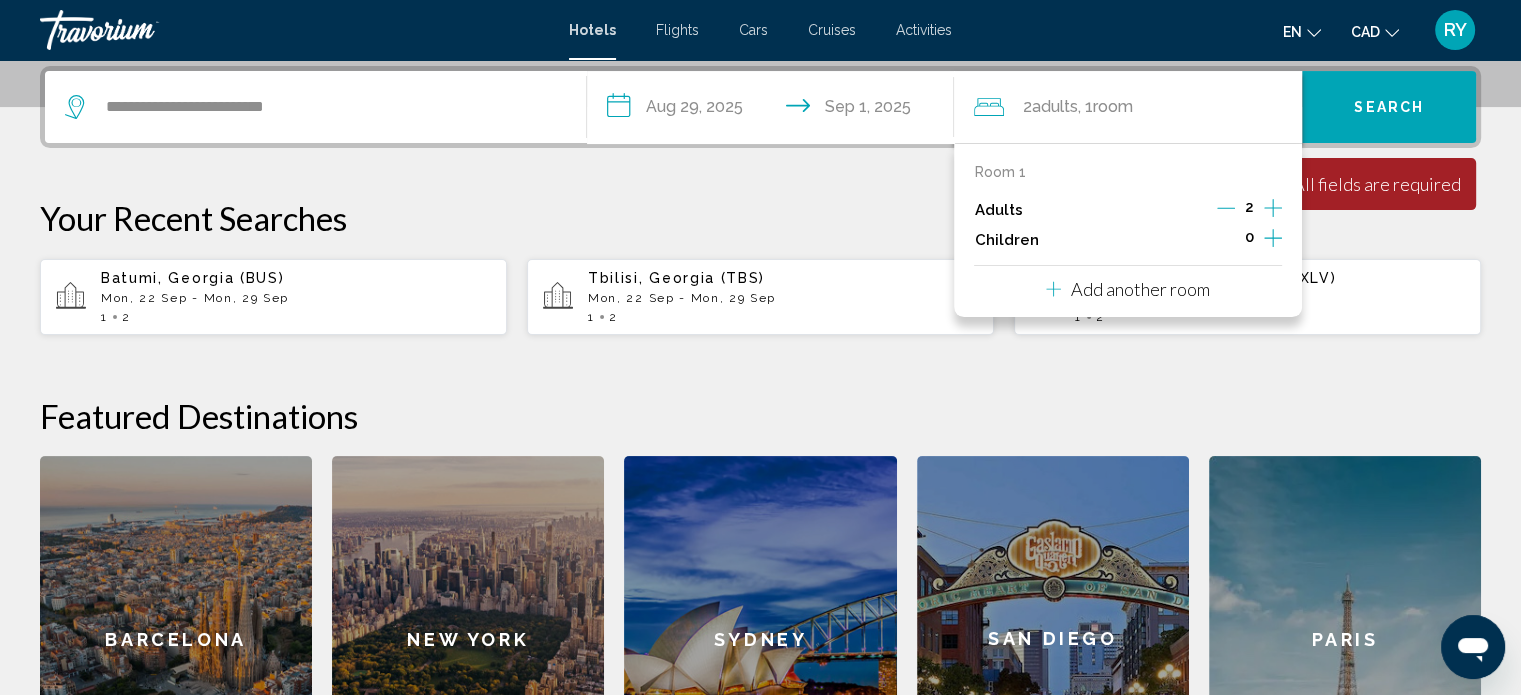 click 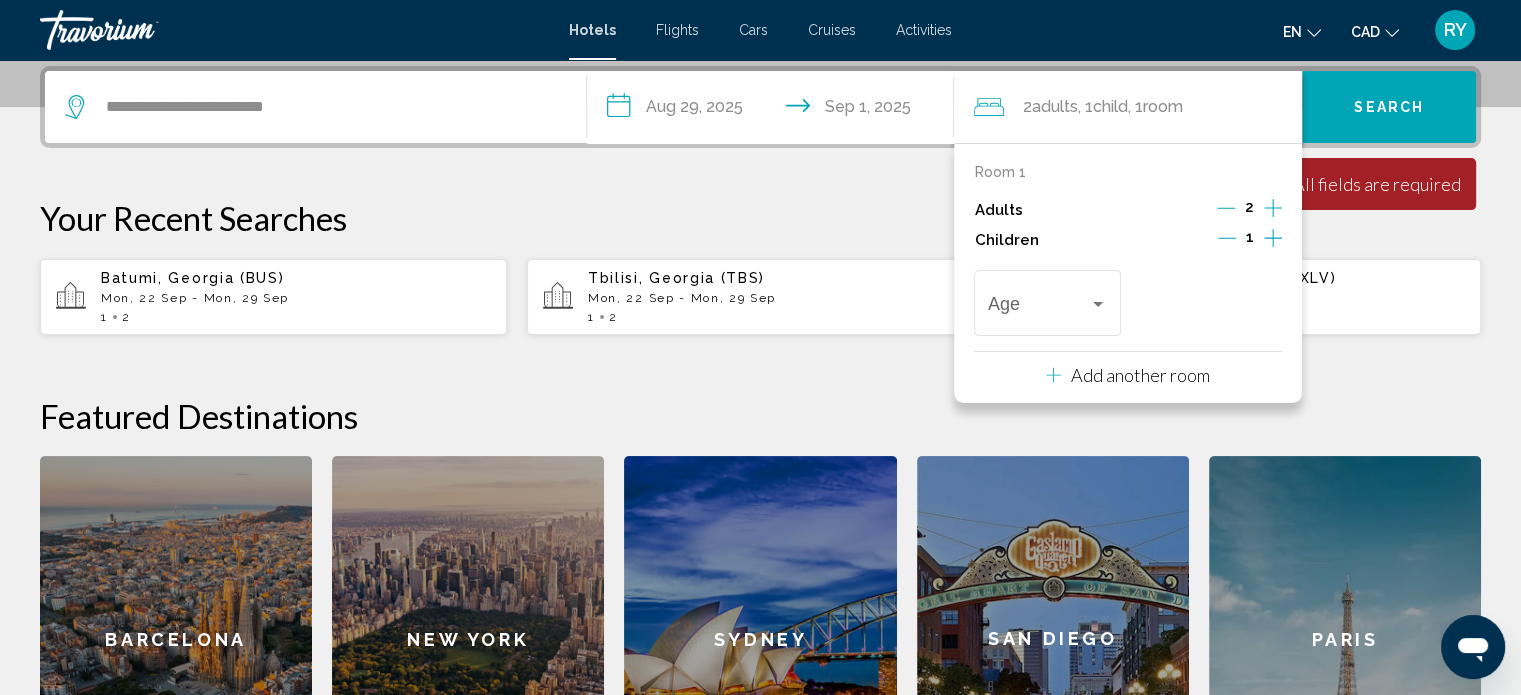 click 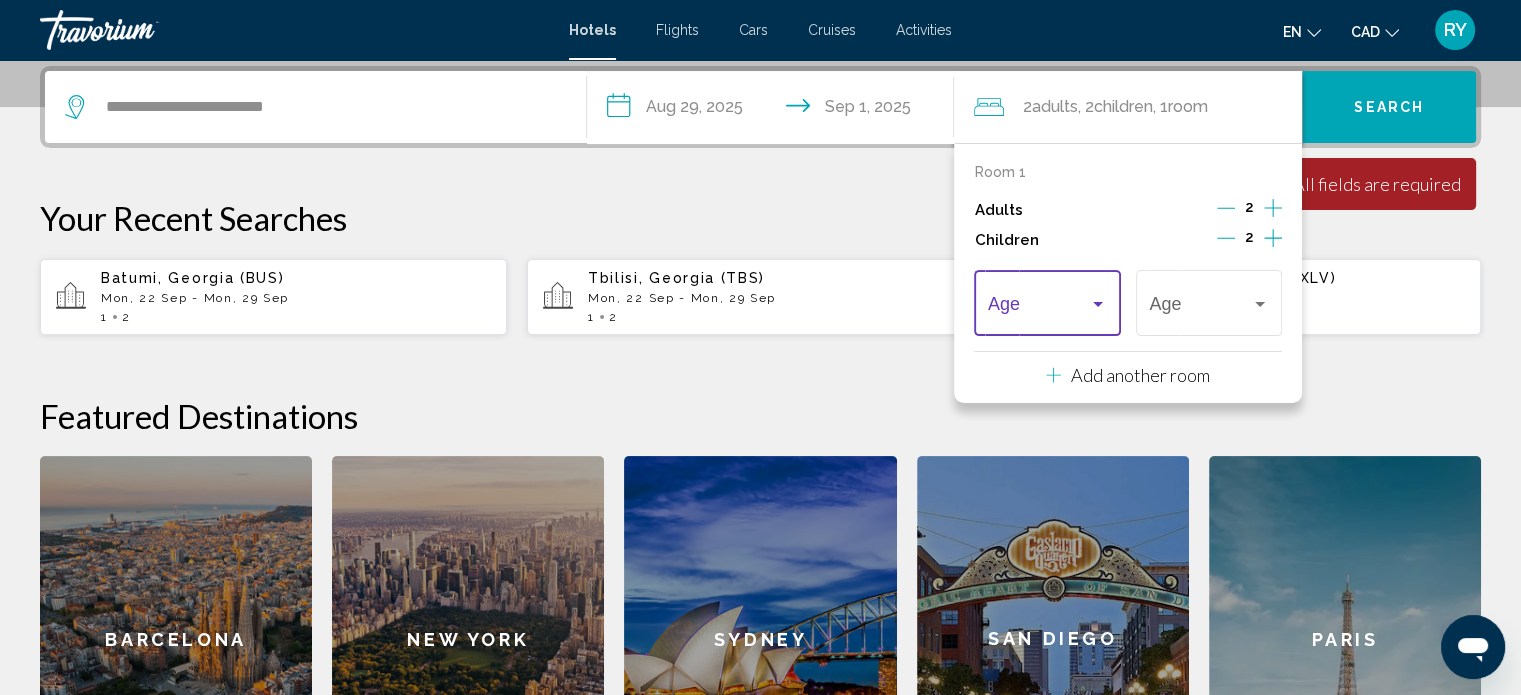 click at bounding box center (1098, 304) 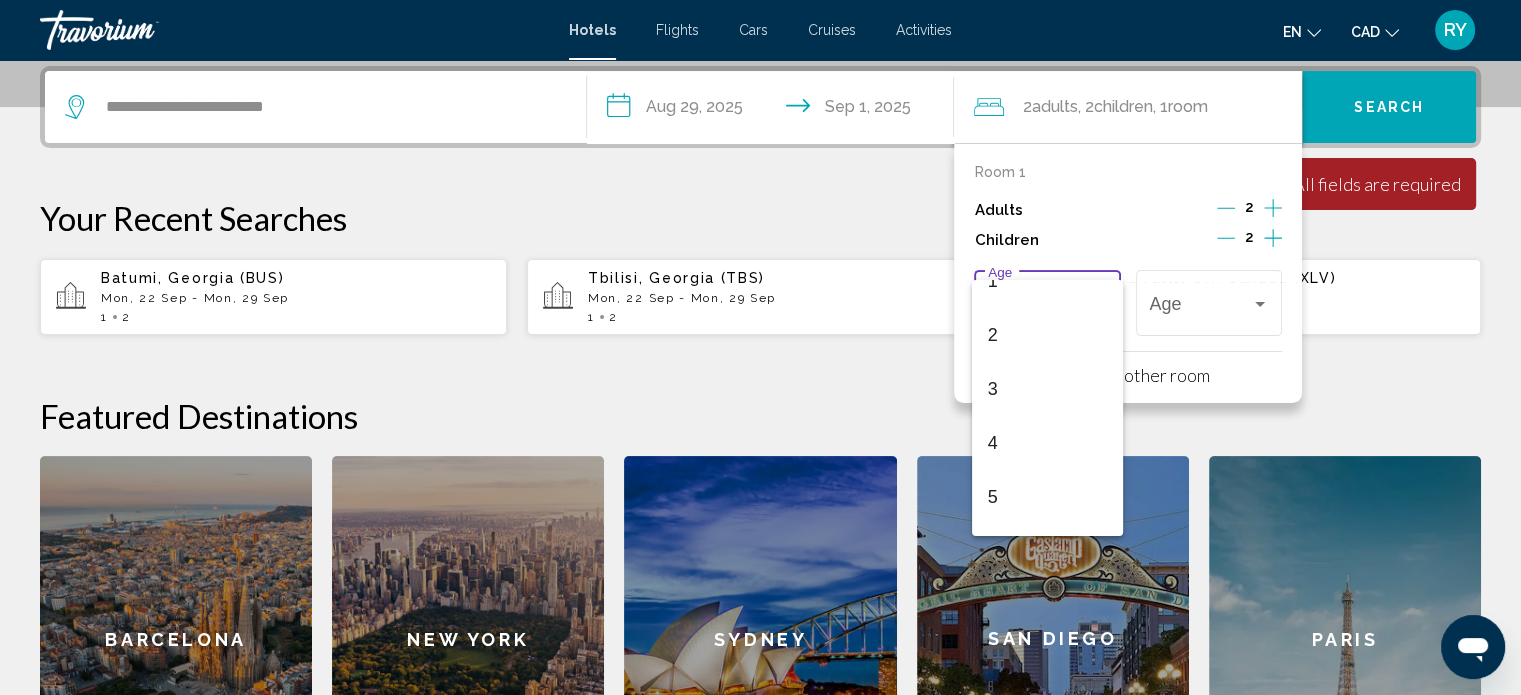 scroll, scrollTop: 120, scrollLeft: 0, axis: vertical 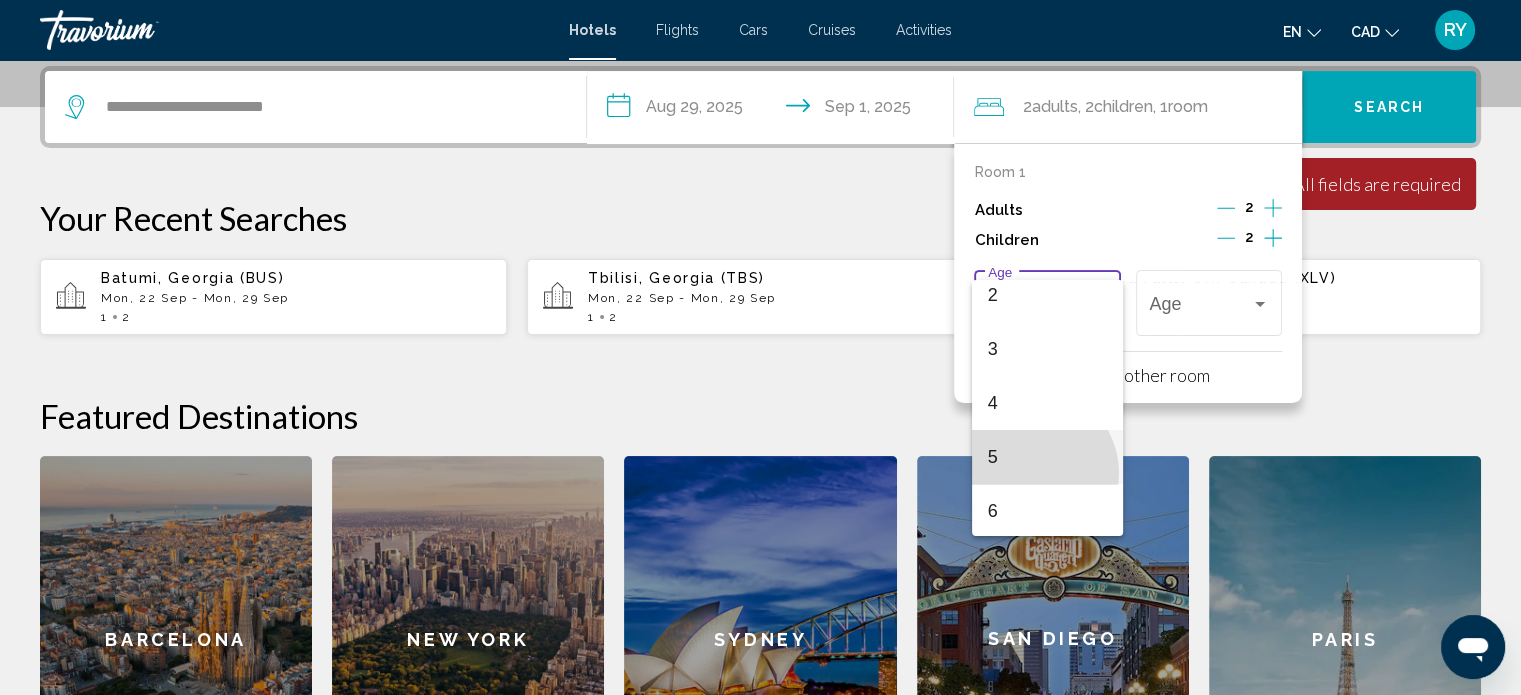 click on "5" at bounding box center [1047, 457] 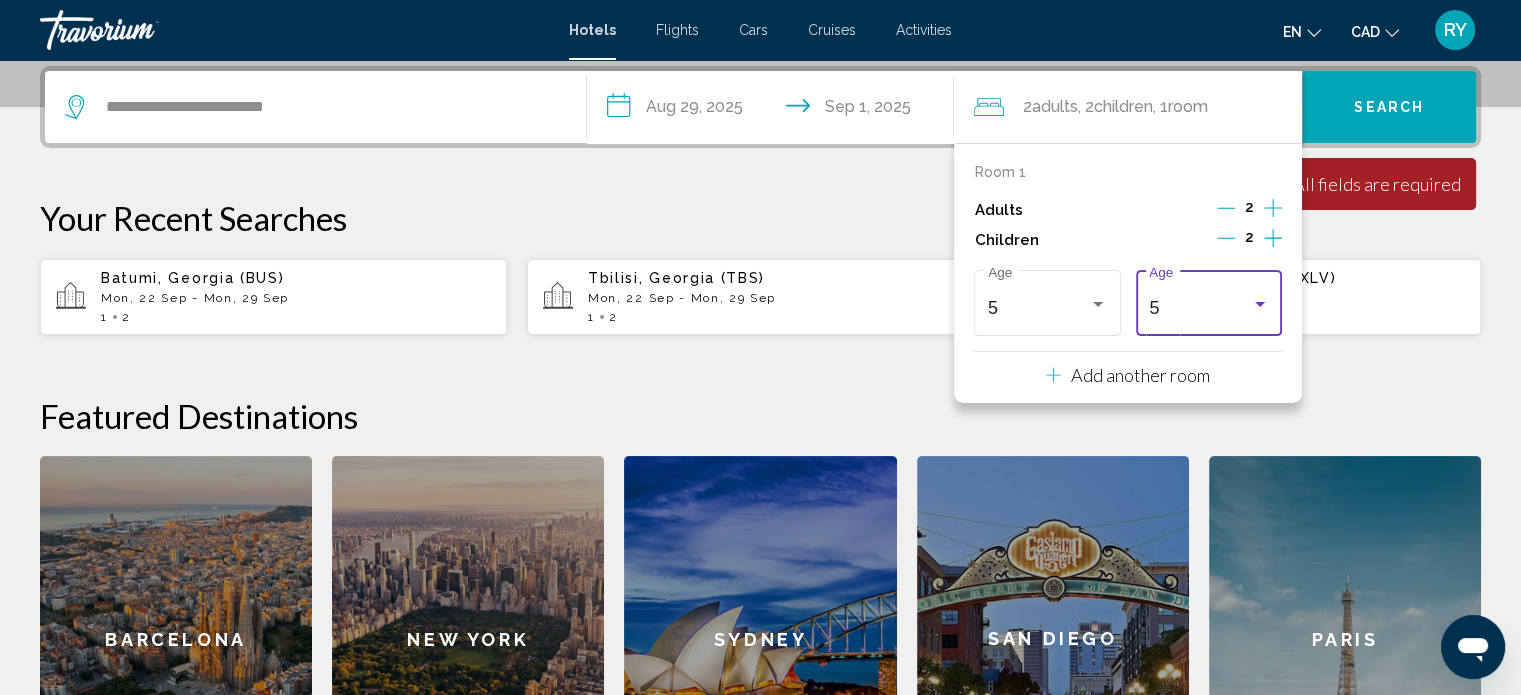 click at bounding box center [1260, 304] 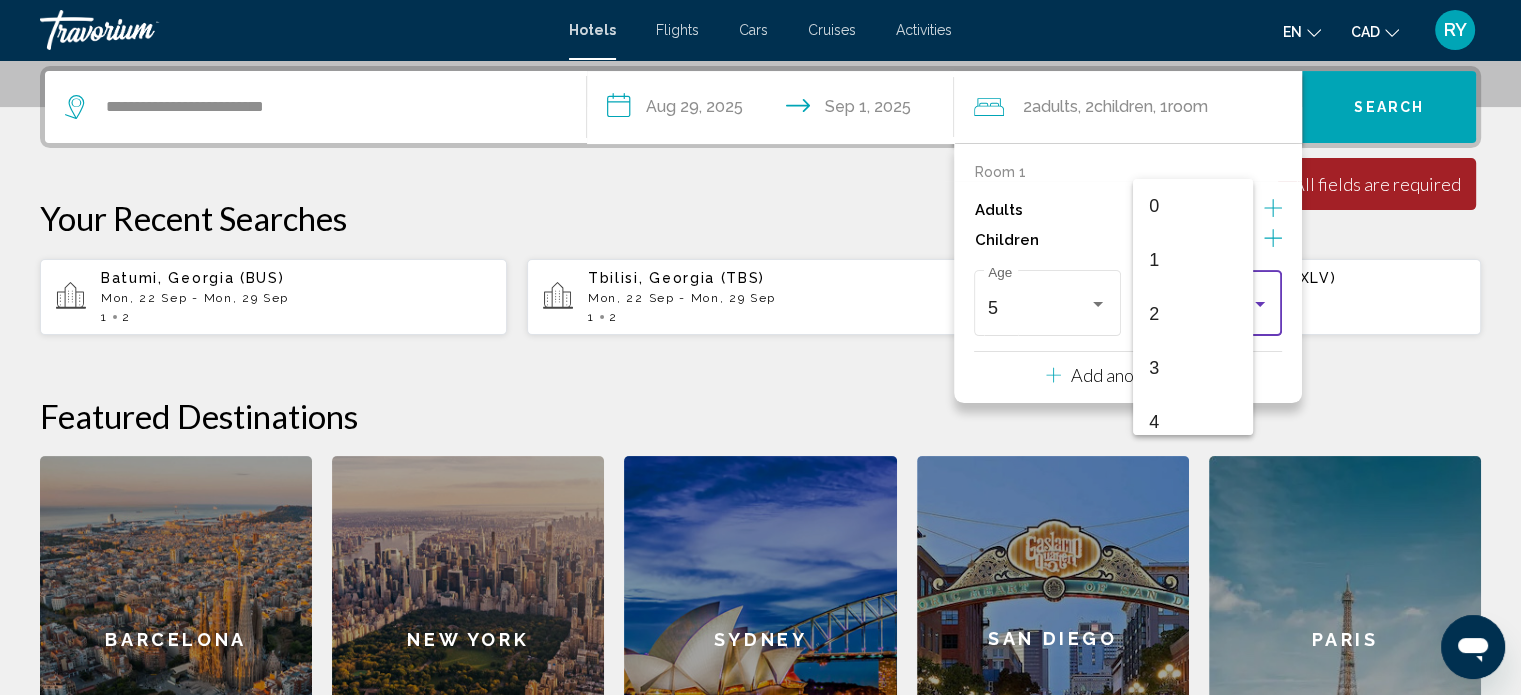 scroll, scrollTop: 168, scrollLeft: 0, axis: vertical 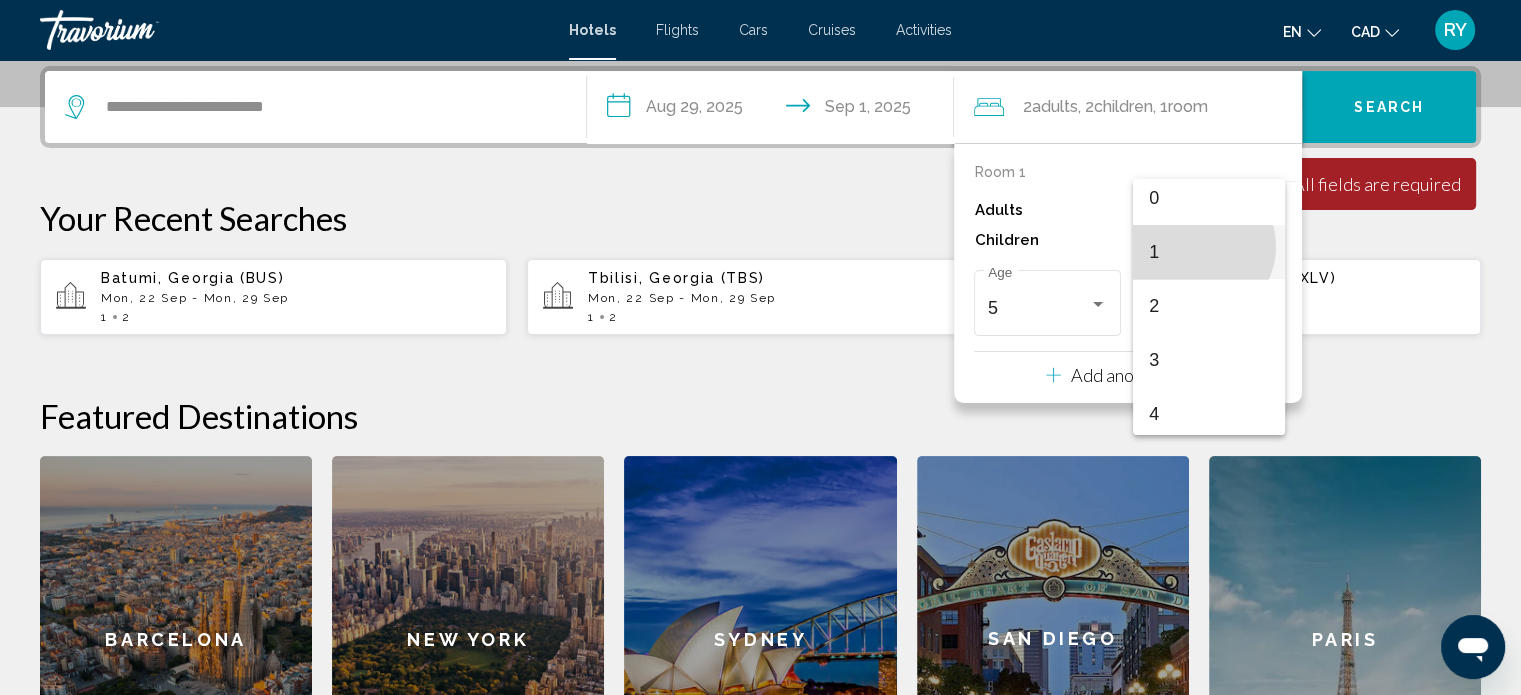click on "1" at bounding box center (1208, 252) 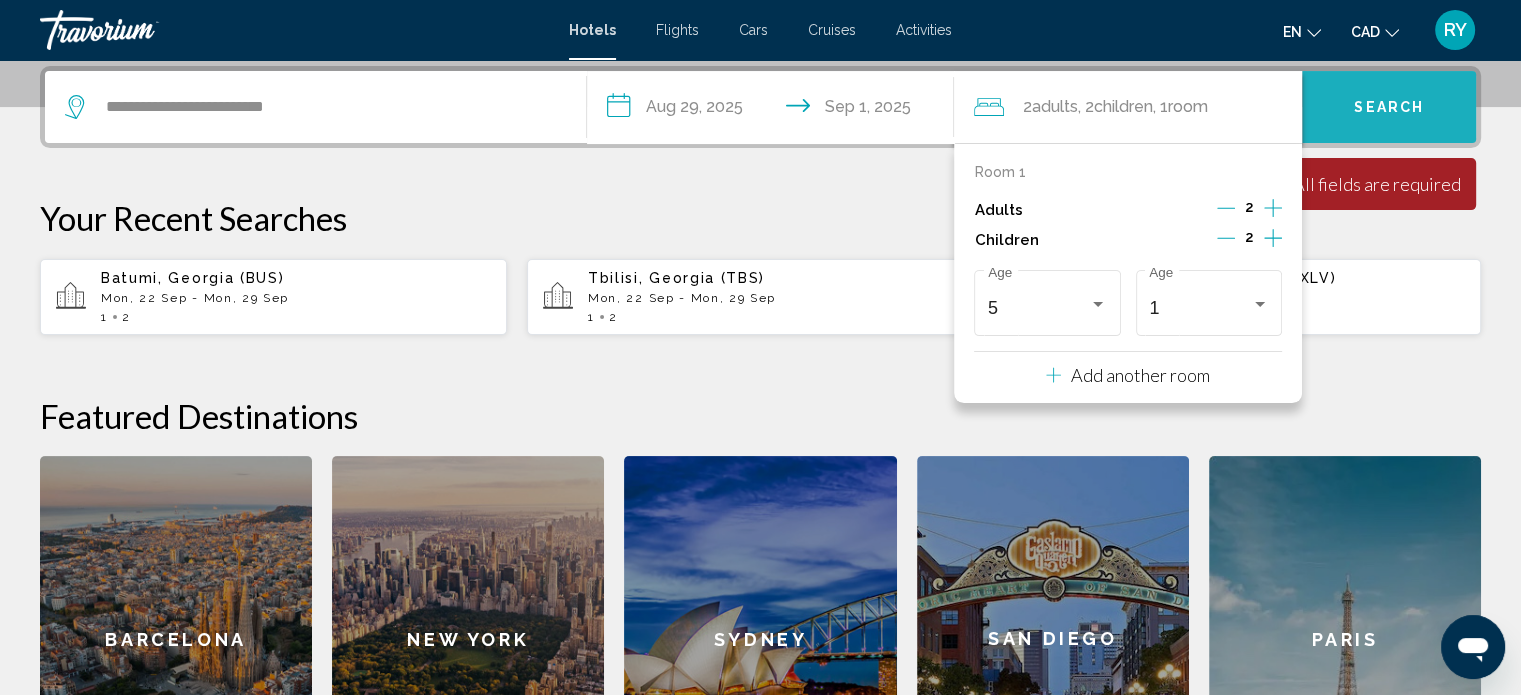 click on "Search" at bounding box center (1389, 107) 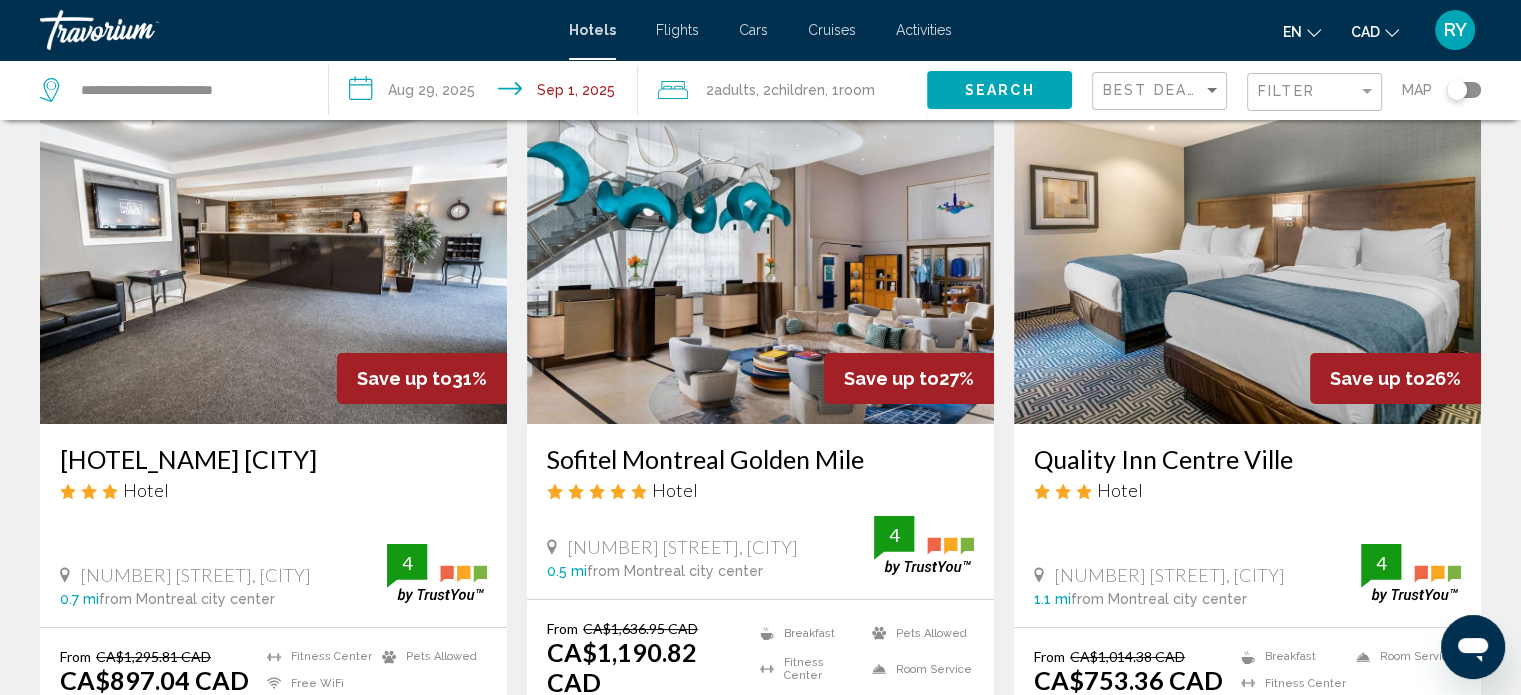 scroll, scrollTop: 120, scrollLeft: 0, axis: vertical 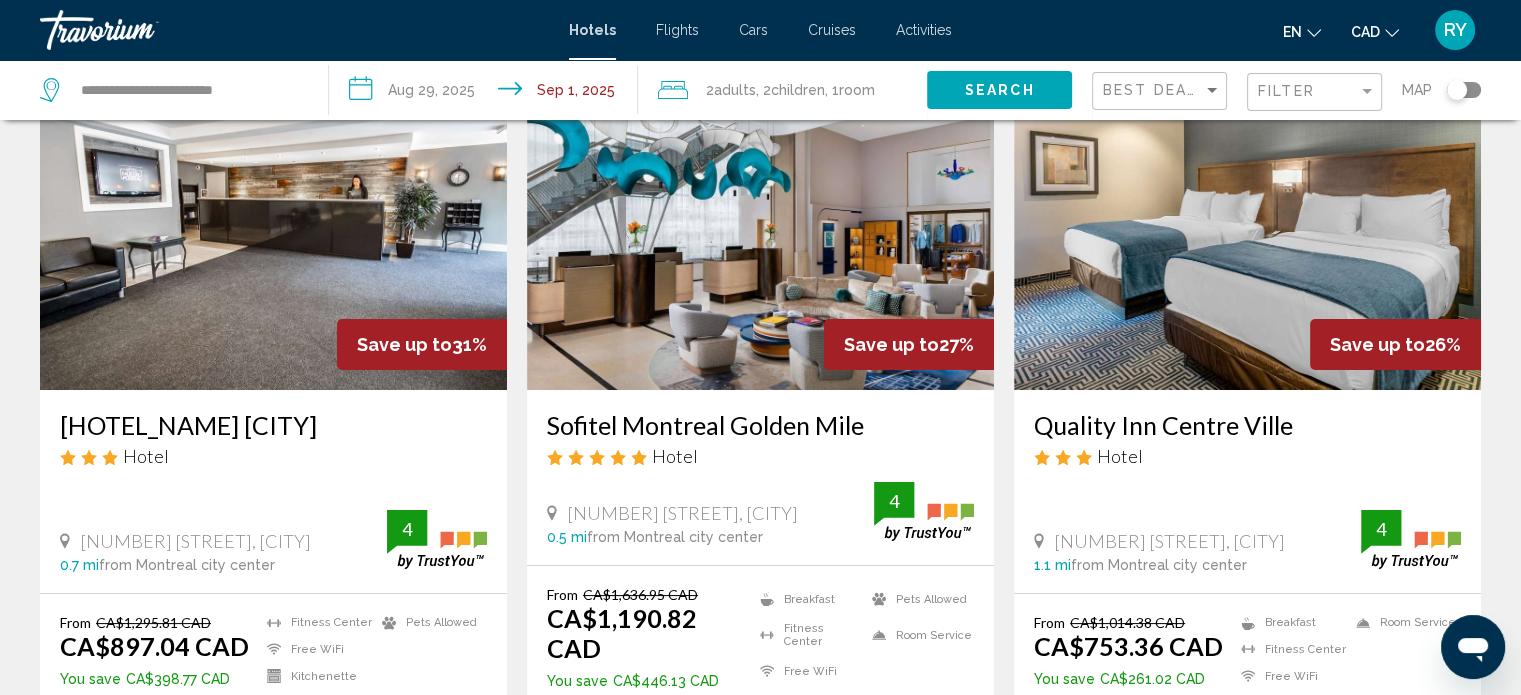 click at bounding box center (760, 230) 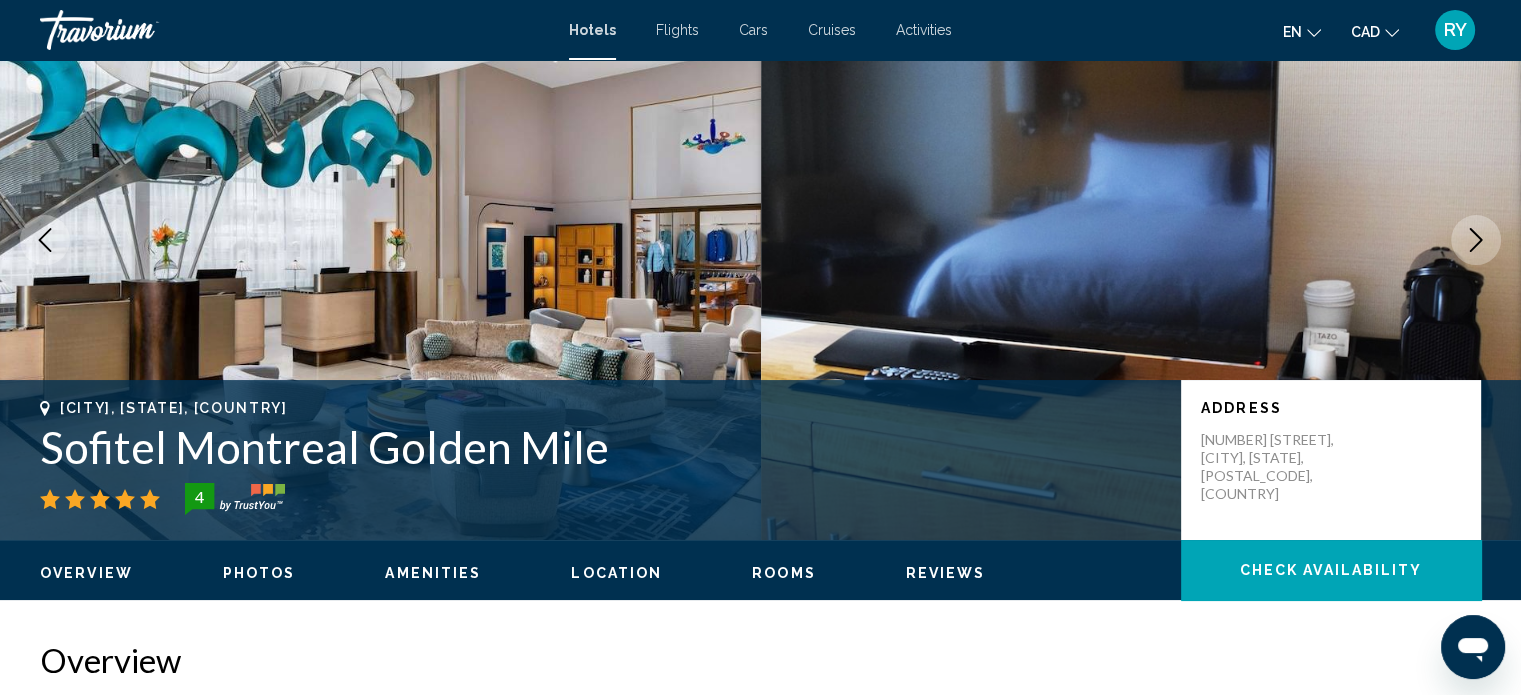 scroll, scrollTop: 12, scrollLeft: 0, axis: vertical 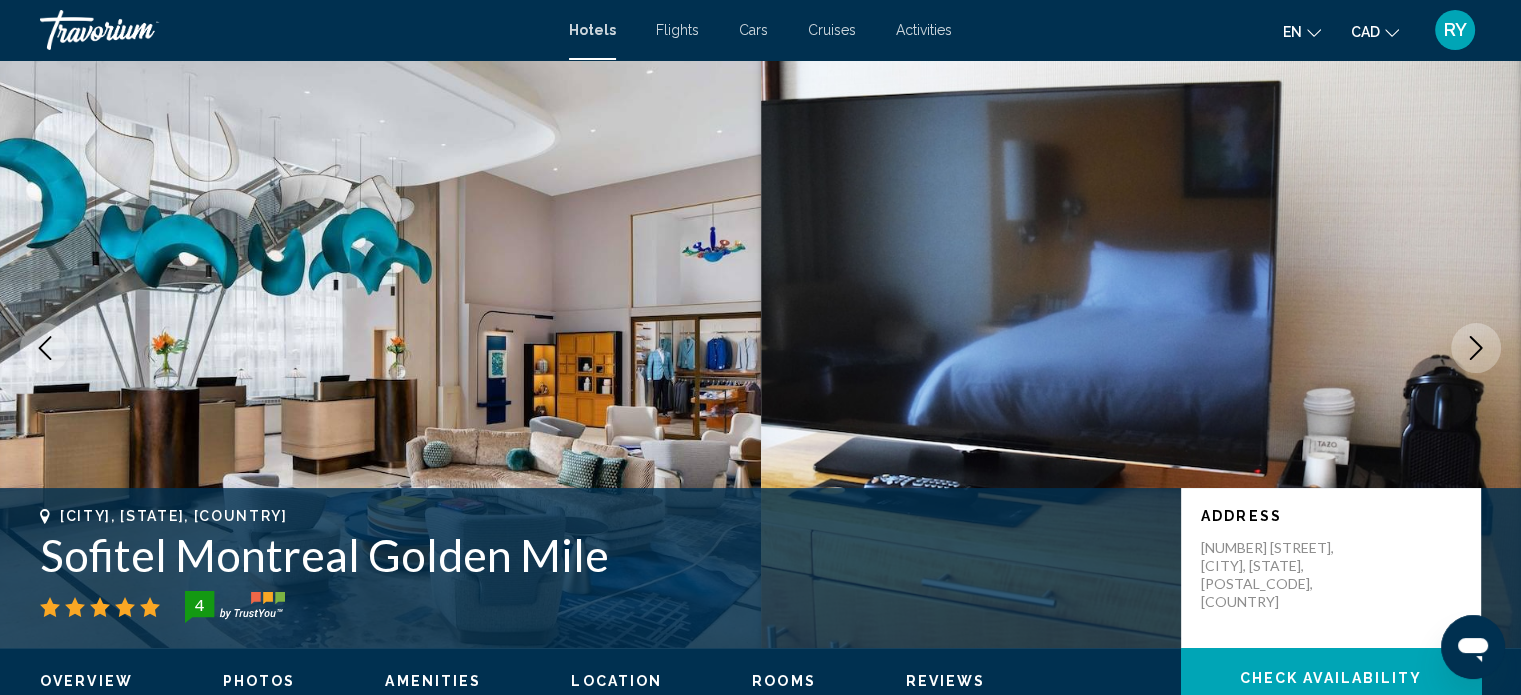 click 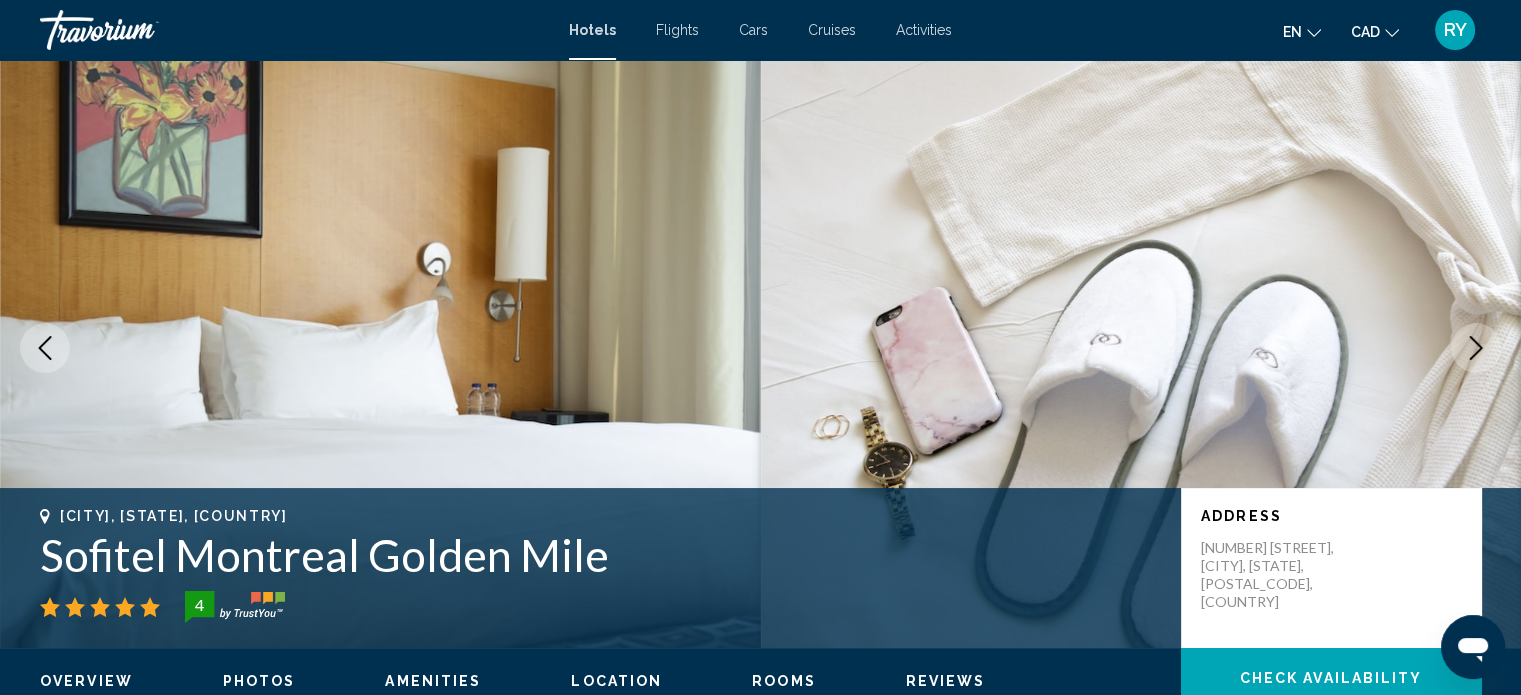 click 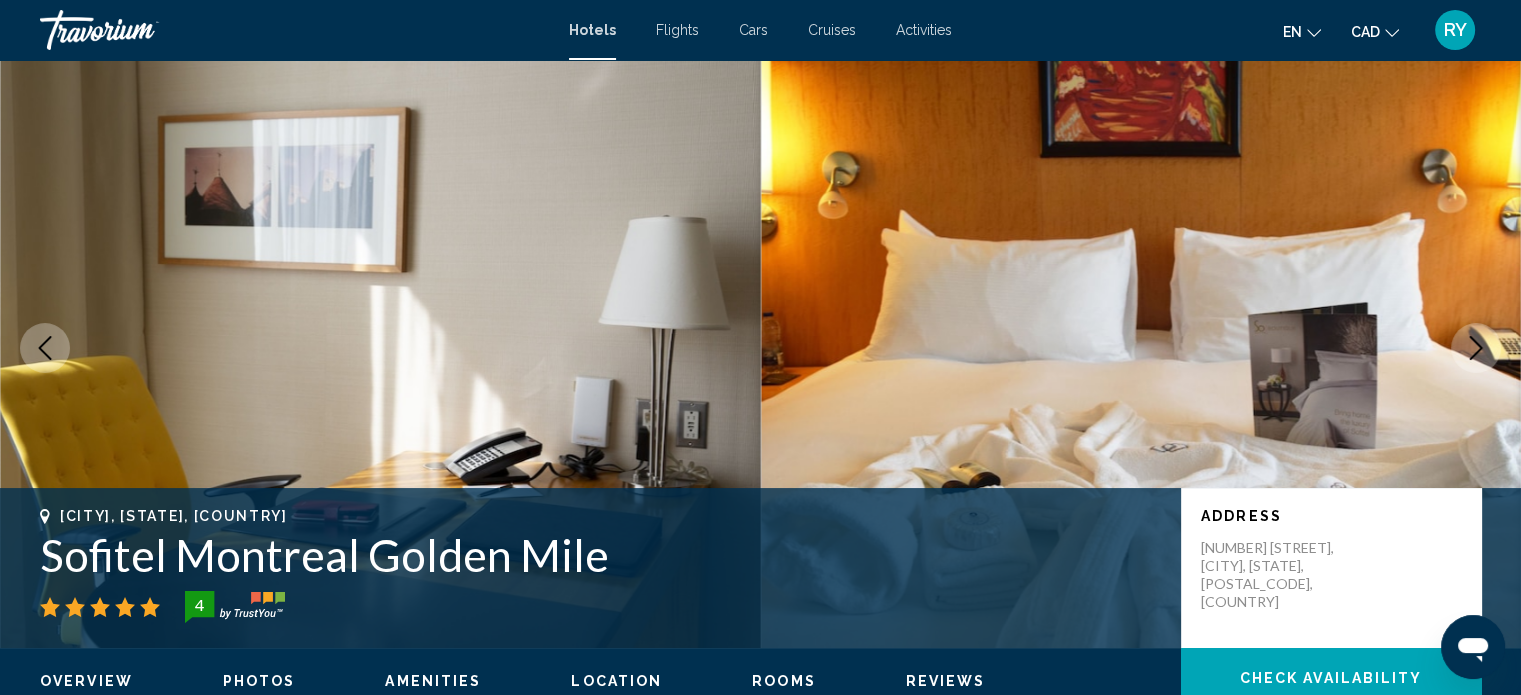 click at bounding box center [45, 348] 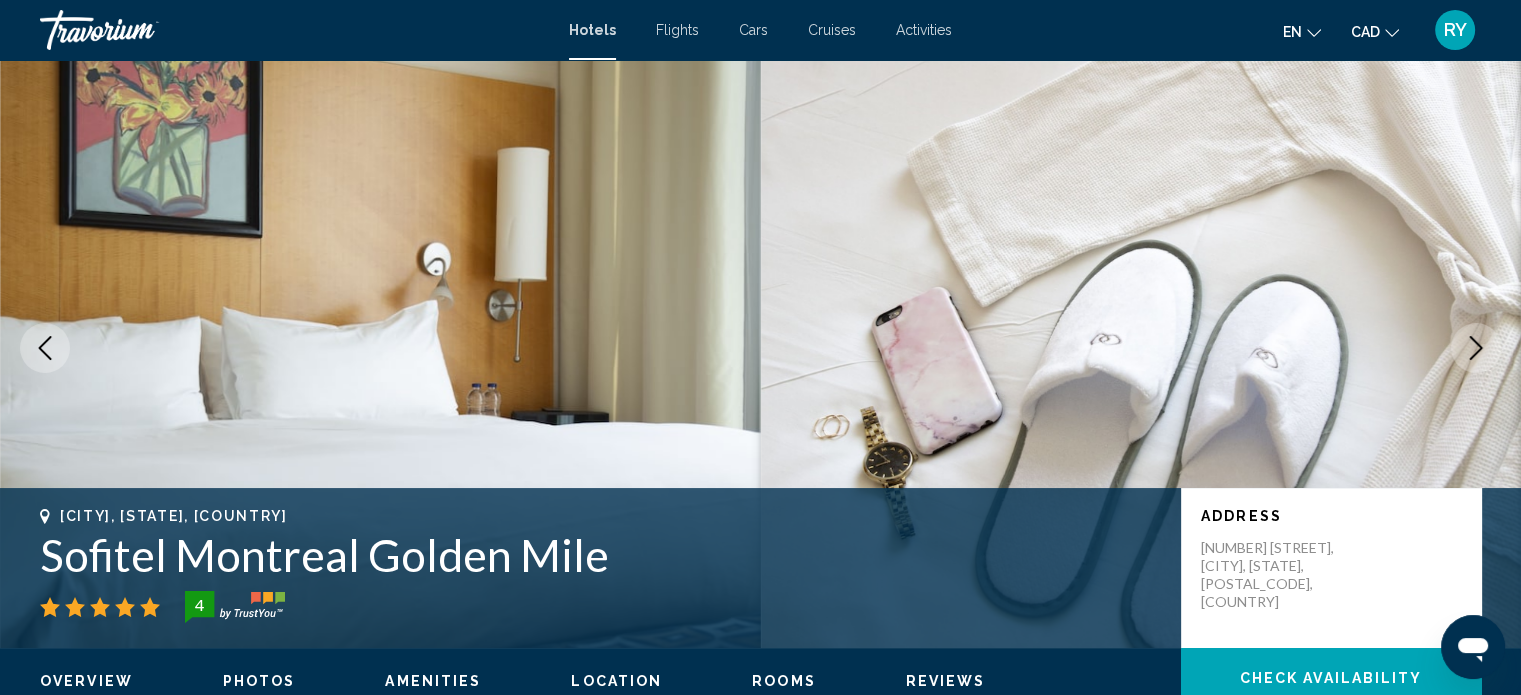 click 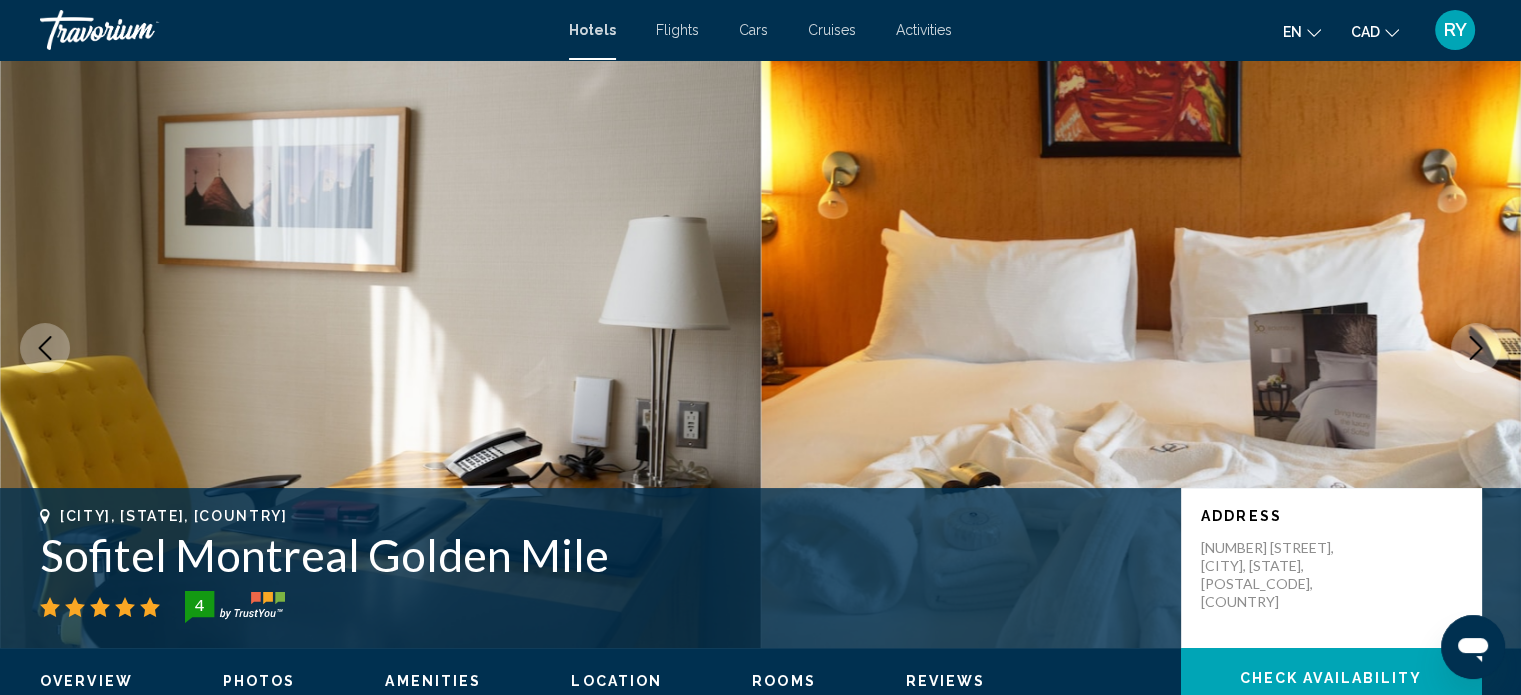 click 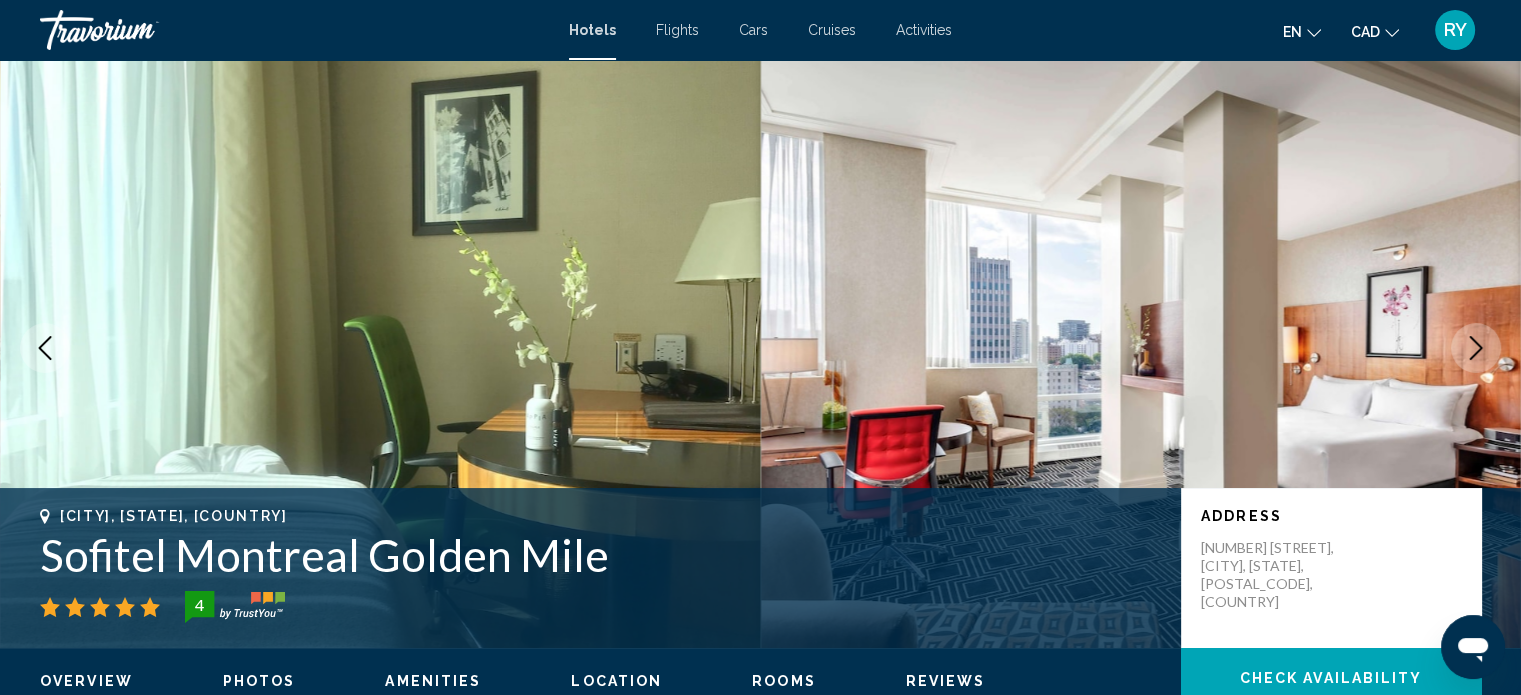click 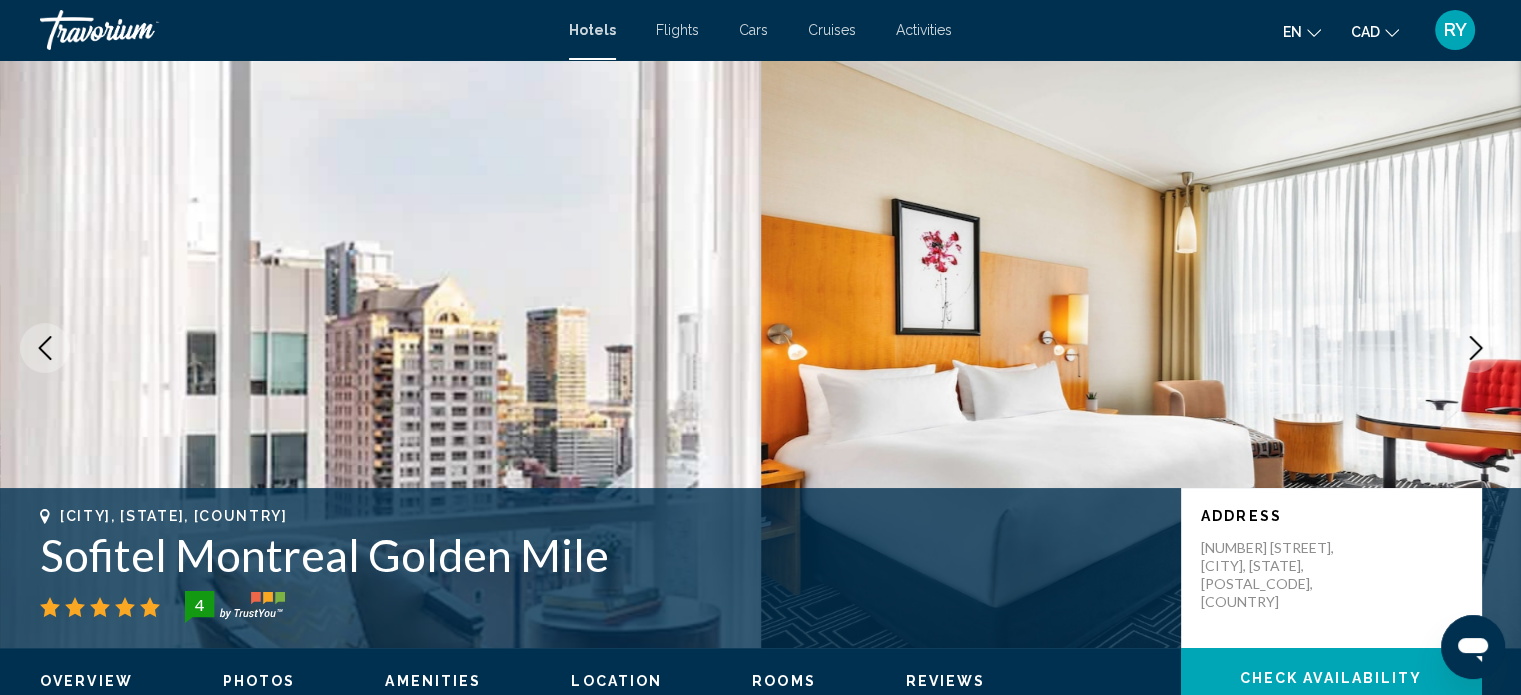 click 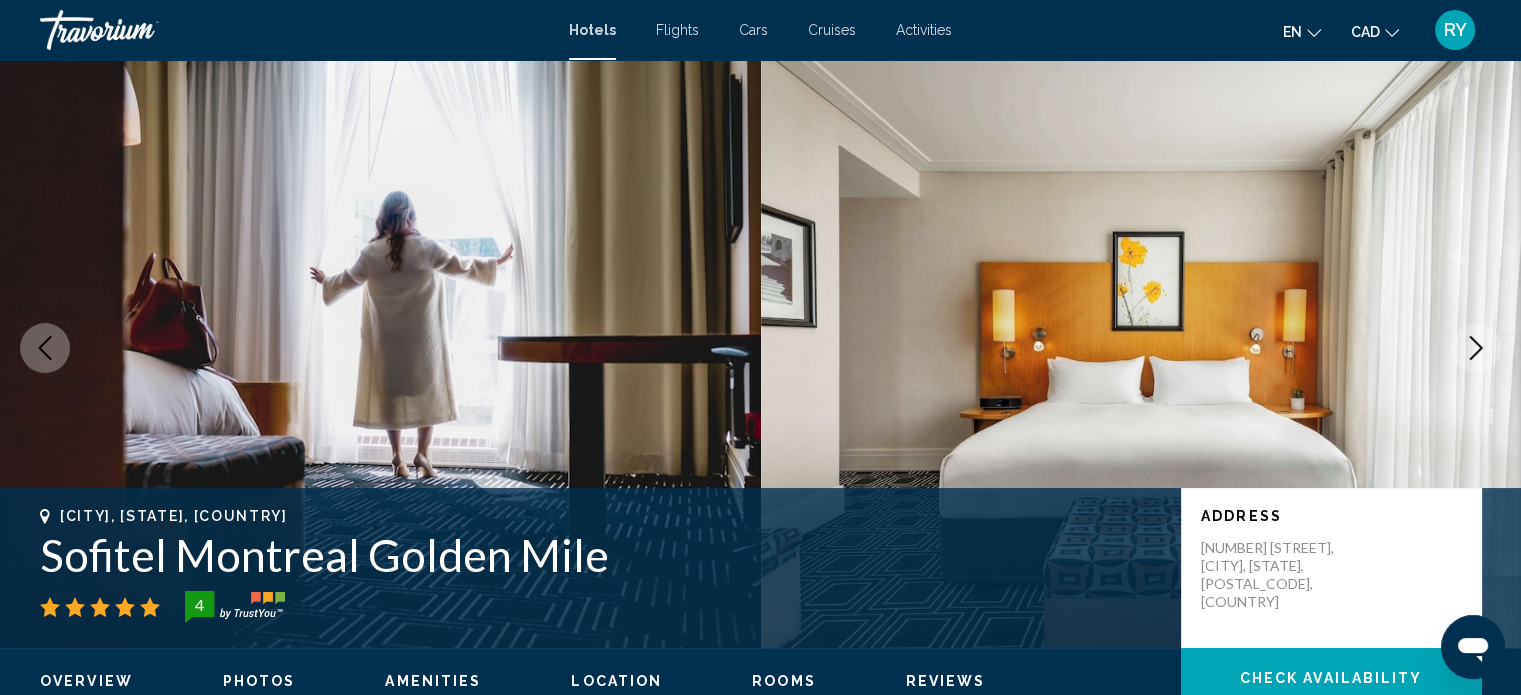 click 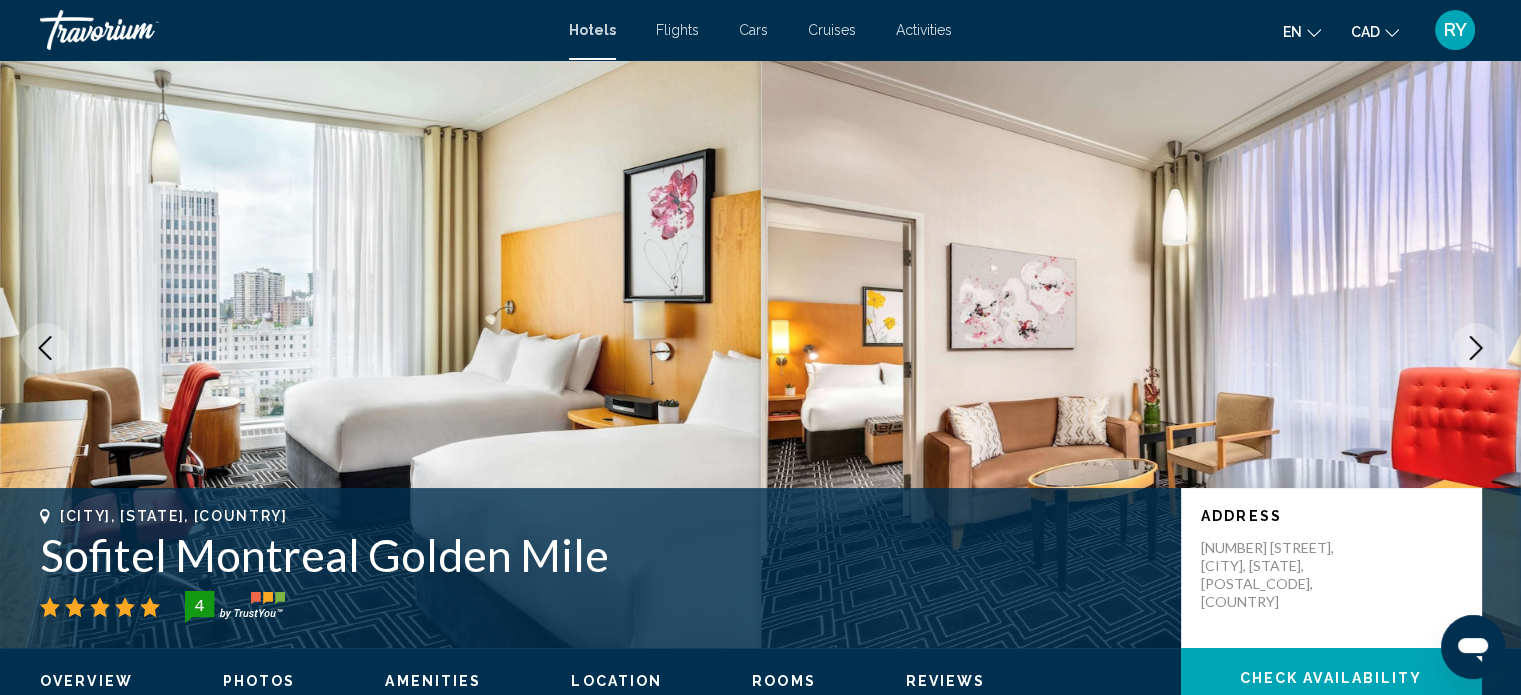 click 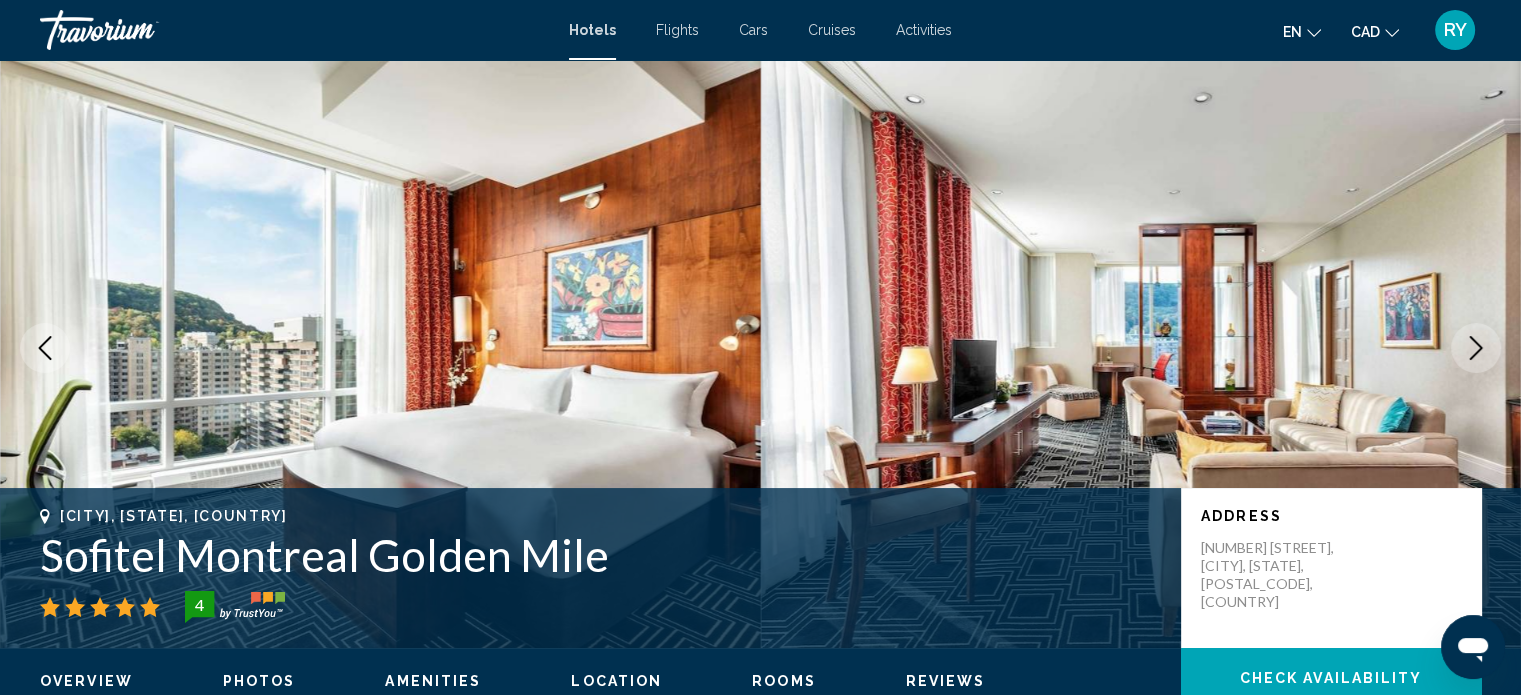 click 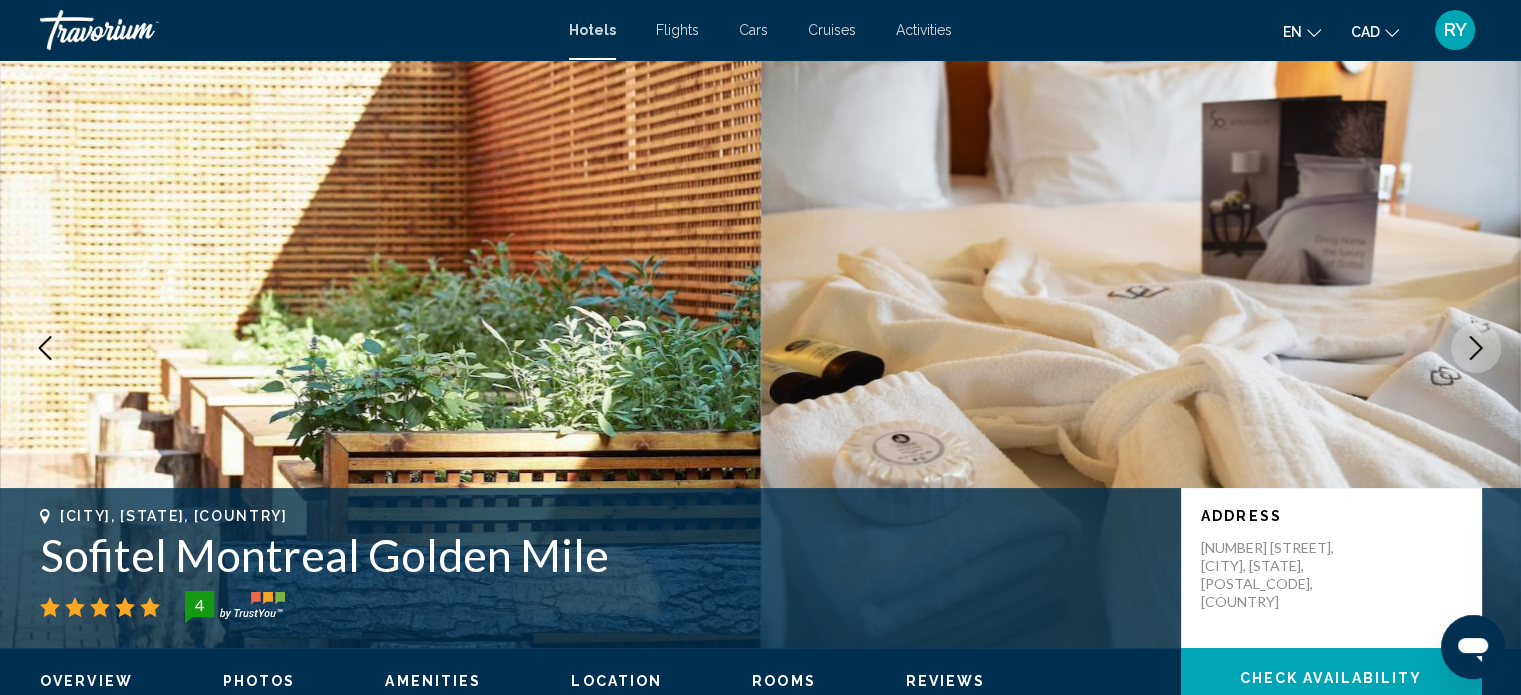 click 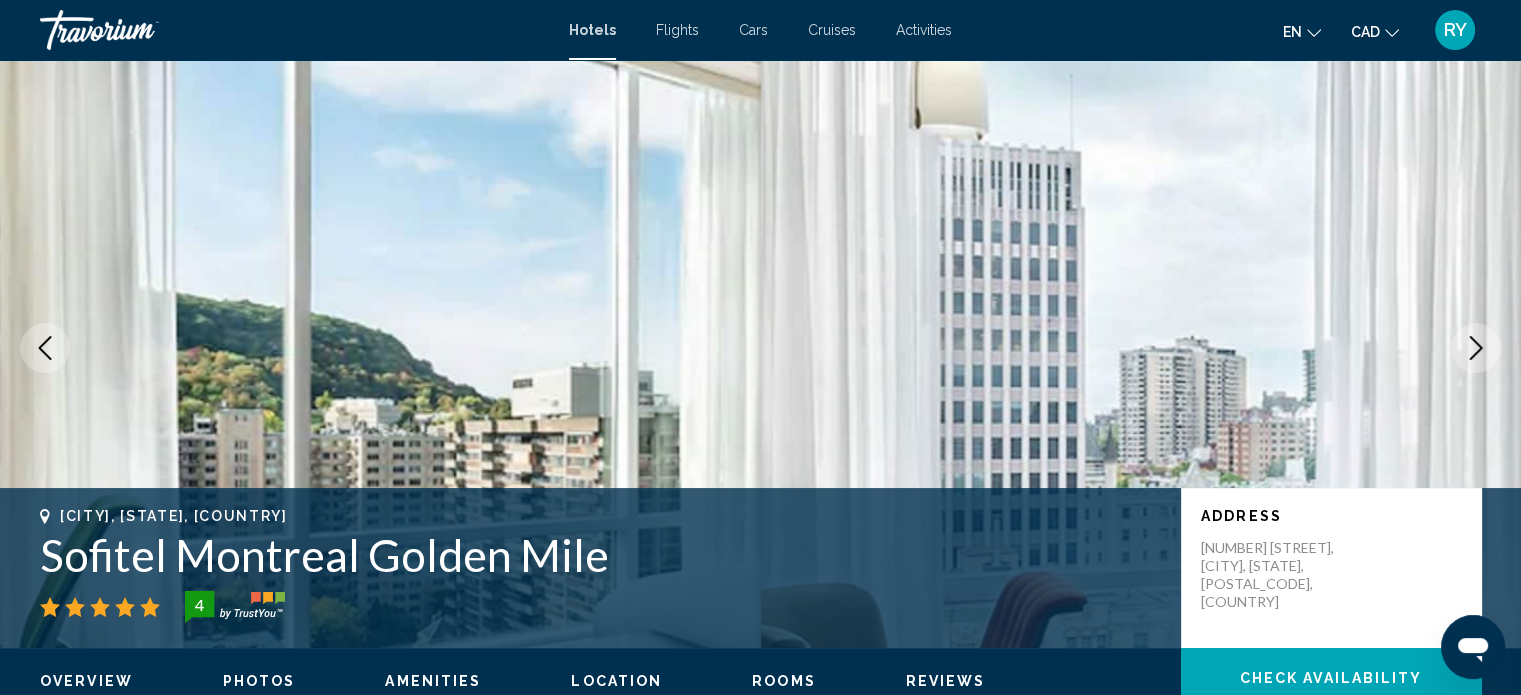 click 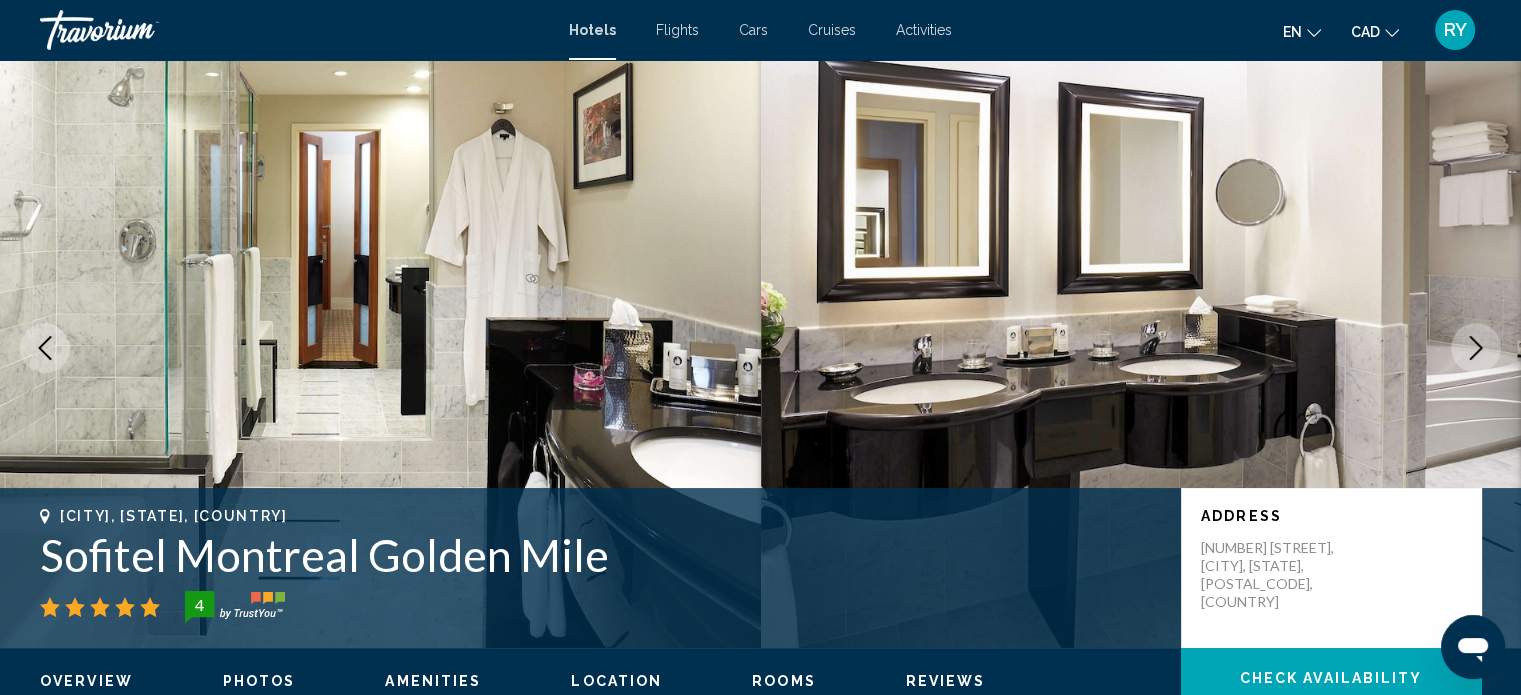 click 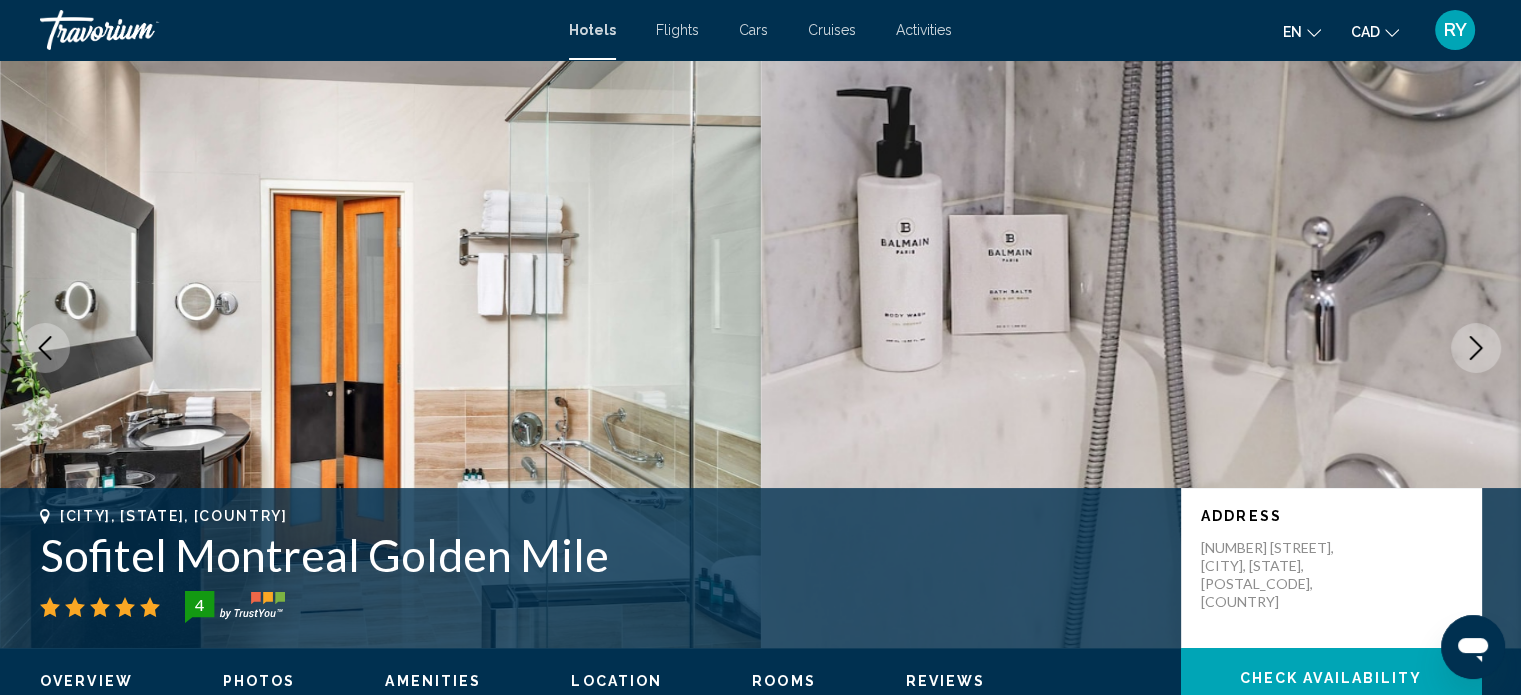 click 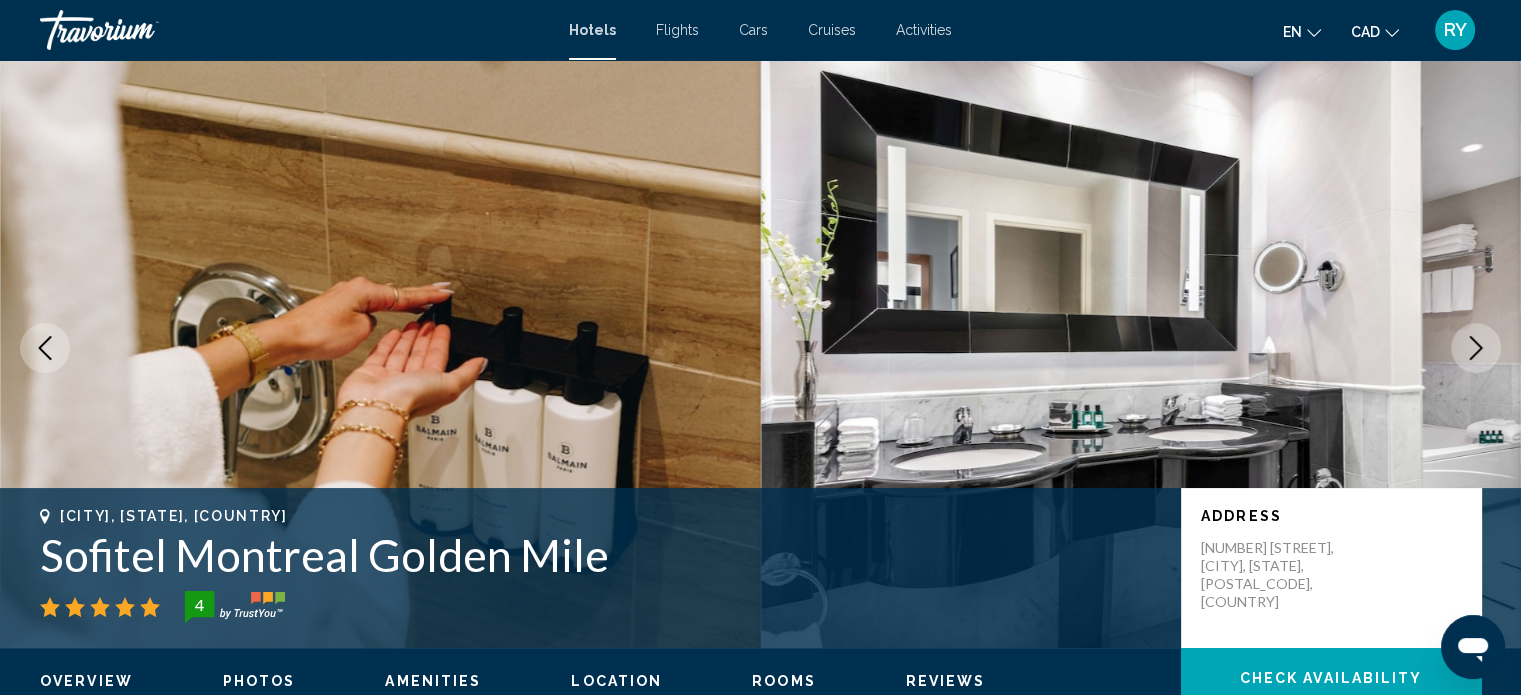 click 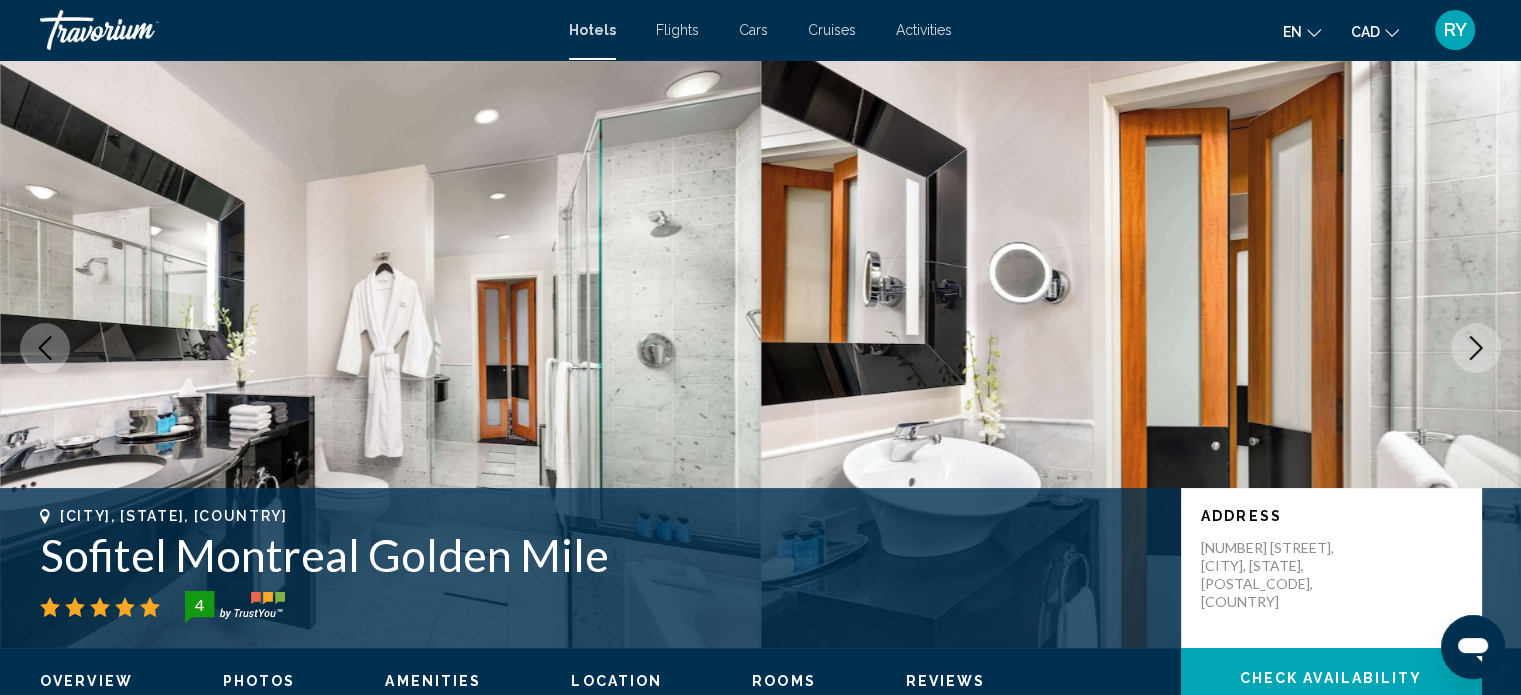 click 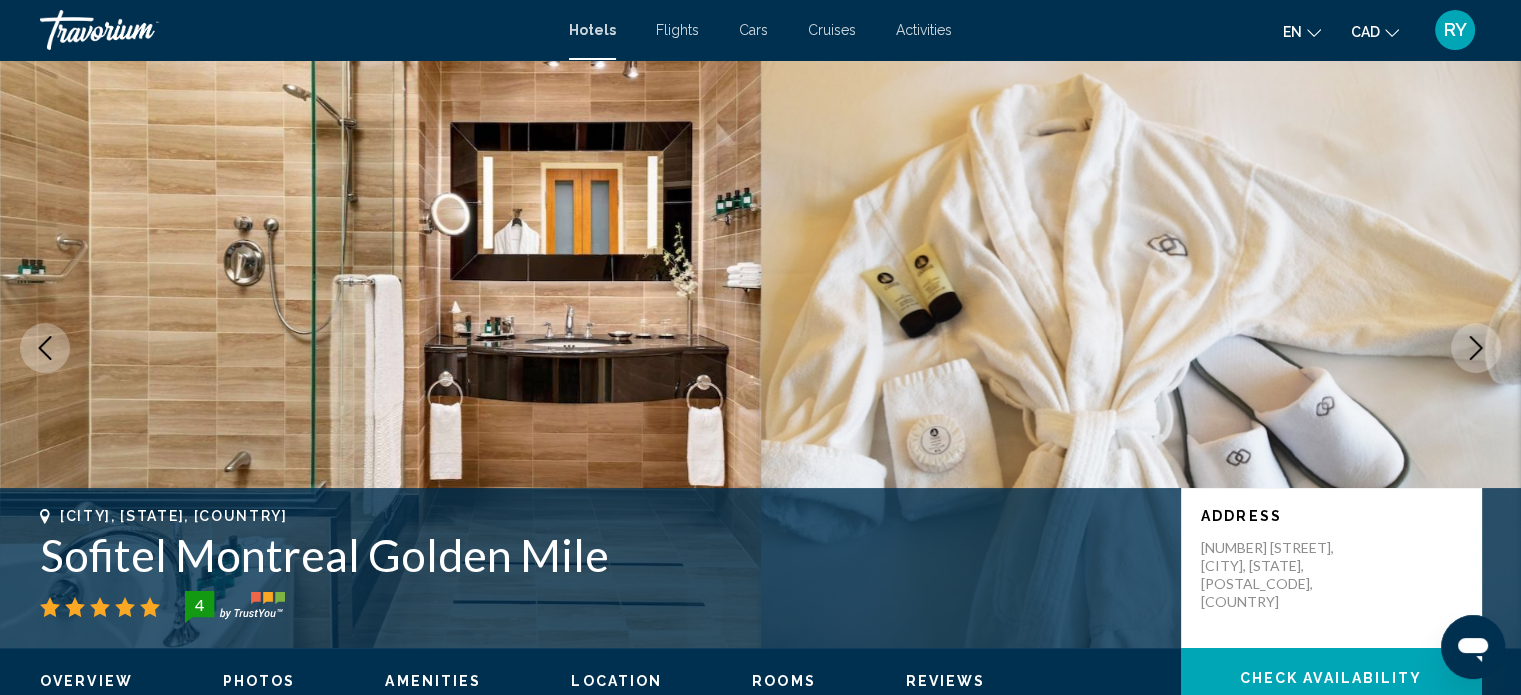 click 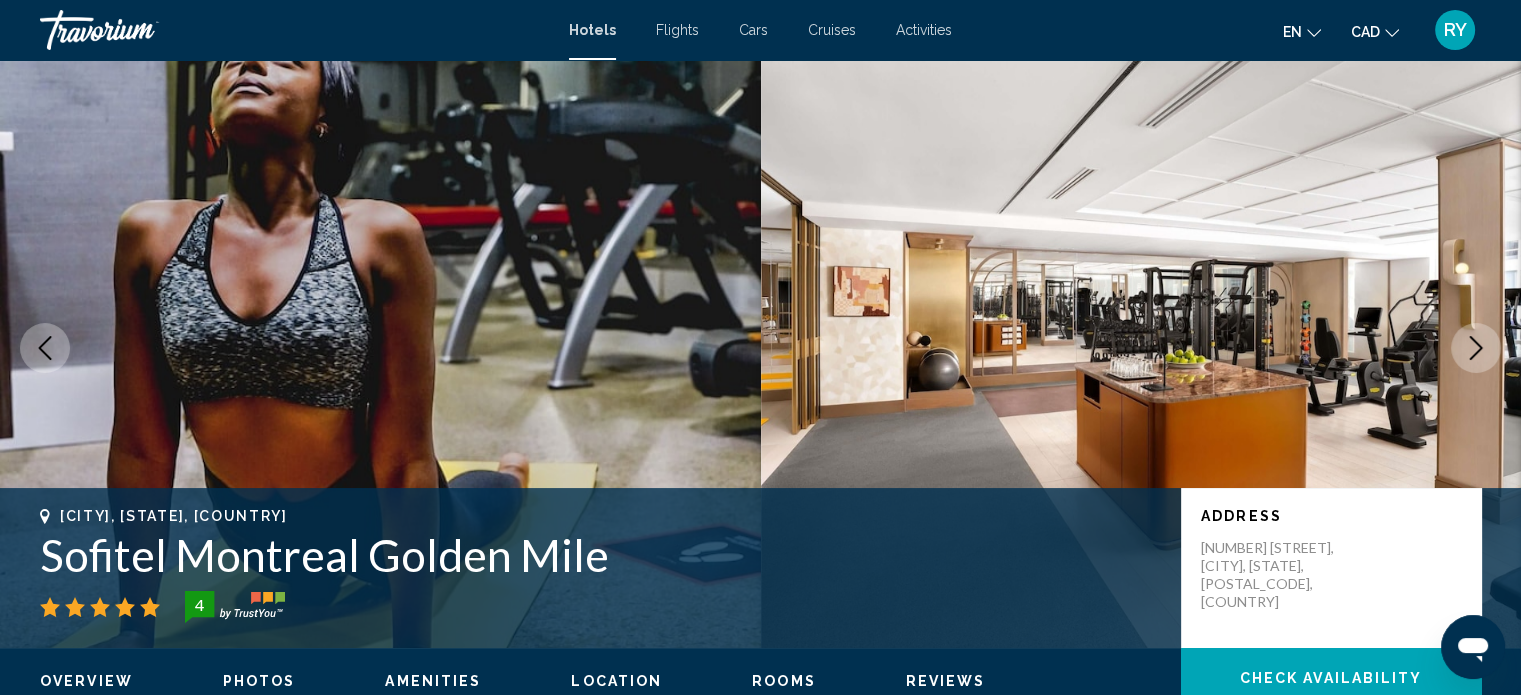 click 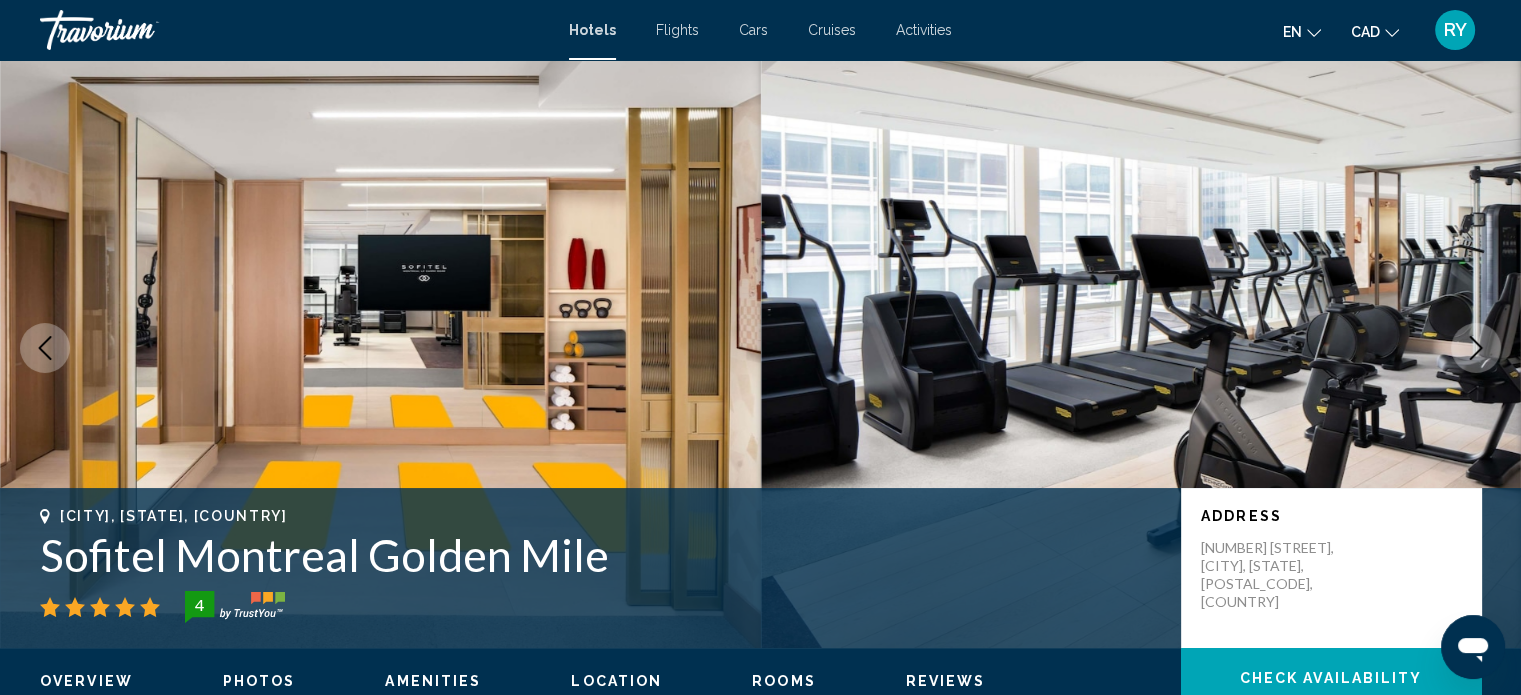 click 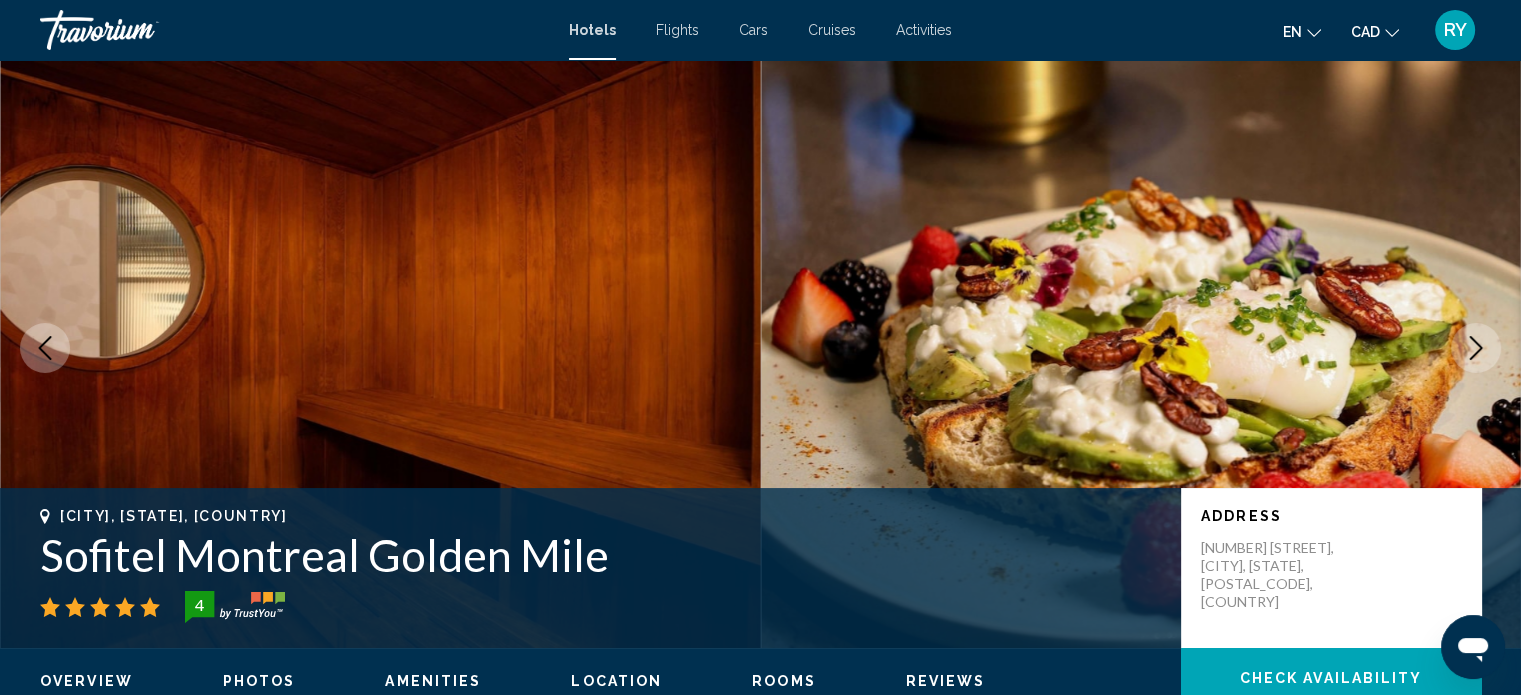 click 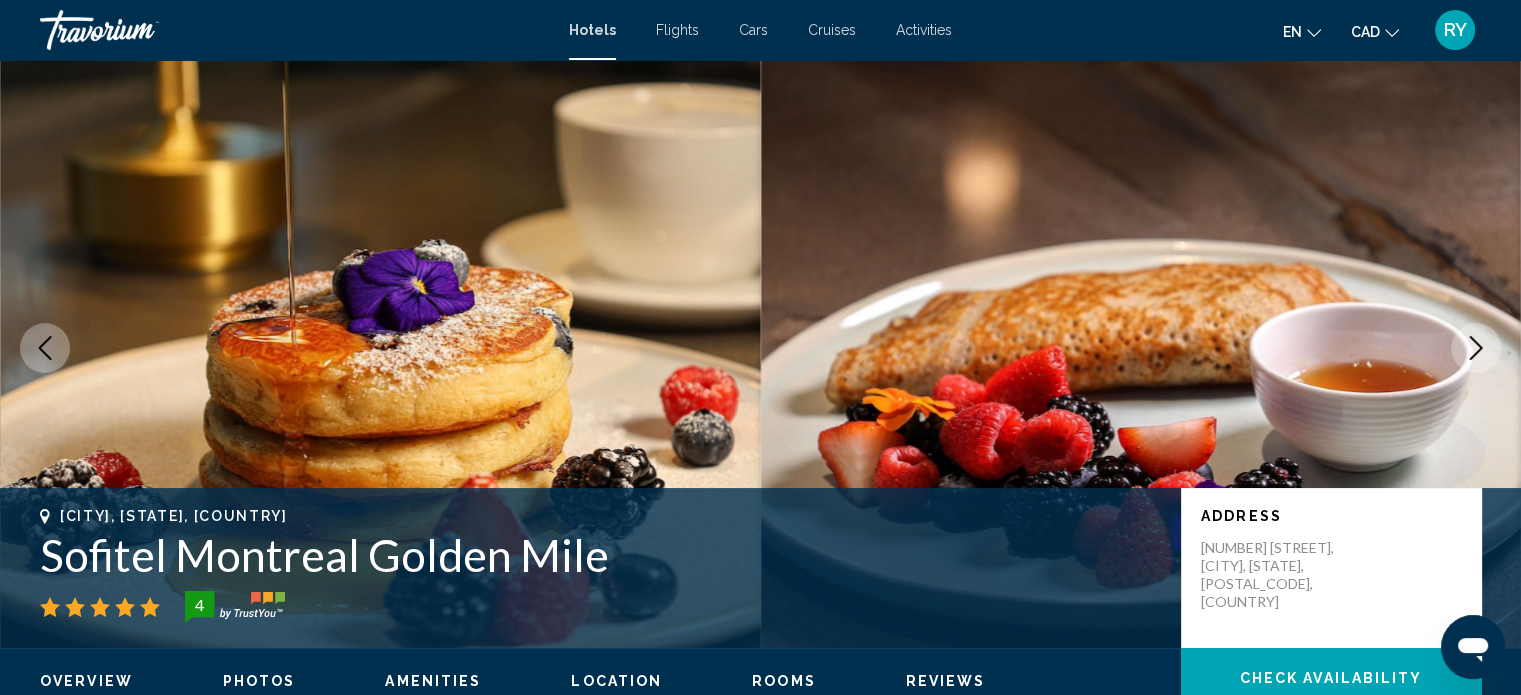 click 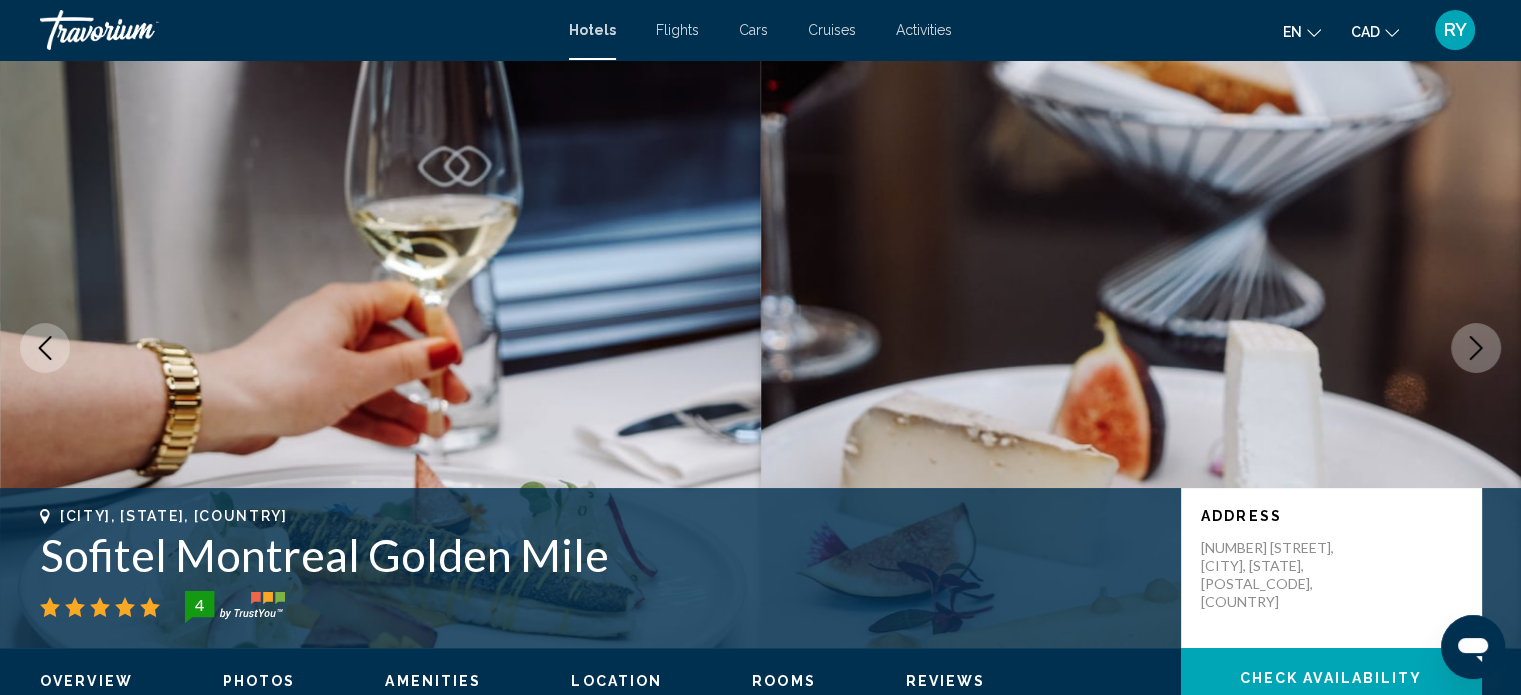 click 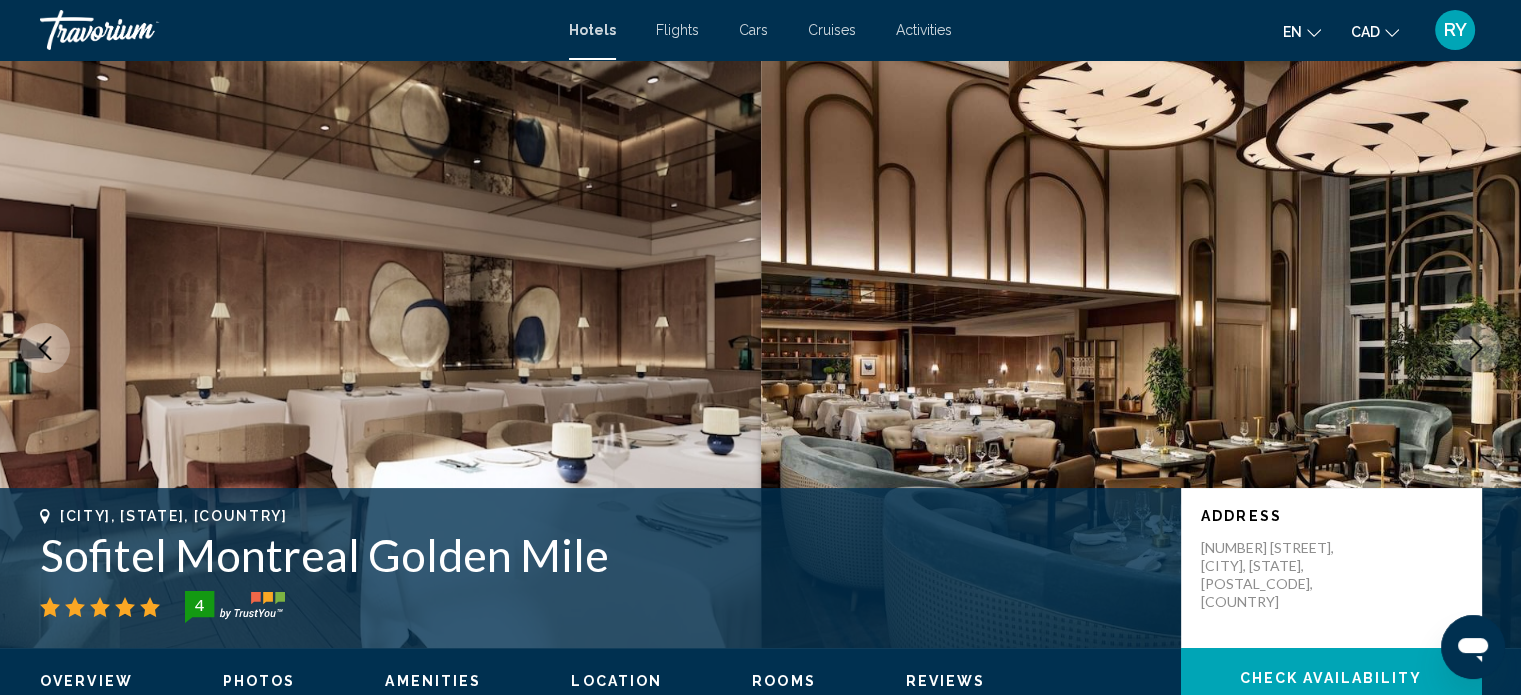 click 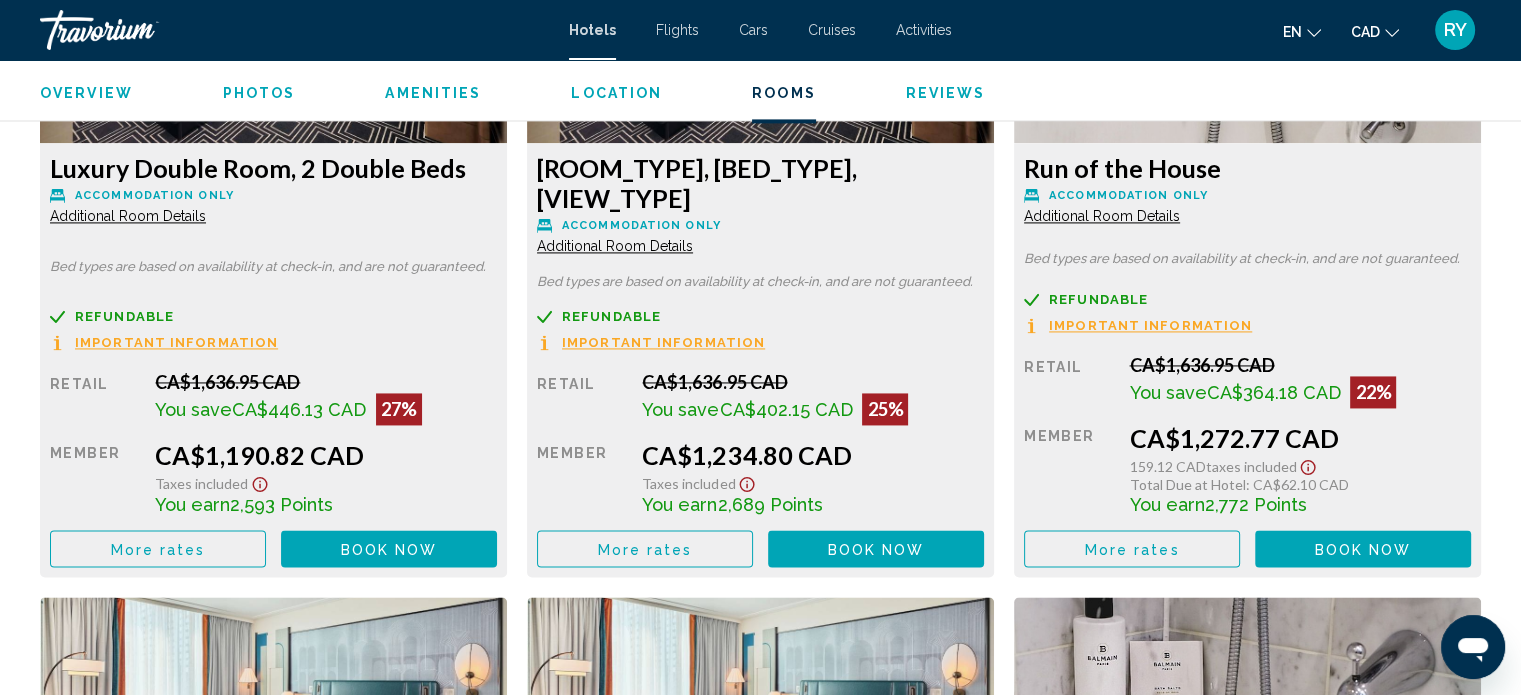 scroll, scrollTop: 2957, scrollLeft: 0, axis: vertical 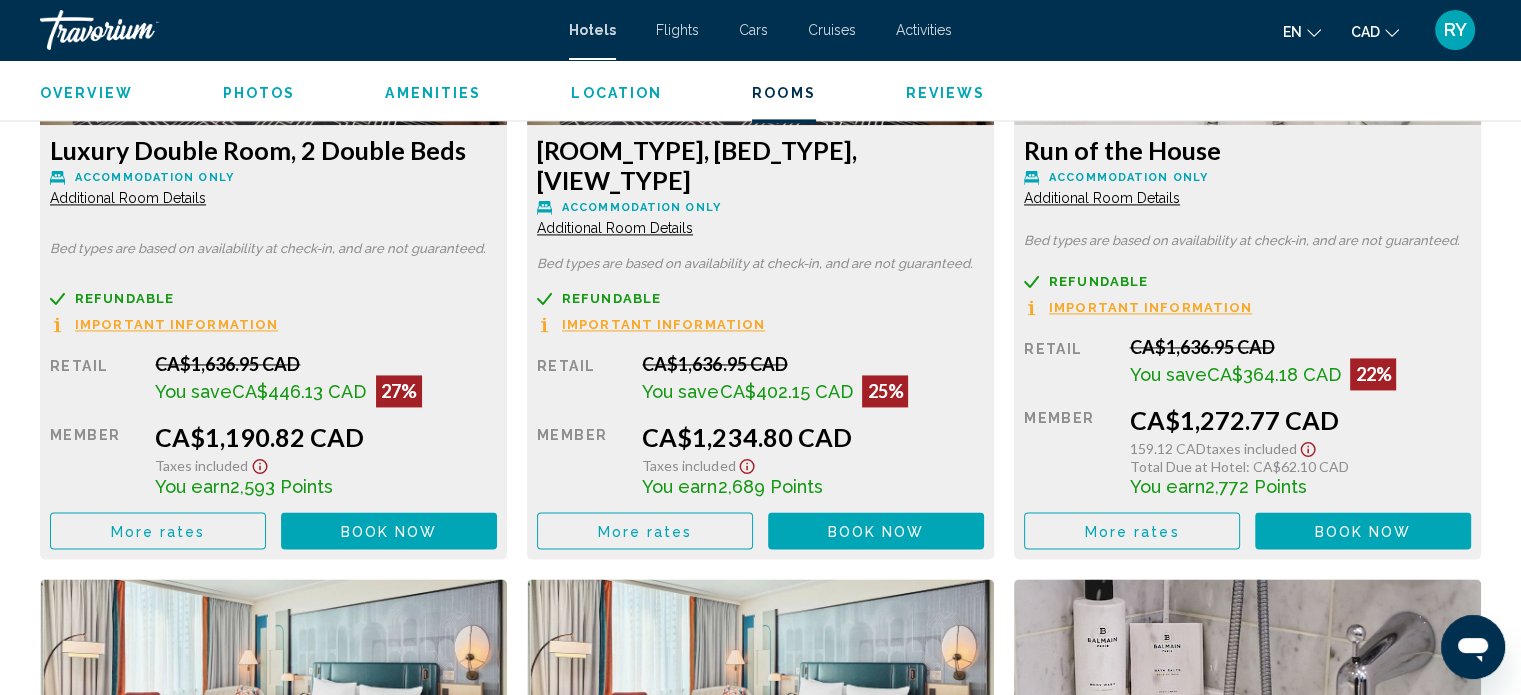 click on "Additional Room Details" at bounding box center (128, 198) 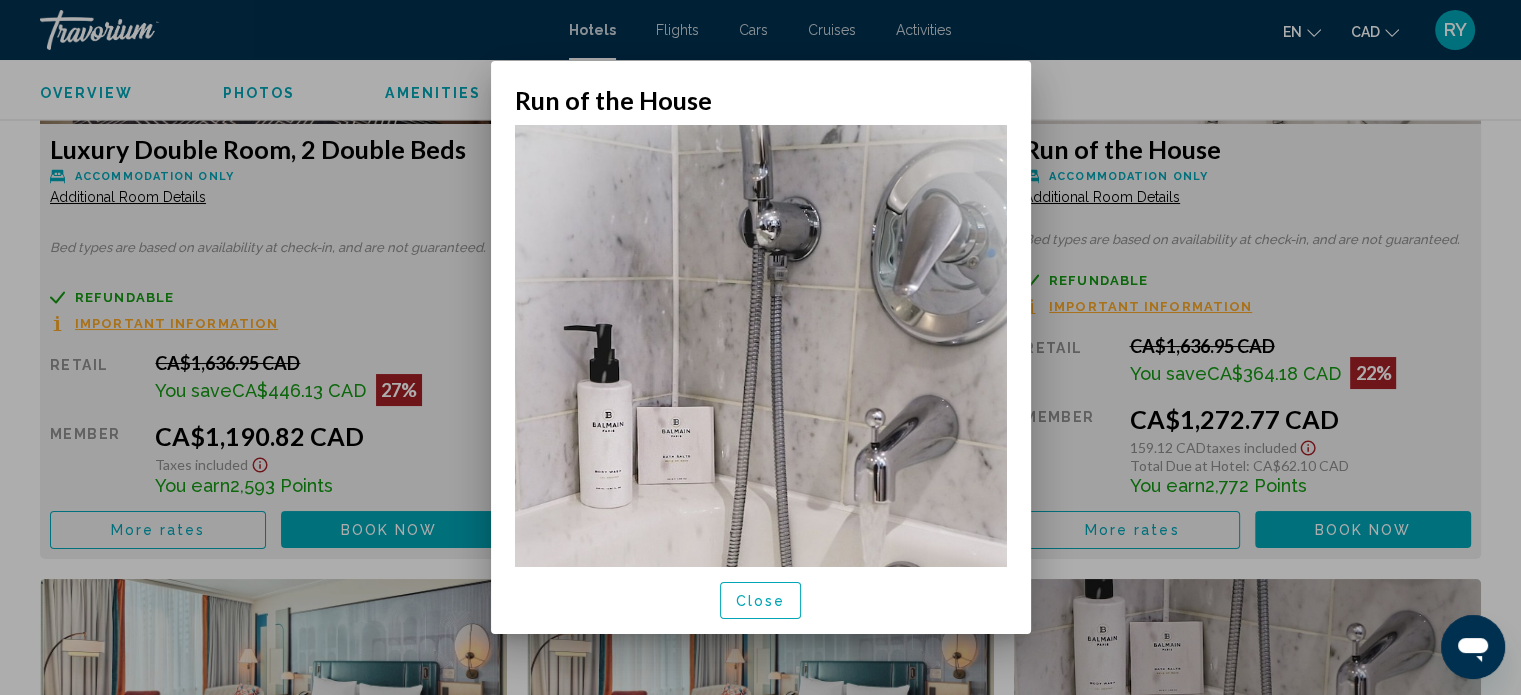 scroll, scrollTop: 0, scrollLeft: 0, axis: both 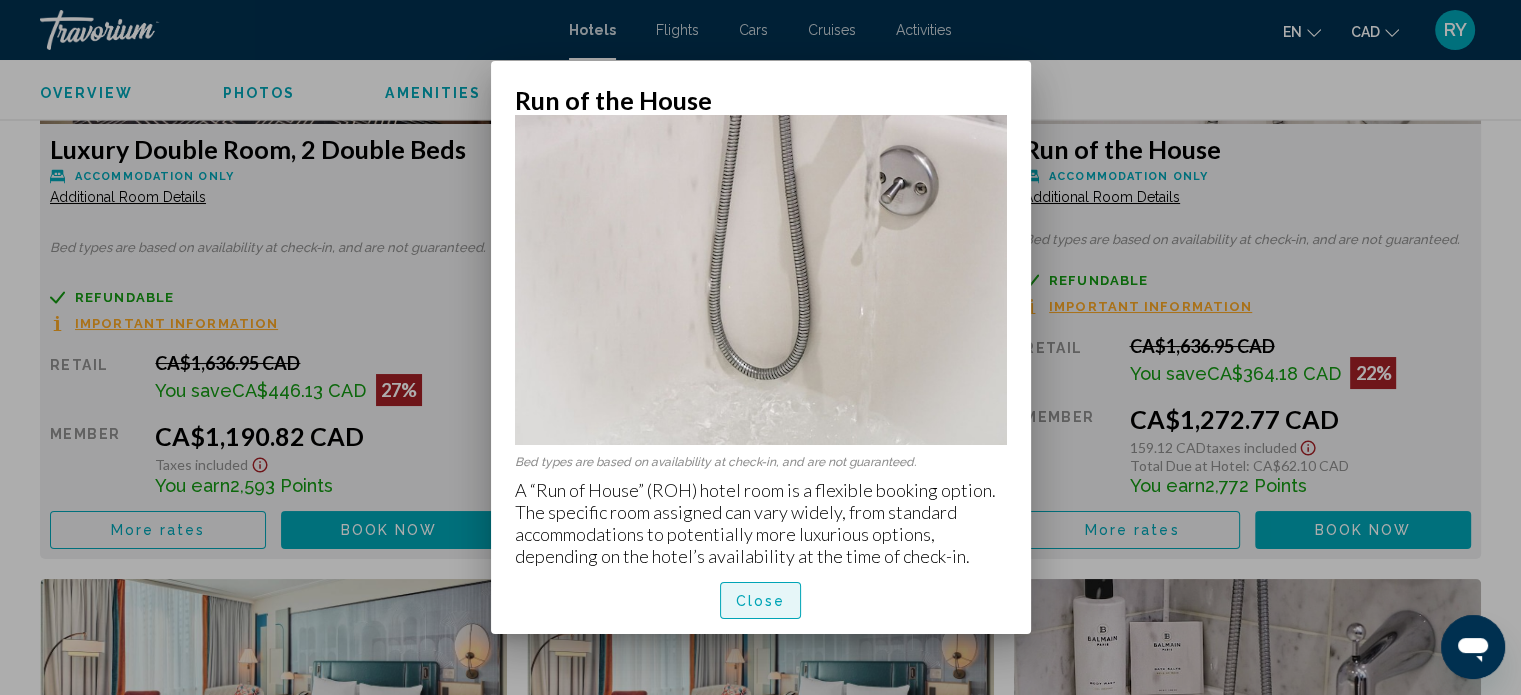 click on "Close" at bounding box center (761, 601) 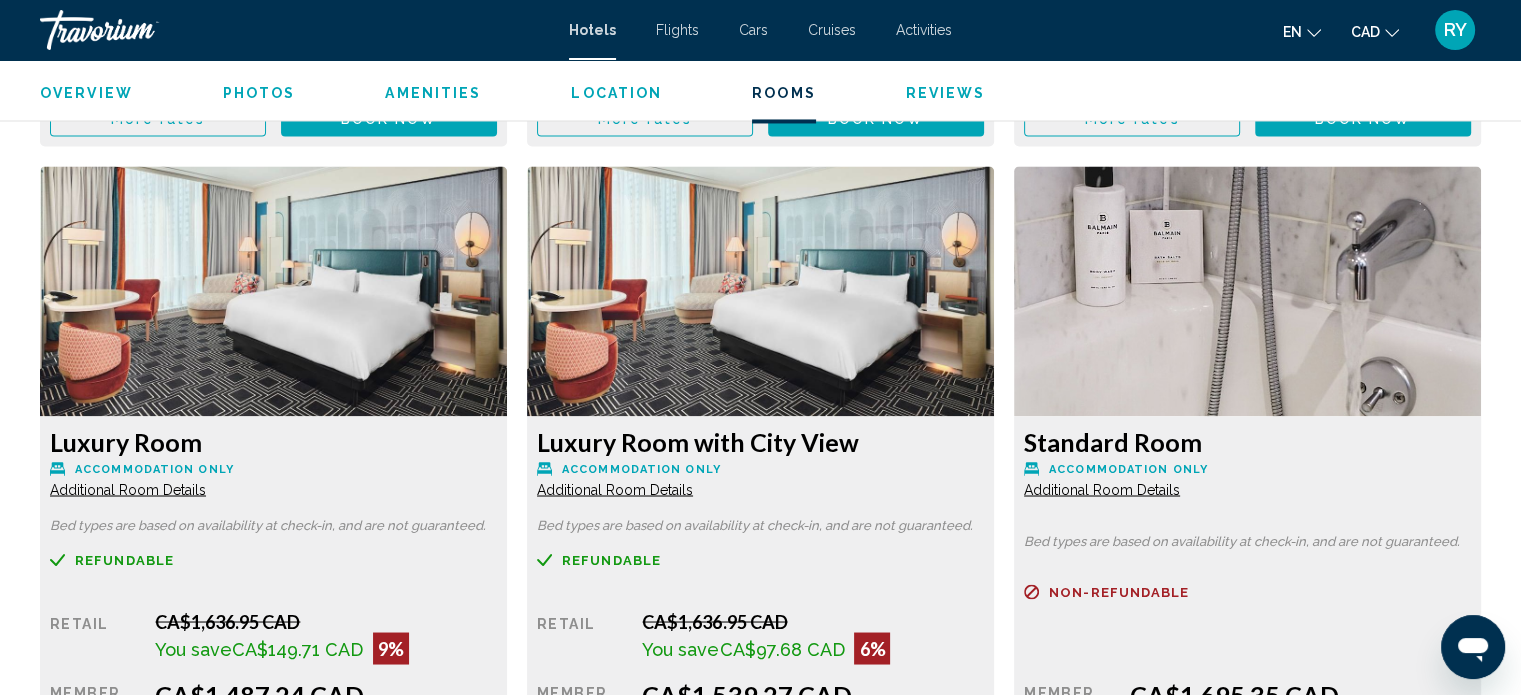 scroll, scrollTop: 3424, scrollLeft: 0, axis: vertical 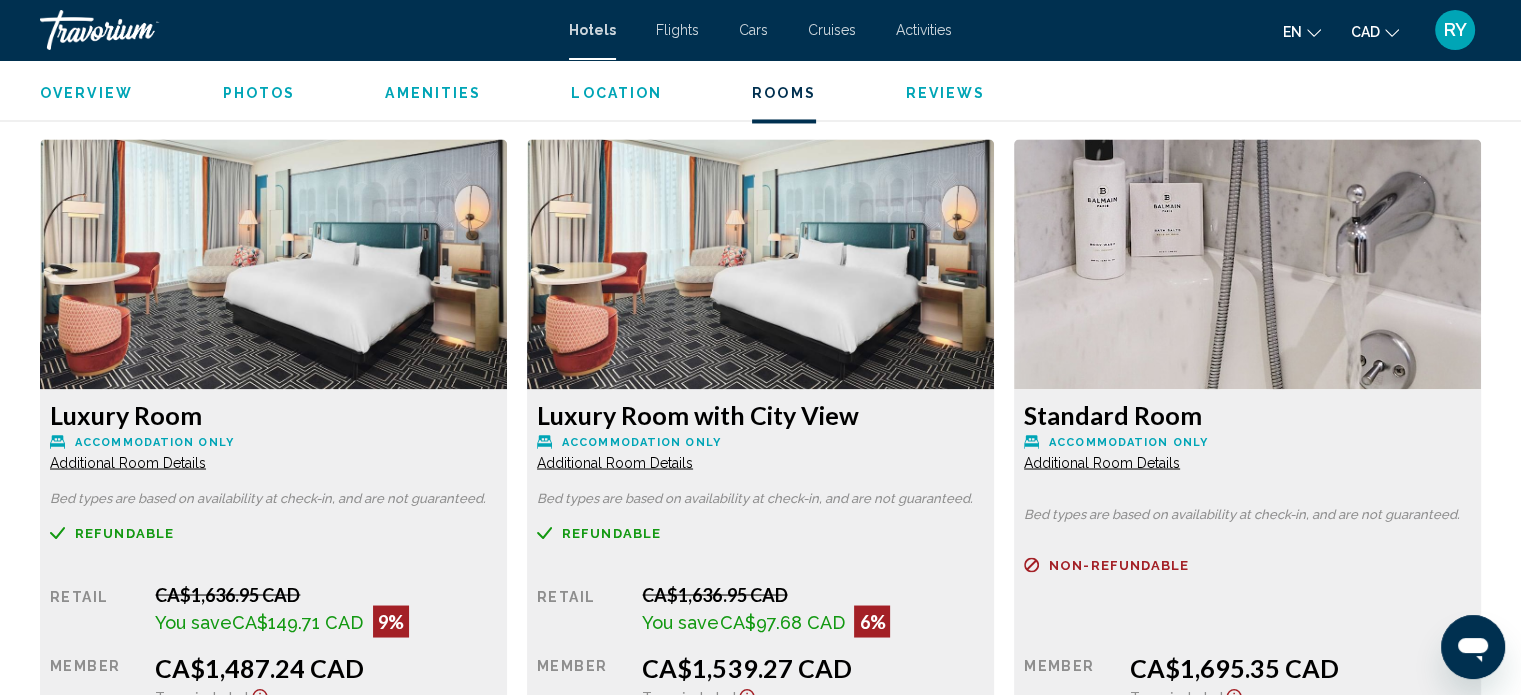 click on "Additional Room Details" at bounding box center (128, -242) 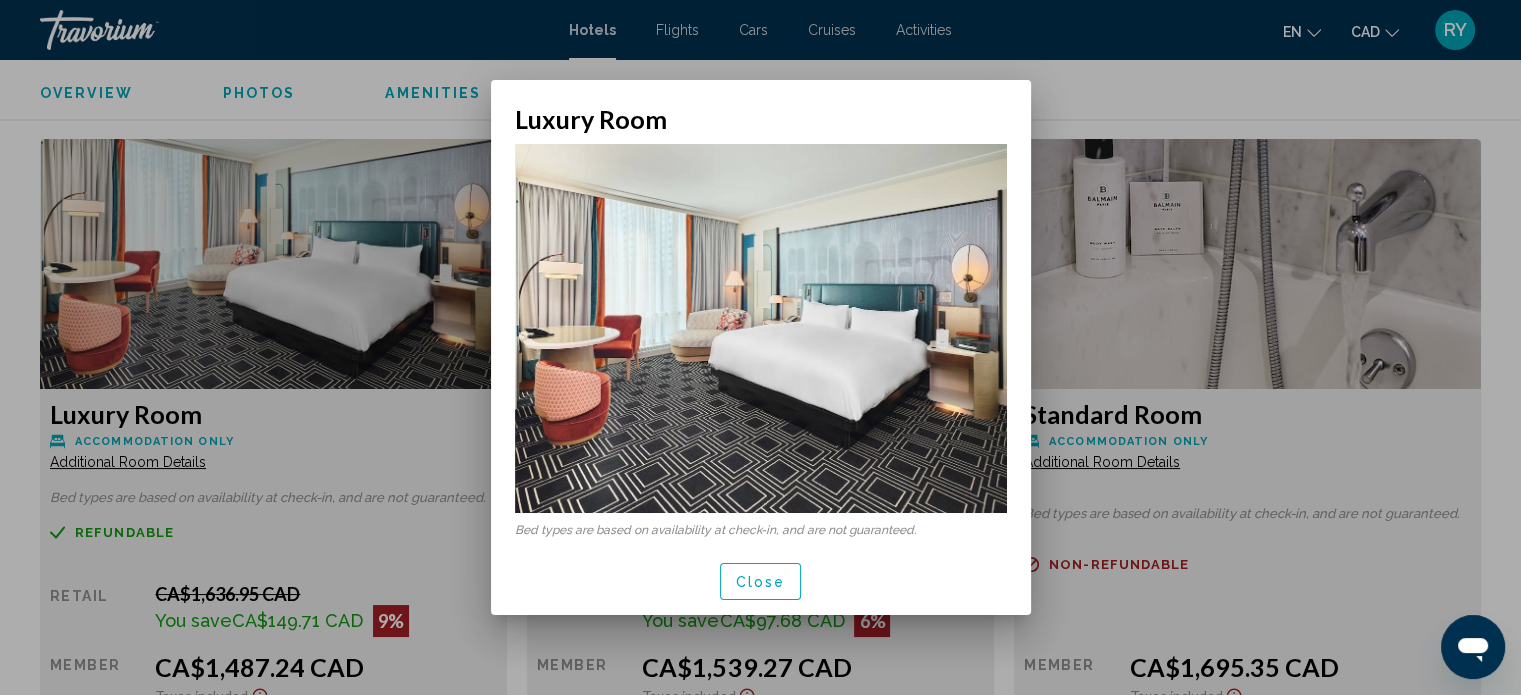 scroll, scrollTop: 0, scrollLeft: 0, axis: both 